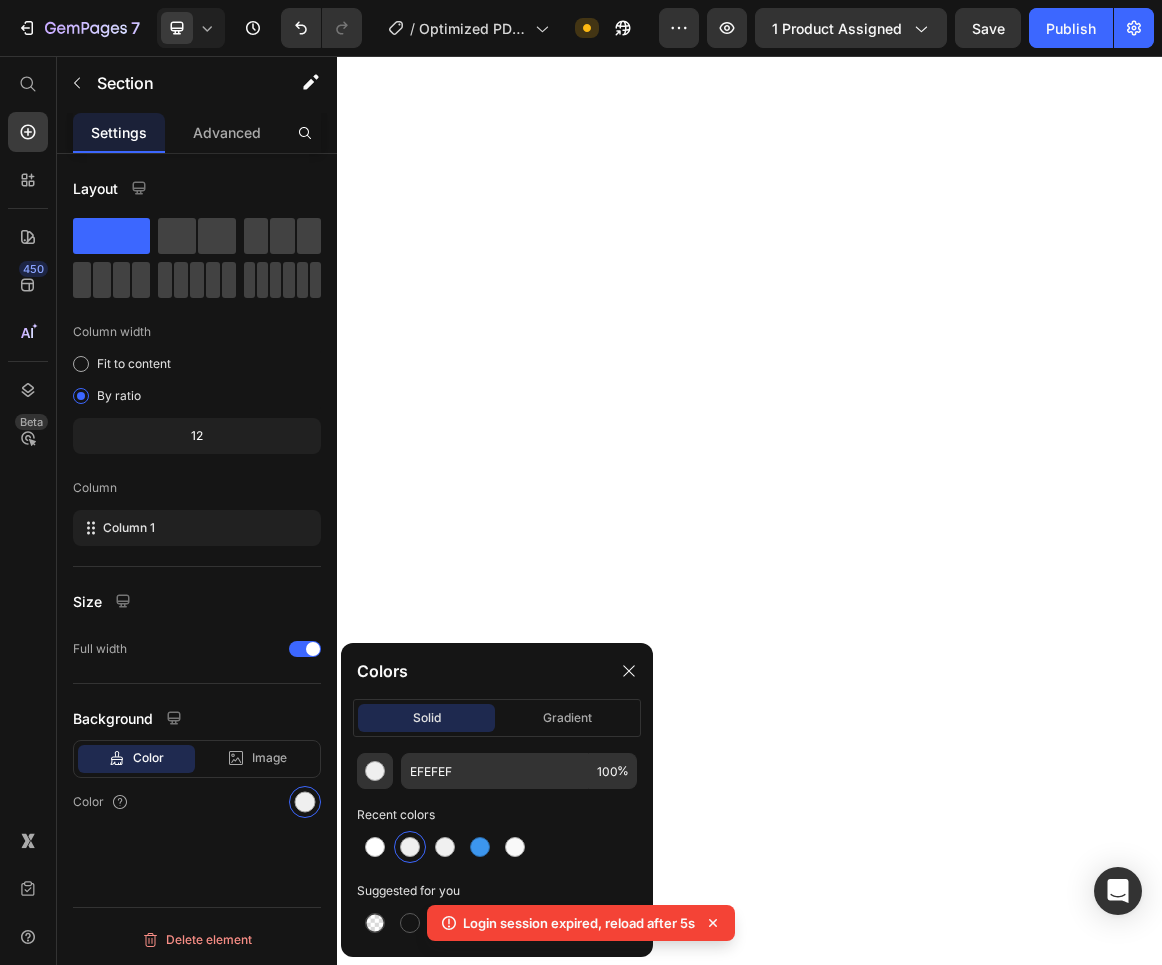 scroll, scrollTop: 0, scrollLeft: 0, axis: both 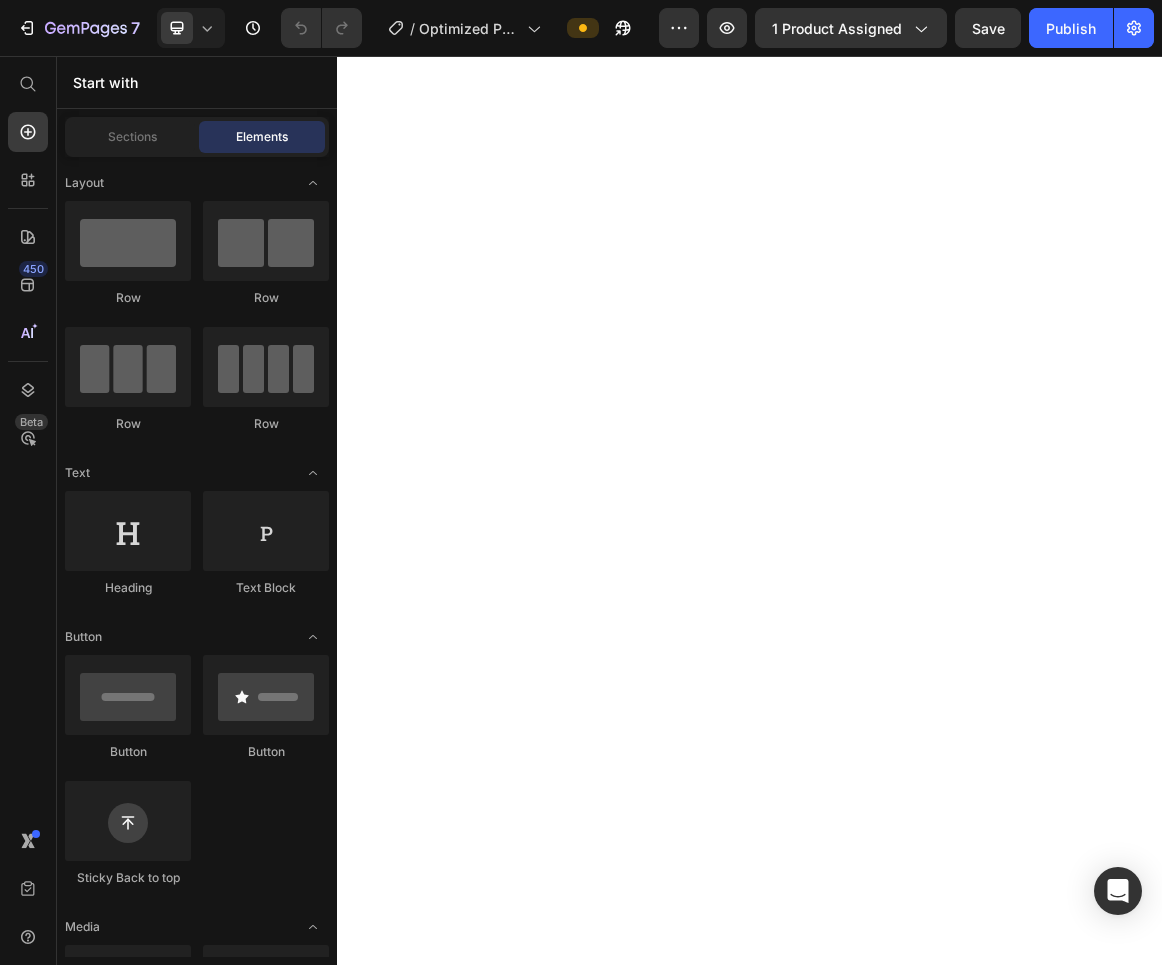 select on "574571540407124851" 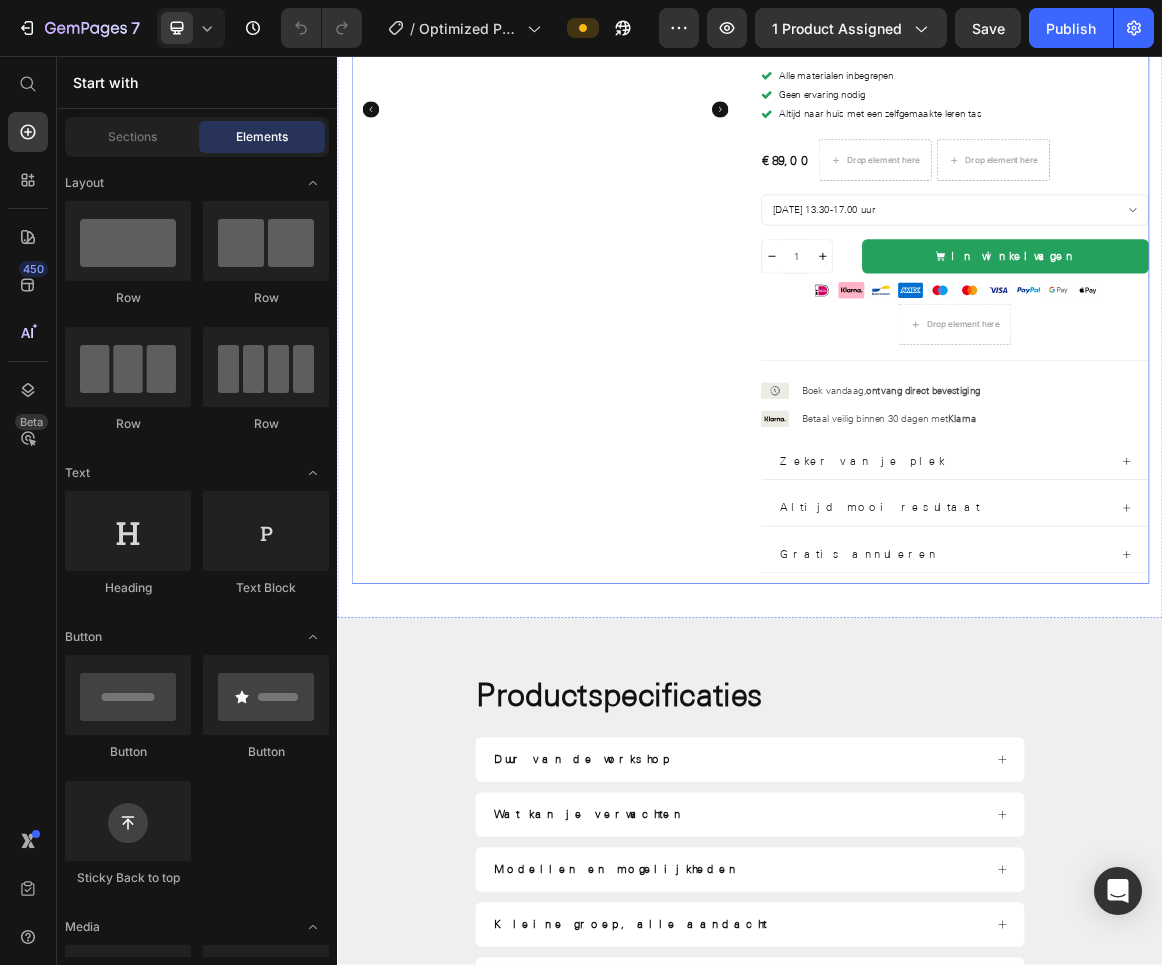 scroll, scrollTop: 380, scrollLeft: 0, axis: vertical 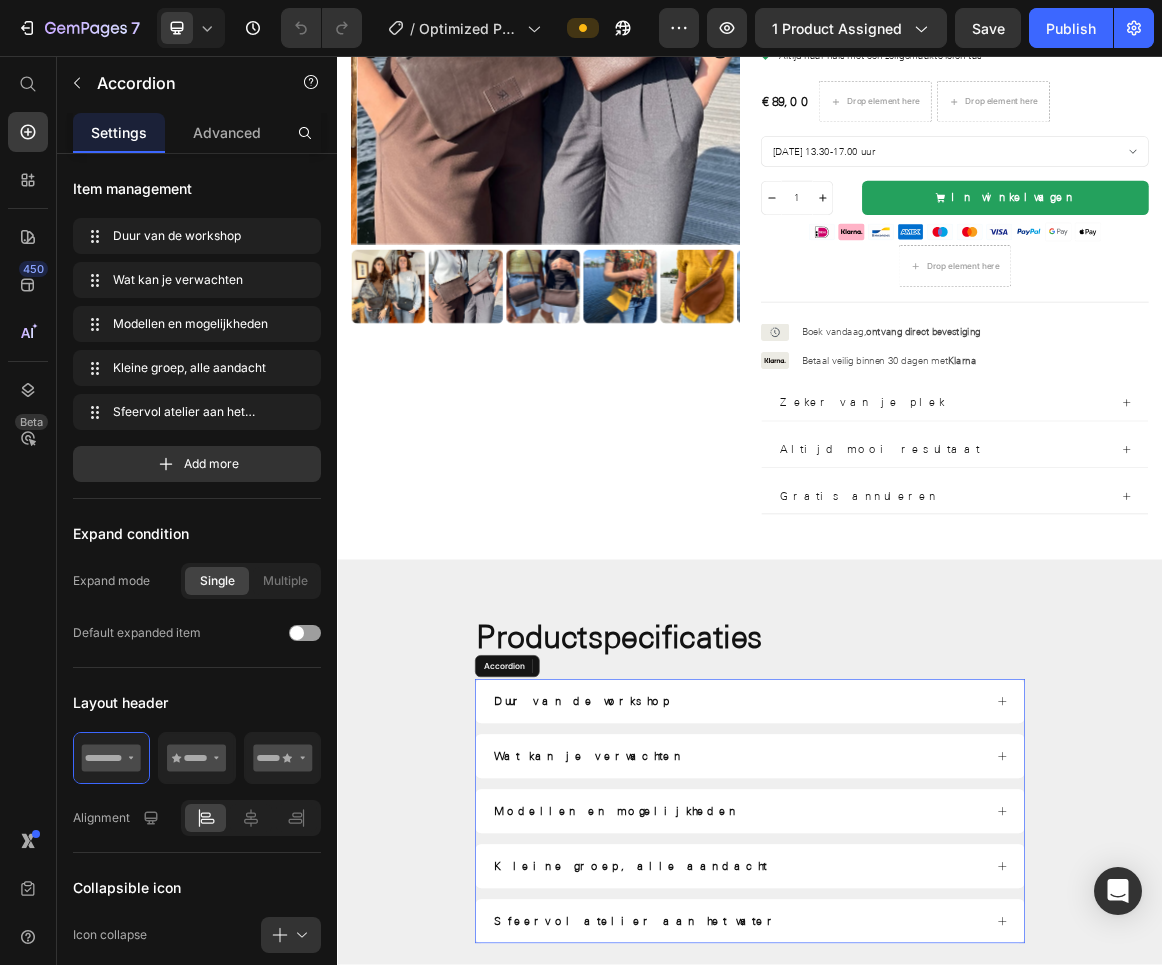 click on "Duur van de workshop" at bounding box center (695, 995) 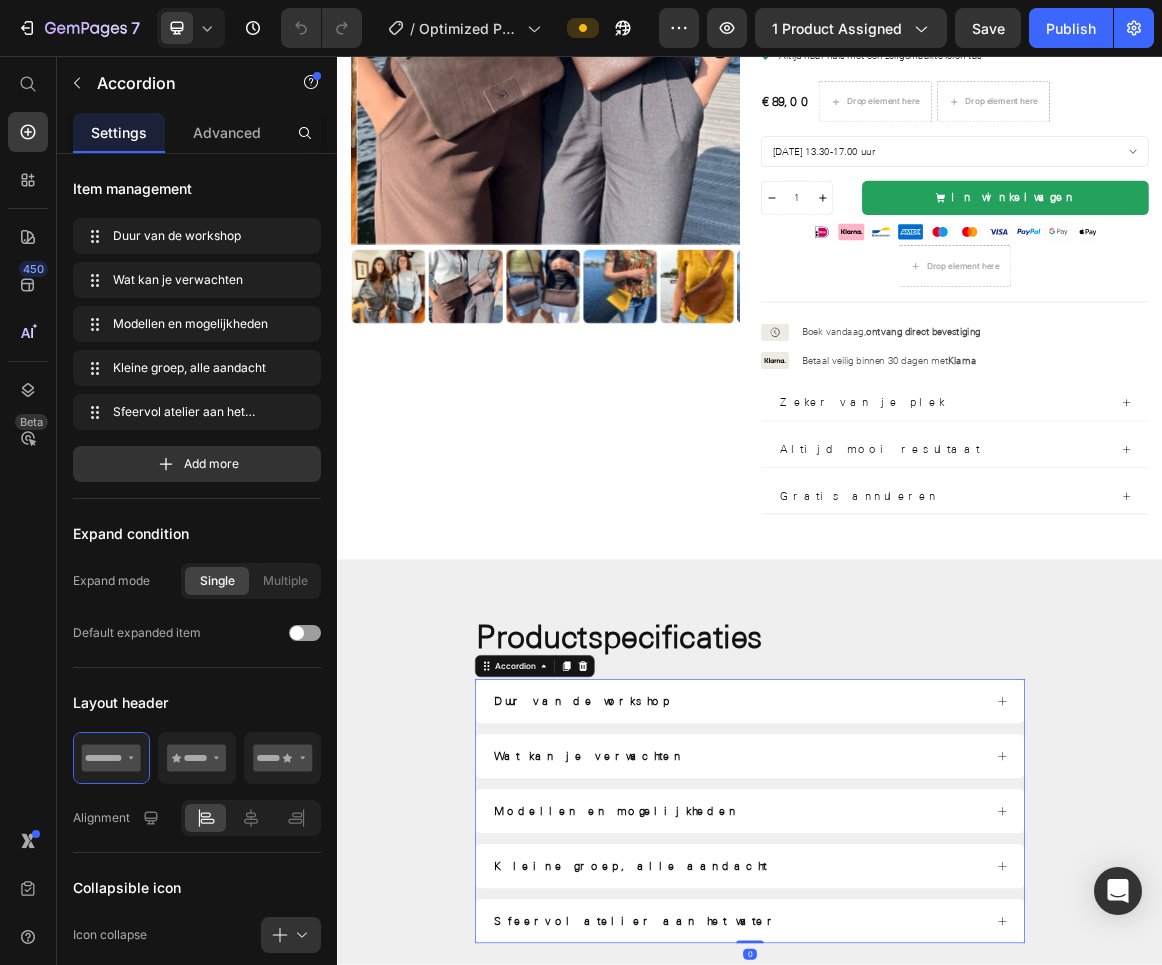 click 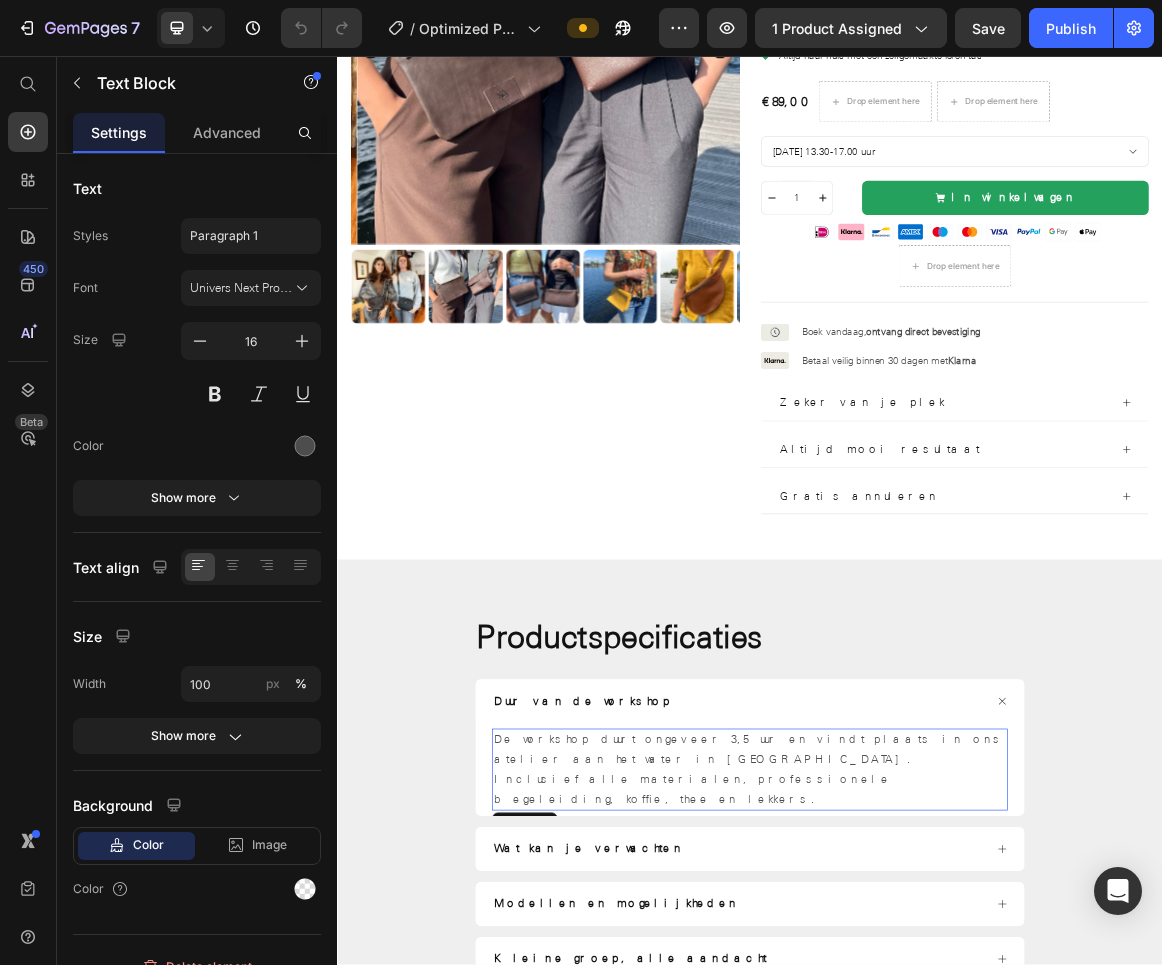 click on "De workshop duurt ongeveer 3,5 uur en vindt plaats in ons atelier aan het water in [GEOGRAPHIC_DATA]. Inclusief alle materialen, professionele begeleiding, koffie, thee en lekkers." at bounding box center (937, 1094) 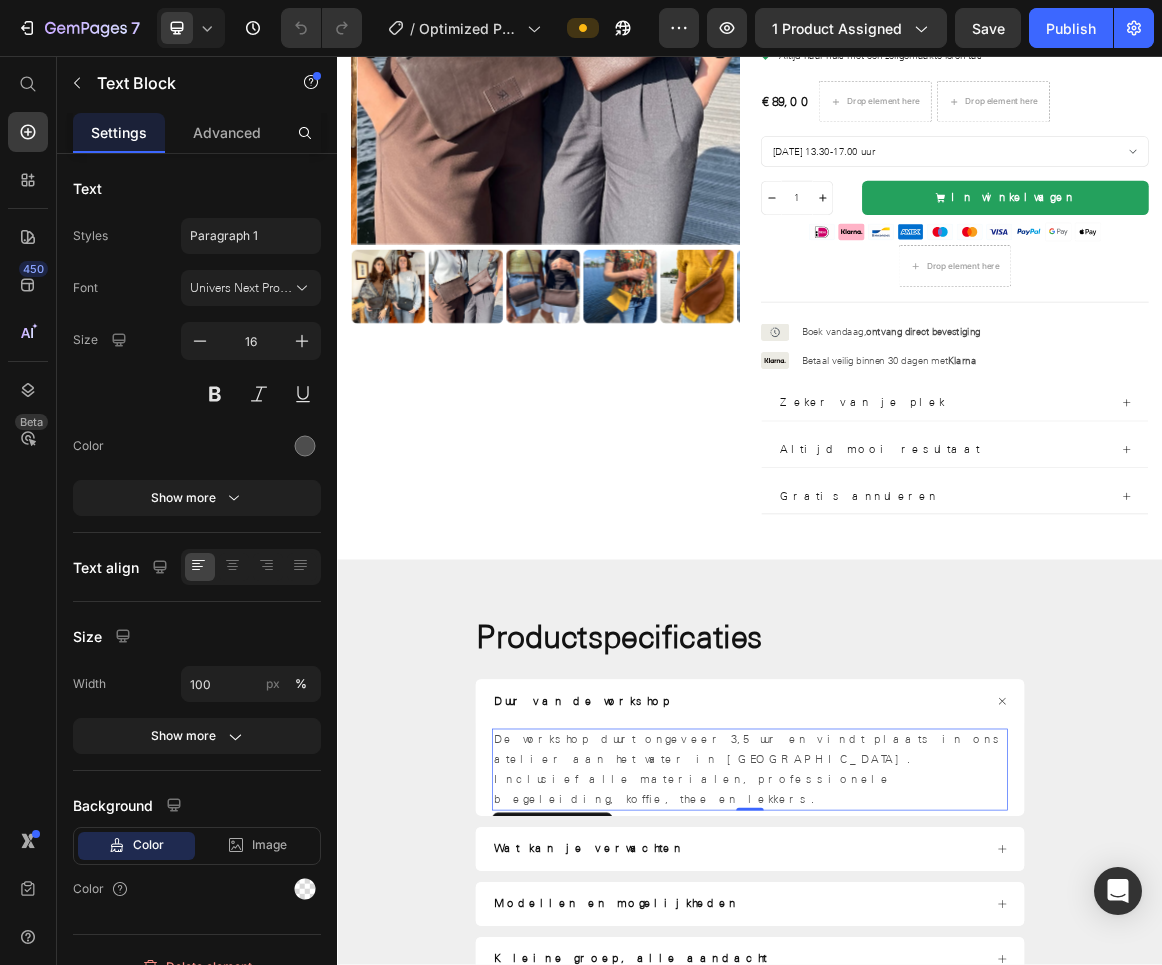 click on "De workshop duurt ongeveer 3,5 uur en vindt plaats in ons atelier aan het water in [GEOGRAPHIC_DATA]. Inclusief alle materialen, professionele begeleiding, koffie, thee en lekkers." at bounding box center (935, 1093) 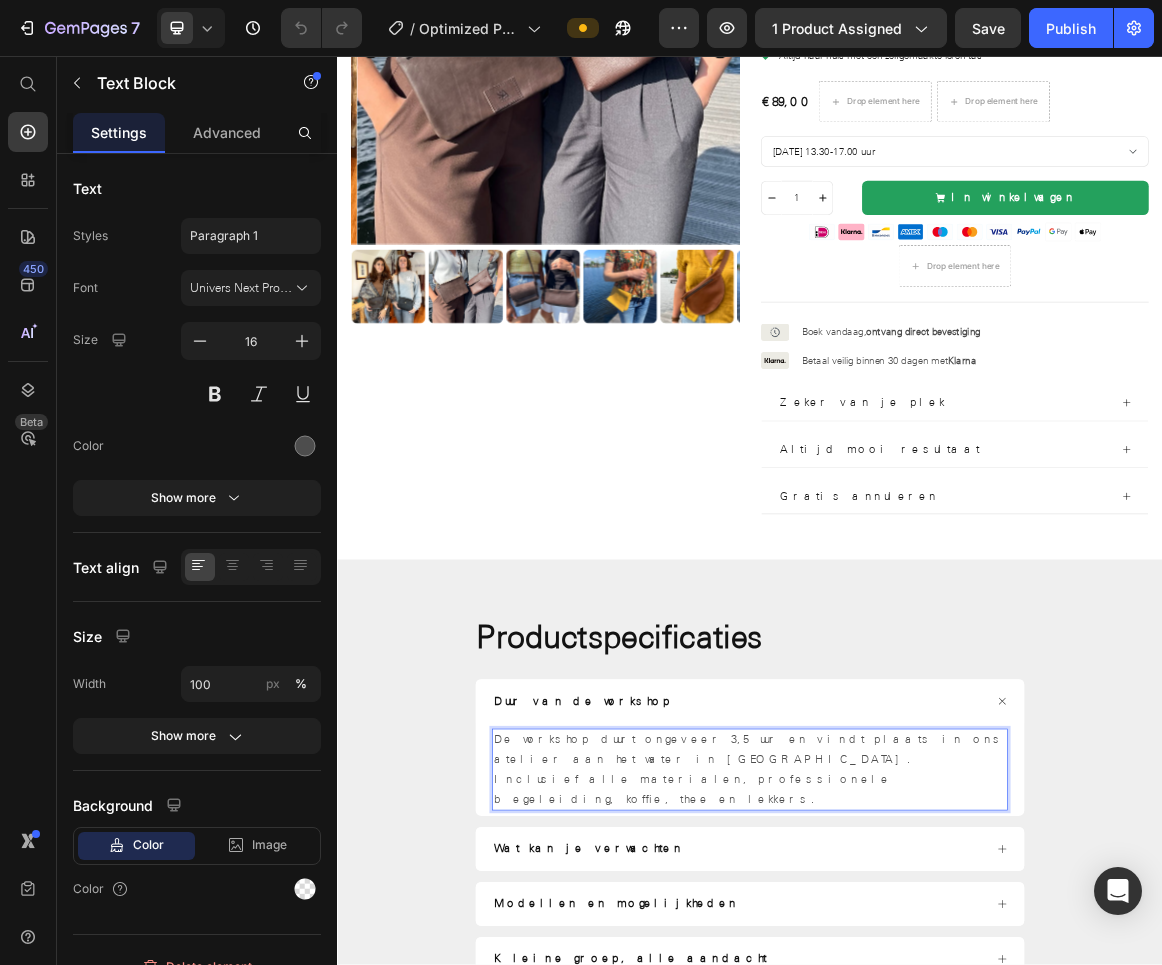 click on "De workshop duurt ongeveer 3,5 uur en vindt plaats in ons atelier aan het water in [GEOGRAPHIC_DATA]. Inclusief alle materialen, professionele begeleiding, koffie, thee en lekkers." at bounding box center [937, 1094] 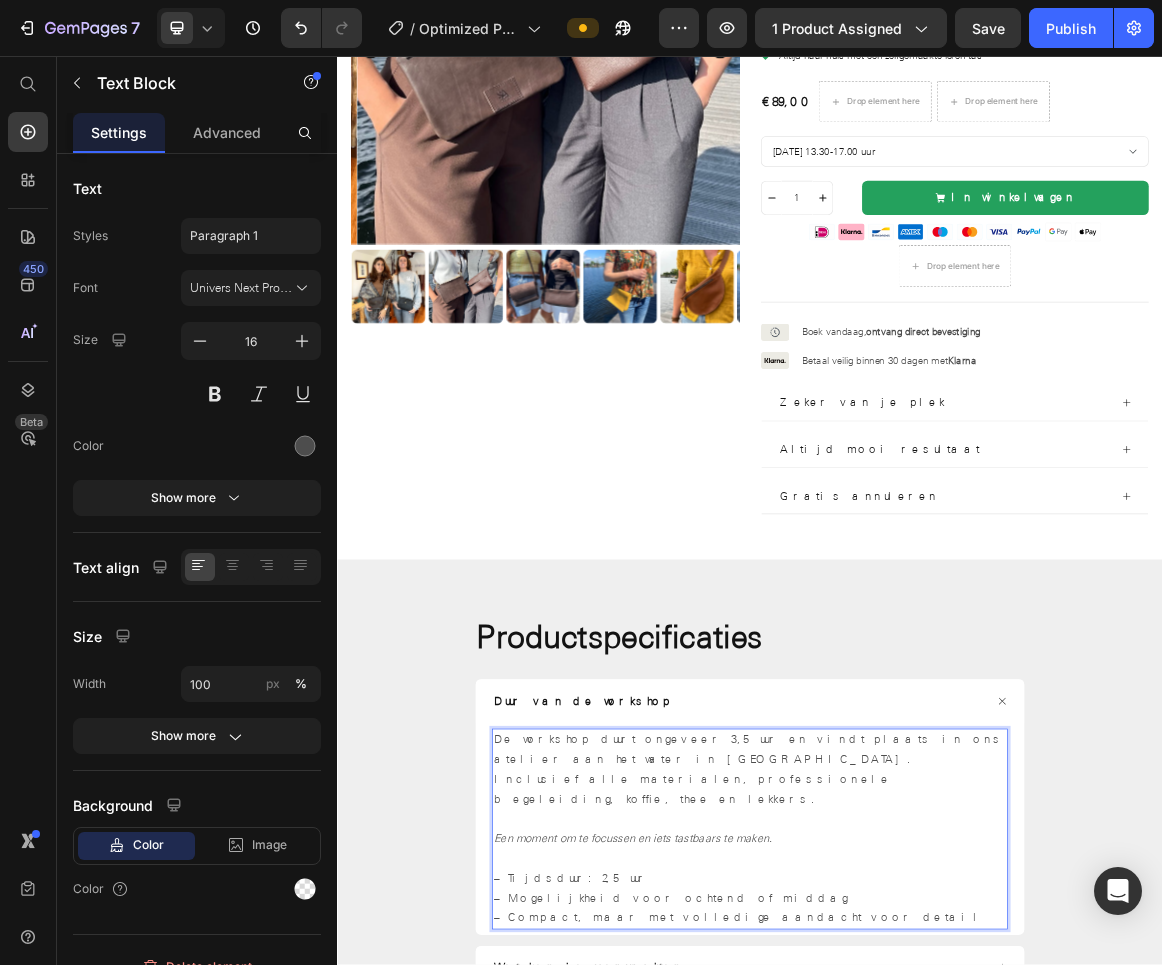 click on "Een moment om te focussen en iets tastbaars te maken." at bounding box center (937, 1195) 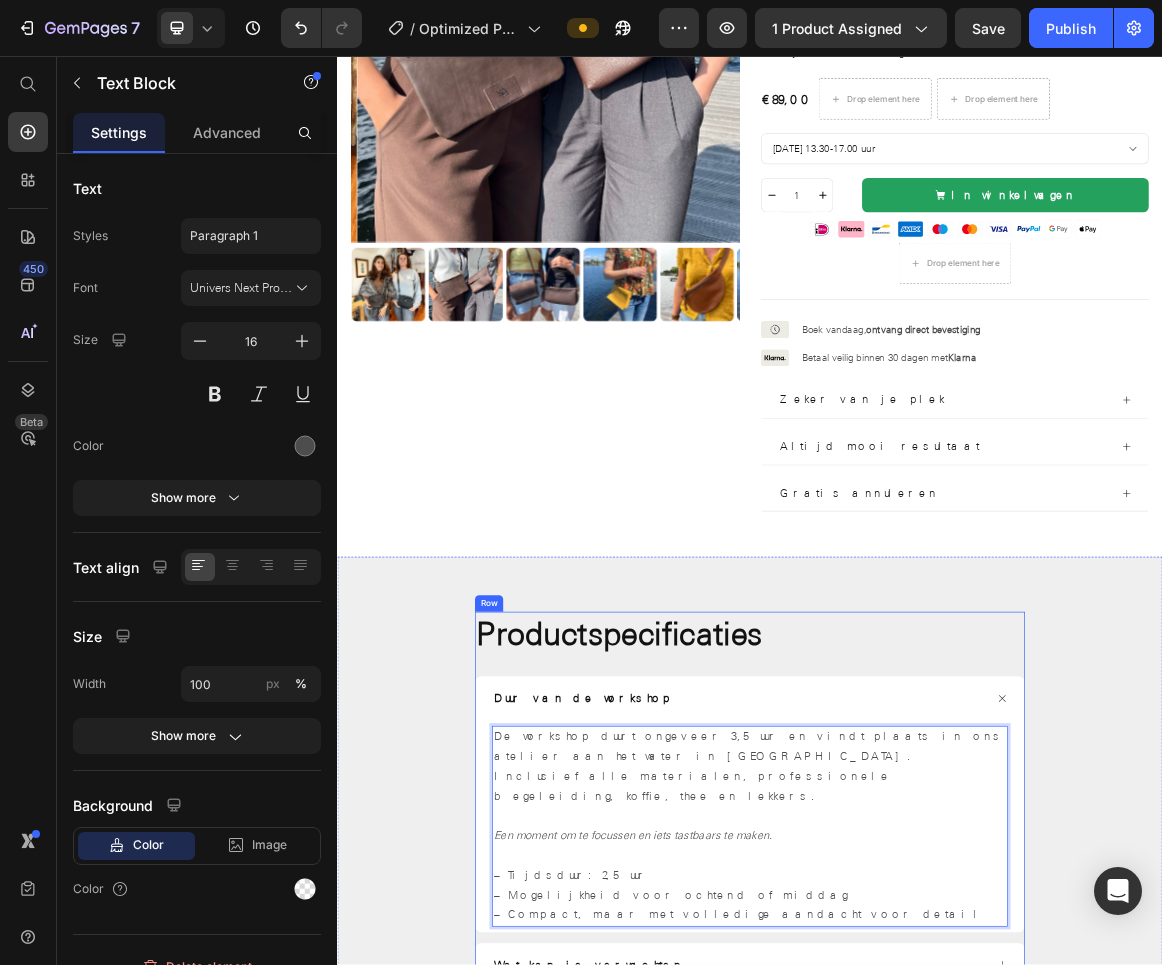 scroll, scrollTop: 515, scrollLeft: 0, axis: vertical 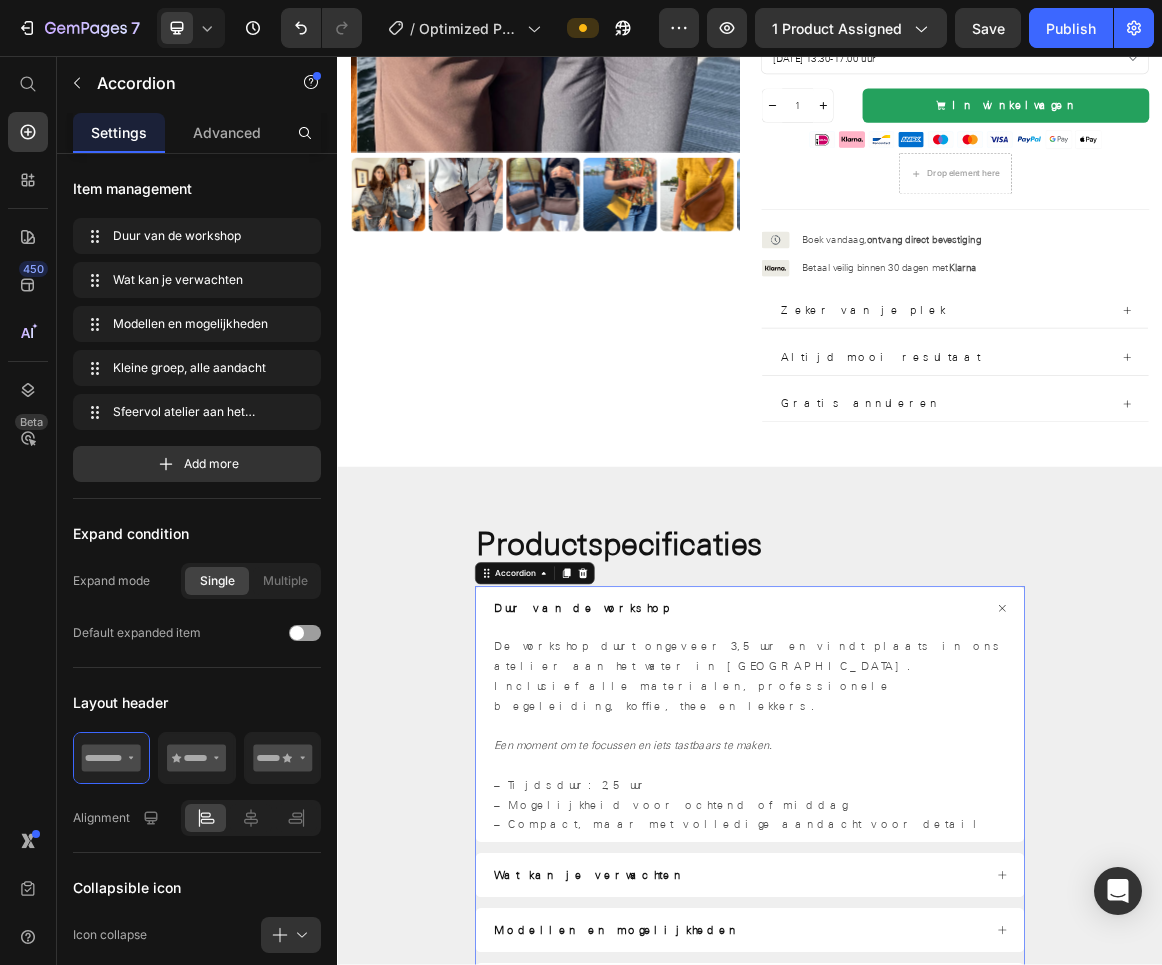 drag, startPoint x: 718, startPoint y: 1193, endPoint x: 733, endPoint y: 1191, distance: 15.132746 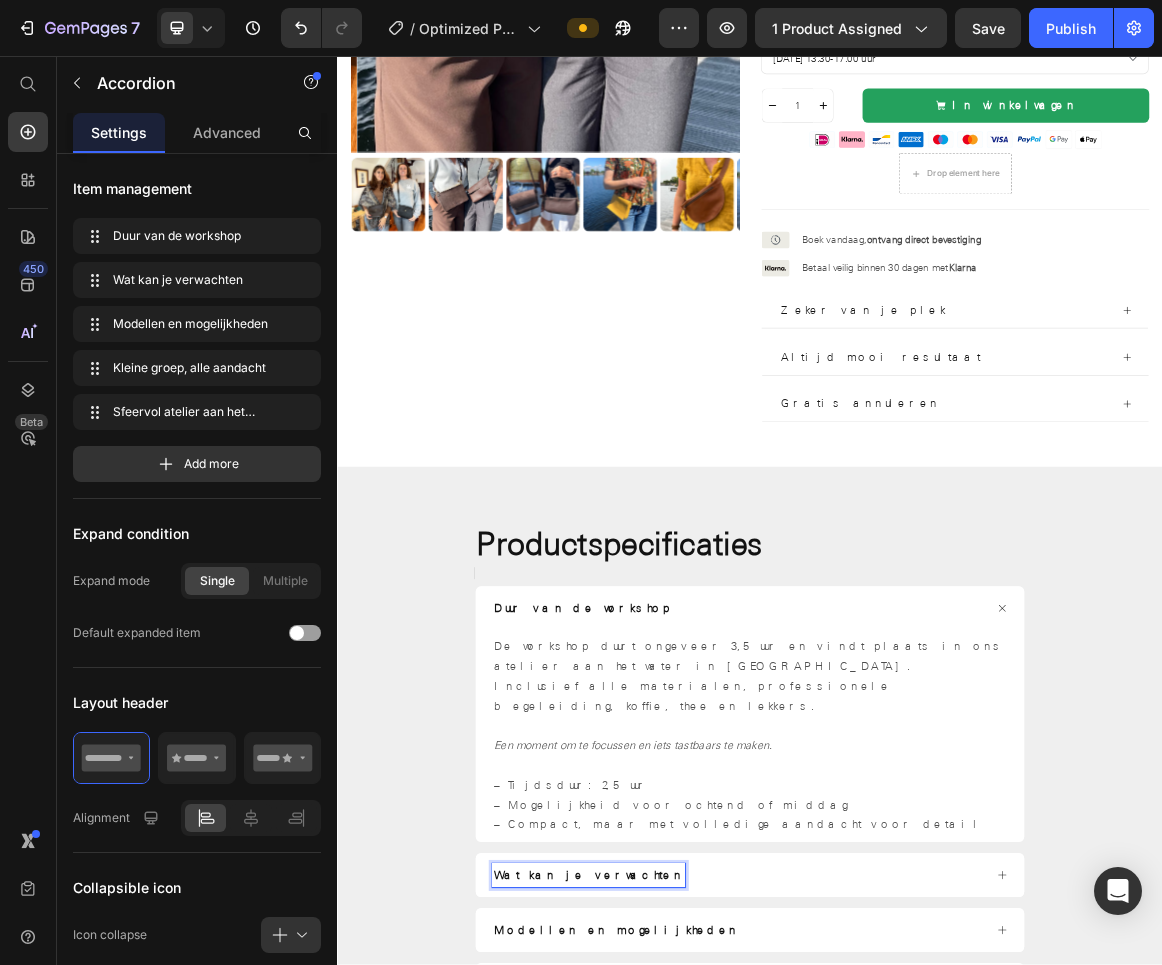 click on "Wat kan je verwachten" at bounding box center (702, 1248) 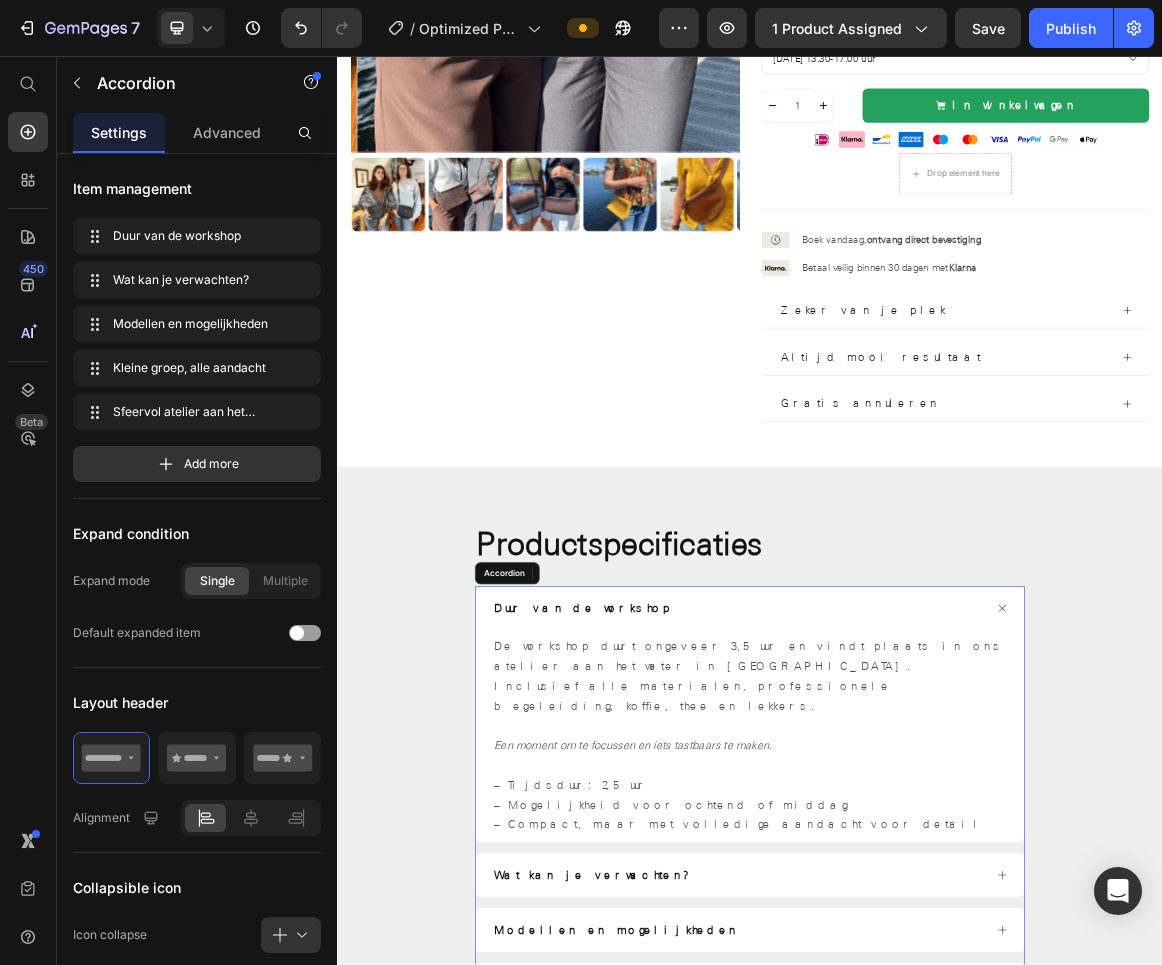 click on "Wat kan je verwachten?" at bounding box center (710, 1248) 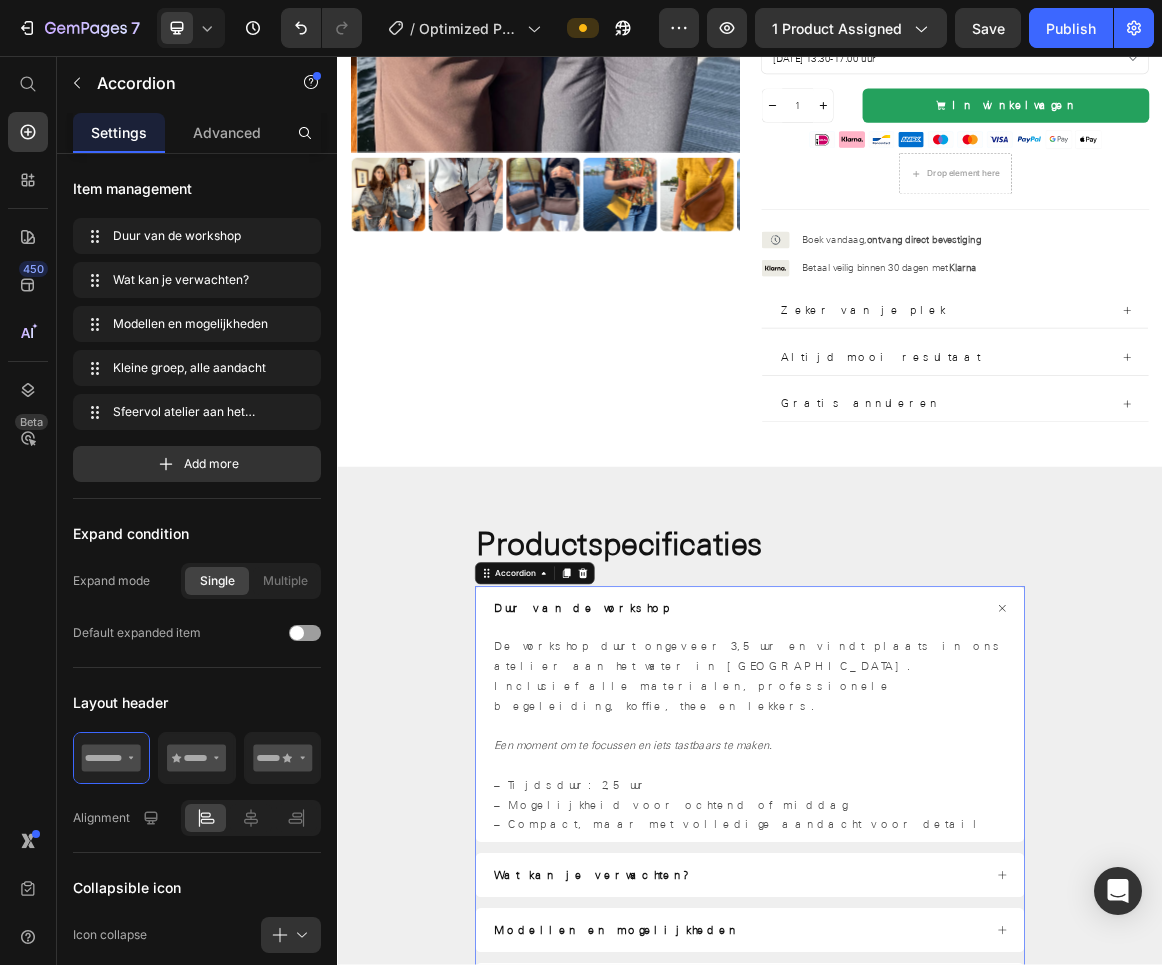 click 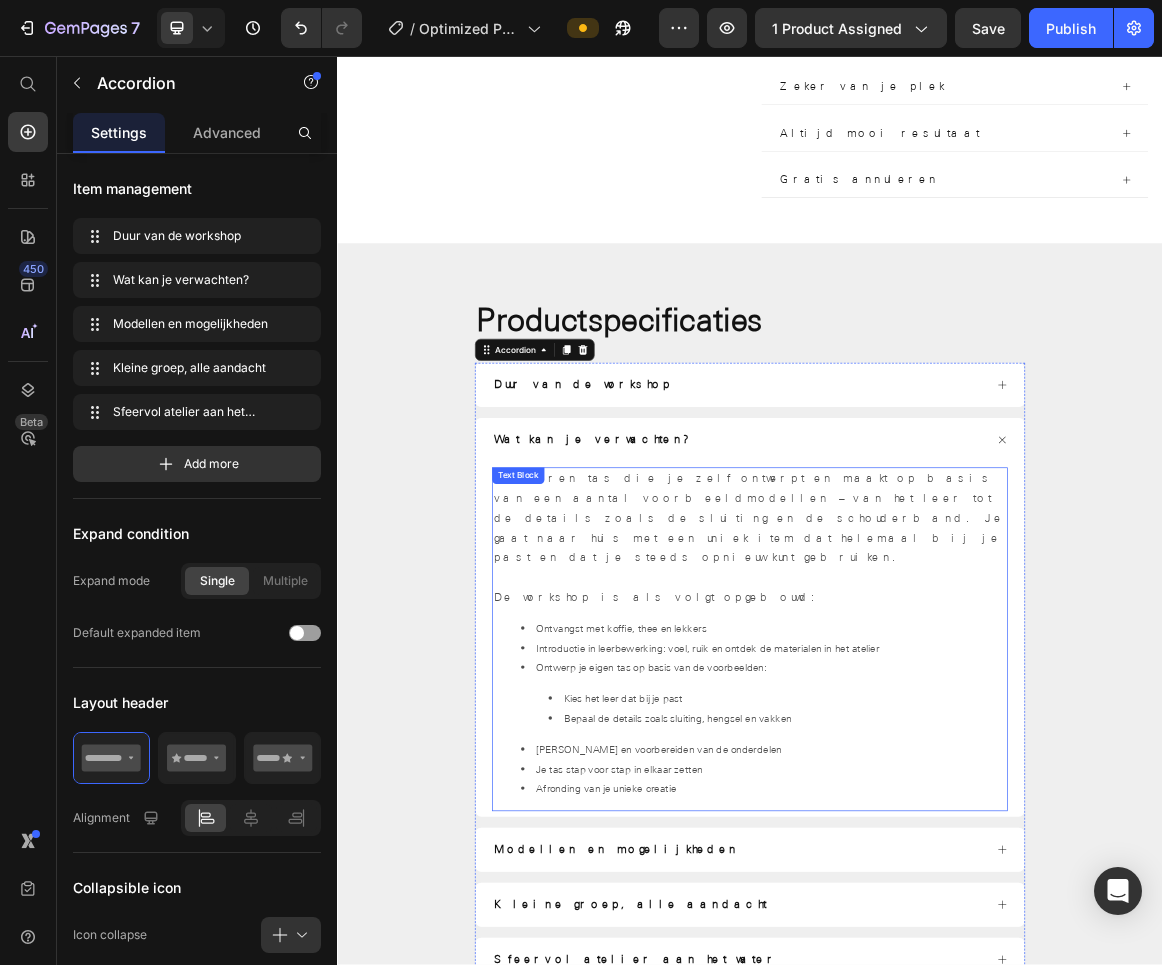 scroll, scrollTop: 1003, scrollLeft: 0, axis: vertical 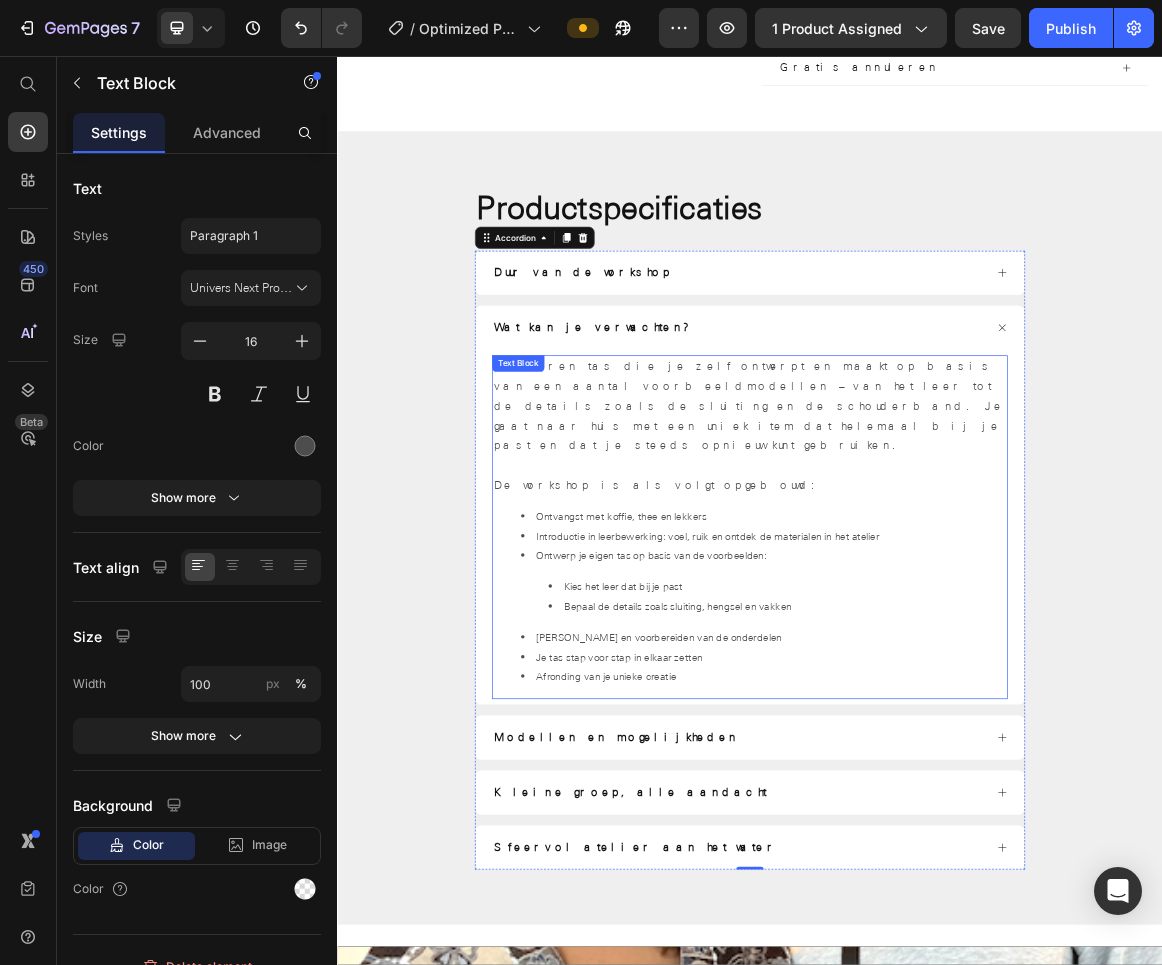 click on "Afronding van je unieke creatie" at bounding box center [957, 959] 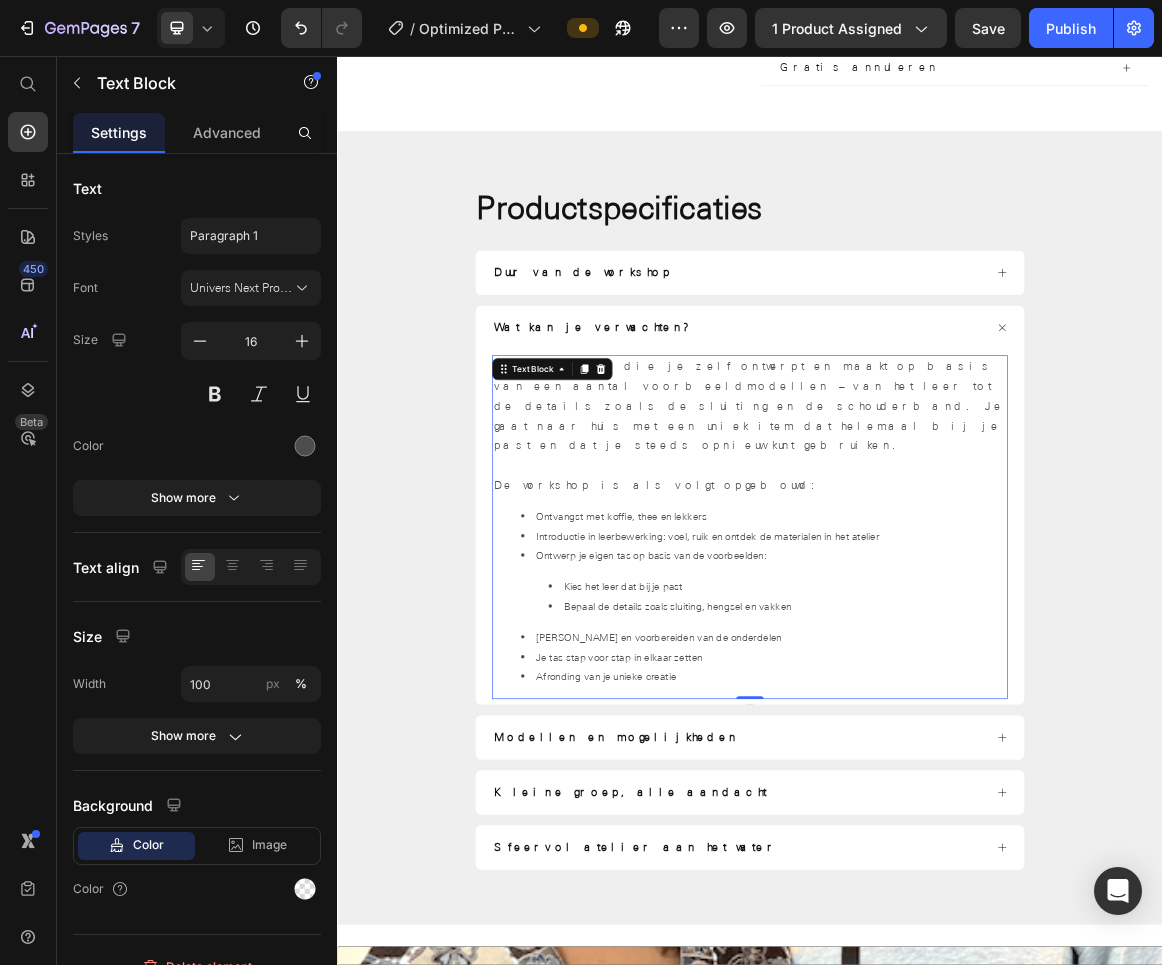click on "Afronding van je unieke creatie" at bounding box center [957, 959] 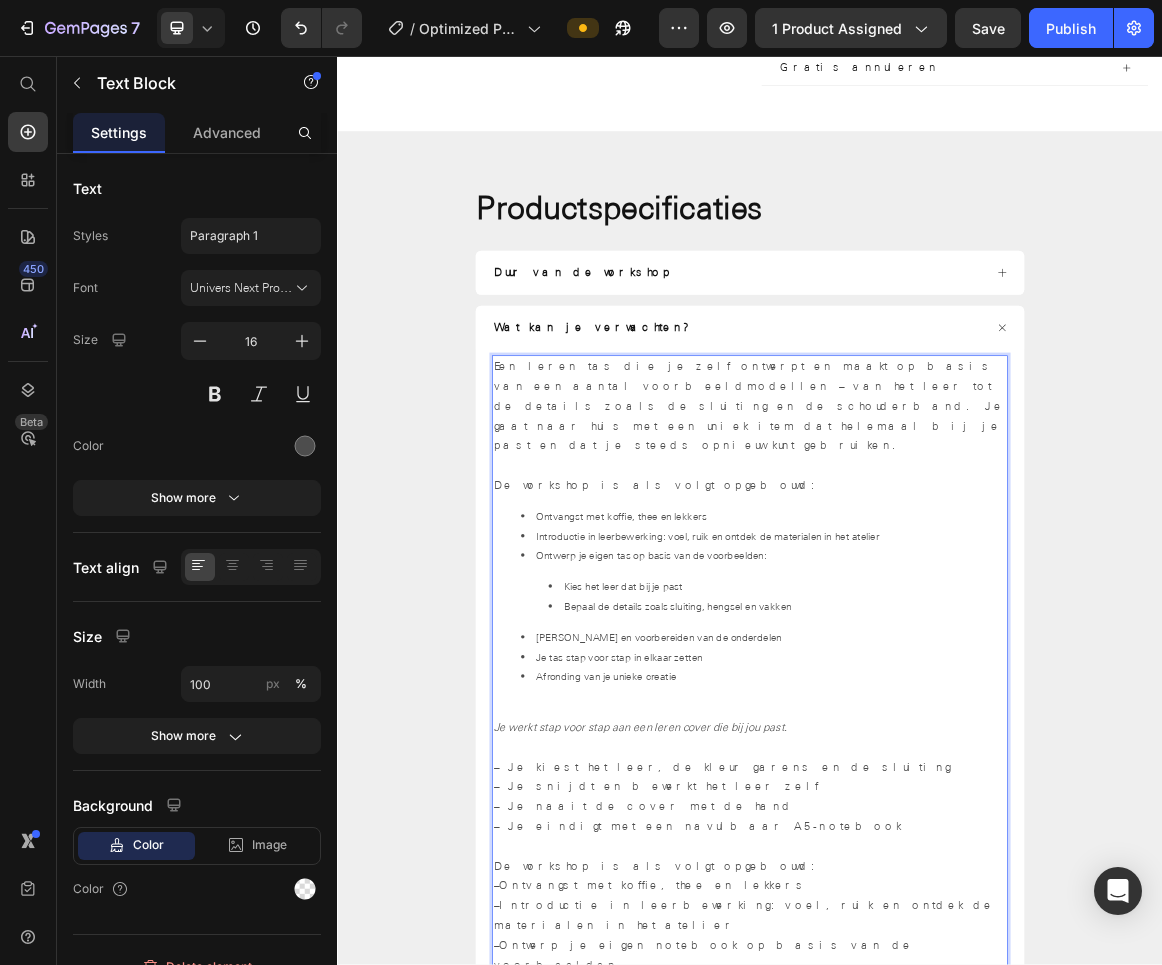 click on "Een leren tas die je zelf ontwerpt en maakt op basis van een aantal voorbeeldmodellen – van het leer tot de details zoals de sluiting en de schouderband. Je gaat naar huis met een uniek item dat helemaal bij je past en dat je steeds opnieuw kunt gebruiken." at bounding box center (935, 565) 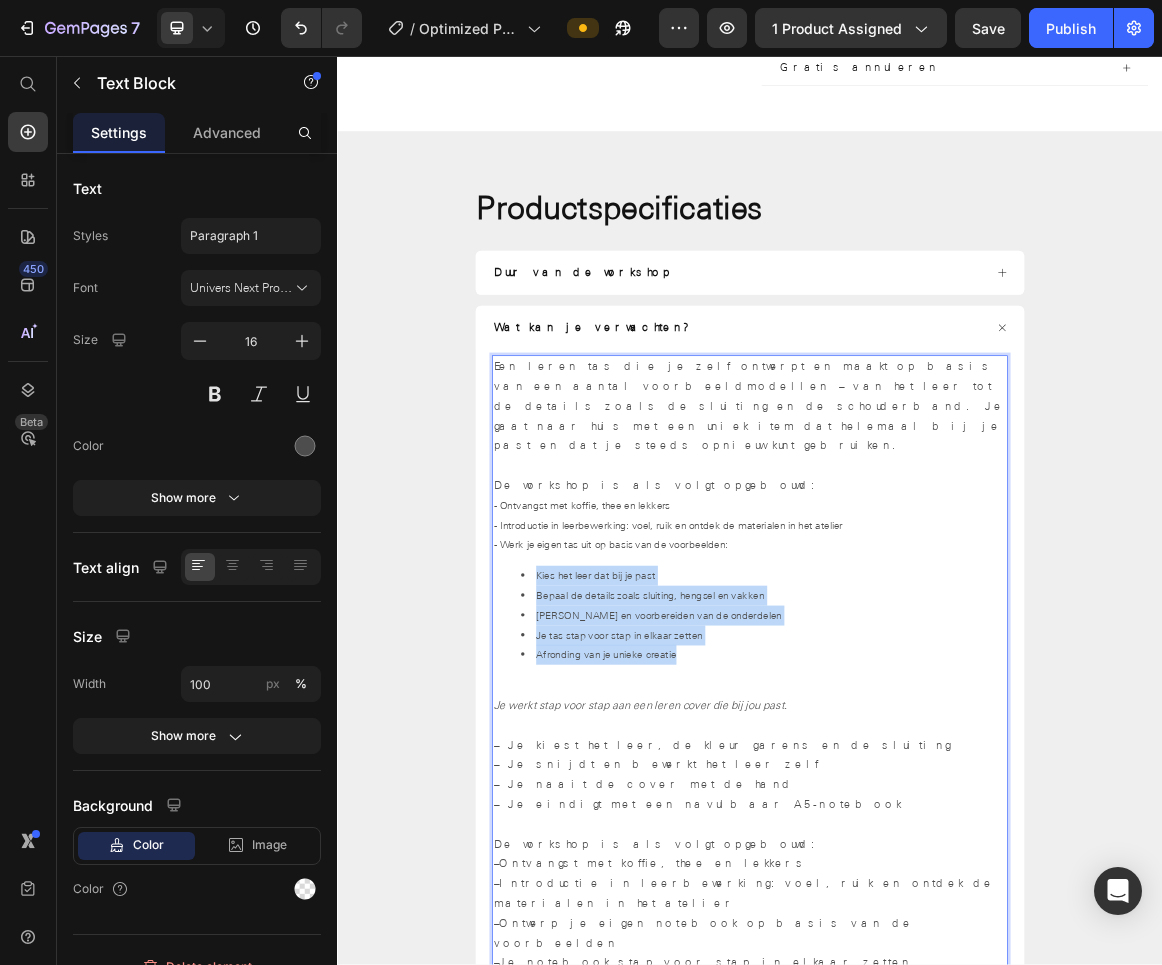 drag, startPoint x: 609, startPoint y: 756, endPoint x: 811, endPoint y: 872, distance: 232.93776 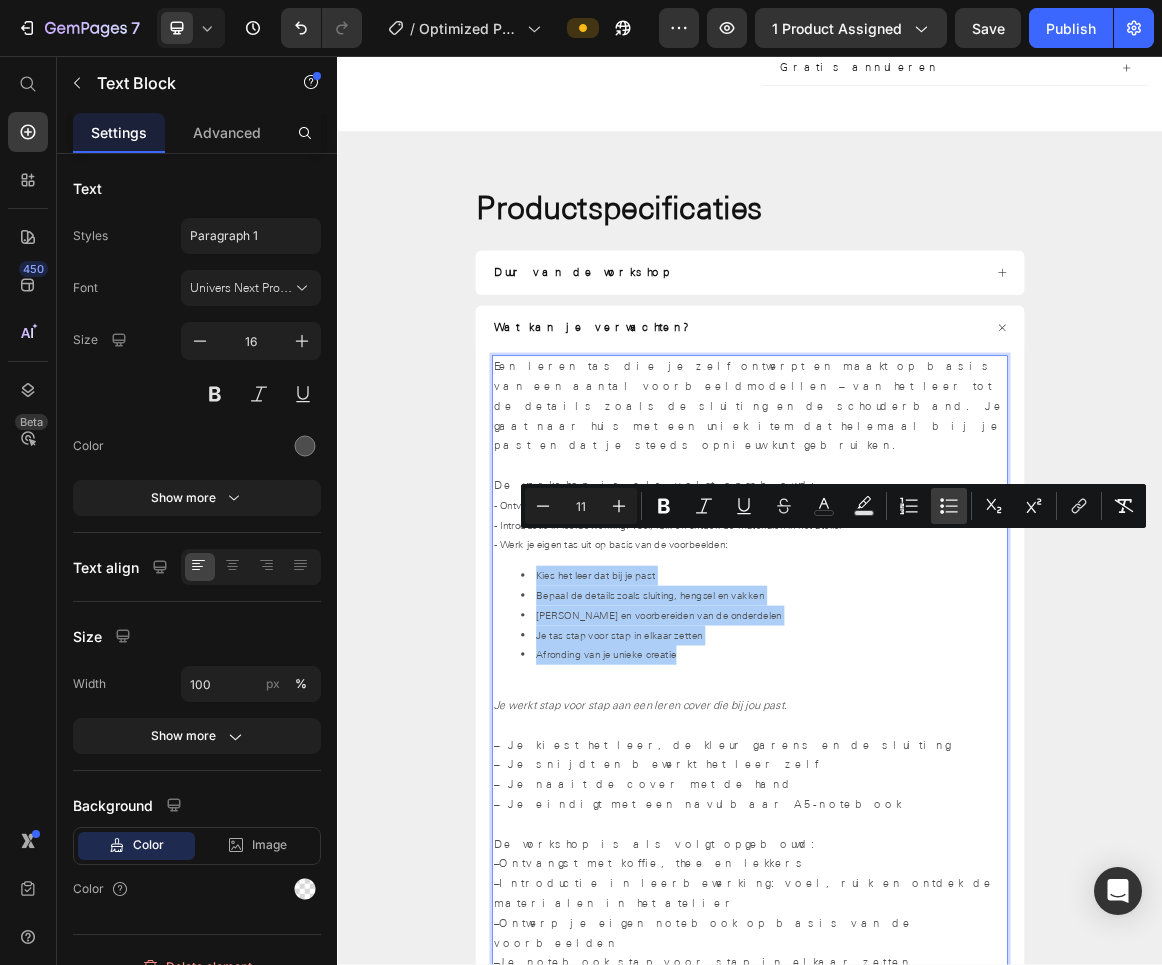 click on "Bulleted List" at bounding box center [949, 506] 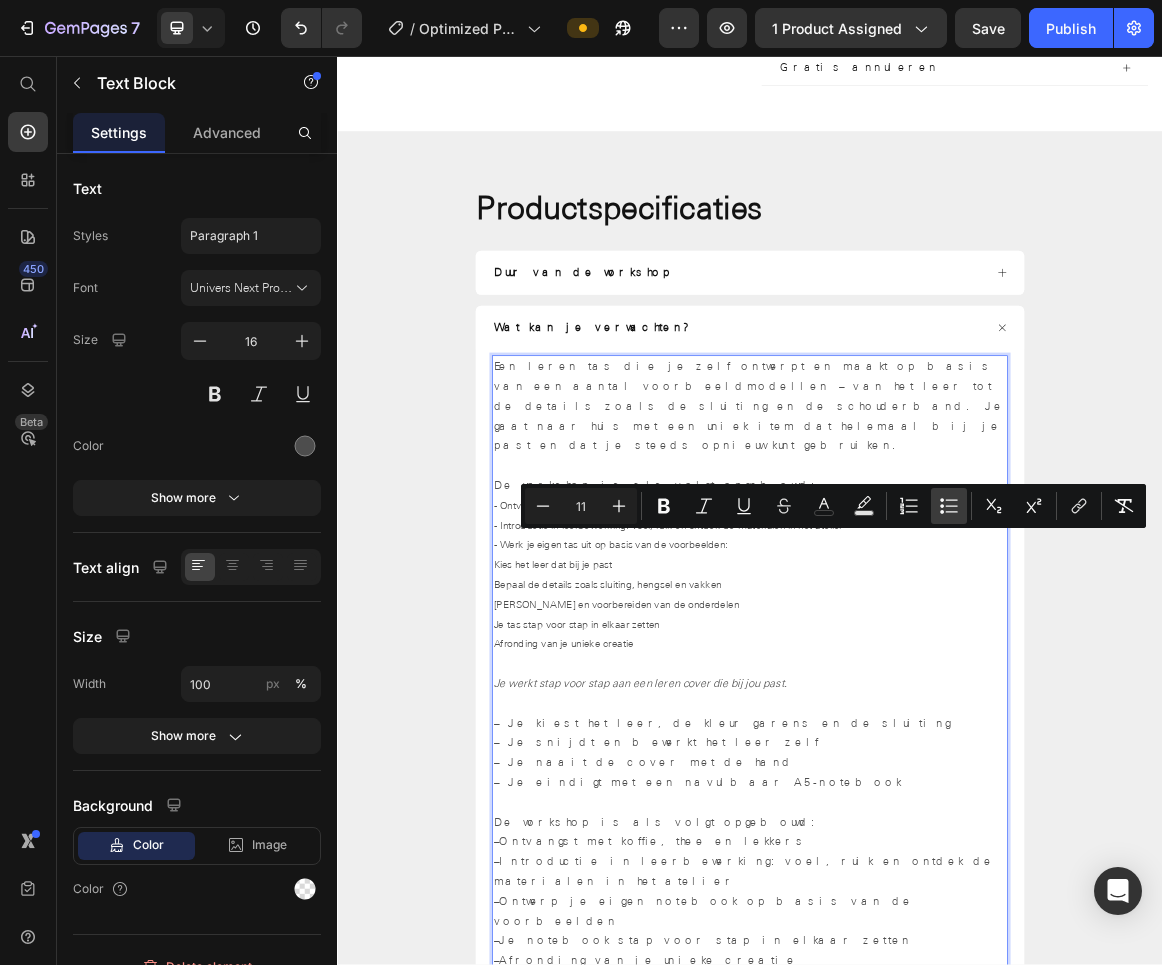click on "Bulleted List" at bounding box center (949, 506) 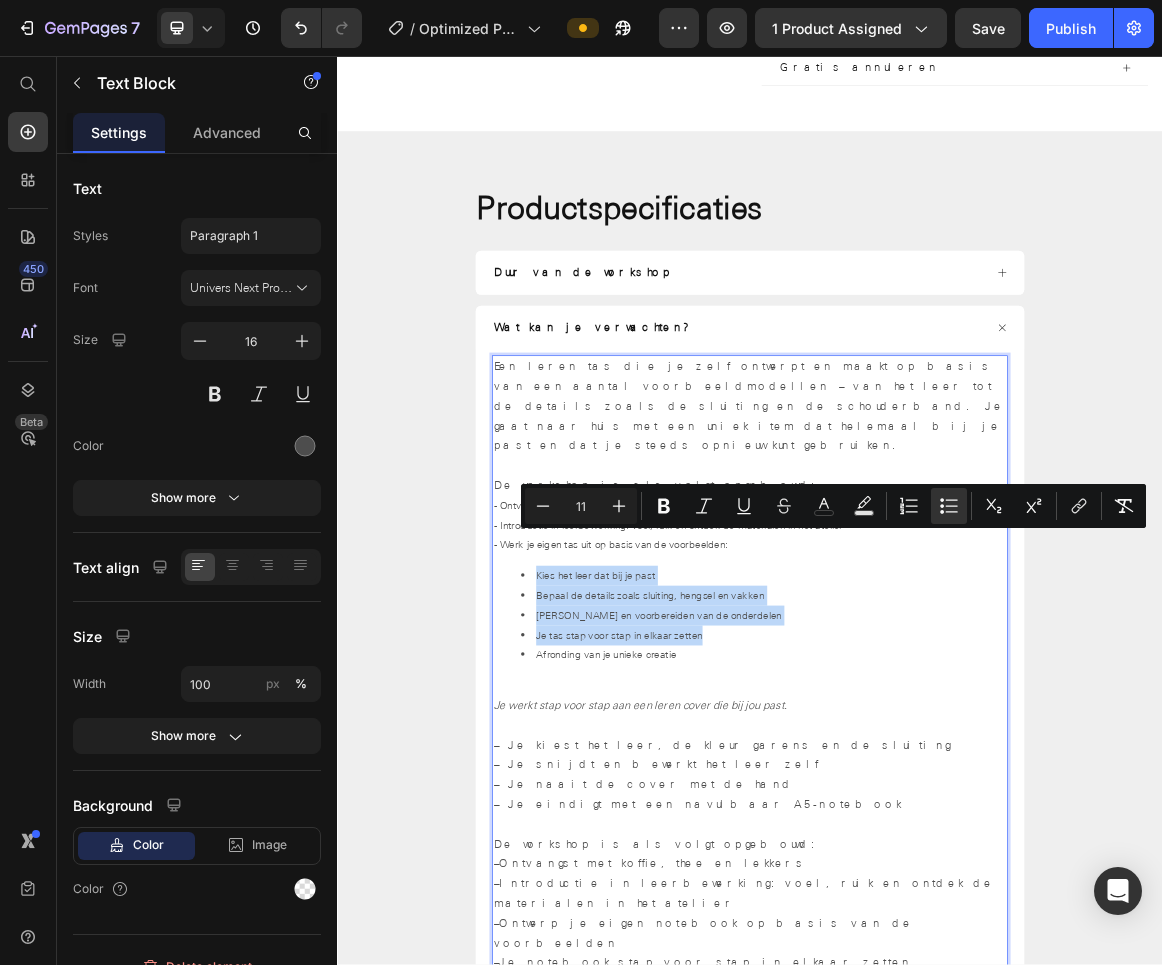 click on "Je tas stap voor stap in elkaar zetten" at bounding box center [957, 899] 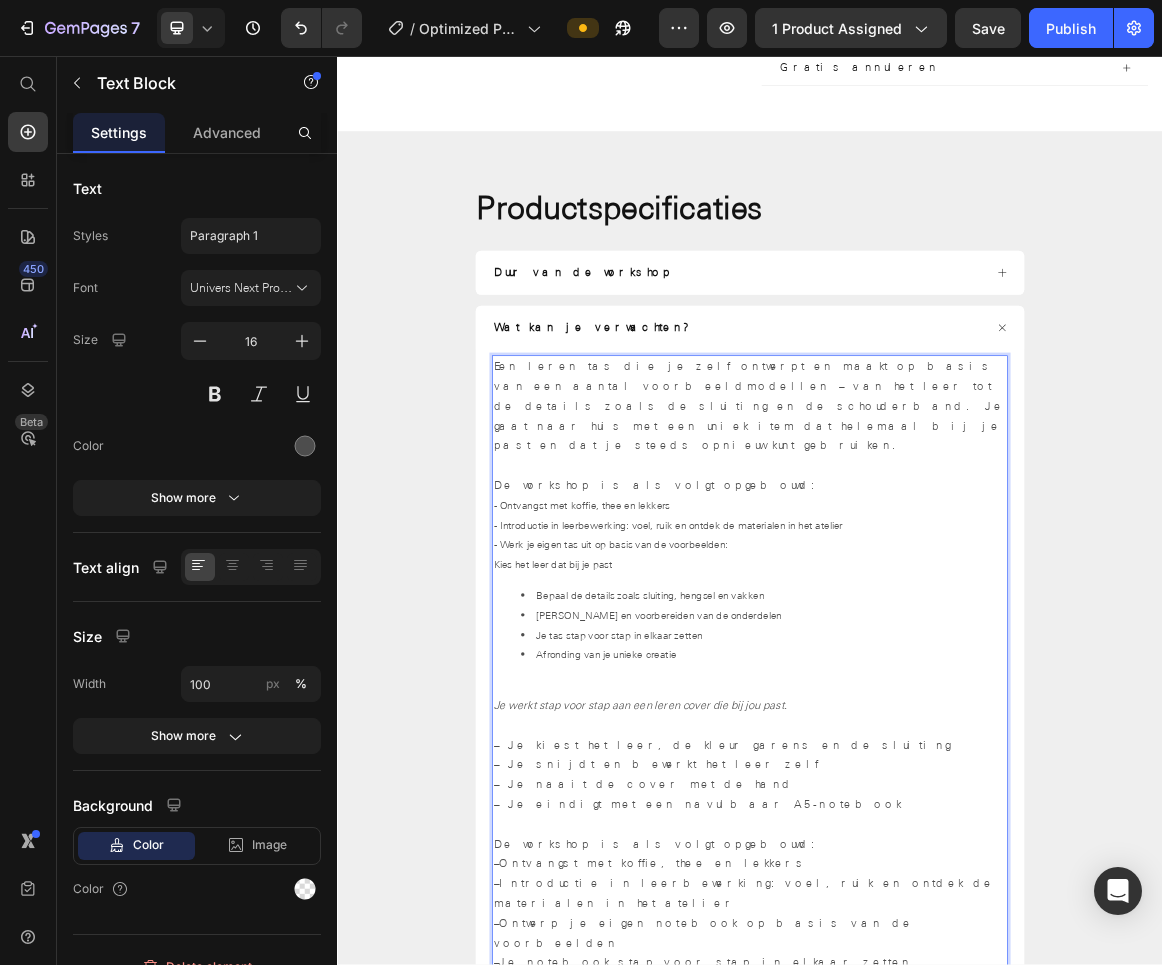 type 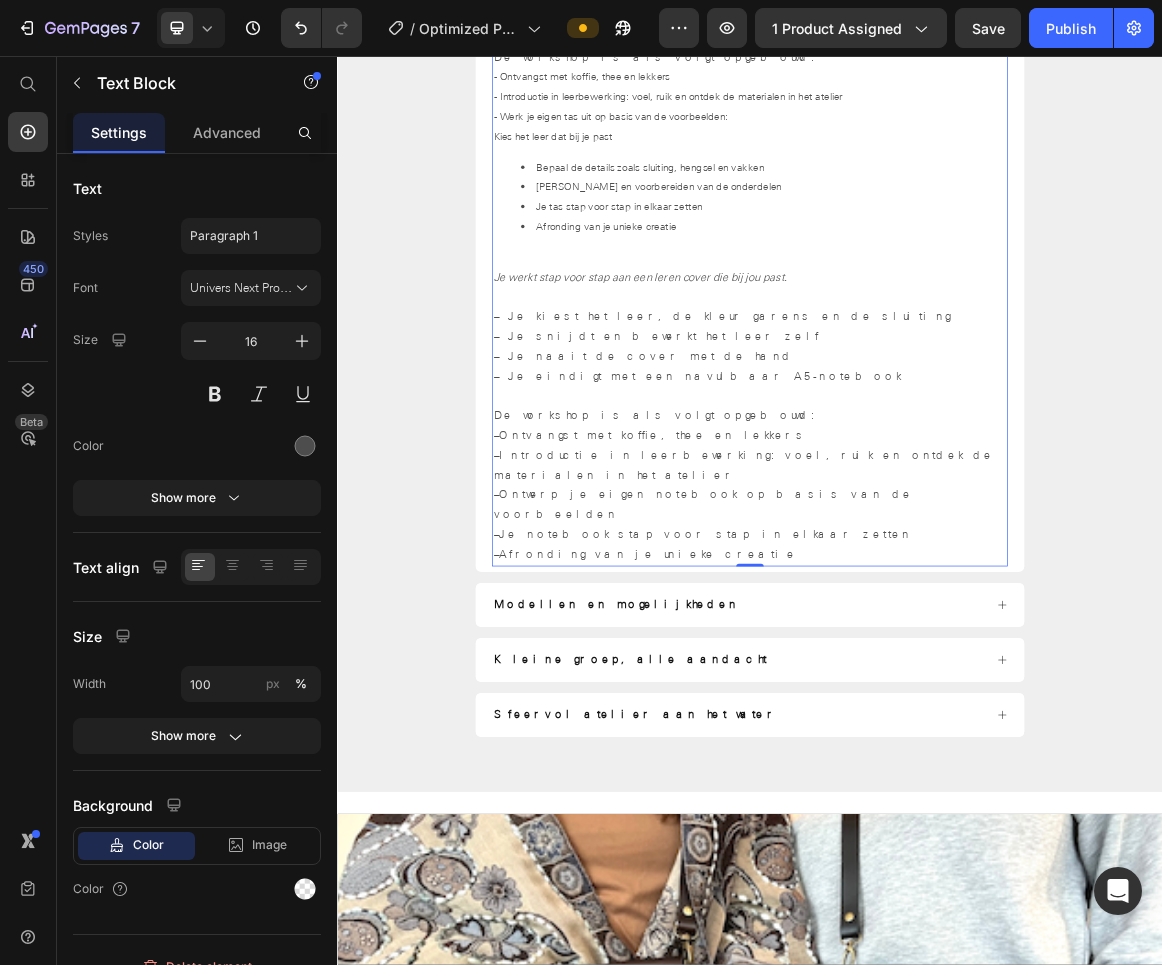 scroll, scrollTop: 1564, scrollLeft: 0, axis: vertical 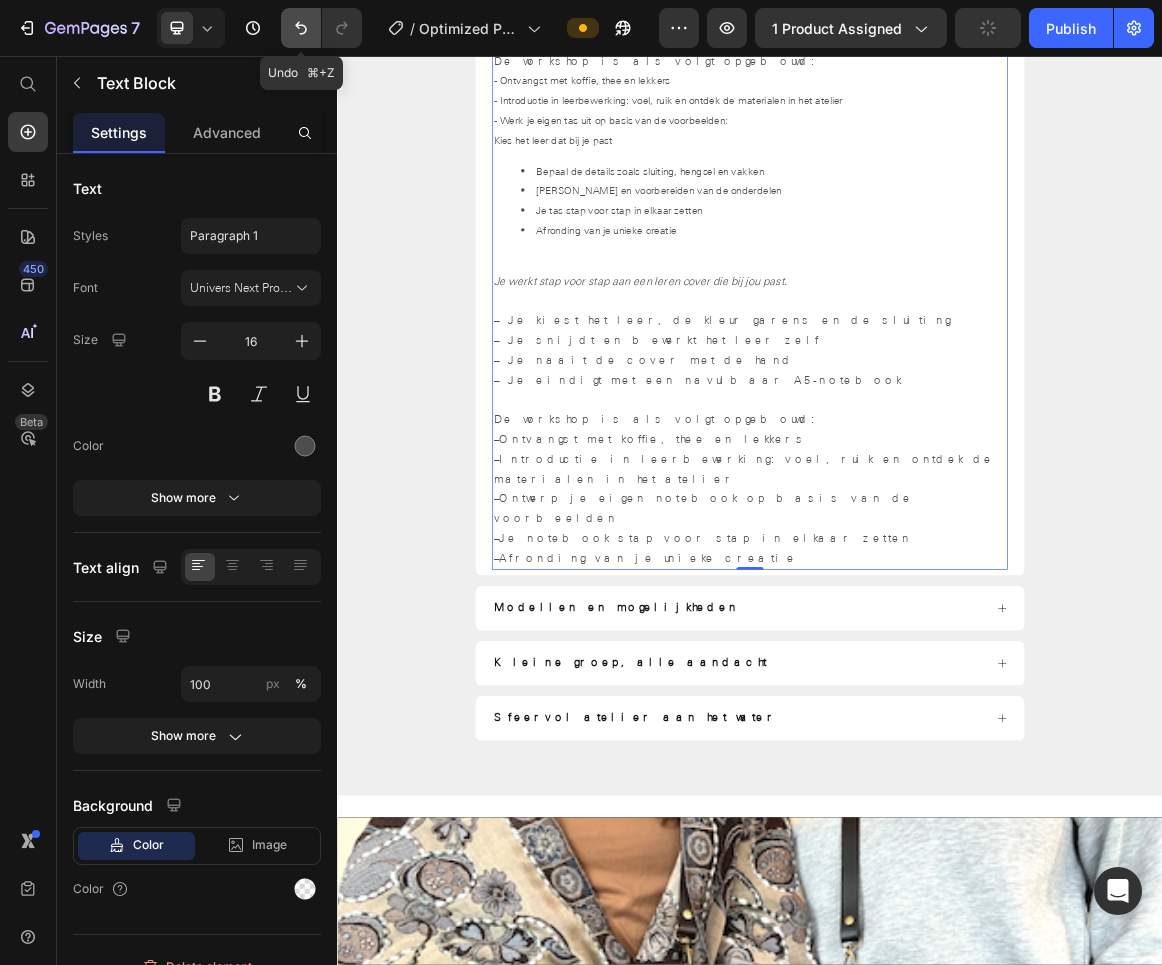 click 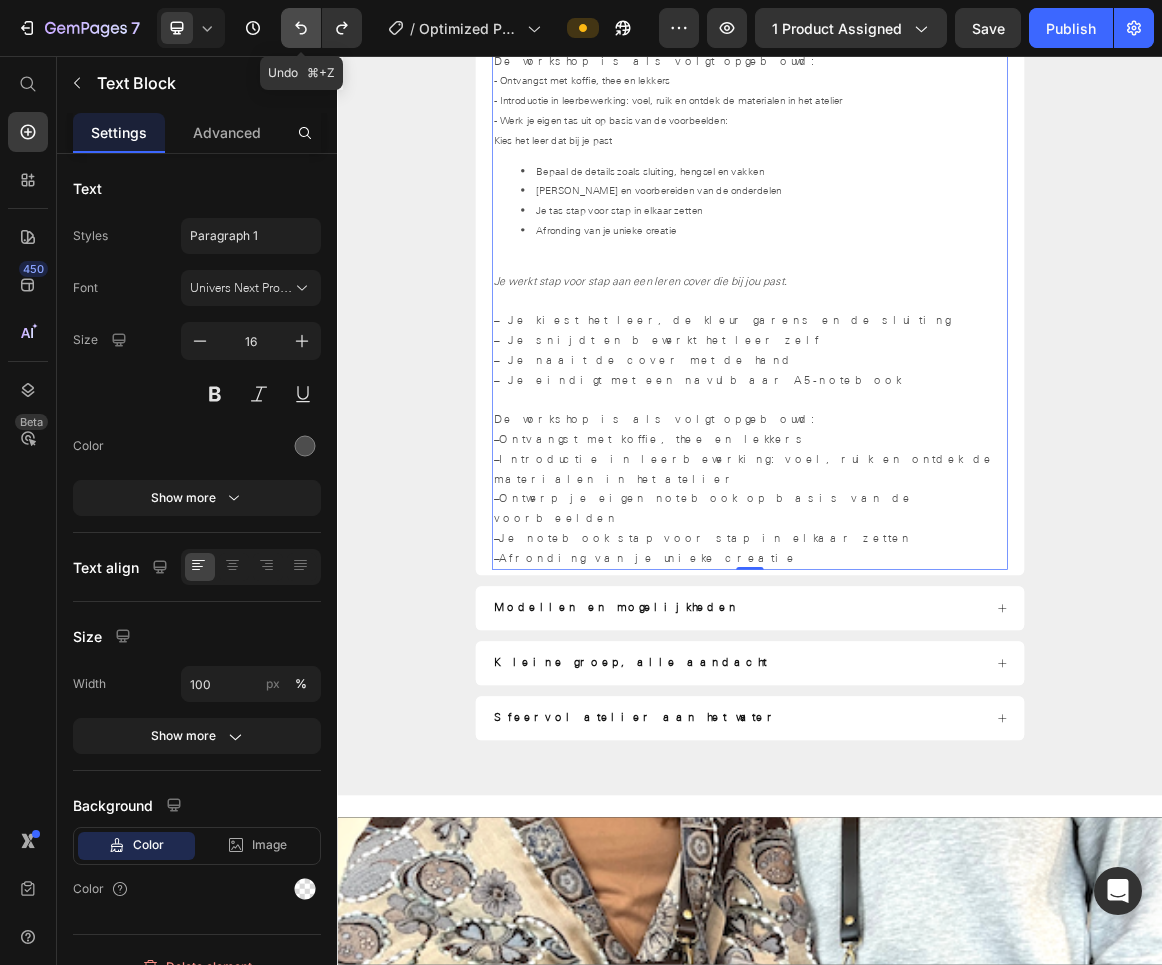 click 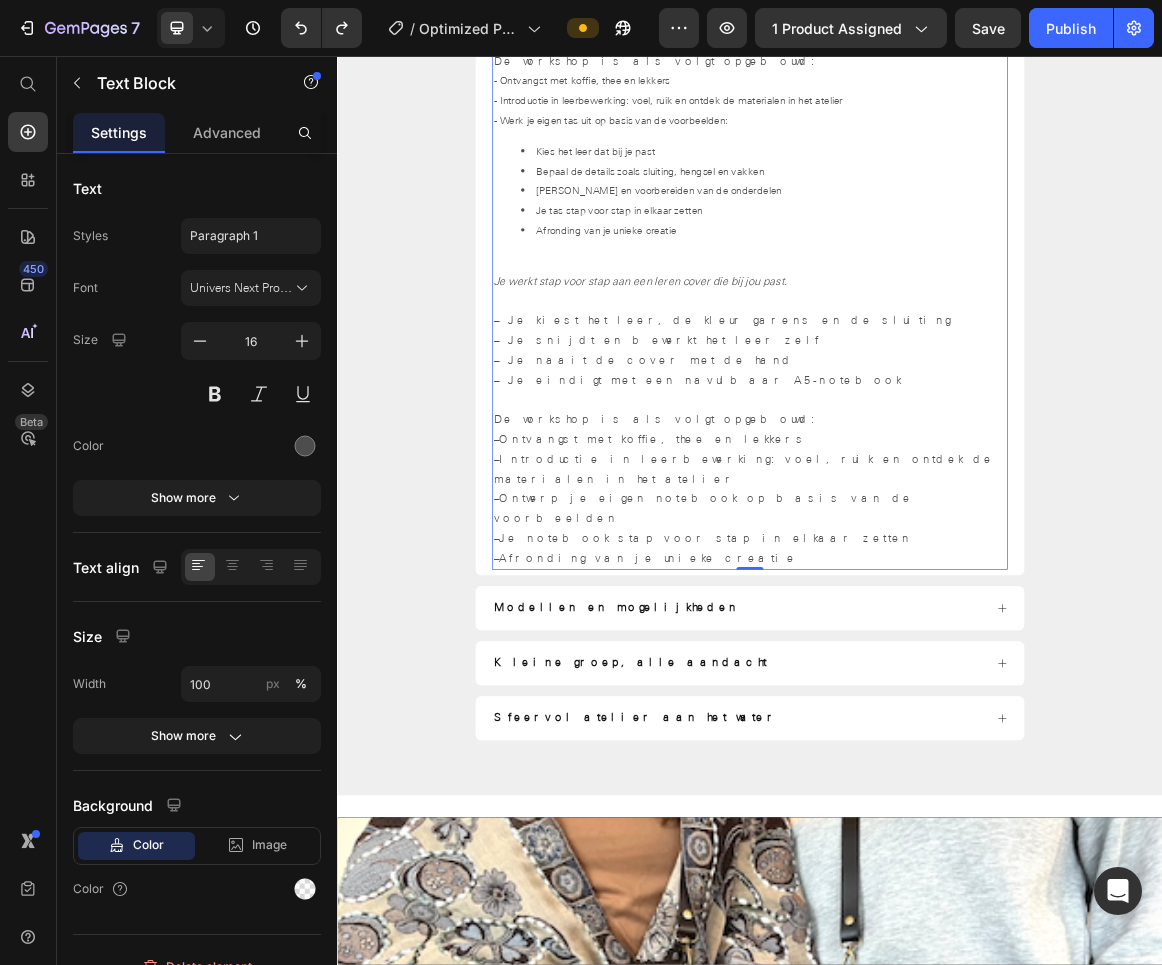 select on "574571540407124851" 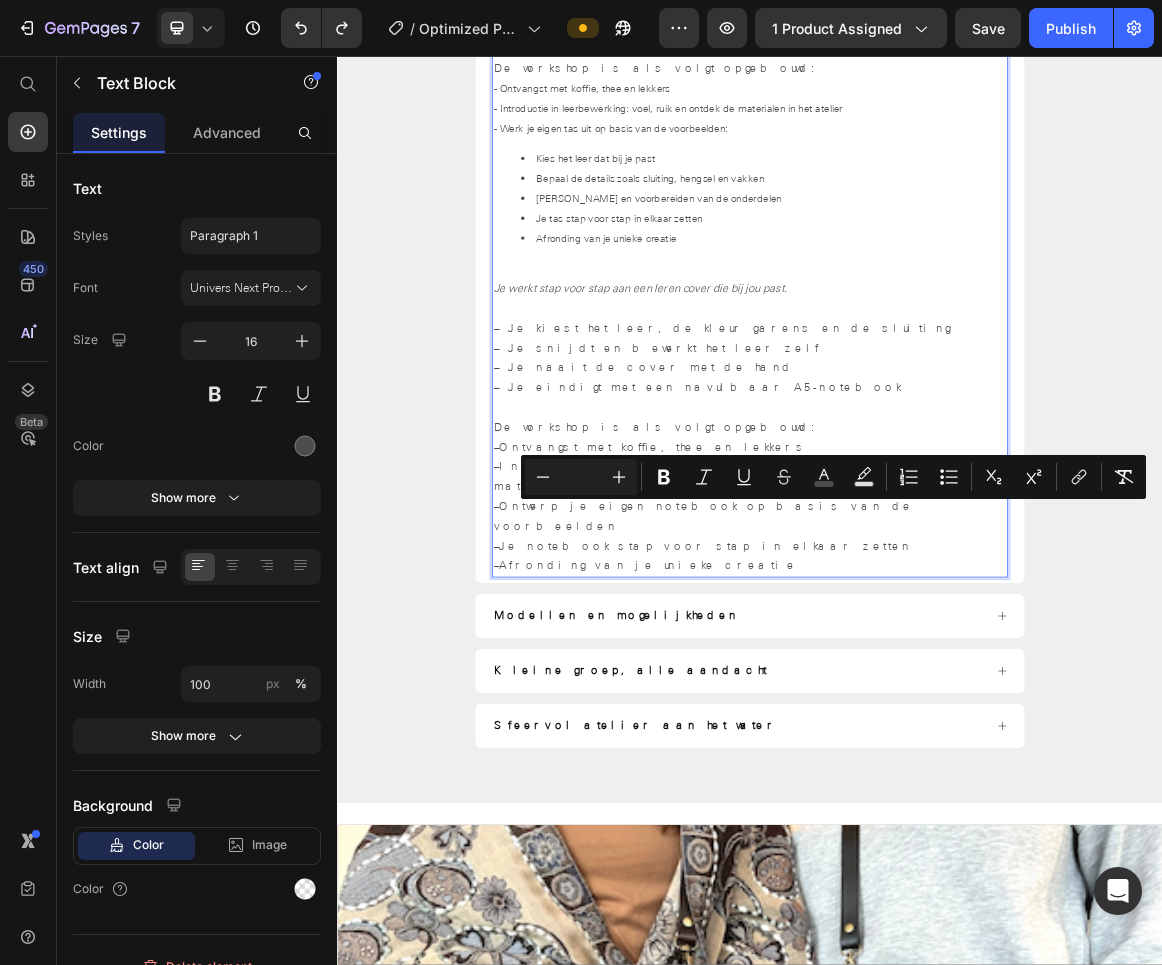 scroll, scrollTop: 737, scrollLeft: 0, axis: vertical 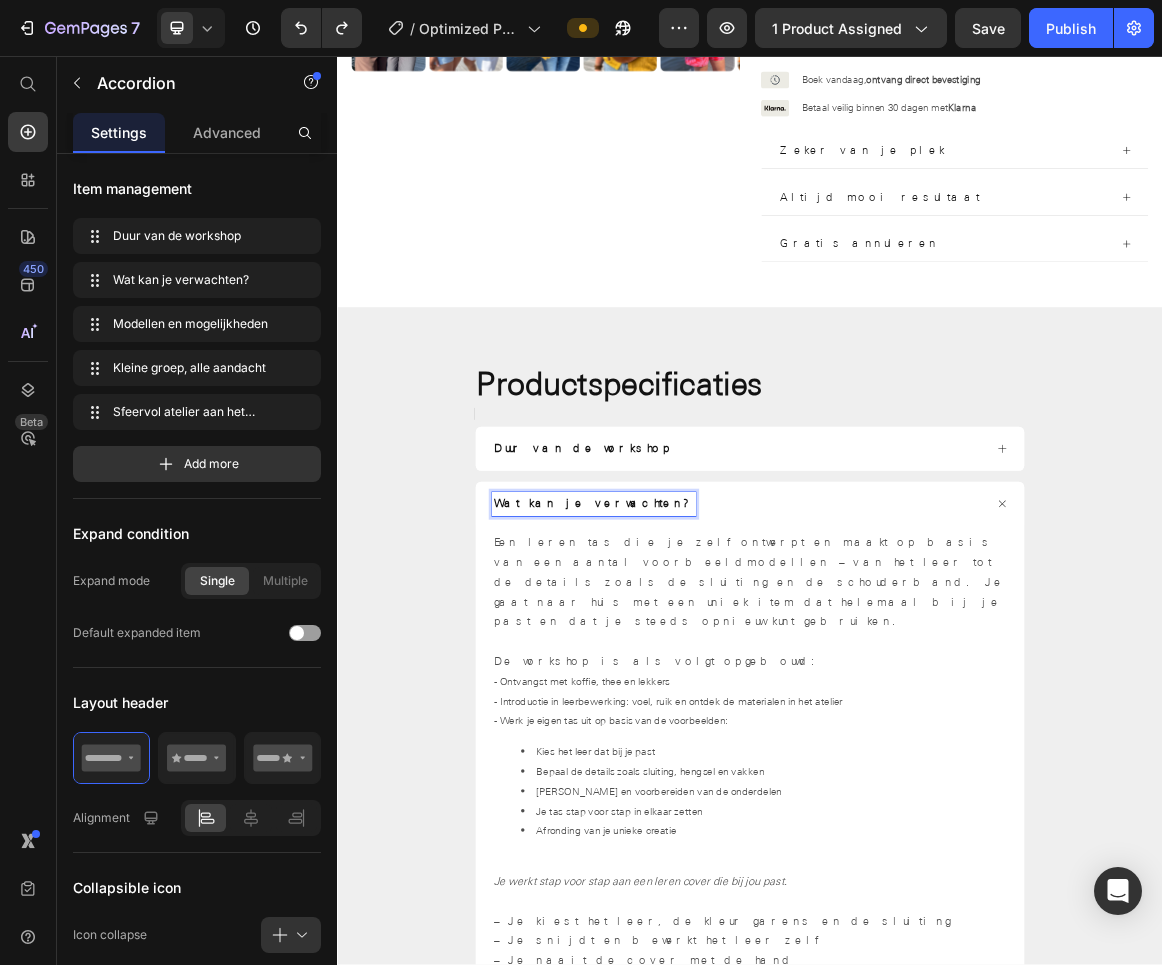 drag, startPoint x: 610, startPoint y: 718, endPoint x: 626, endPoint y: 695, distance: 28.01785 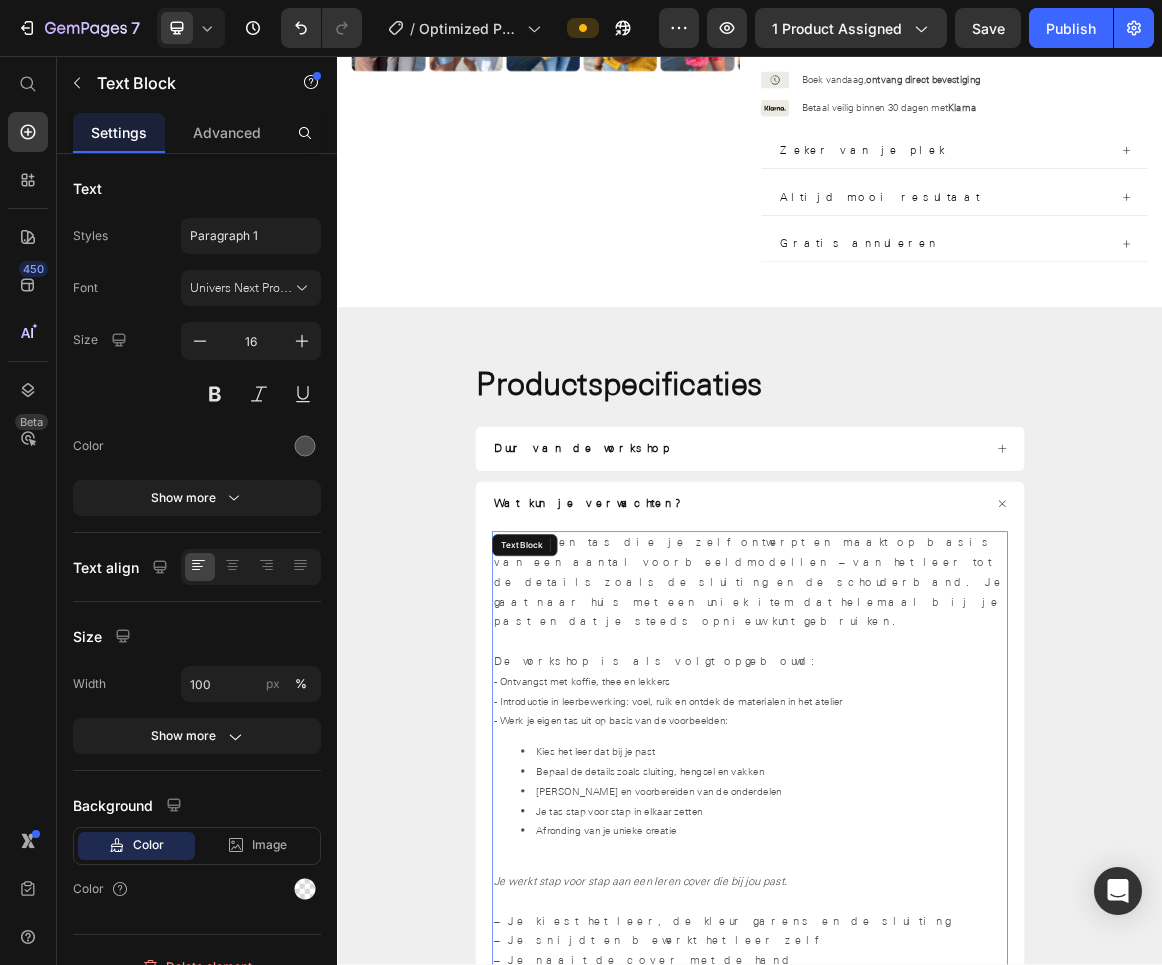click on "De workshop is als volgt opgebouwd:" at bounding box center (937, 937) 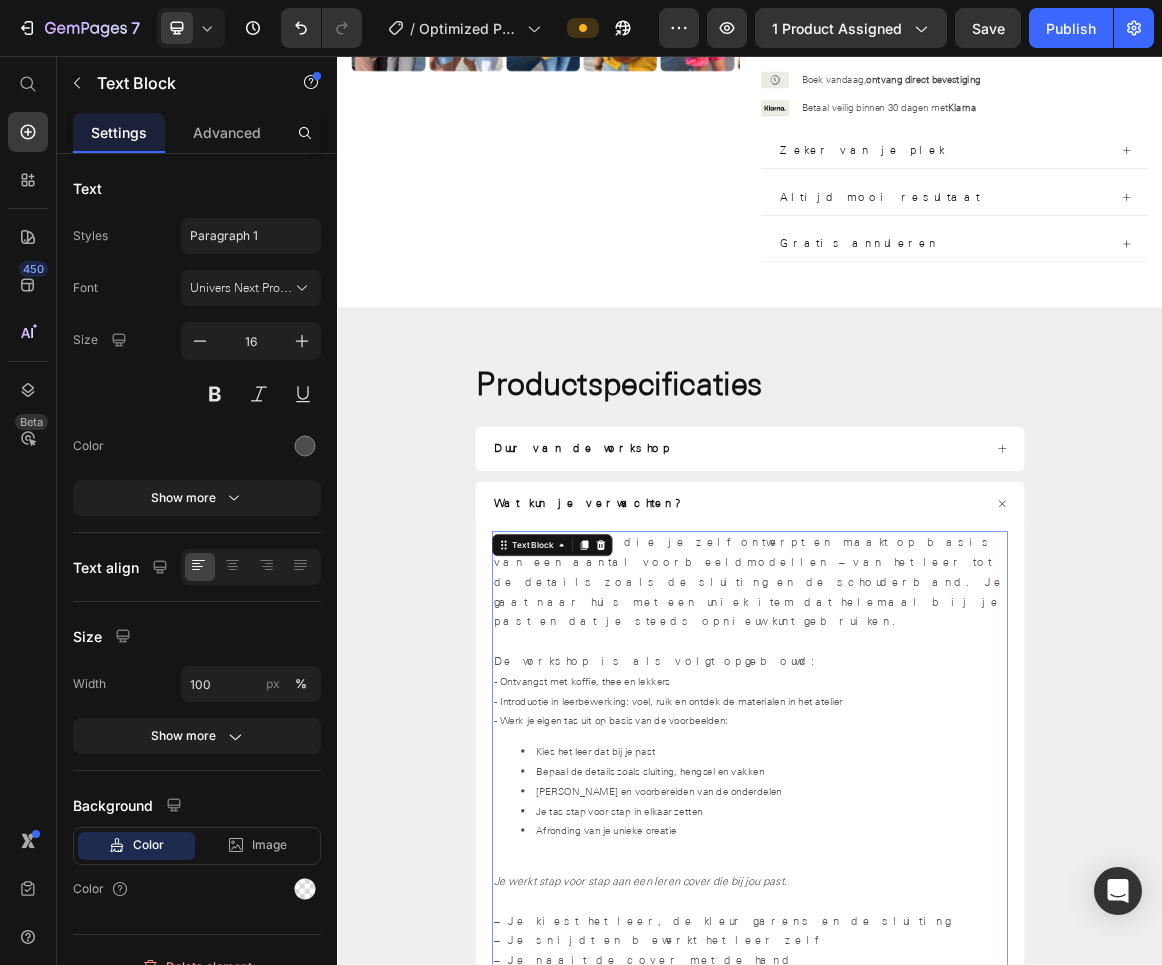 scroll, scrollTop: 892, scrollLeft: 0, axis: vertical 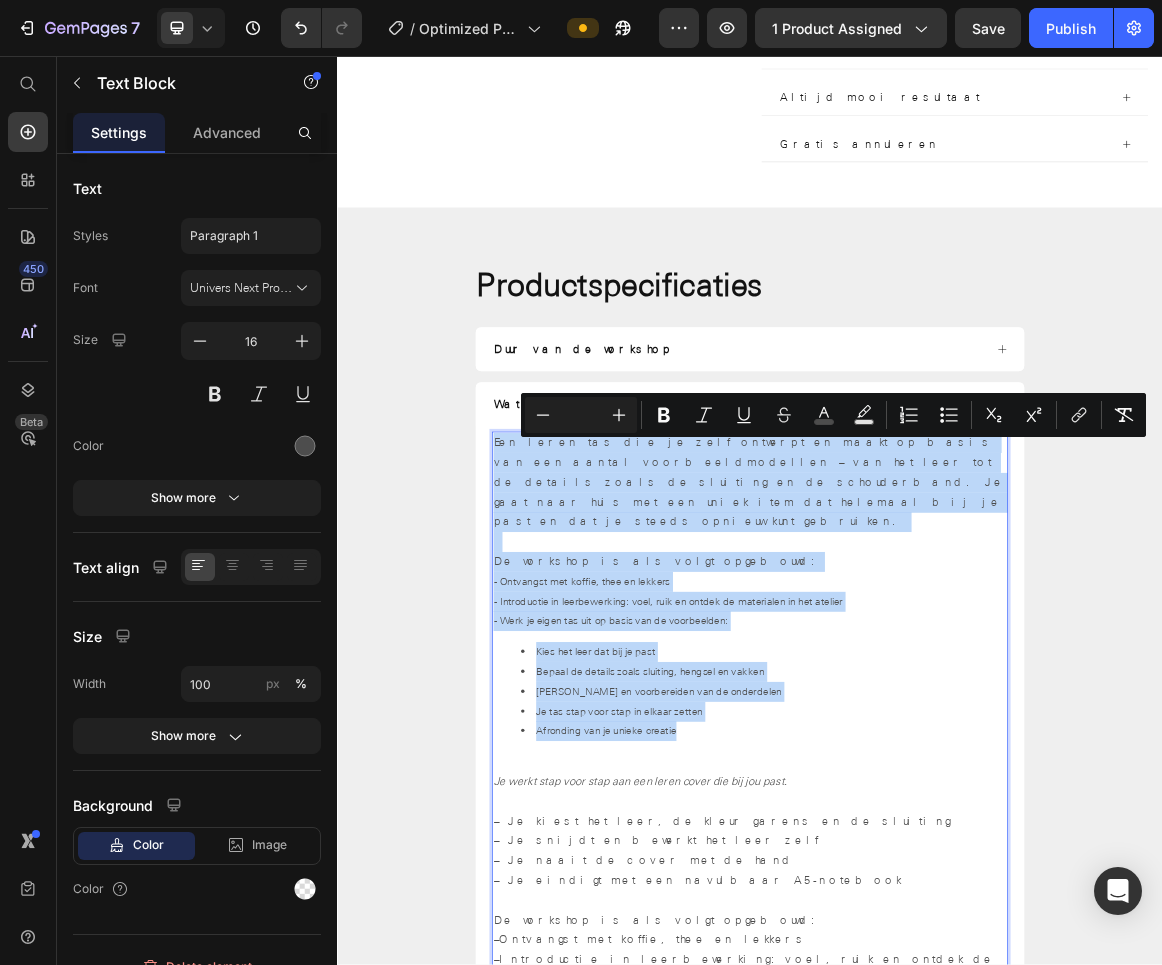 drag, startPoint x: 881, startPoint y: 978, endPoint x: 555, endPoint y: 626, distance: 479.77078 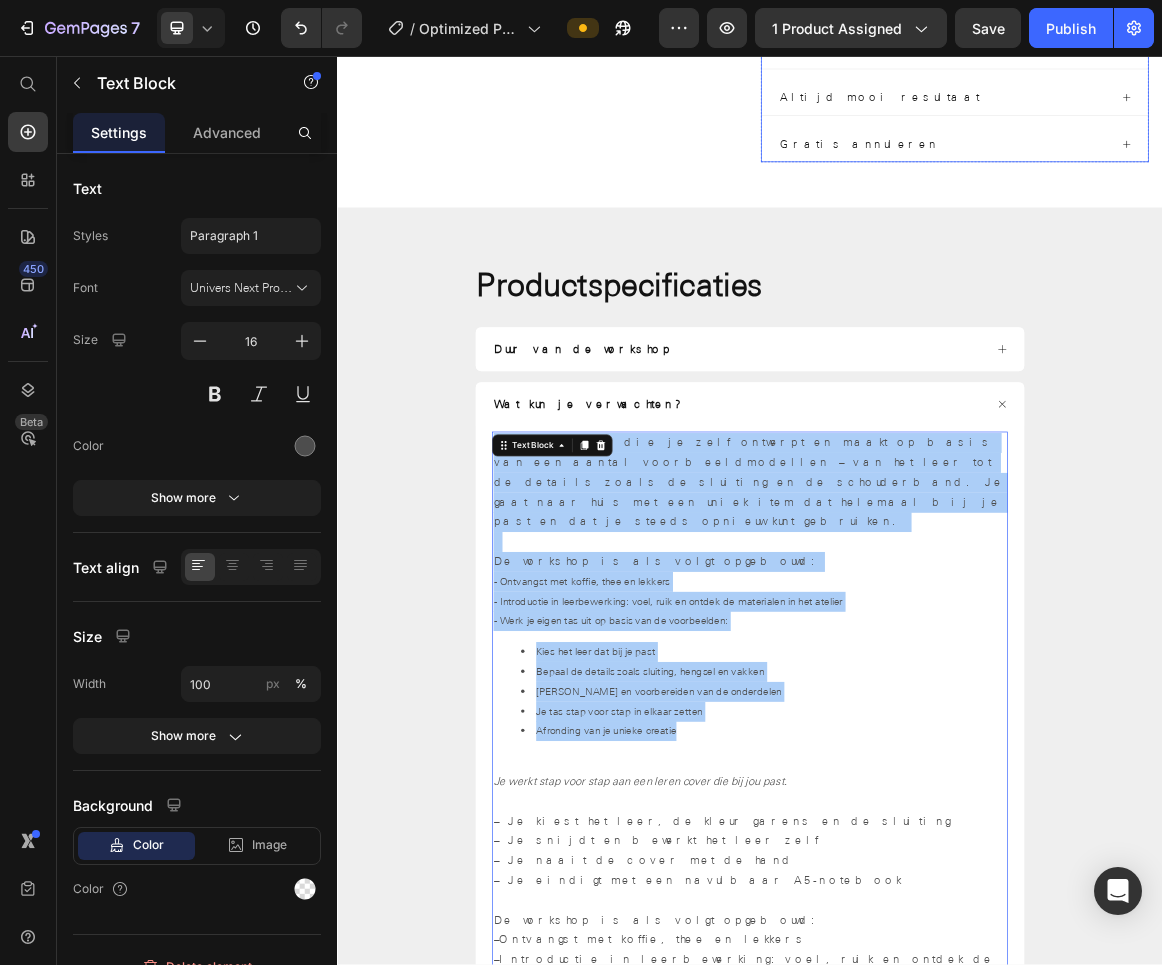 drag, startPoint x: 1312, startPoint y: 197, endPoint x: 708, endPoint y: 686, distance: 777.13385 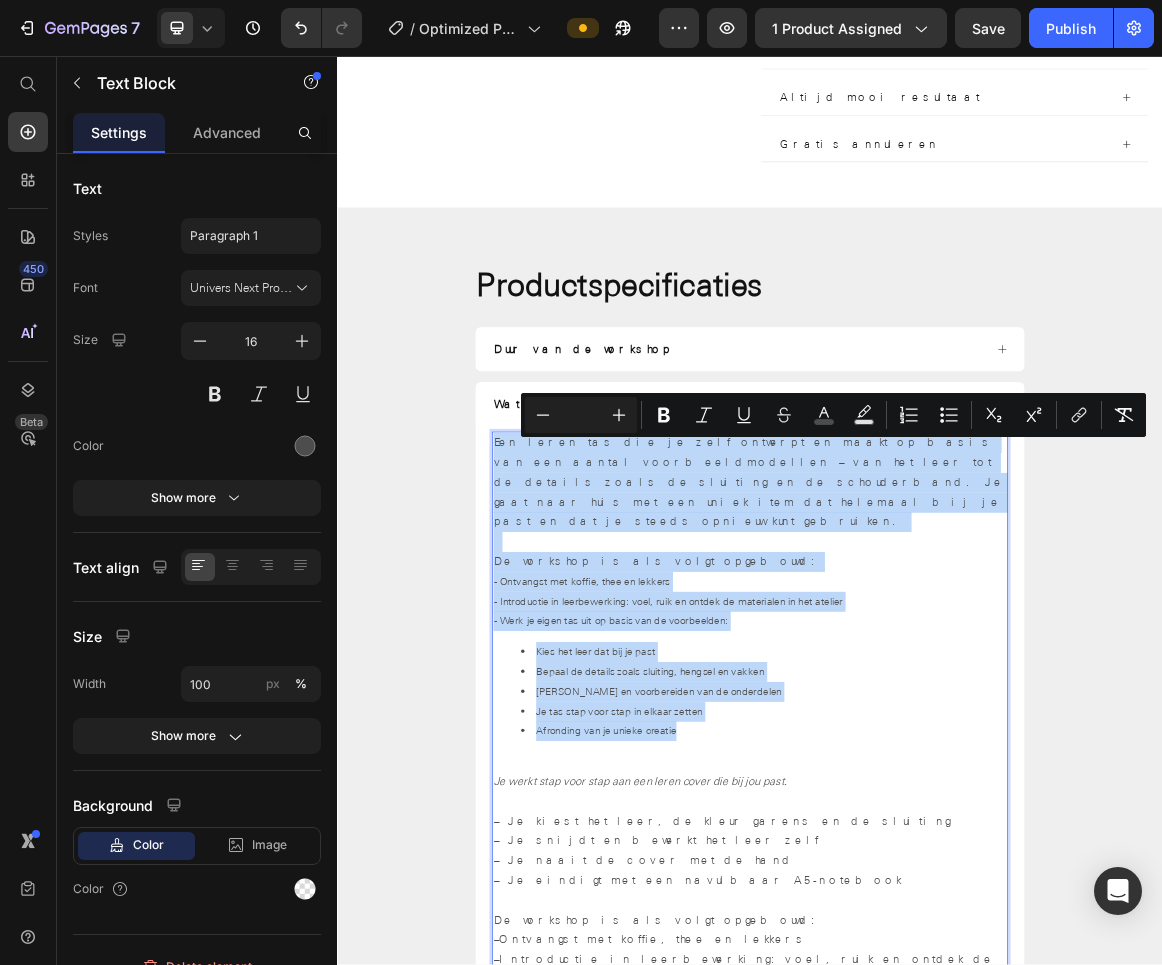 click on "Een leren tas die je zelf ontwerpt en maakt op basis van een aantal voorbeeldmodellen – van het leer tot de details zoals de sluiting en de schouderband. Je gaat naar huis met een uniek item dat helemaal bij je past en dat je steeds opnieuw kunt gebruiken." at bounding box center (937, 677) 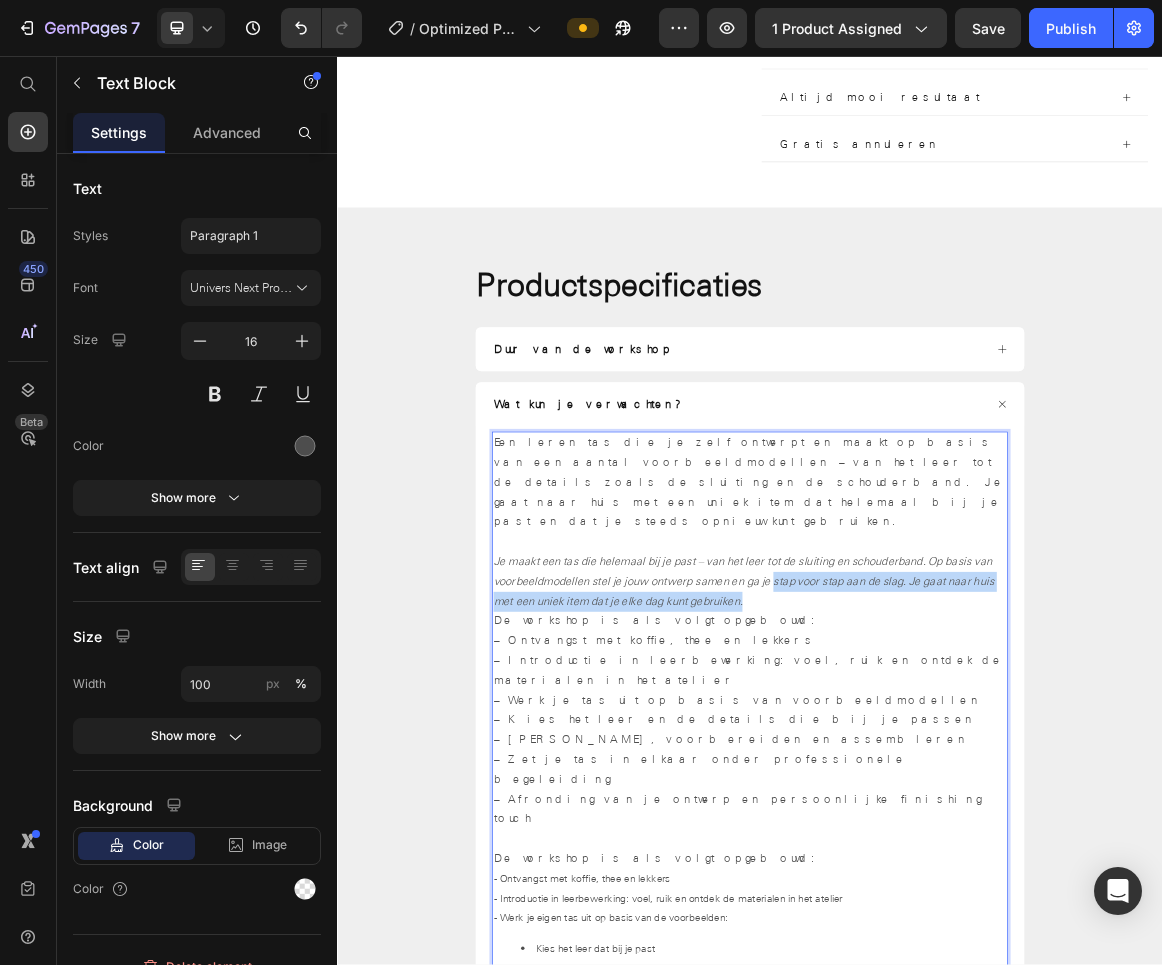 click on "Je maakt een tas die helemaal bij je past – van het leer tot de sluiting en schouderband. Op basis van voorbeeldmodellen stel je jouw ontwerp samen en ga je stap voor stap aan de slag. Je gaat naar huis met een uniek item dat je elke dag kunt gebruiken." at bounding box center (937, 821) 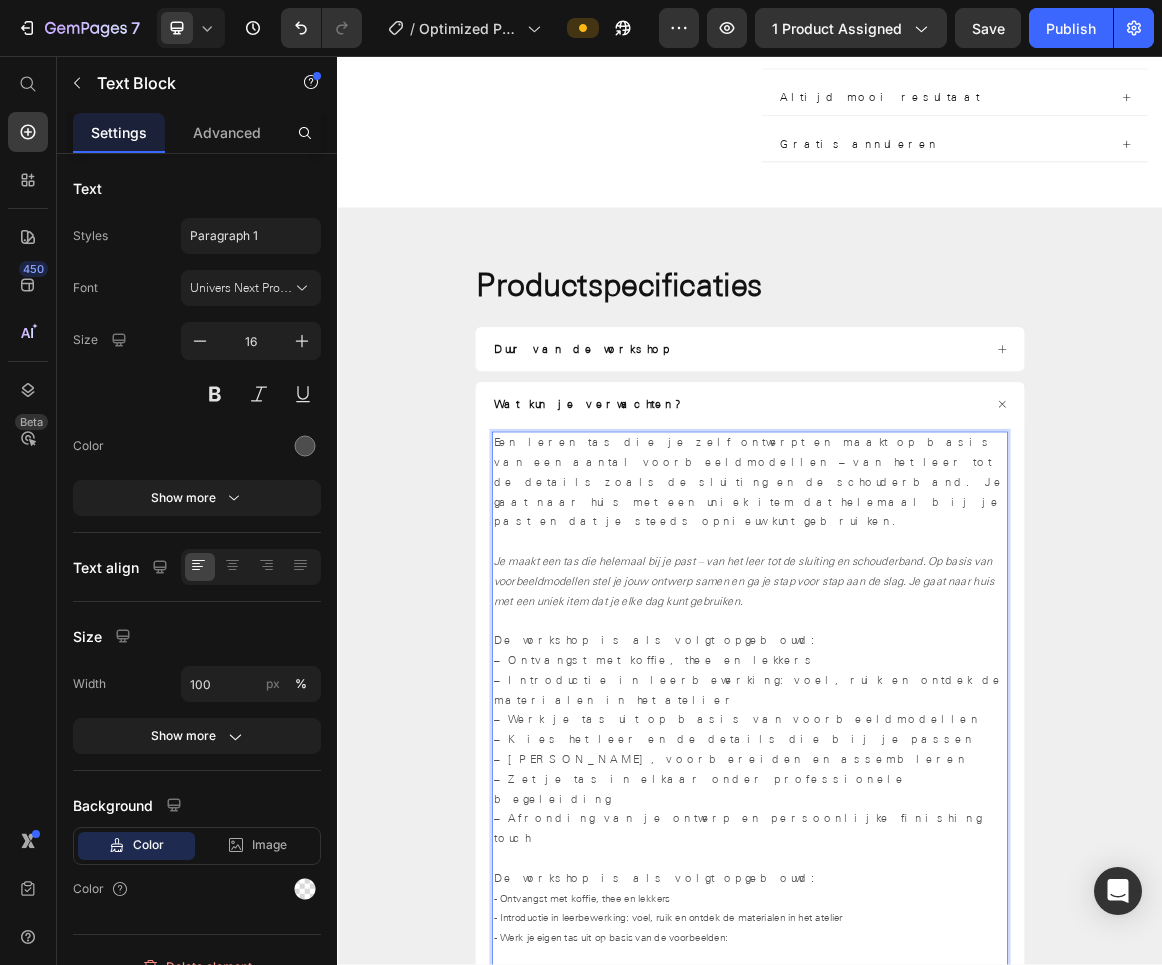 click at bounding box center [937, 878] 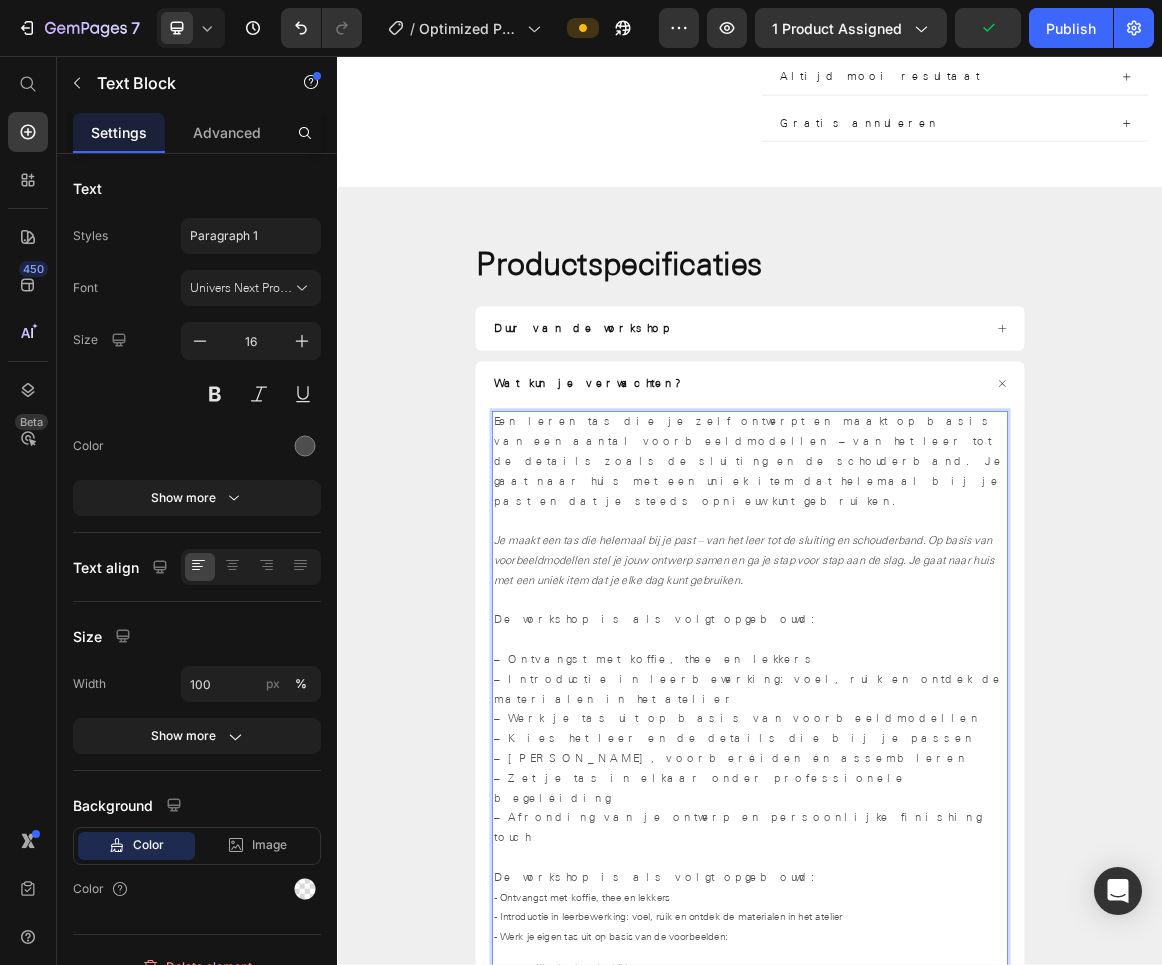 scroll, scrollTop: 1007, scrollLeft: 0, axis: vertical 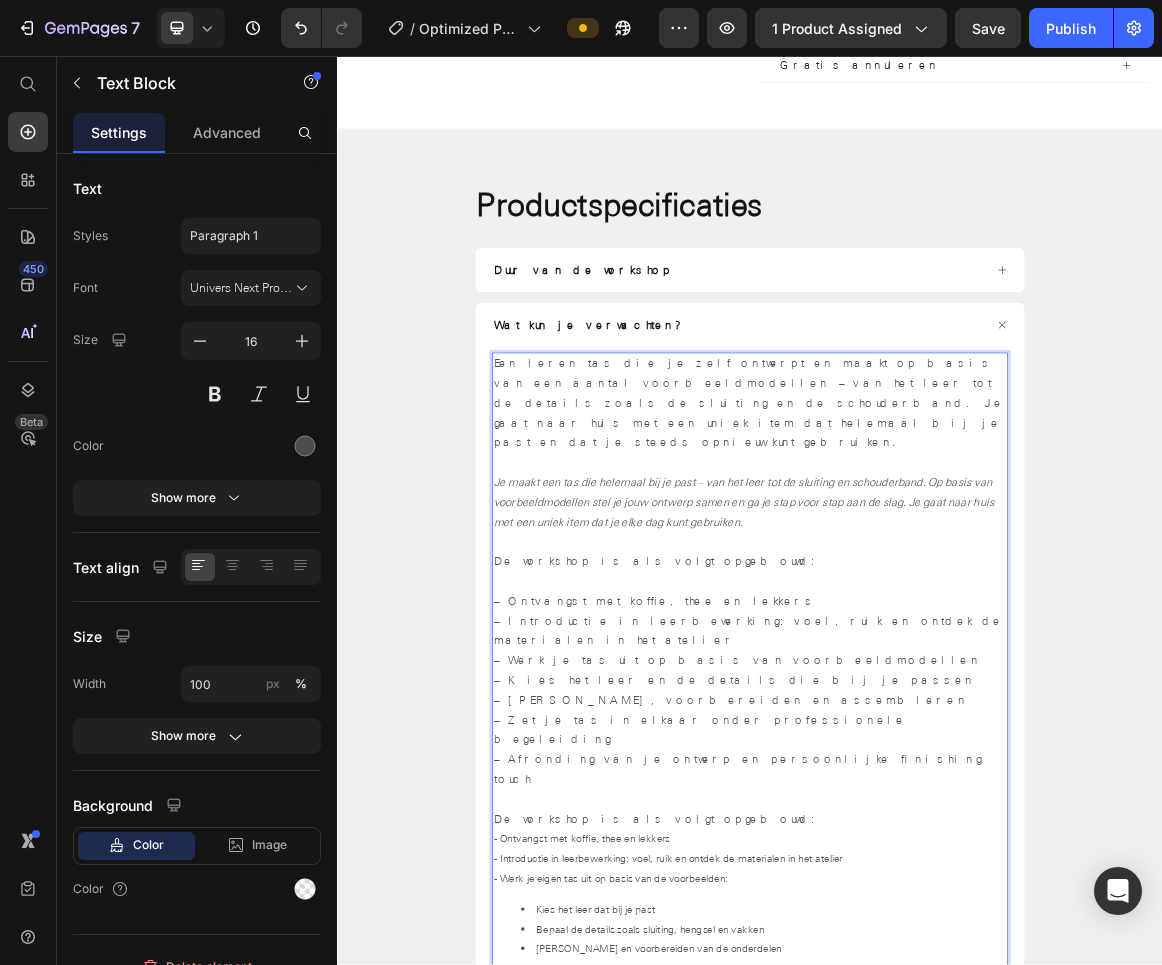 click on "– Ontvangst met [PERSON_NAME], thee en lekkers – Introductie in leerbewerking: voel, ruik en ontdek de materialen in het atelier – Werk je tas uit op basis van voorbeeldmodellen – Kies het leer en de details die bij je passen – [PERSON_NAME], voorbereiden en assembleren – Zet je tas in elkaar onder professionele begeleiding – Afronding van je ontwerp en persoonlijke finishing touch" at bounding box center (937, 980) 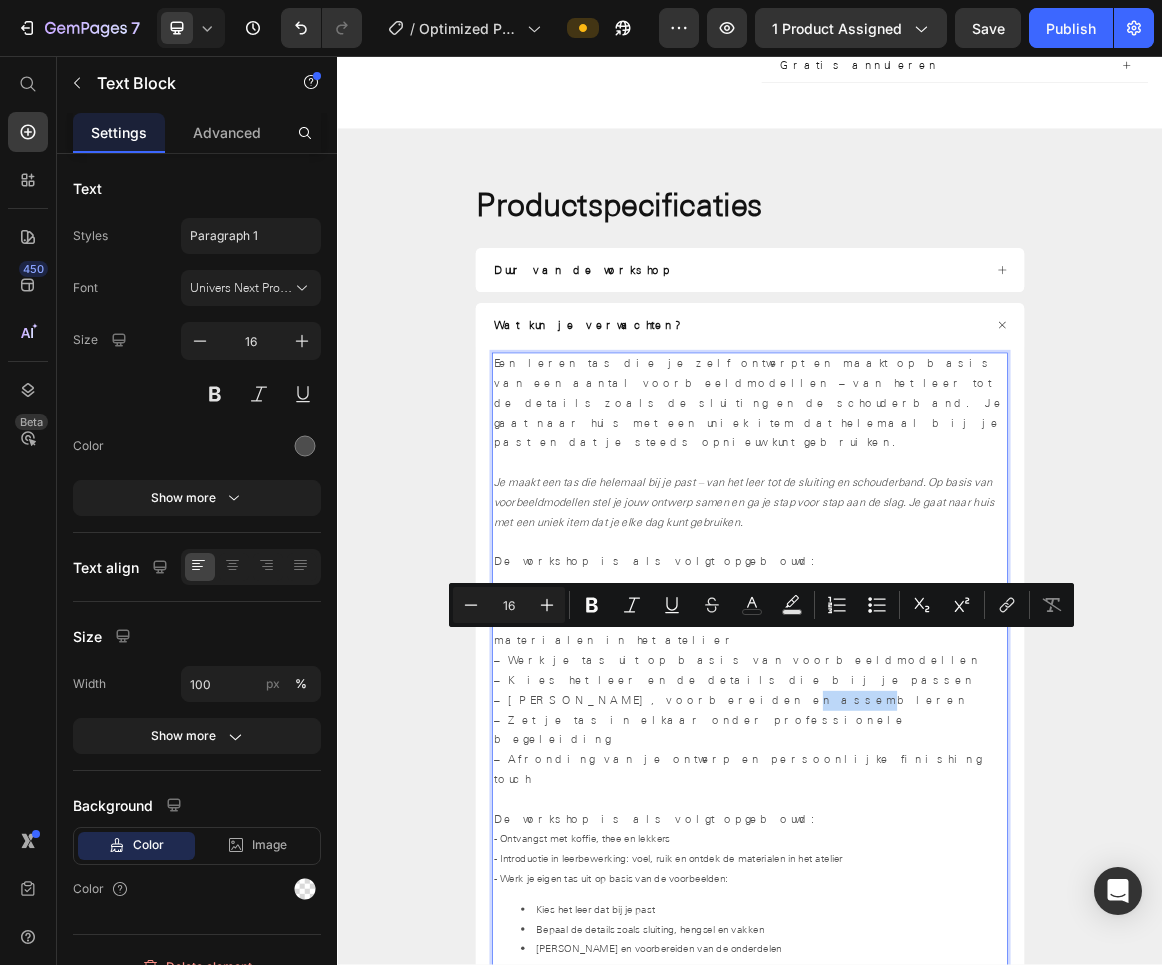 drag, startPoint x: 784, startPoint y: 903, endPoint x: 850, endPoint y: 895, distance: 66.48308 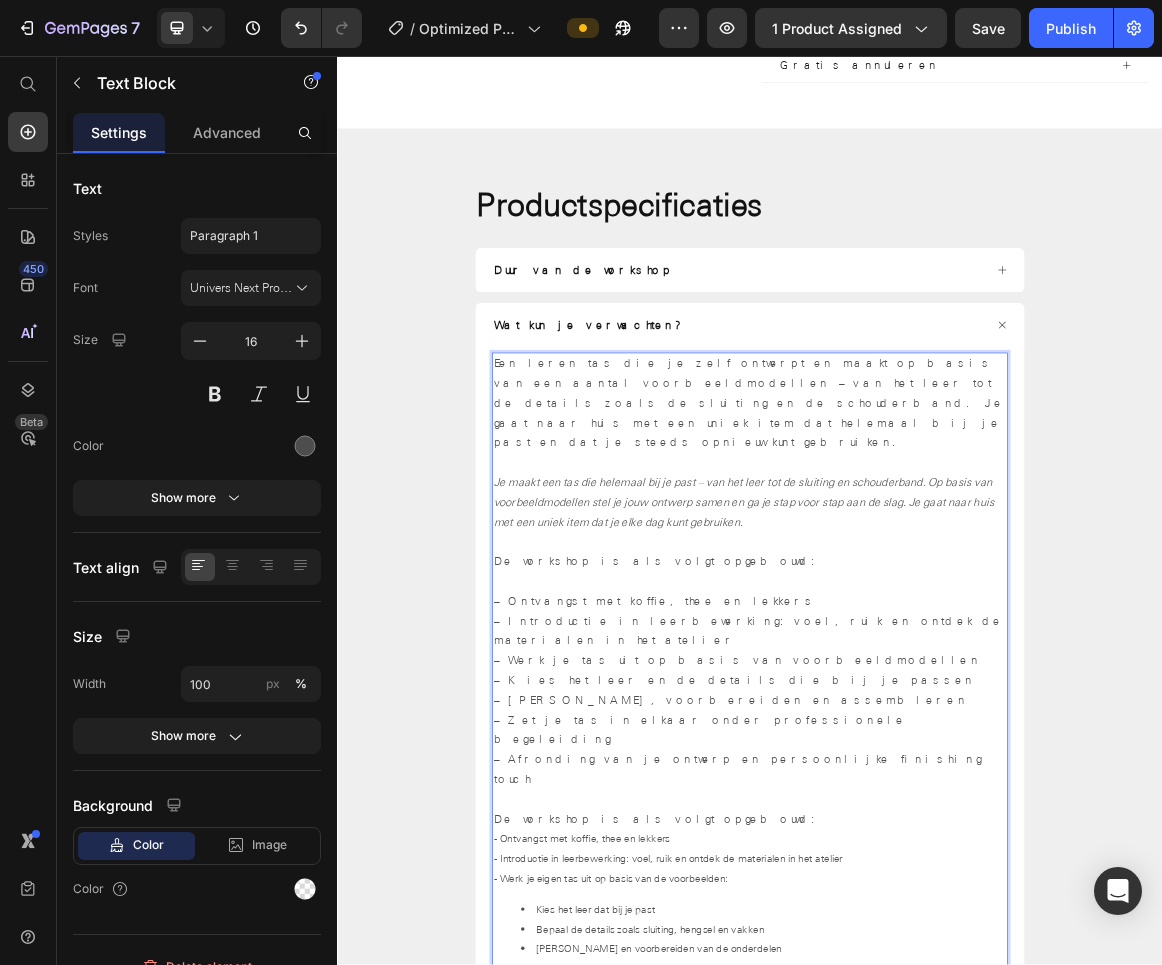 click on "– Ontvangst met [PERSON_NAME], thee en lekkers – Introductie in leerbewerking: voel, ruik en ontdek de materialen in het atelier – Werk je tas uit op basis van voorbeeldmodellen – Kies het leer en de details die bij je passen – [PERSON_NAME], voorbereiden en assembleren – Zet je tas in elkaar onder professionele begeleiding – Afronding van je ontwerp en persoonlijke finishing touch" at bounding box center (937, 980) 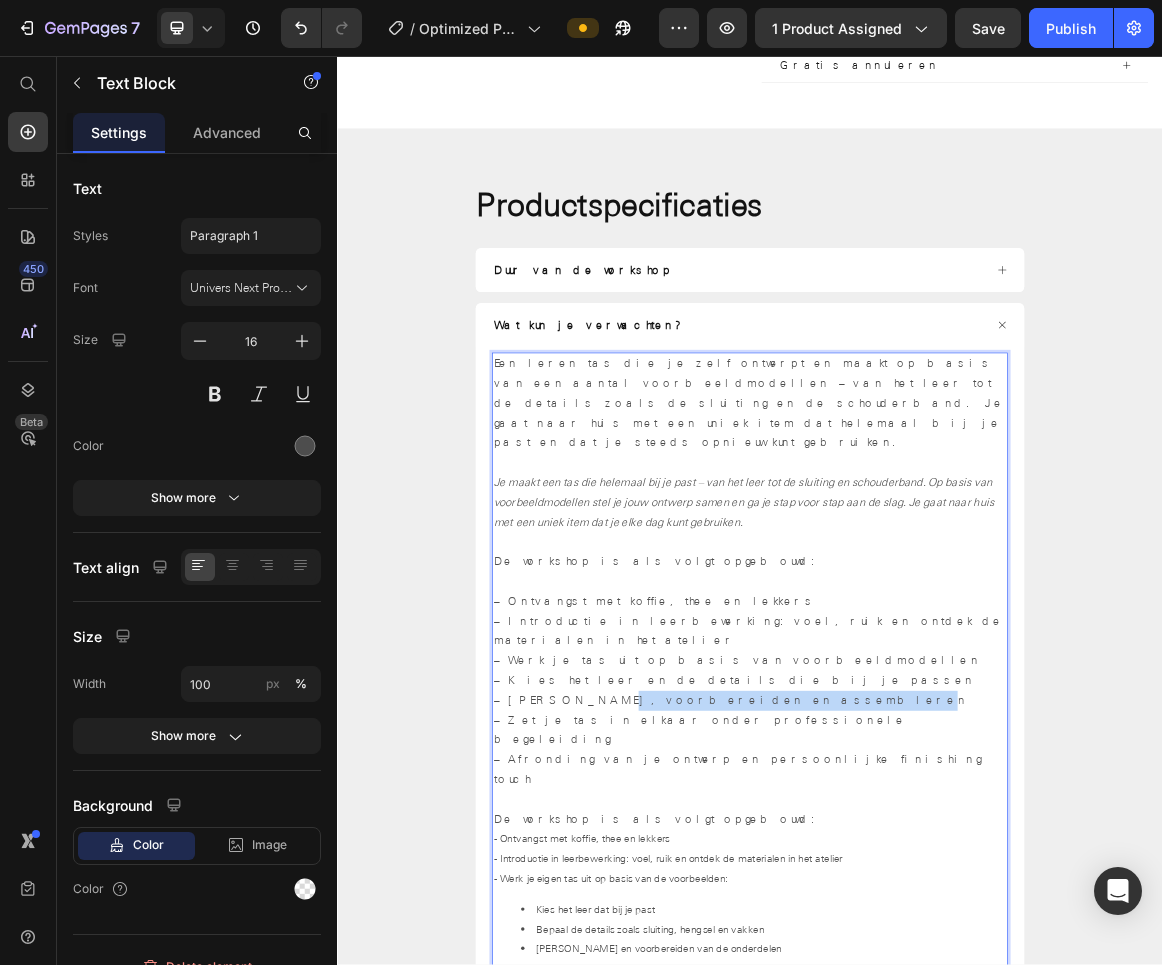 drag, startPoint x: 845, startPoint y: 897, endPoint x: 658, endPoint y: 907, distance: 187.26718 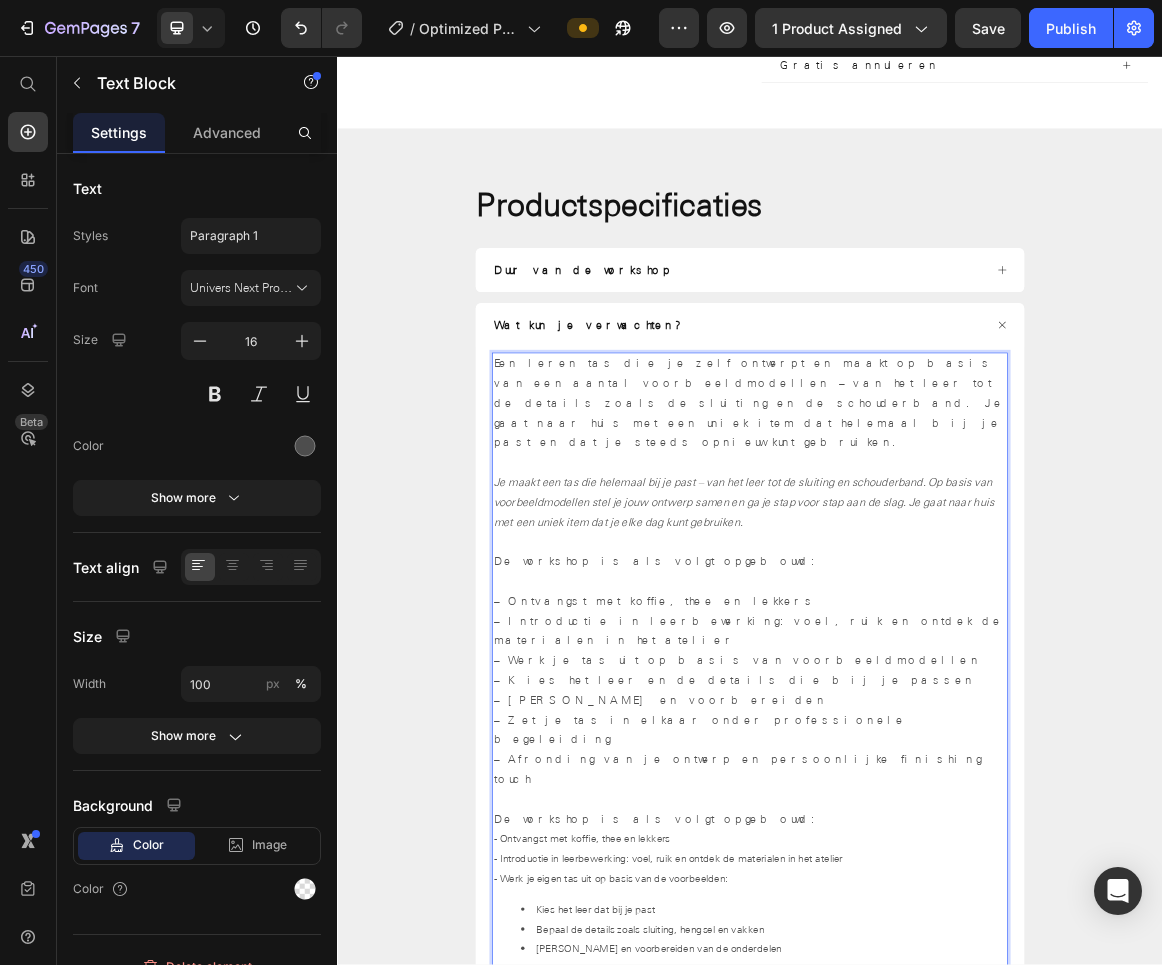 click on "– Ontvangst met [PERSON_NAME], thee en lekkers – Introductie in leerbewerking: voel, ruik en ontdek de materialen in het atelier – Werk je tas uit op basis van voorbeeldmodellen – Kies het leer en de details die bij je passen – Leer snijden en voorbereiden – Zet je tas in elkaar onder professionele begeleiding – Afronding van je ontwerp en persoonlijke finishing touch" at bounding box center [937, 980] 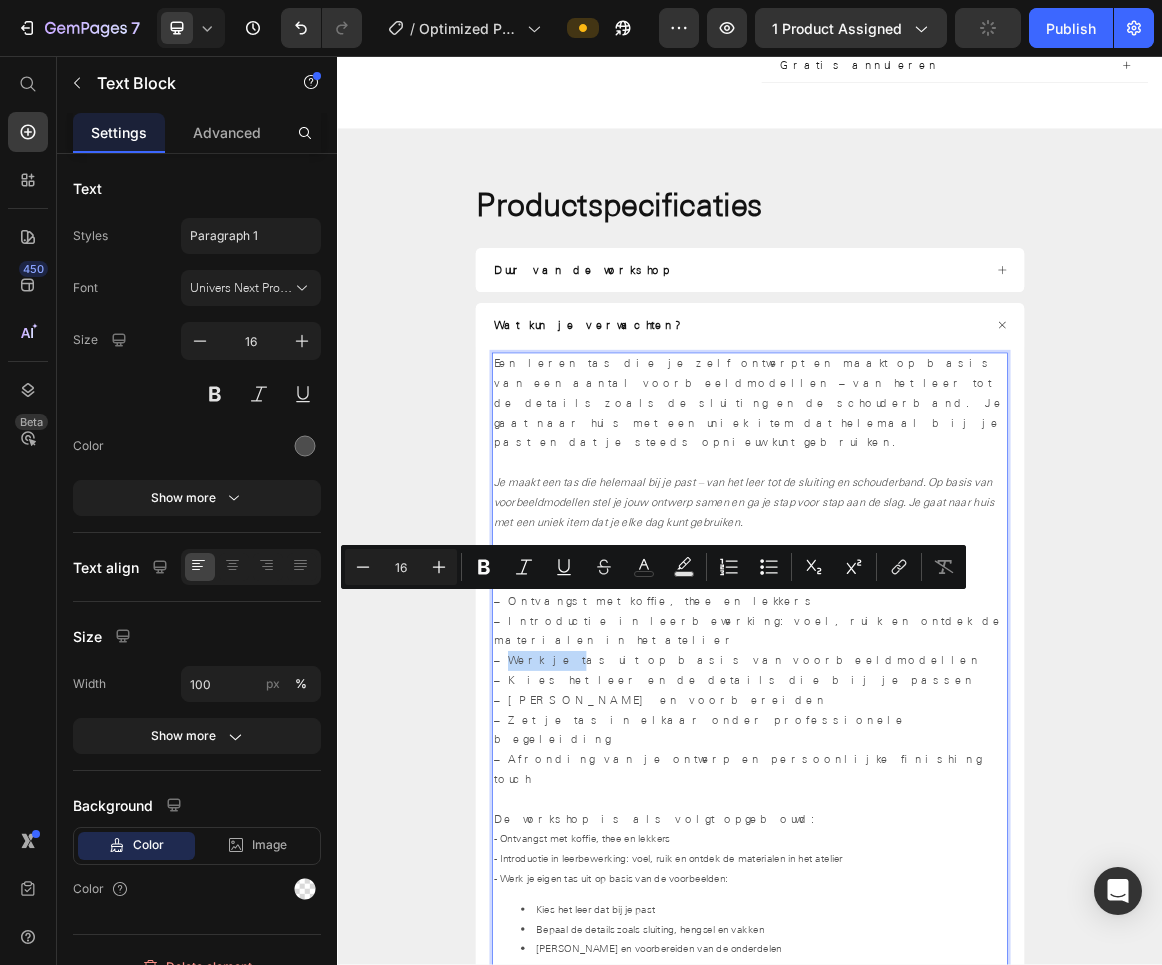 drag, startPoint x: 570, startPoint y: 841, endPoint x: 635, endPoint y: 840, distance: 65.00769 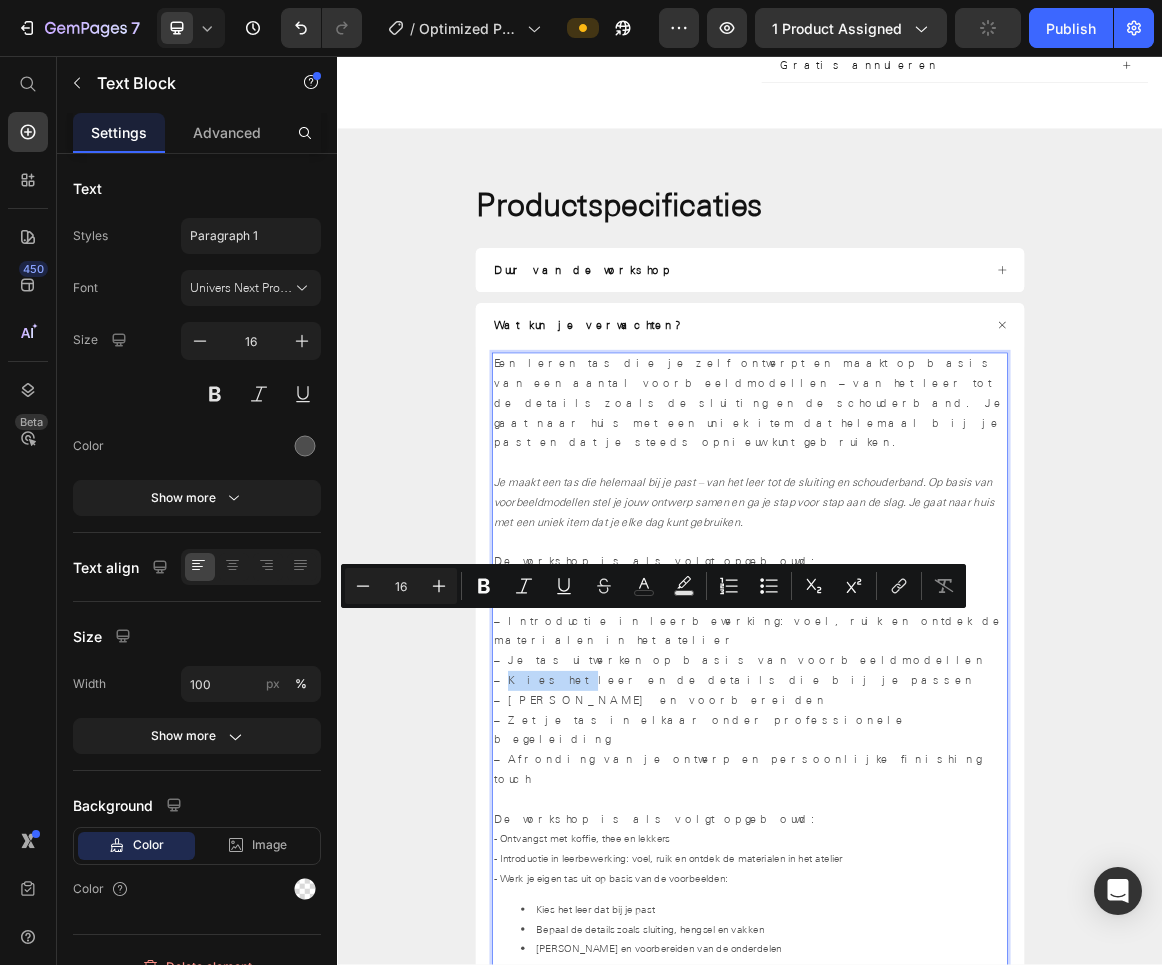 drag, startPoint x: 573, startPoint y: 871, endPoint x: 629, endPoint y: 873, distance: 56.0357 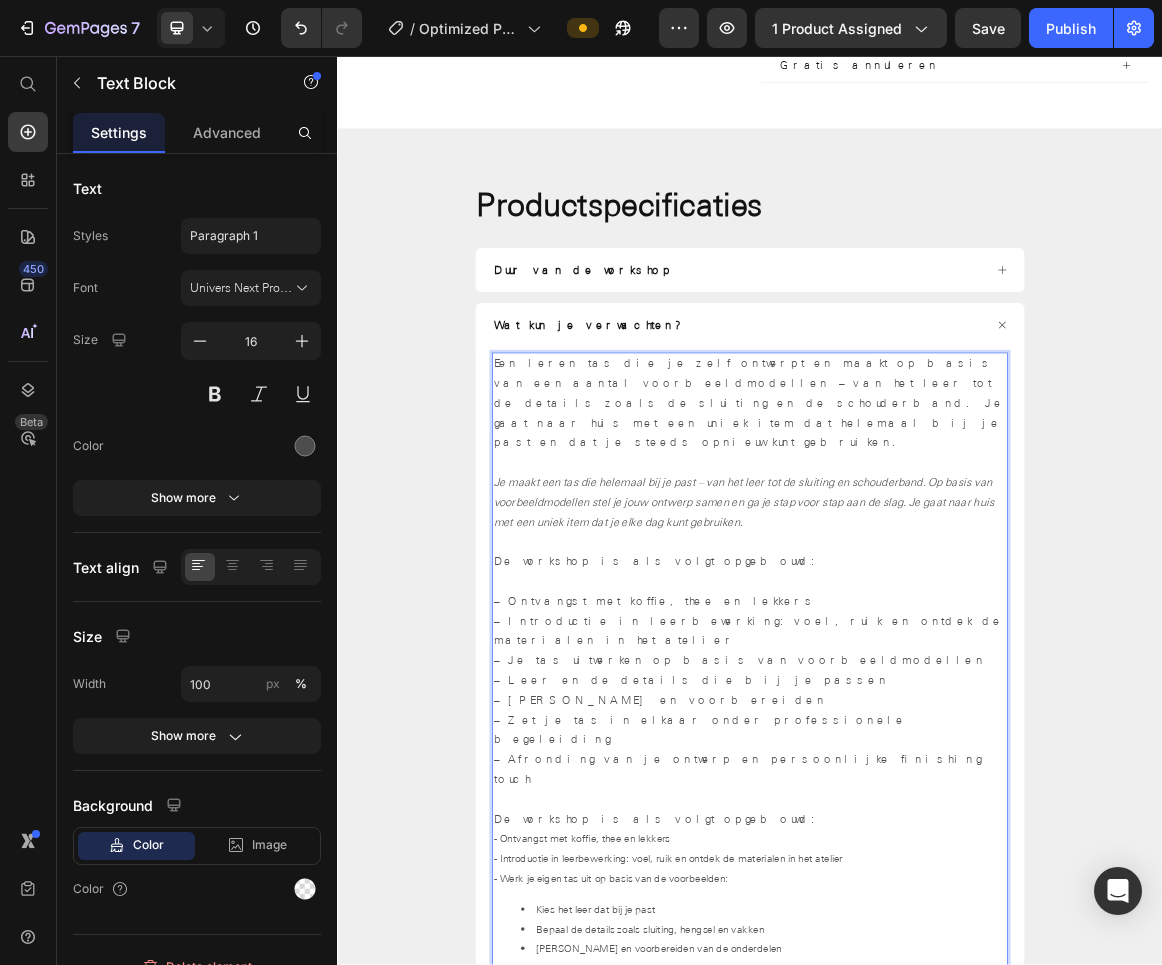 click on "– Ontvangst met koffie, thee en lekkers – Introductie in leerbewerking: voel, ruik en ontdek de materialen in het atelier – Je tas uitwerken op basis van voorbeeldmodellen – Leer en de details die bij je passen – [PERSON_NAME] en voorbereiden – Zet je tas in elkaar onder professionele begeleiding – Afronding van je ontwerp en persoonlijke finishing touch" at bounding box center [937, 980] 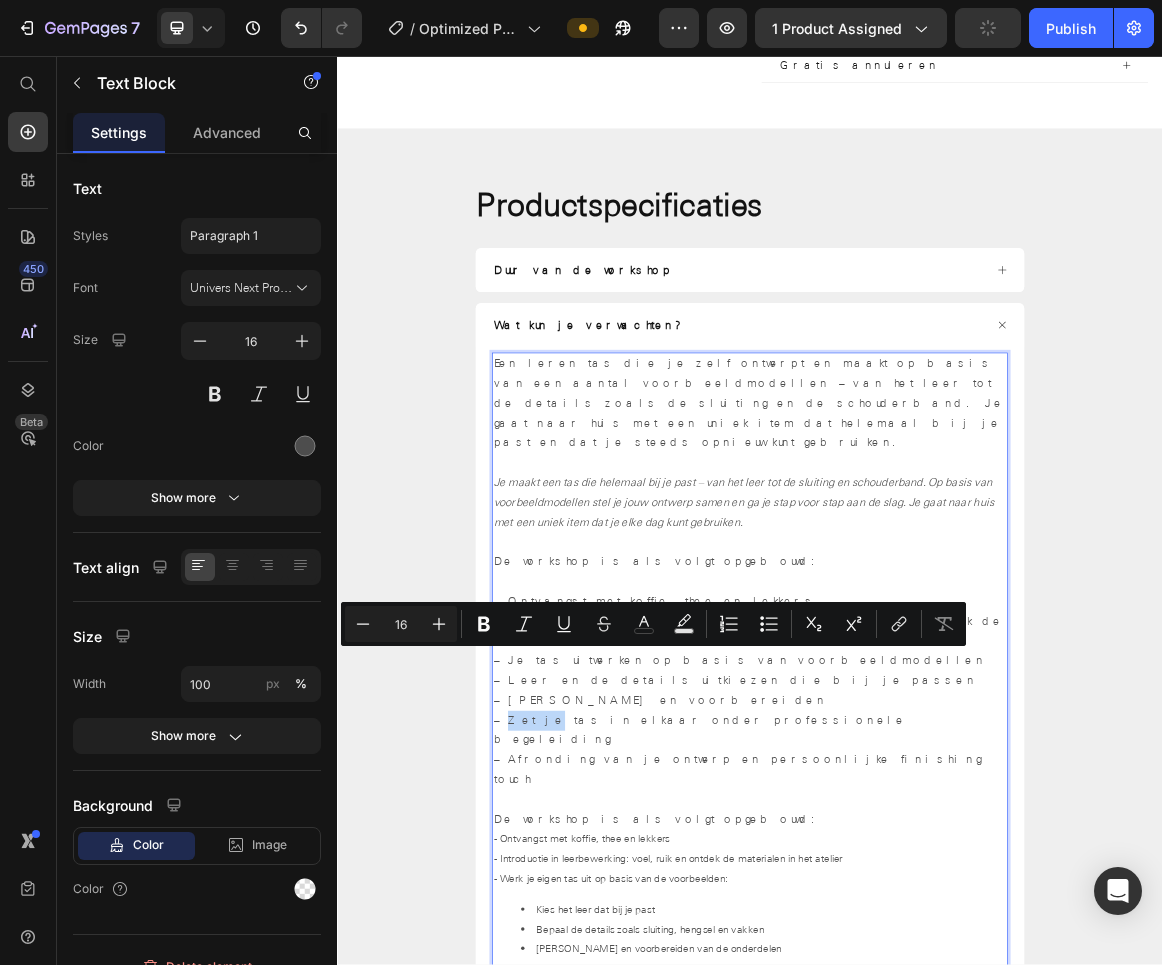 drag, startPoint x: 573, startPoint y: 932, endPoint x: 610, endPoint y: 924, distance: 37.85499 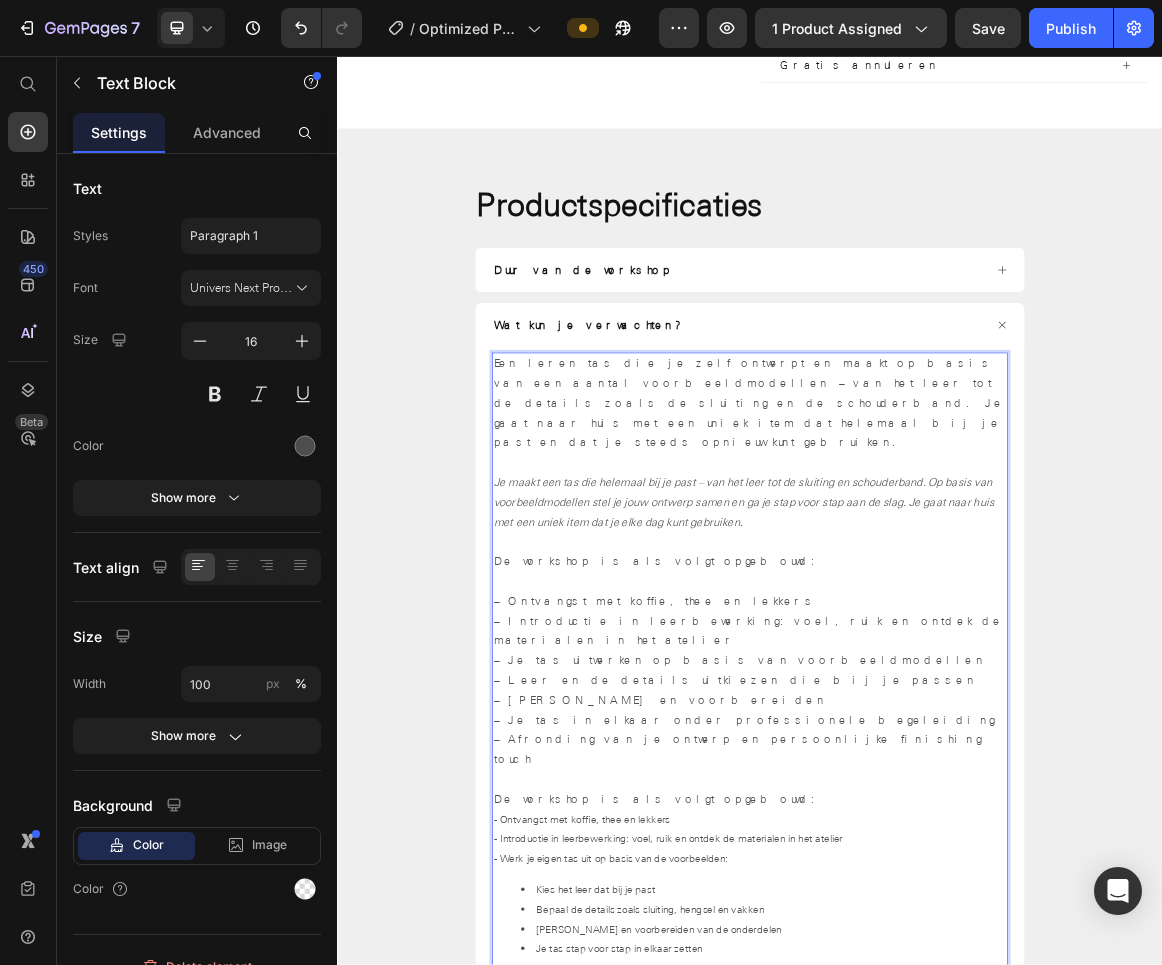 click on "– Ontvangst met koffie, thee en lekkers – Introductie in leerbewerking: voel, ruik en ontdek de materialen in het atelier – Je tas uitwerken op basis van voorbeeldmodellen – Leer en de details uitkiezen die bij je passen – [PERSON_NAME] en voorbereiden – Je tas in elkaar onder professionele begeleiding – Afronding van je ontwerp en persoonlijke finishing touch" at bounding box center [937, 965] 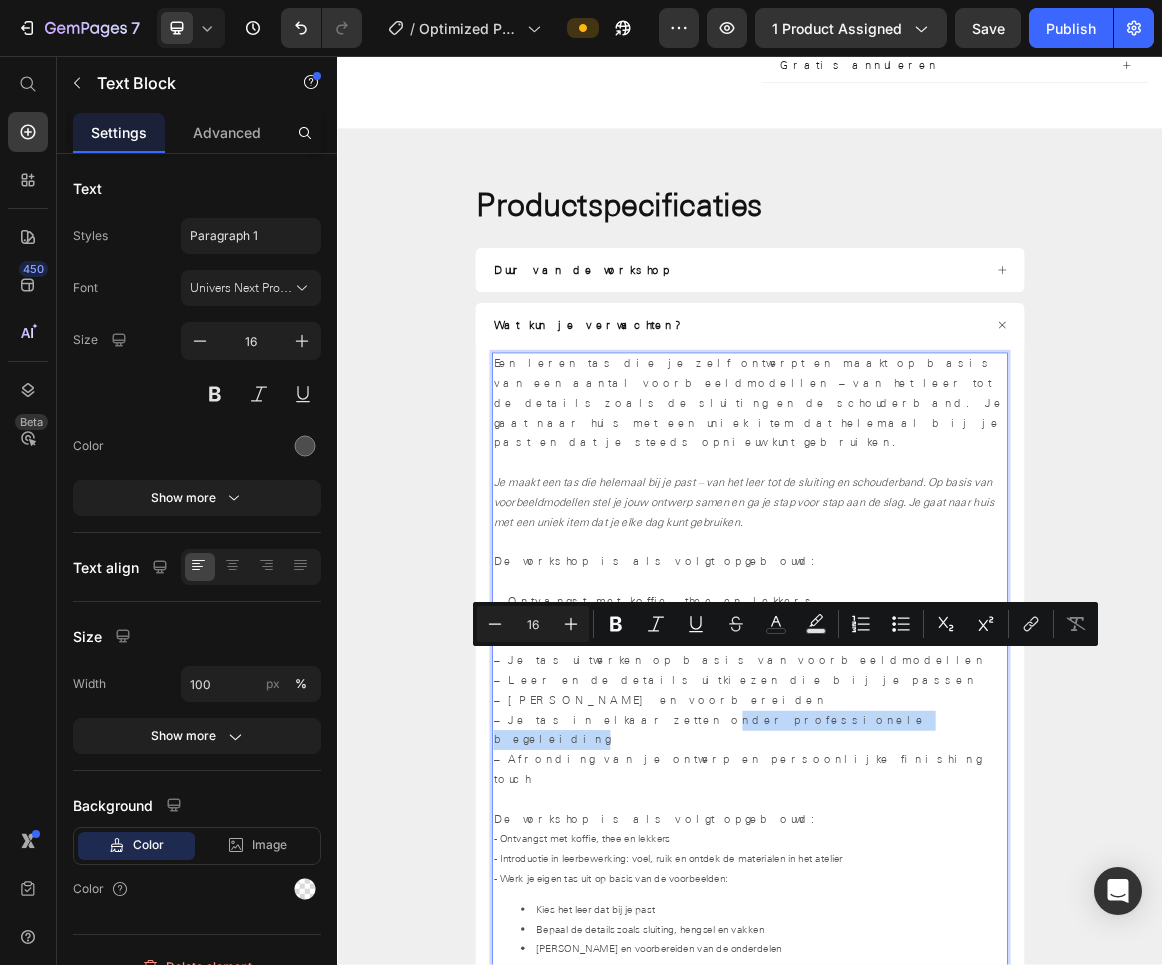 drag, startPoint x: 736, startPoint y: 932, endPoint x: 987, endPoint y: 930, distance: 251.00797 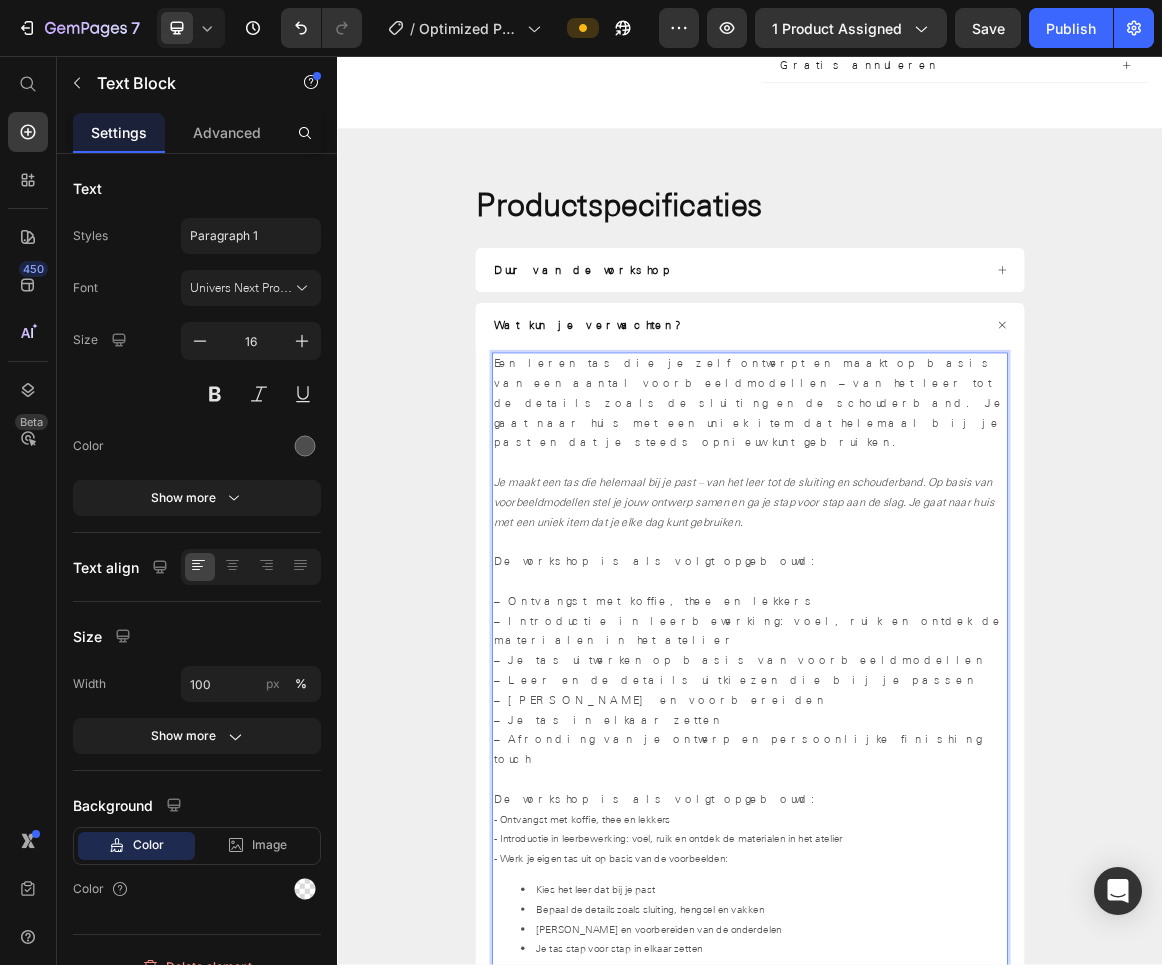 click at bounding box center (937, 1109) 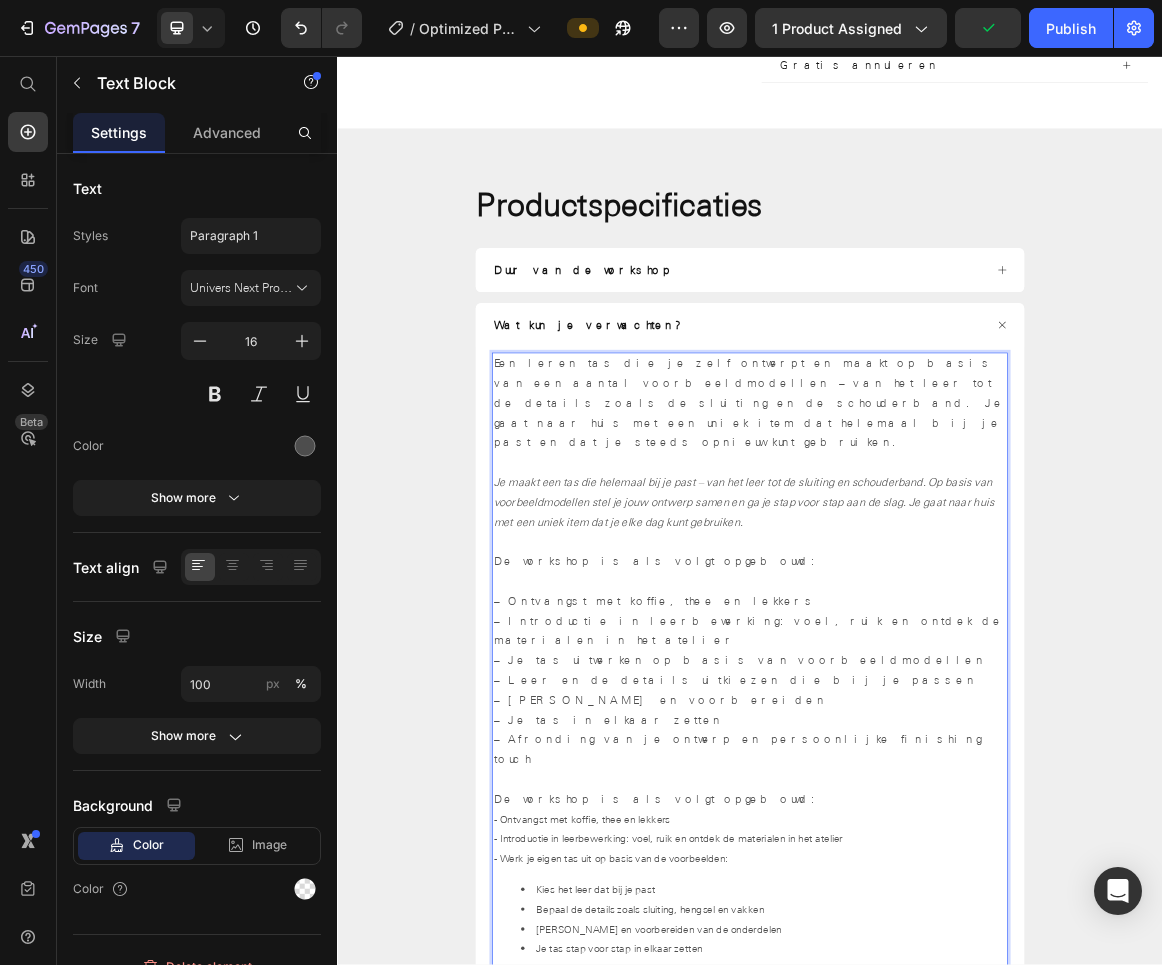 click on "– Ontvangst met koffie, thee en lekkers – Introductie in leerbewerking: voel, ruik en ontdek de materialen in het atelier – Je tas uitwerken op basis van voorbeeldmodellen – Leer en de details uitkiezen die bij je passen – [PERSON_NAME] en voorbereiden – Je tas in elkaar zetten – Afronding van je ontwerp en persoonlijke finishing touch" at bounding box center [937, 965] 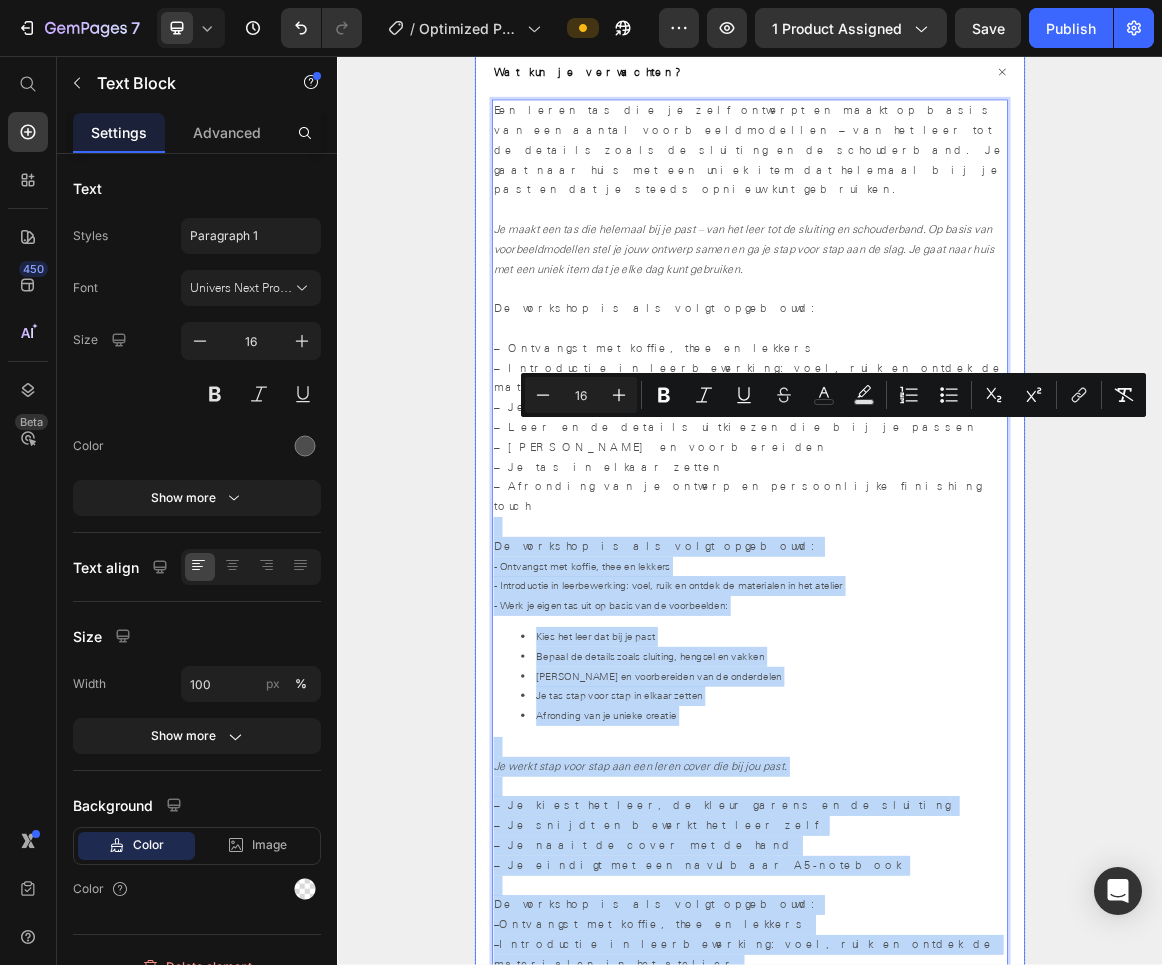 scroll, scrollTop: 1397, scrollLeft: 0, axis: vertical 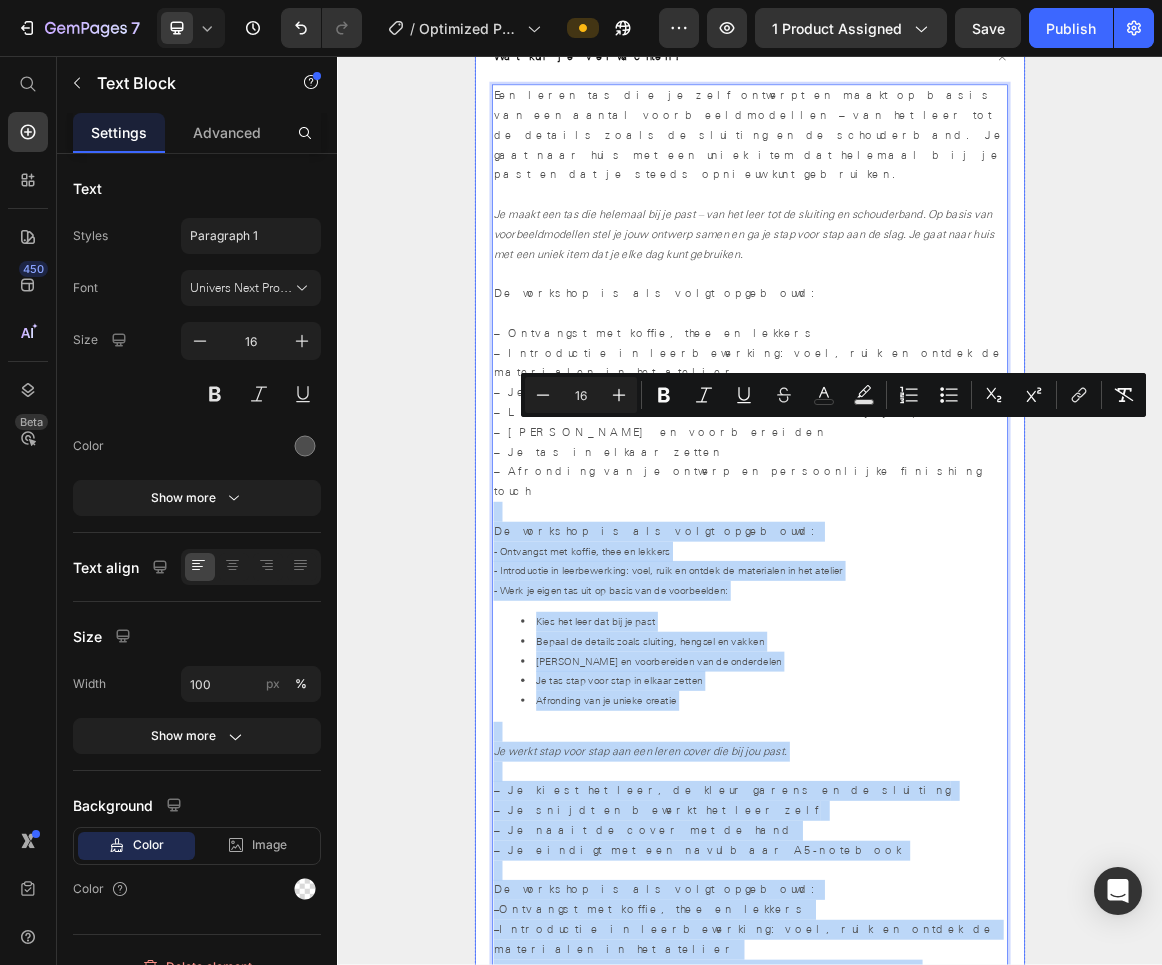 drag, startPoint x: 667, startPoint y: 993, endPoint x: 938, endPoint y: 1307, distance: 414.77344 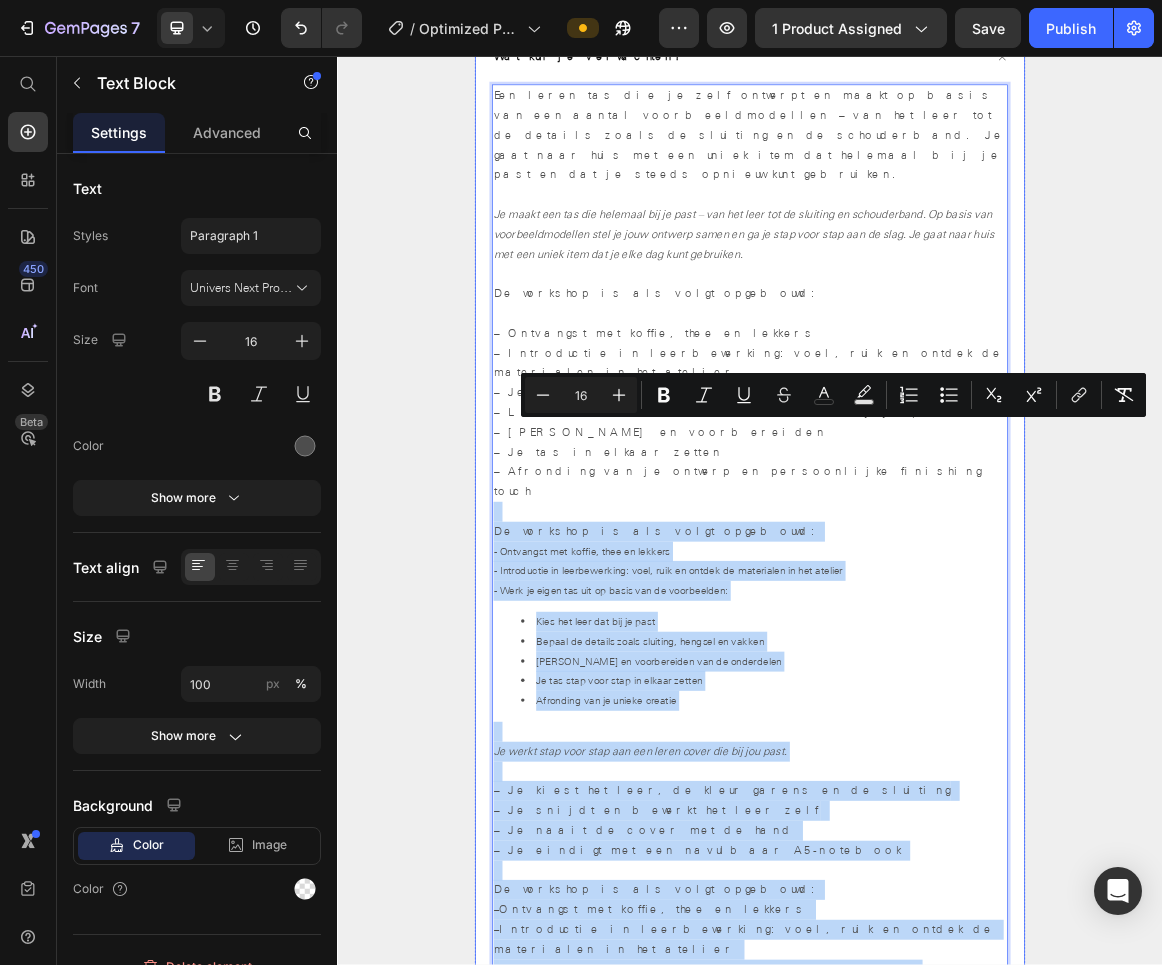 click on "Duur van de workshop
Wat kun je verwachten? Een leren tas die je zelf ontwerpt en maakt op basis van een aantal voorbeeldmodellen – van het leer tot de details zoals de sluiting en de schouderband. Je gaat naar huis met een uniek item dat helemaal bij je past en dat je steeds opnieuw kunt gebruiken. Je maakt een tas die helemaal bij je past – van het leer tot de sluiting en schouderband. Op basis van voorbeeldmodellen stel je jouw ontwerp samen en ga je stap voor stap aan de slag. Je gaat naar huis met een uniek item dat je elke dag kunt gebruiken. De workshop is als volgt opgebouwd: – Ontvangst met koffie, thee en lekkers – Introductie in leerbewerking: voel, ruik en ontdek de materialen in het atelier – Je tas uitwerken op basis van voorbeeldmodellen – Leer en de details uitkiezen die bij je passen – [PERSON_NAME] en voorbereiden – Je tas in elkaar zetten – Afronding van je ontwerp en persoonlijke finishing touch De workshop is als volgt opgebouwd: –  –" at bounding box center [937, 840] 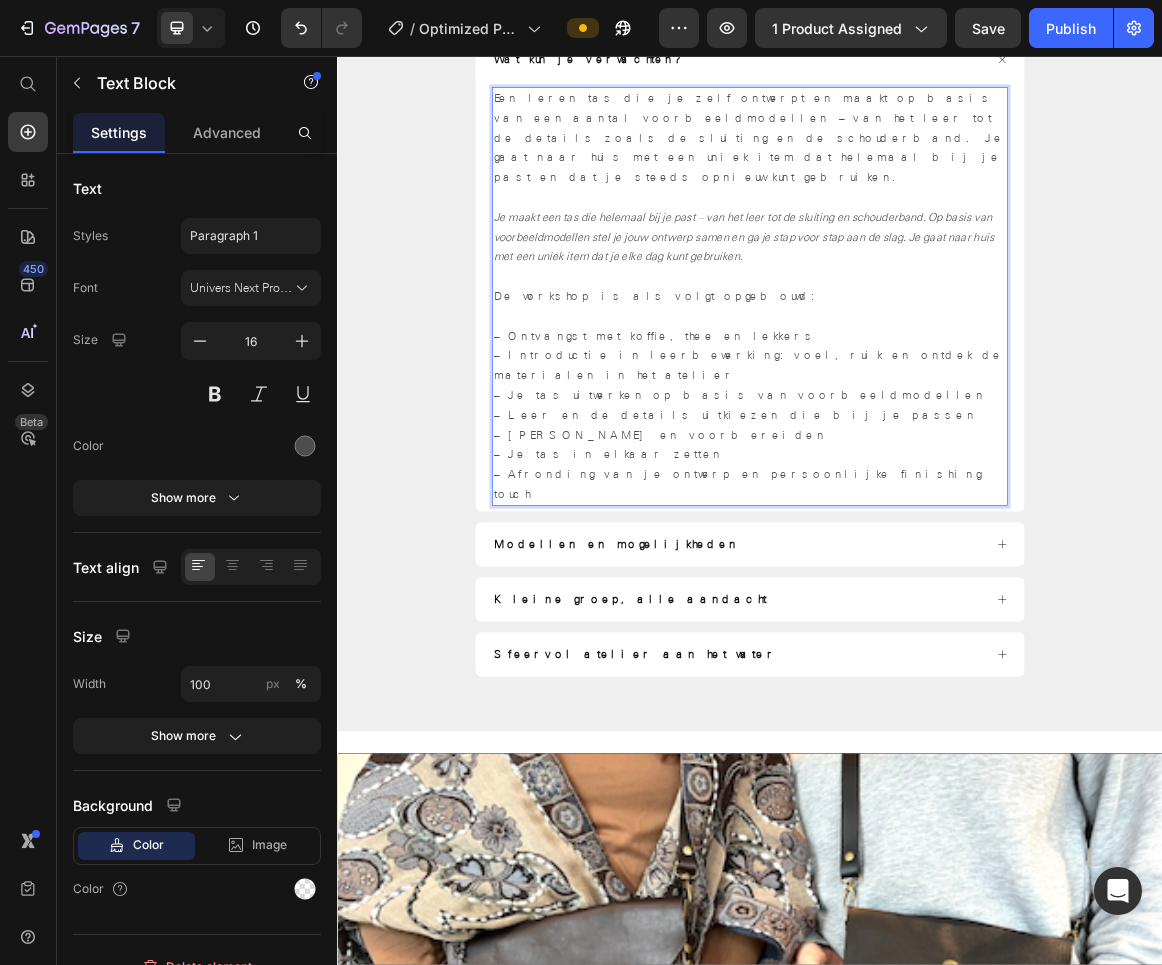 scroll, scrollTop: 1266, scrollLeft: 0, axis: vertical 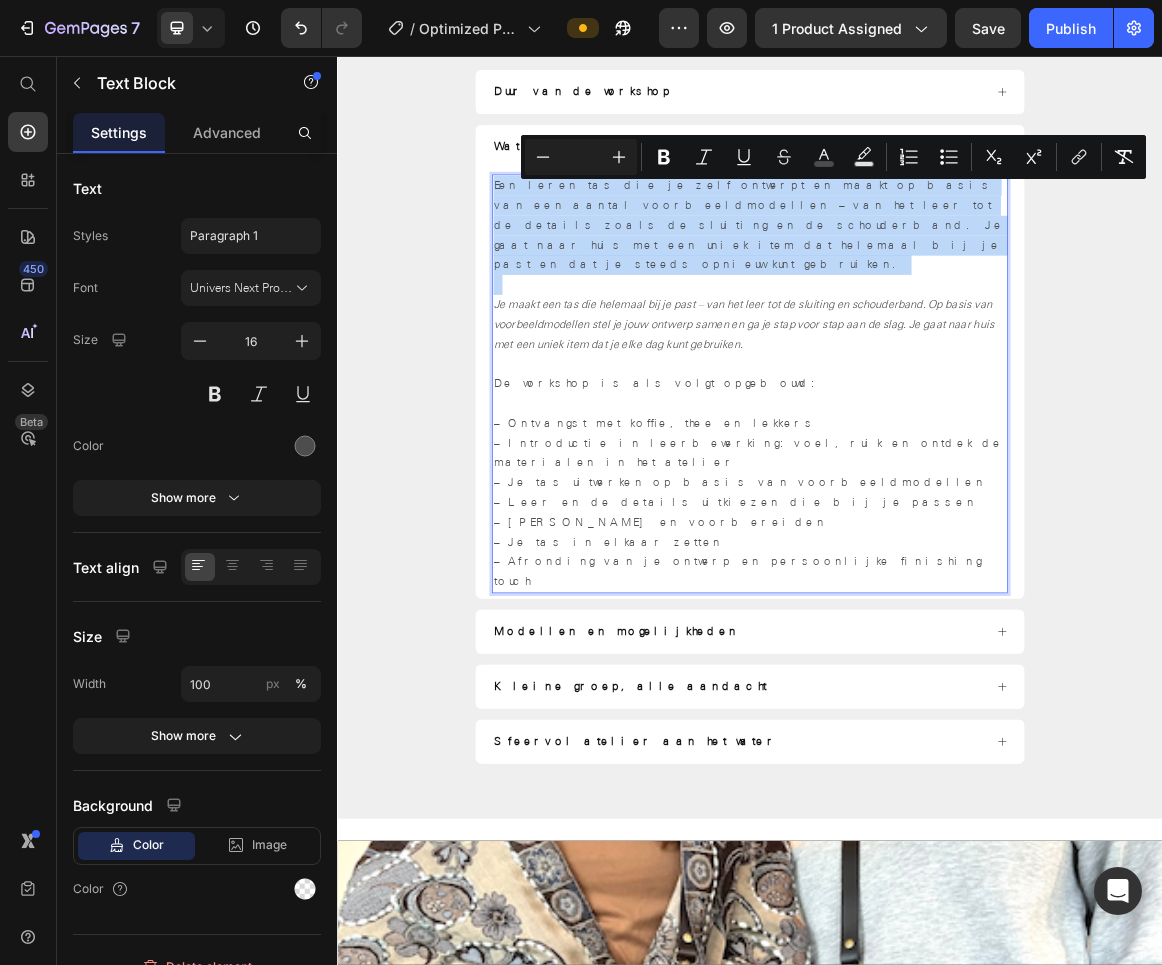 drag, startPoint x: 560, startPoint y: 251, endPoint x: 578, endPoint y: 344, distance: 94.72592 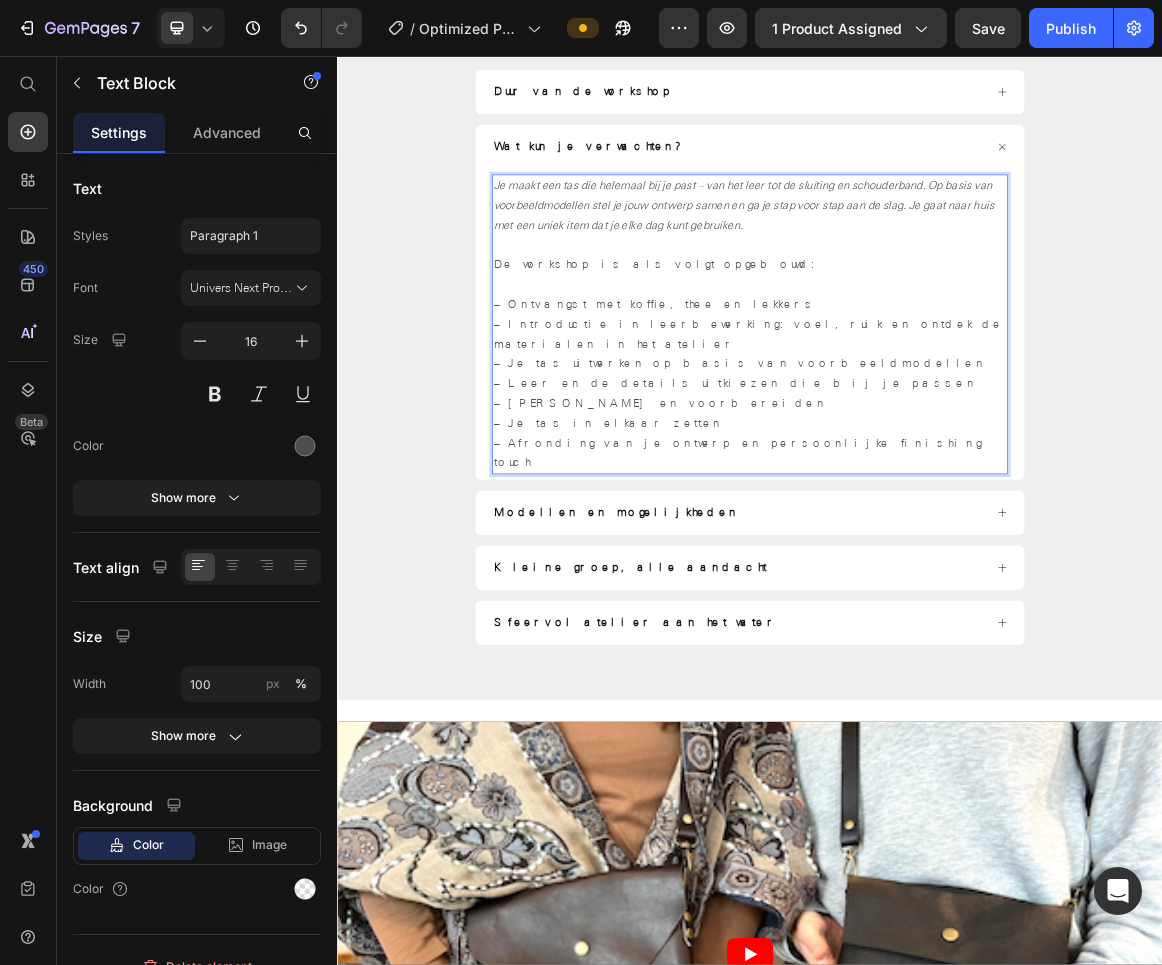 click on "Je maakt een tas die helemaal bij je past – van het leer tot de sluiting en schouderband. Op basis van voorbeeldmodellen stel je jouw ontwerp samen en ga je stap voor stap aan de slag. Je gaat naar huis met een uniek item dat je elke dag kunt gebruiken." at bounding box center [937, 274] 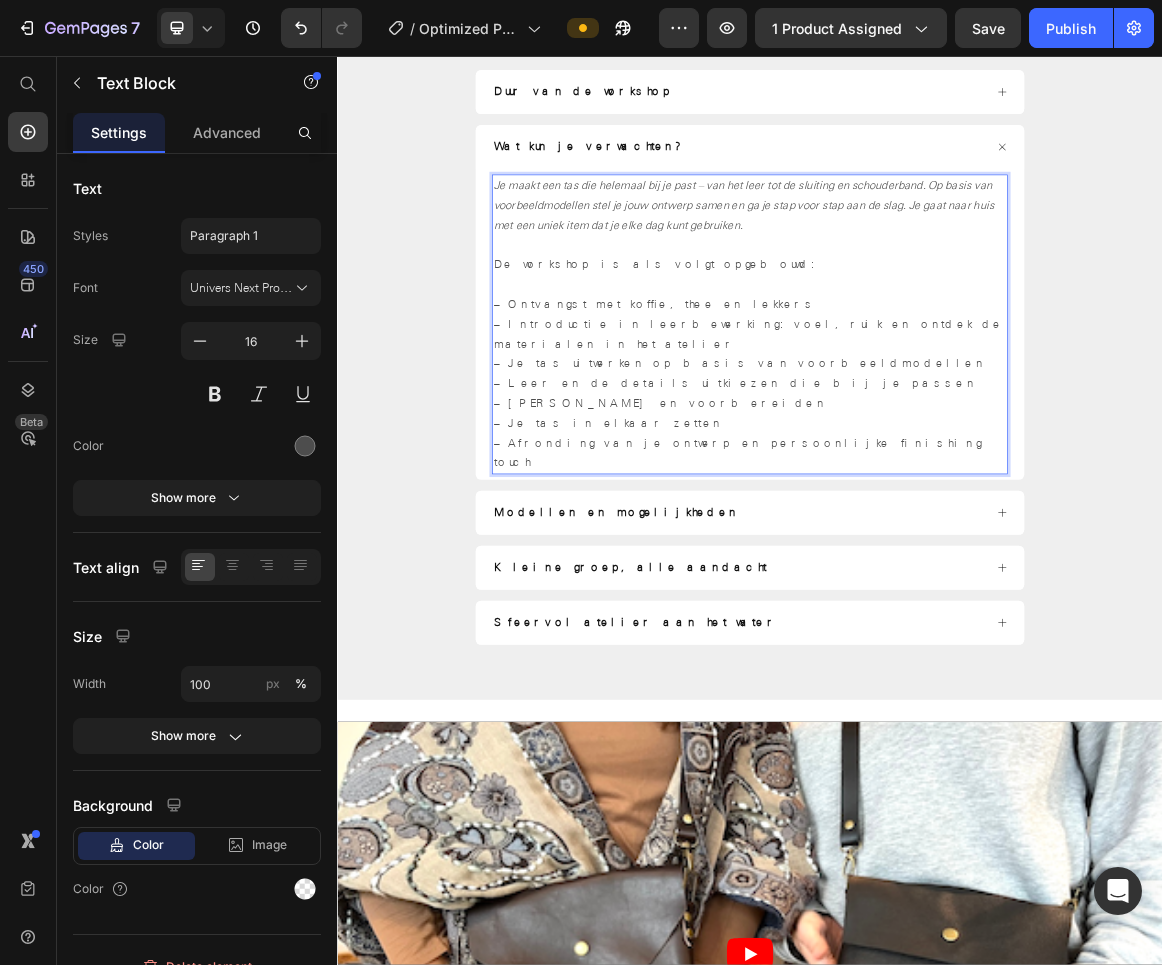 click on "– Ontvangst met koffie, thee en lekkers – Introductie in leerbewerking: voel, ruik en ontdek de materialen in het atelier – Je tas uitwerken op basis van voorbeeldmodellen – Leer en de details uitkiezen die bij je passen – [PERSON_NAME] en voorbereiden – Je tas in elkaar zetten – Afronding van je ontwerp en persoonlijke finishing touch" at bounding box center [937, 533] 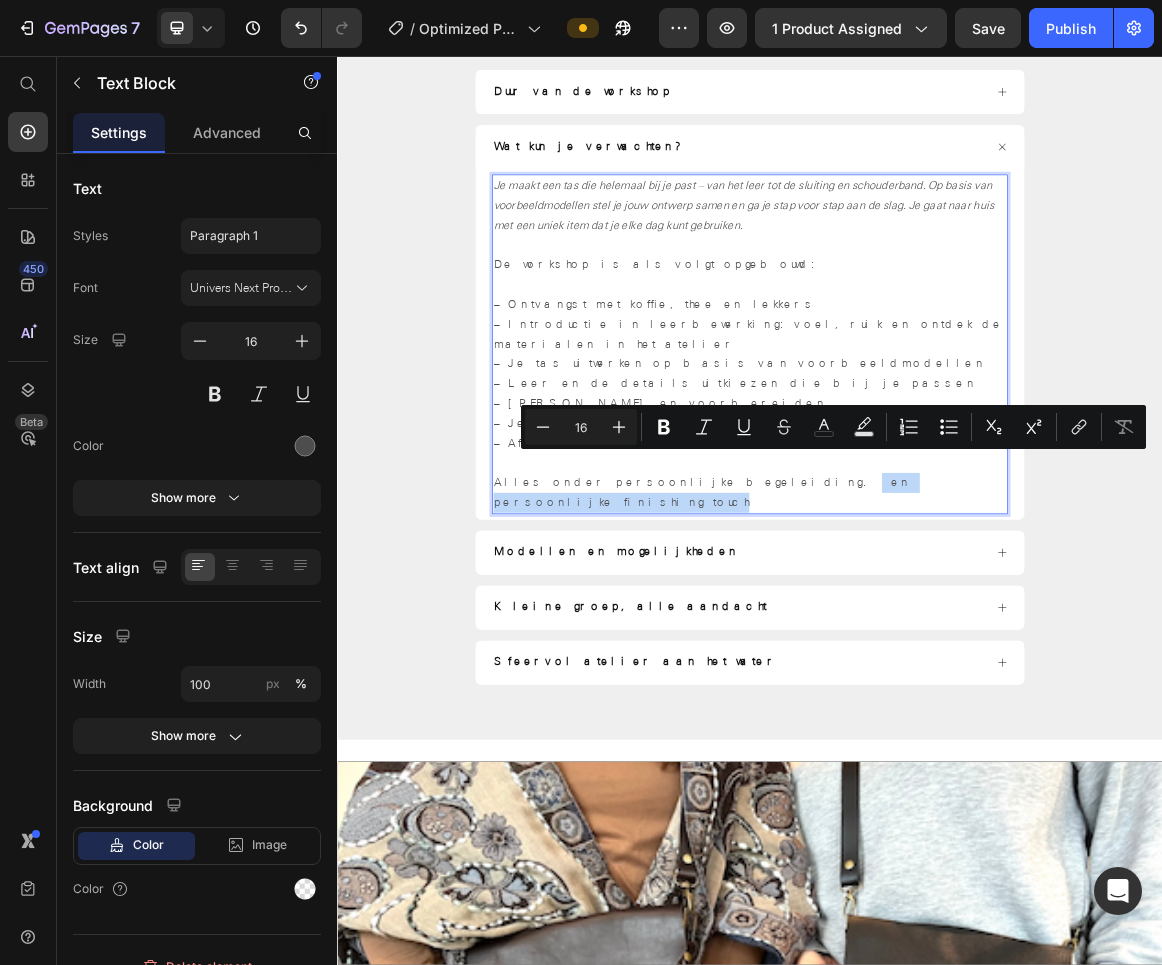 drag, startPoint x: 827, startPoint y: 644, endPoint x: 1096, endPoint y: 639, distance: 269.04648 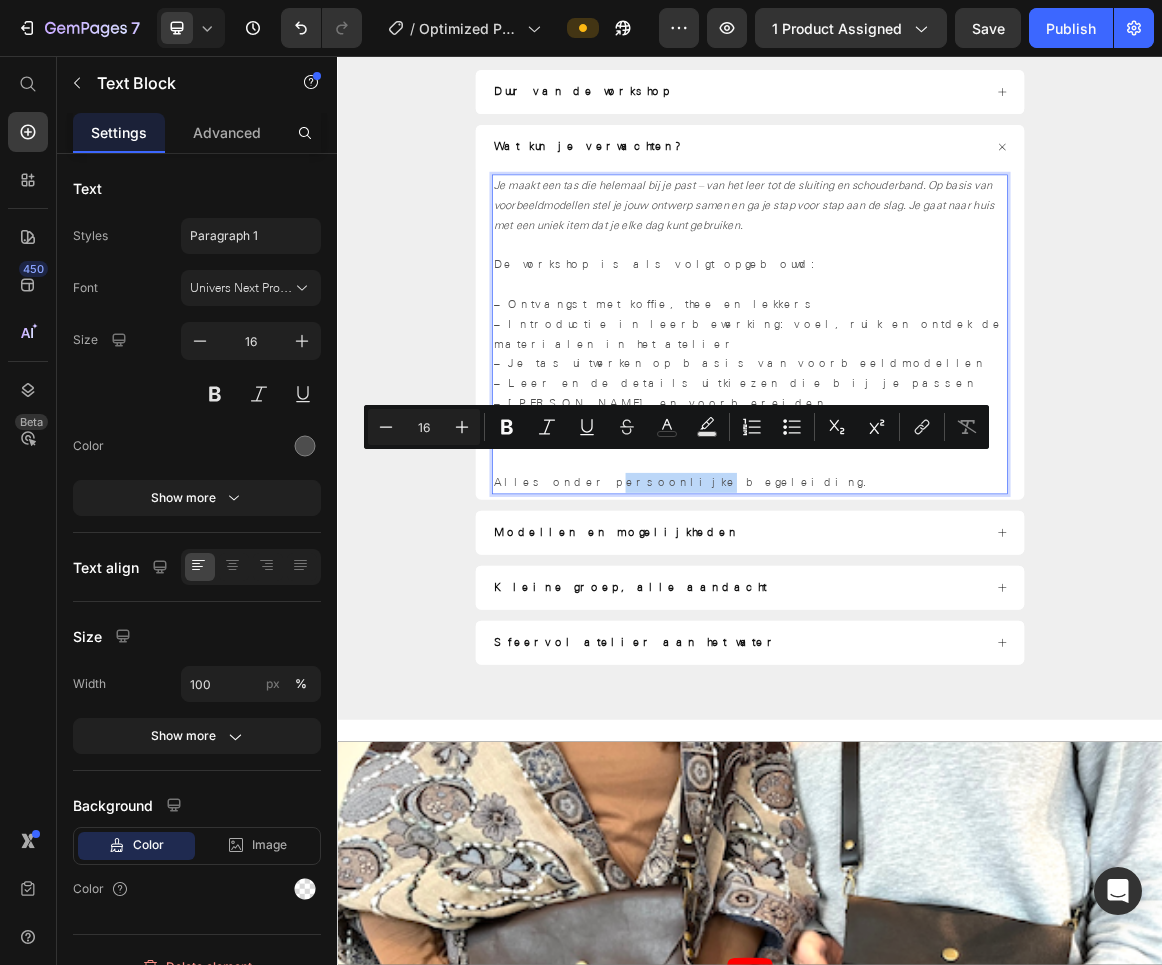 drag, startPoint x: 728, startPoint y: 642, endPoint x: 653, endPoint y: 644, distance: 75.026665 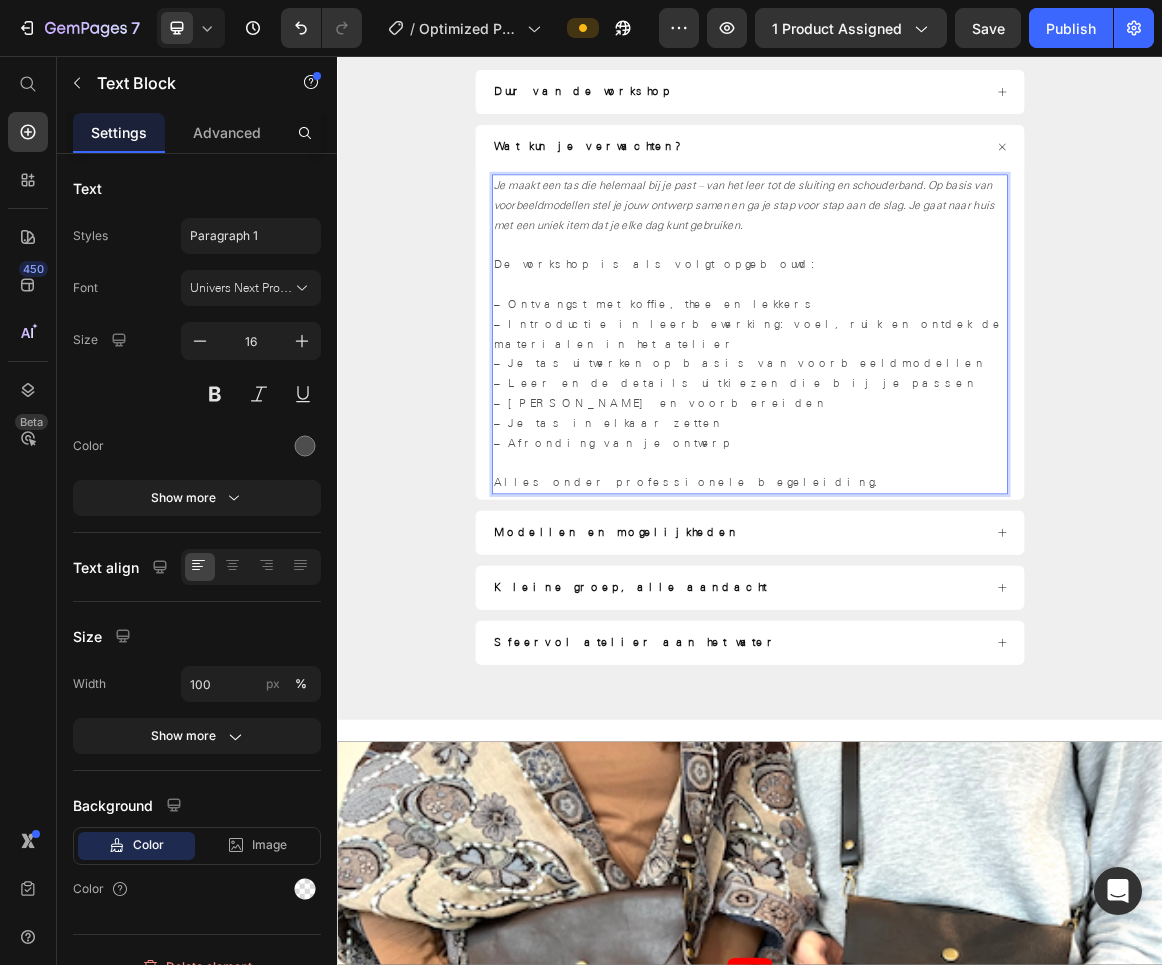 click on "Alles onder professionele begeleiding." at bounding box center (937, 677) 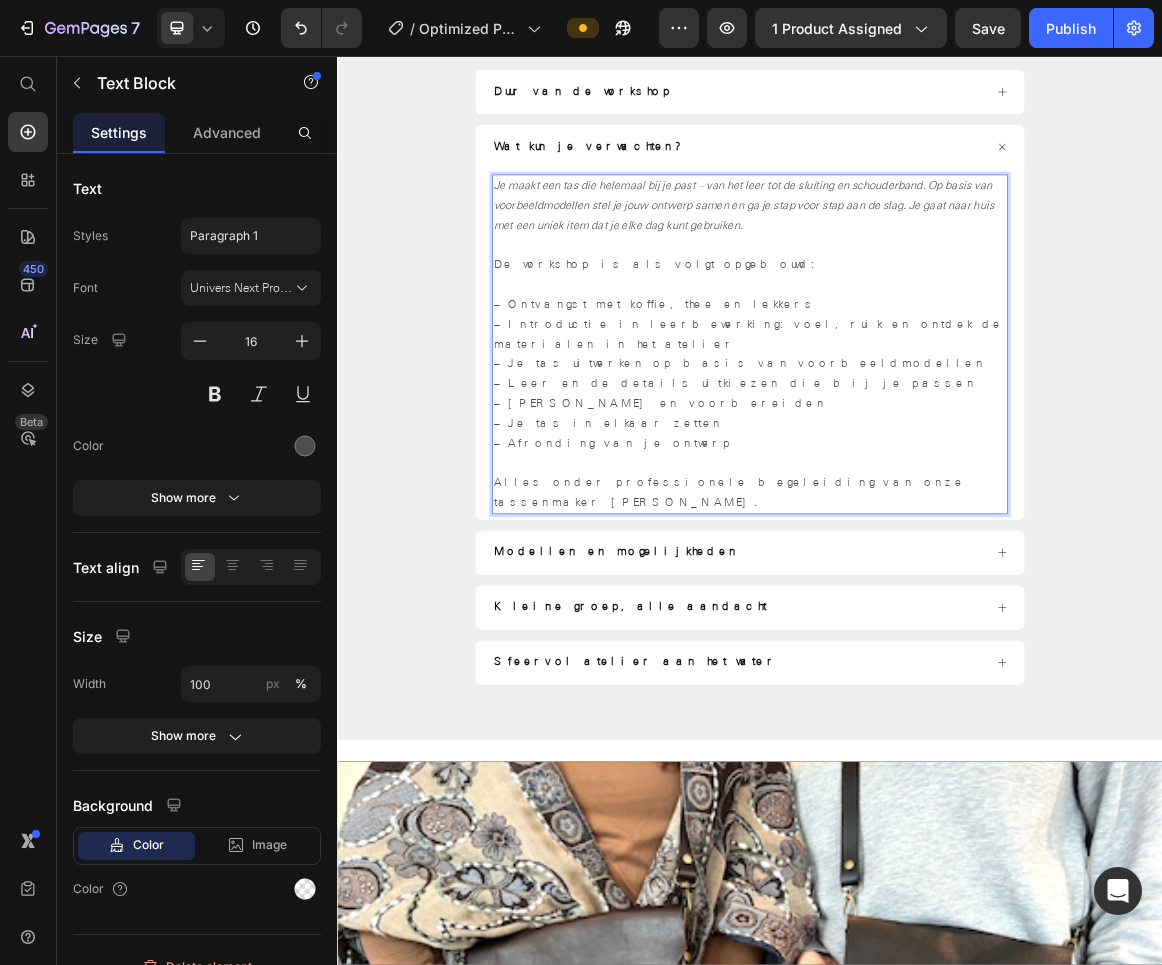 click on "– Ontvangst met koffie, thee en lekkers – Introductie in leerbewerking: [PERSON_NAME], ruik en ontdek de materialen in het atelier – Je tas uitwerken op basis van voorbeeldmodellen – Leer en de details uitkiezen die bij je passen – [PERSON_NAME] en voorbereiden – Je tas in elkaar zetten – Afronding van je ontwerp" at bounding box center (937, 519) 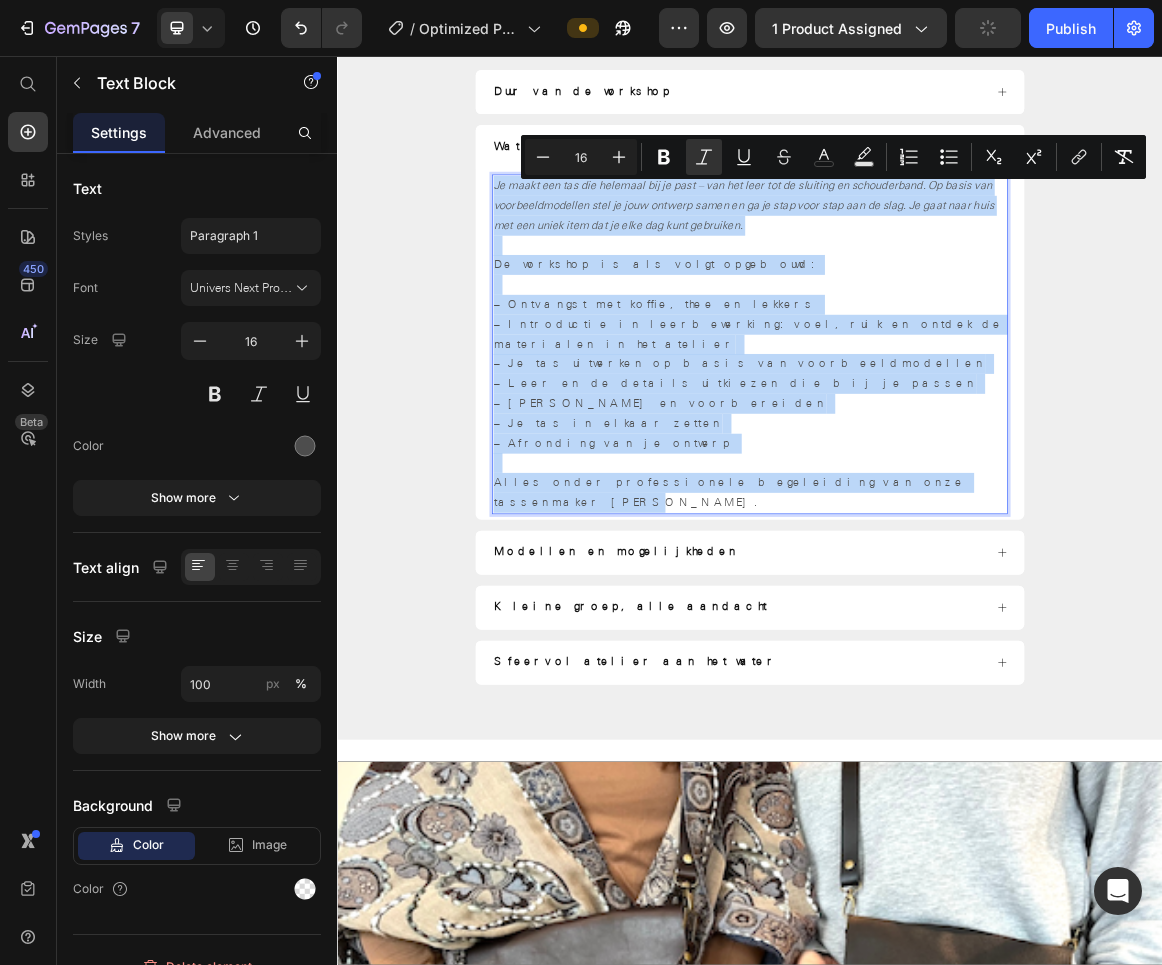 copy on "Je maakt een tas die helemaal bij je past – van het leer tot de sluiting en schouderband. Op basis van voorbeeldmodellen stel je jouw ontwerp samen en ga je stap voor stap aan de slag. Je gaat naar huis met een uniek item dat je elke dag kunt gebruiken. De workshop is als volgt opgebouwd: – Ontvangst met koffie, thee en lekkers – Introductie in leerbewerking: voel, ruik en ontdek de materialen in het atelier – Je tas uitwerken op basis van voorbeeldmodellen – Leer en de details uitkiezen die bij je passen – [PERSON_NAME] en voorbereiden – Je tas in elkaar zetten – [DEMOGRAPHIC_DATA] van je ontwerp Alles onder professionele begeleiding van onze tassenmaker [PERSON_NAME]." 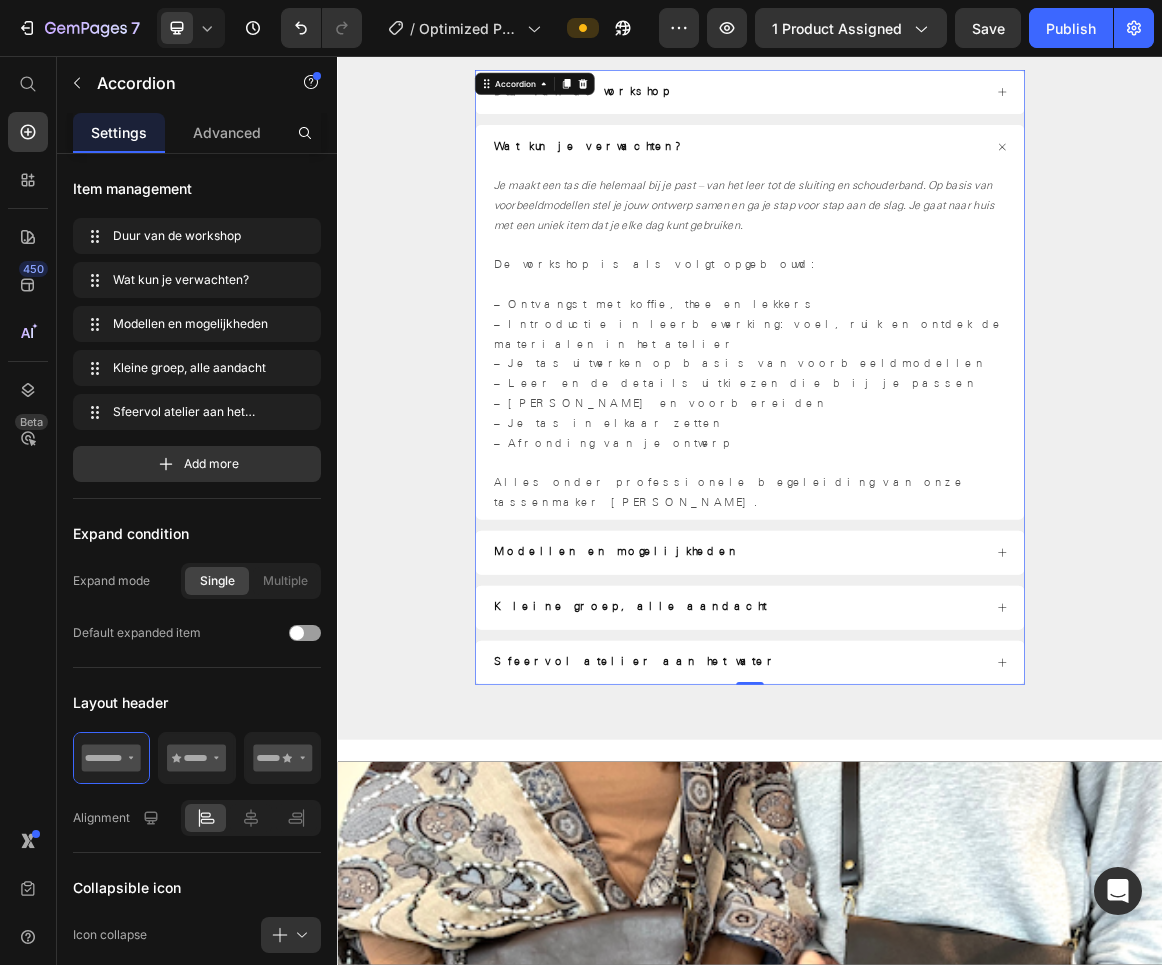 click on "Wat kun je verwachten?" at bounding box center (704, 189) 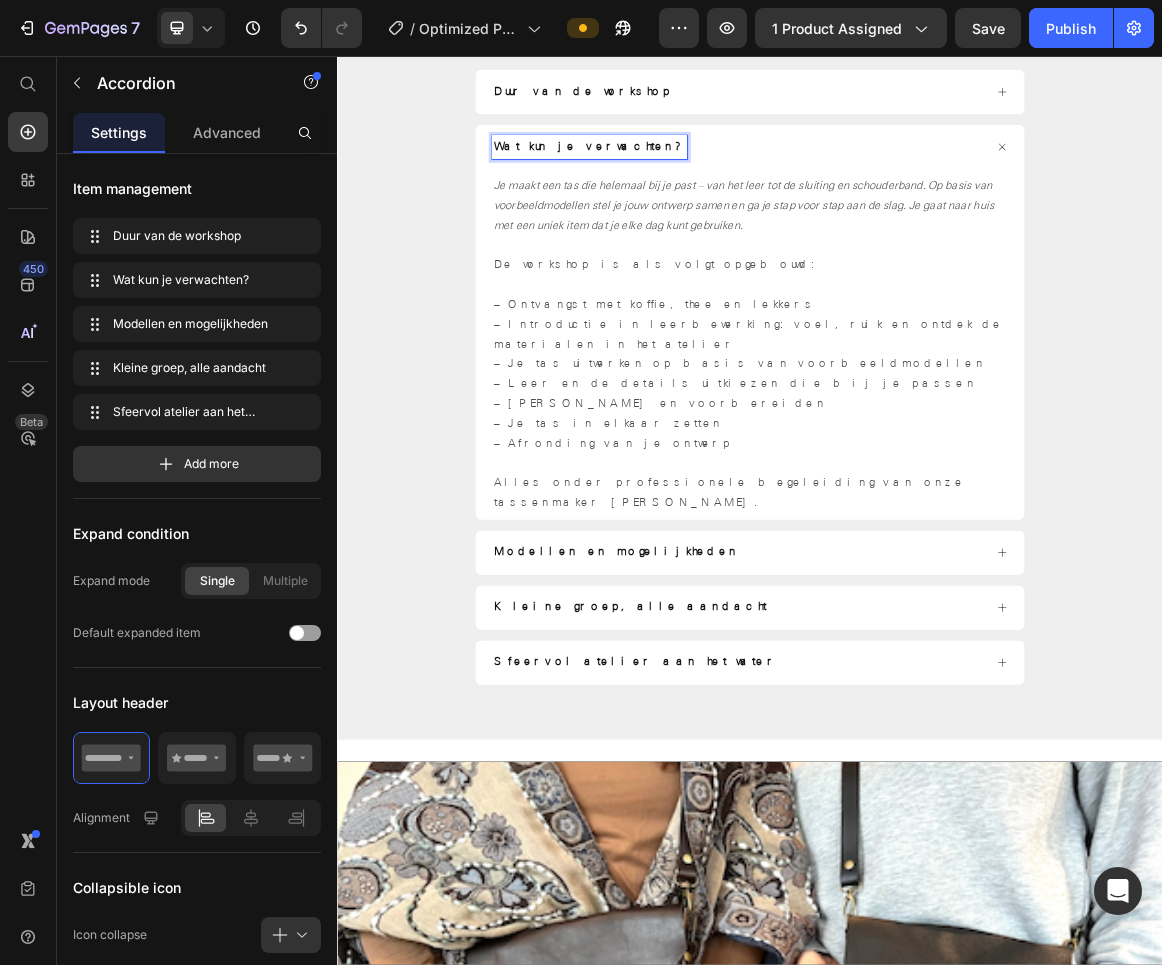 click on "Wat kun je verwachten?" at bounding box center [921, 189] 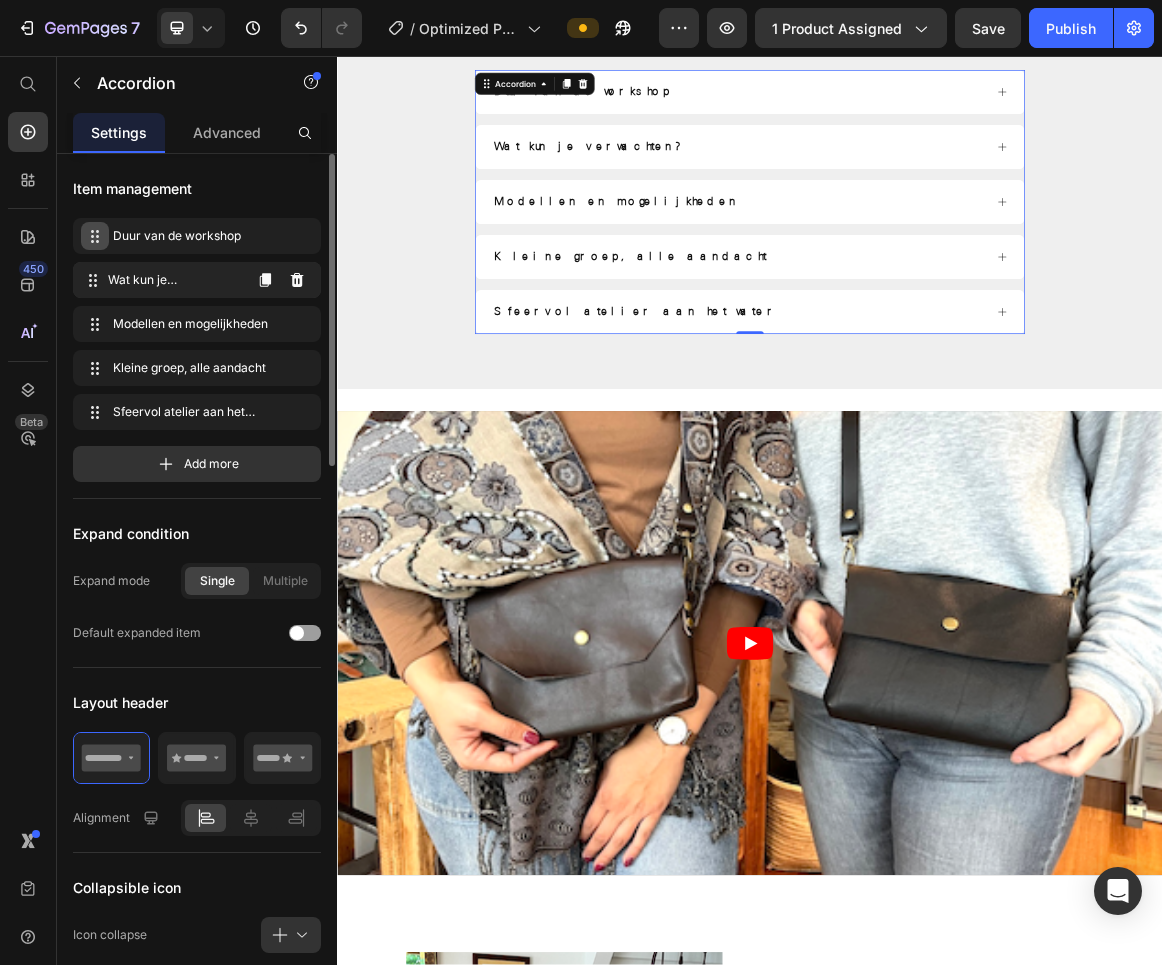 type 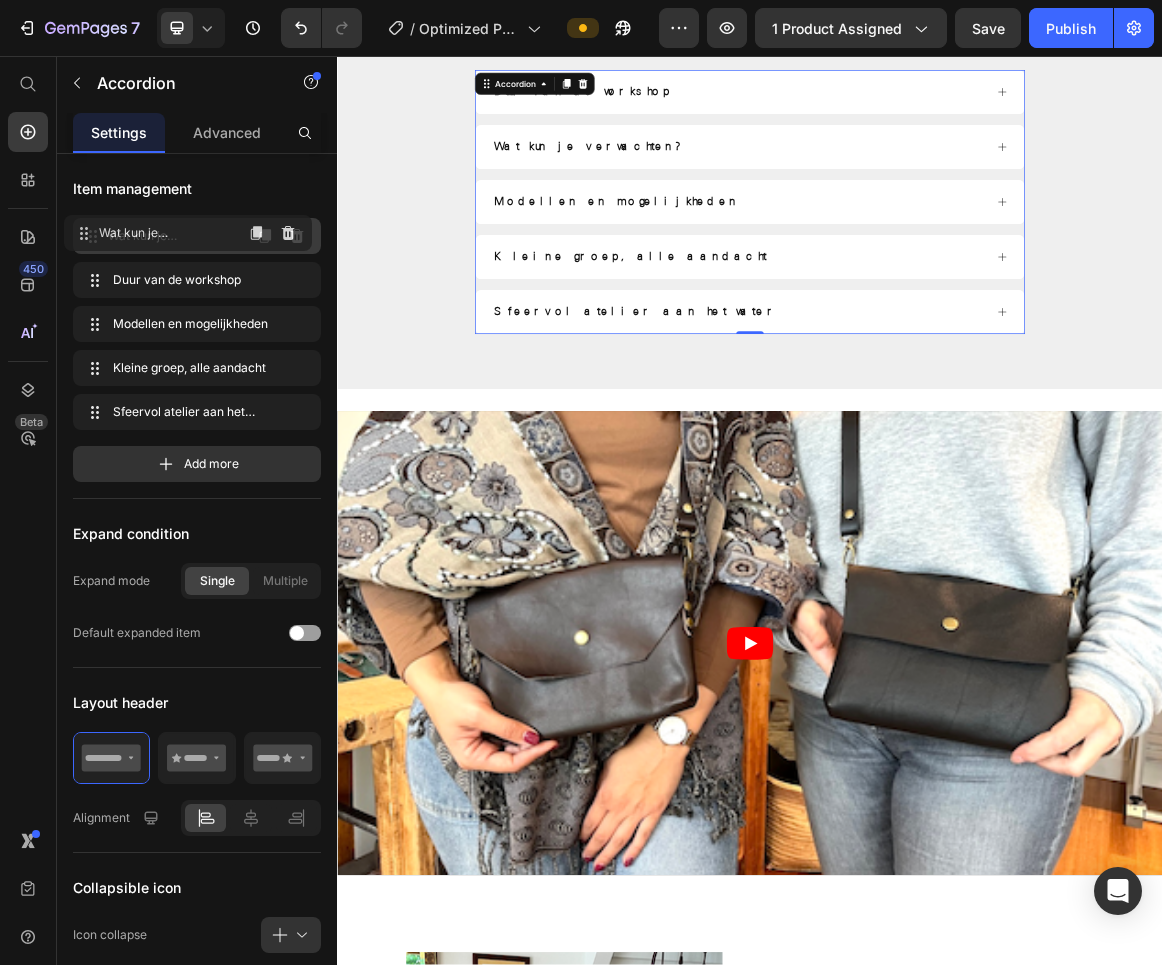 drag, startPoint x: 92, startPoint y: 279, endPoint x: 83, endPoint y: 232, distance: 47.853943 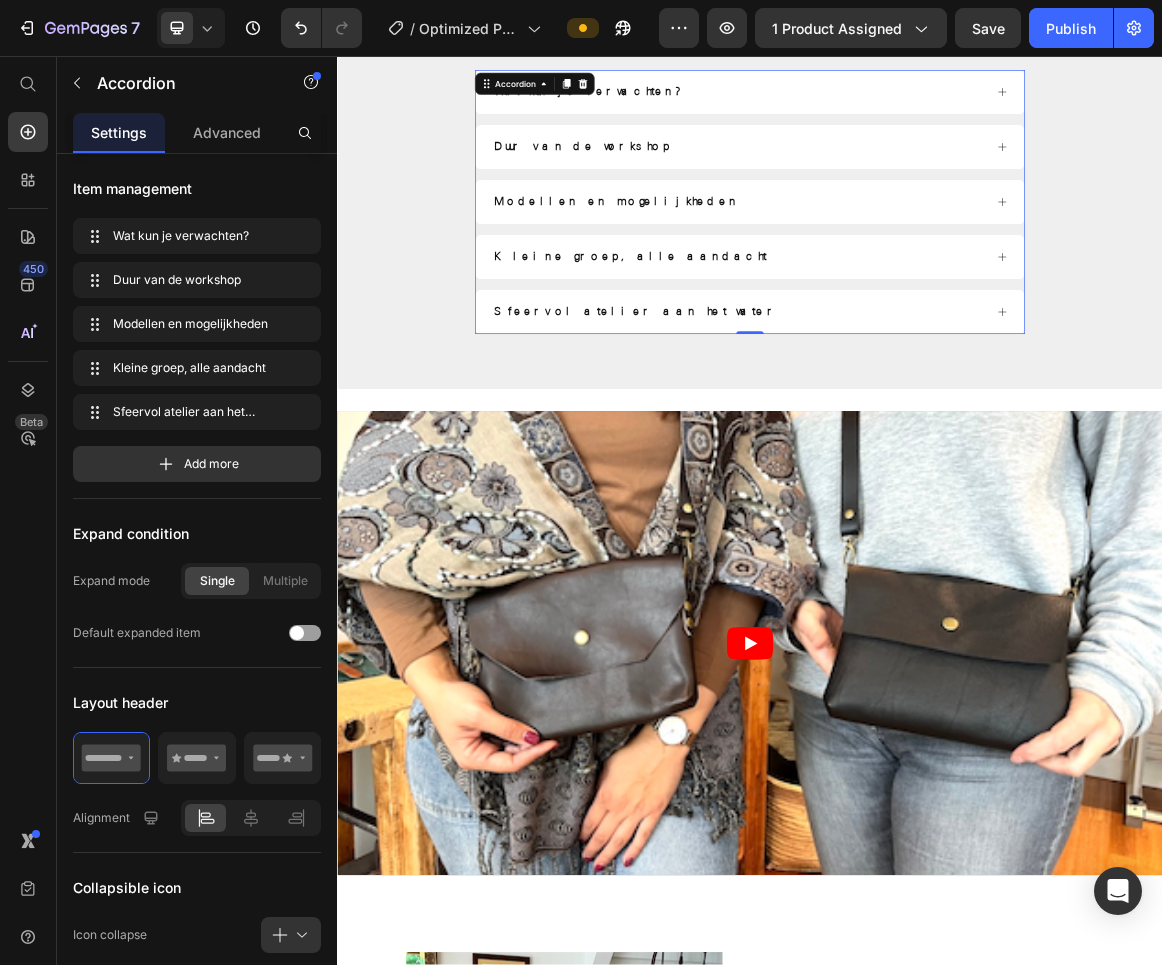 scroll, scrollTop: 1172, scrollLeft: 0, axis: vertical 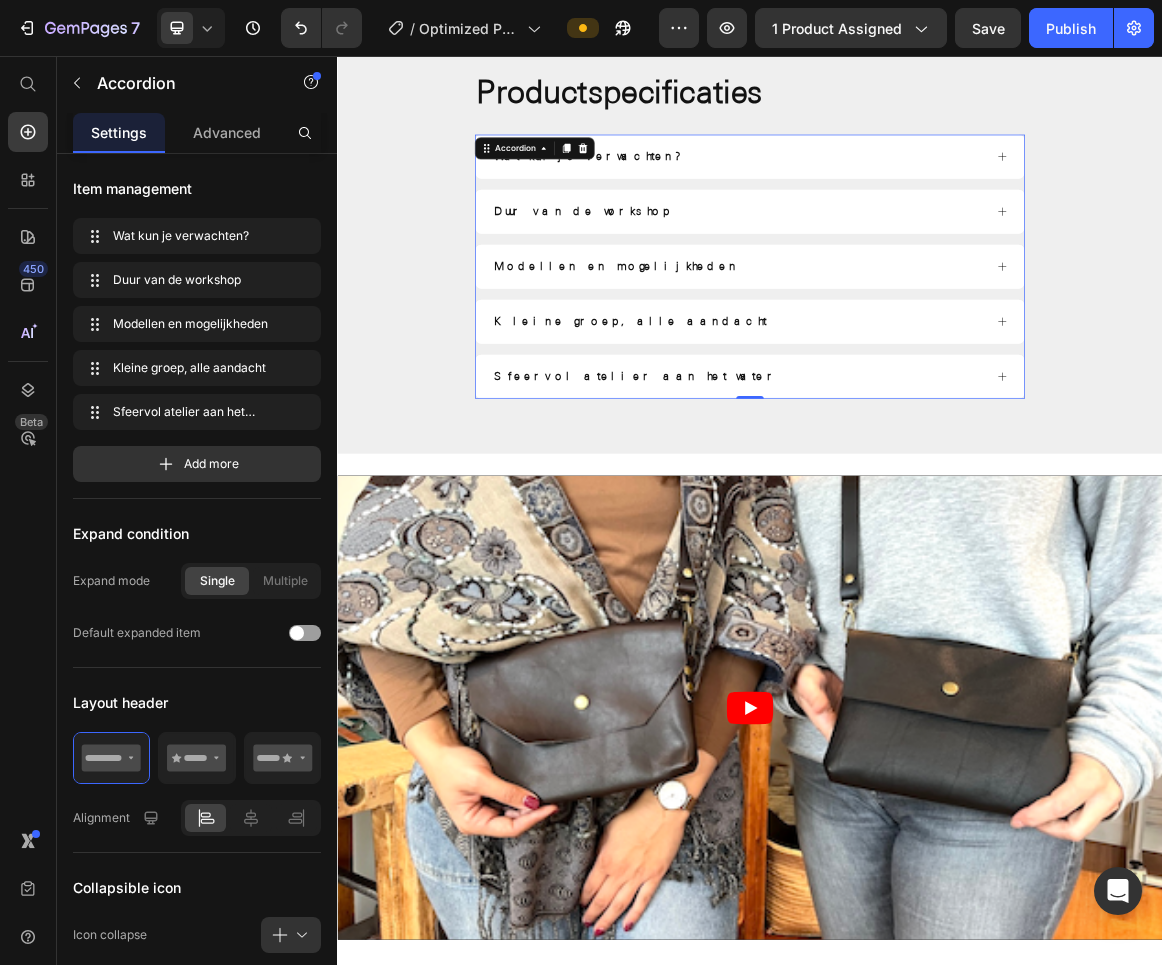 click 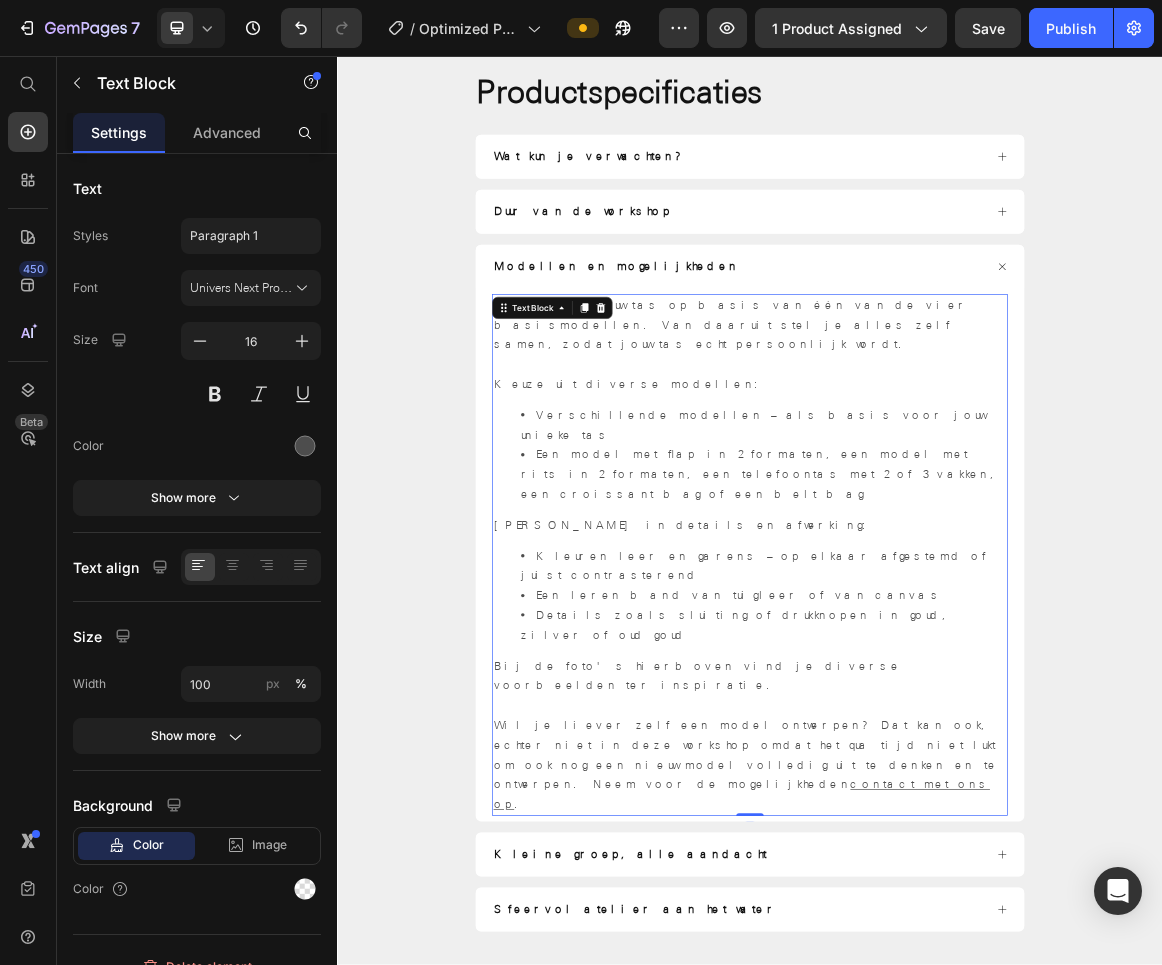 click on "Je ontwerpt jouw tas op basis van één van de vier basismodellen. Van daaruit stel je alles zelf samen, zodat jouw tas echt persoonlijk wordt." at bounding box center (937, 448) 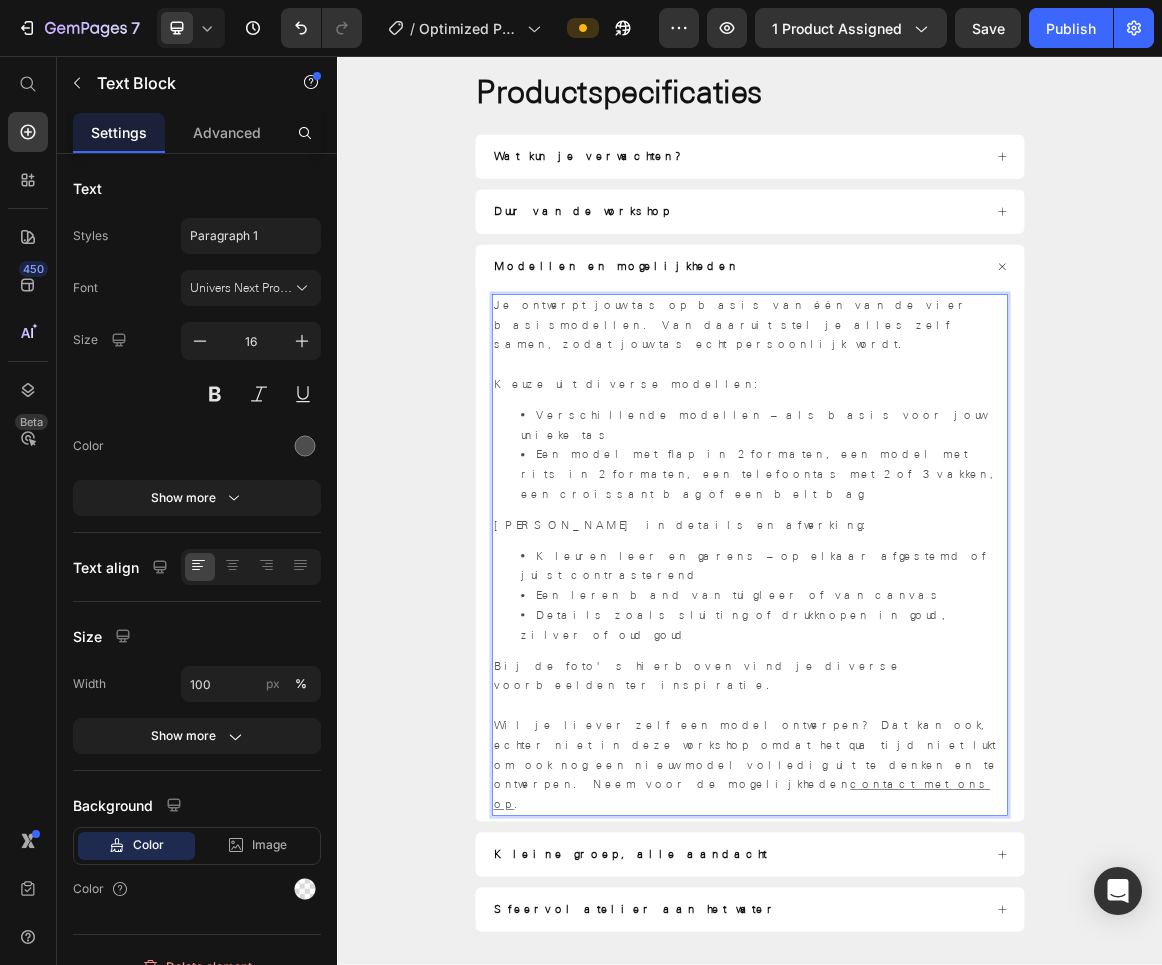 click on "Je ontwerpt jouw tas op basis van één van de vier basismodellen. Van daaruit stel je alles zelf samen, zodat jouw tas echt persoonlijk wordt." at bounding box center (937, 448) 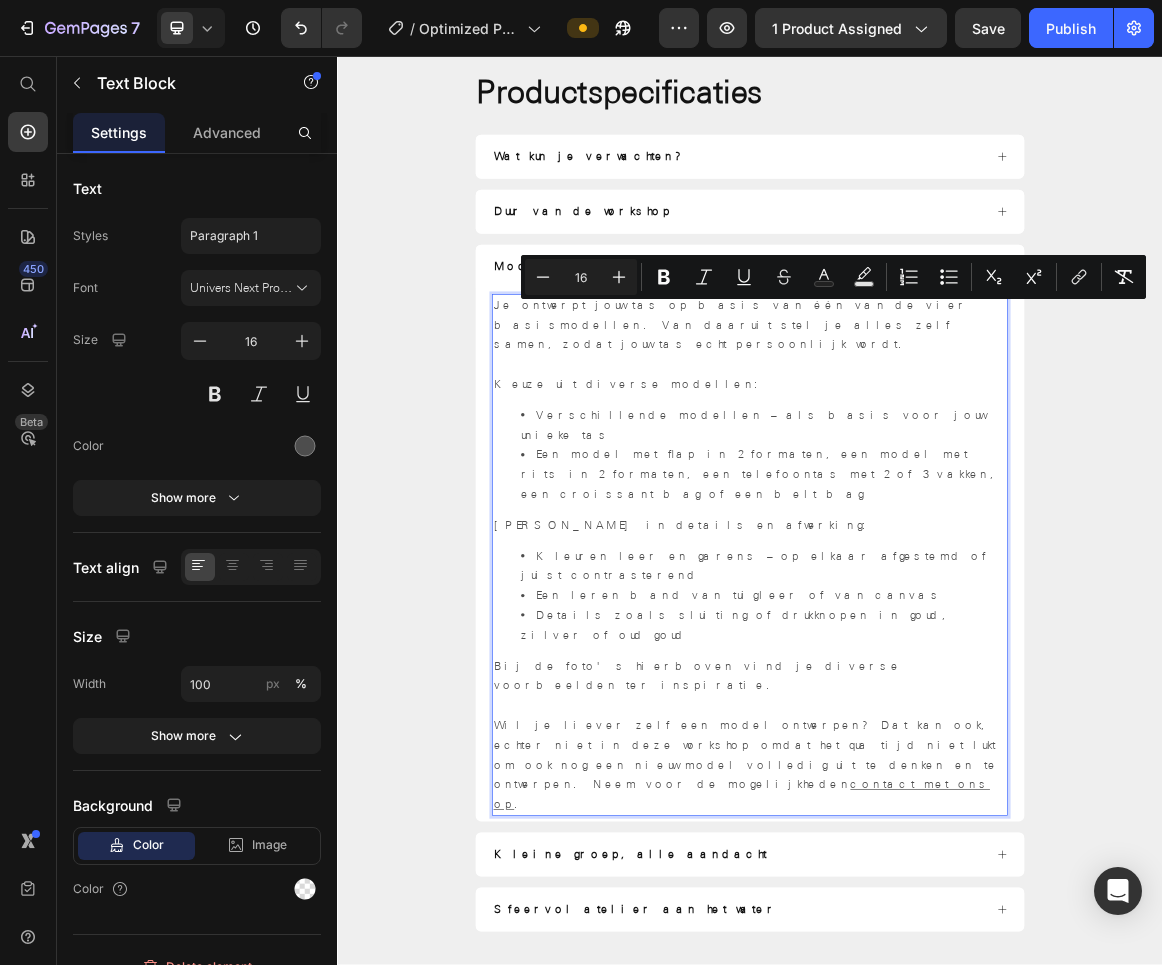 copy on "Je ontwerpt jouw tas op basis van één van de vier basismodellen. Van daaruit stel je alles zelf samen, zodat jouw tas echt persoonlijk wordt. Keuze uit diverse modellen: Verschillende modellen – als basis voor jouw unieke tas Een model met flap in 2 formaten, een model met rits in 2 formaten, een telefoontas met 2 of 3 vakken, een croissant bag of een belt bag Keuzes in details en afwerking: Kleuren leer en garens – op elkaar afgestemd of juist contrasterend Een leren band van tuigleer of van canvas Details zoals sluiting of drukknopen in goud, zilver of oud goud Bij de foto's hierboven vind je diverse voorbeelden ter inspiratie. Wil je liever zelf een model ontwerpen? Dat kan ook, echter niet in deze workshop omdat het qua tijd niet lukt om ook nog een nieuw model volledig uit te denken en te ontwerpen. Neem voor de mogelijkheden  contact met ons op ." 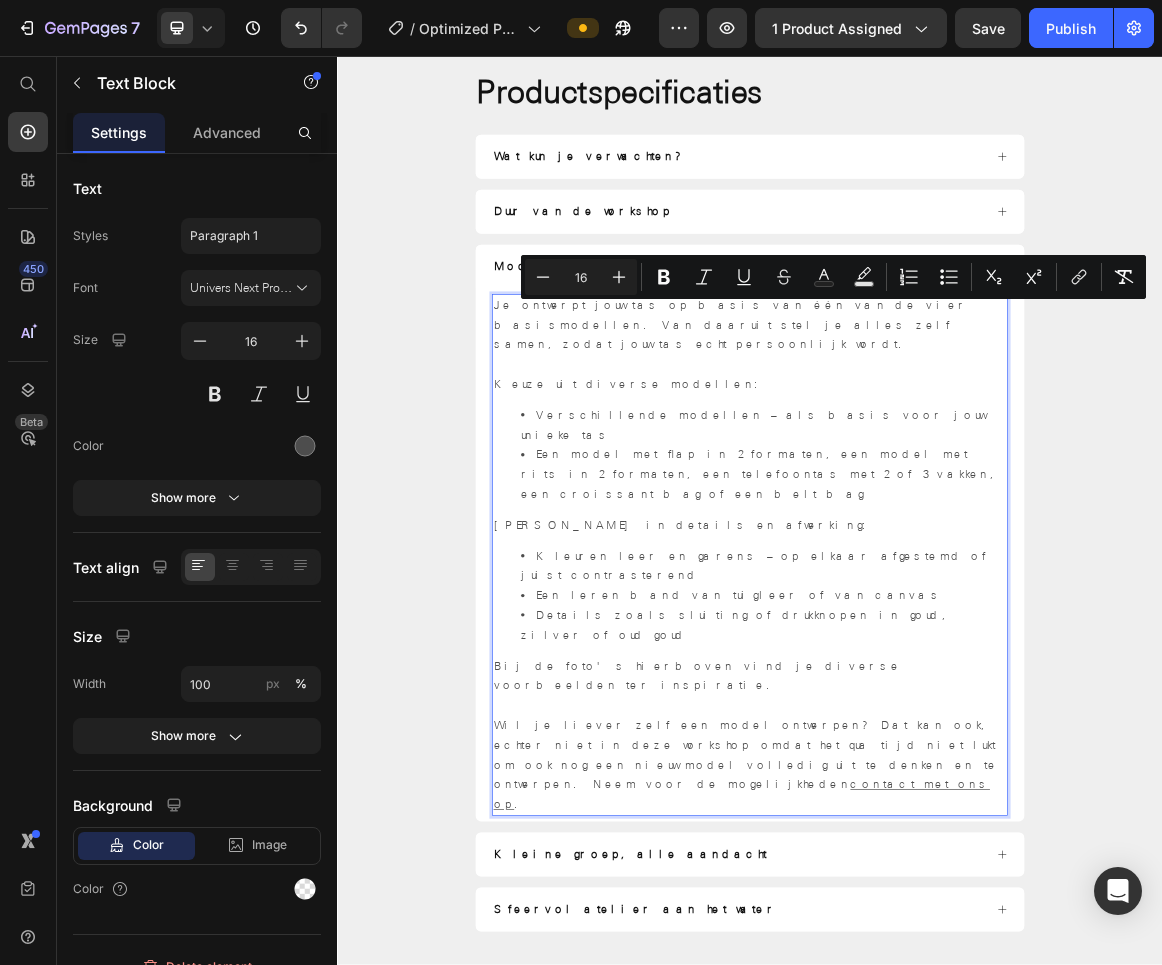 click on "Een model met flap in 2 formaten, een model met rits in 2 formaten, een telefoontas met 2 of 3 vakken, een croissant bag of een belt bag" at bounding box center (957, 666) 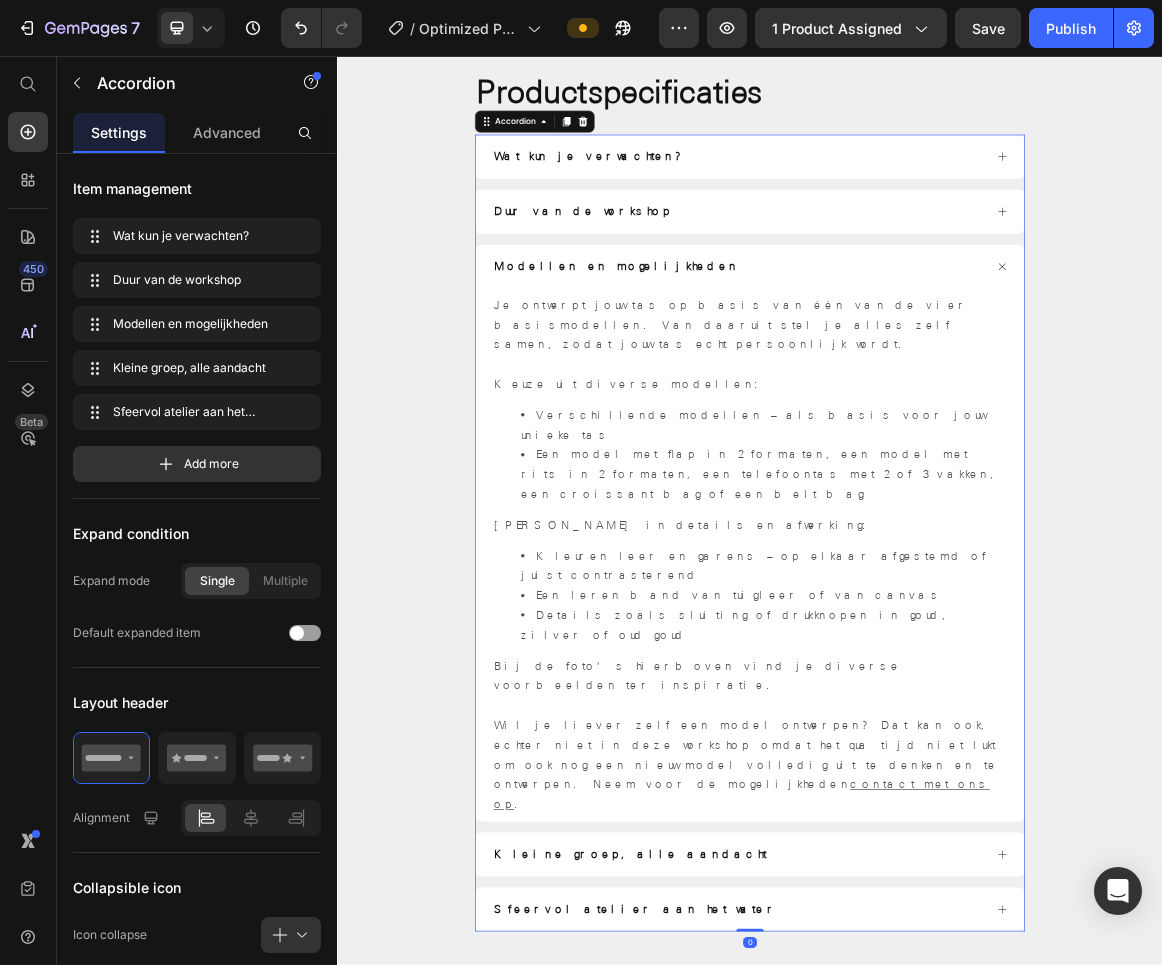 click on "Duur van de workshop" at bounding box center (937, 283) 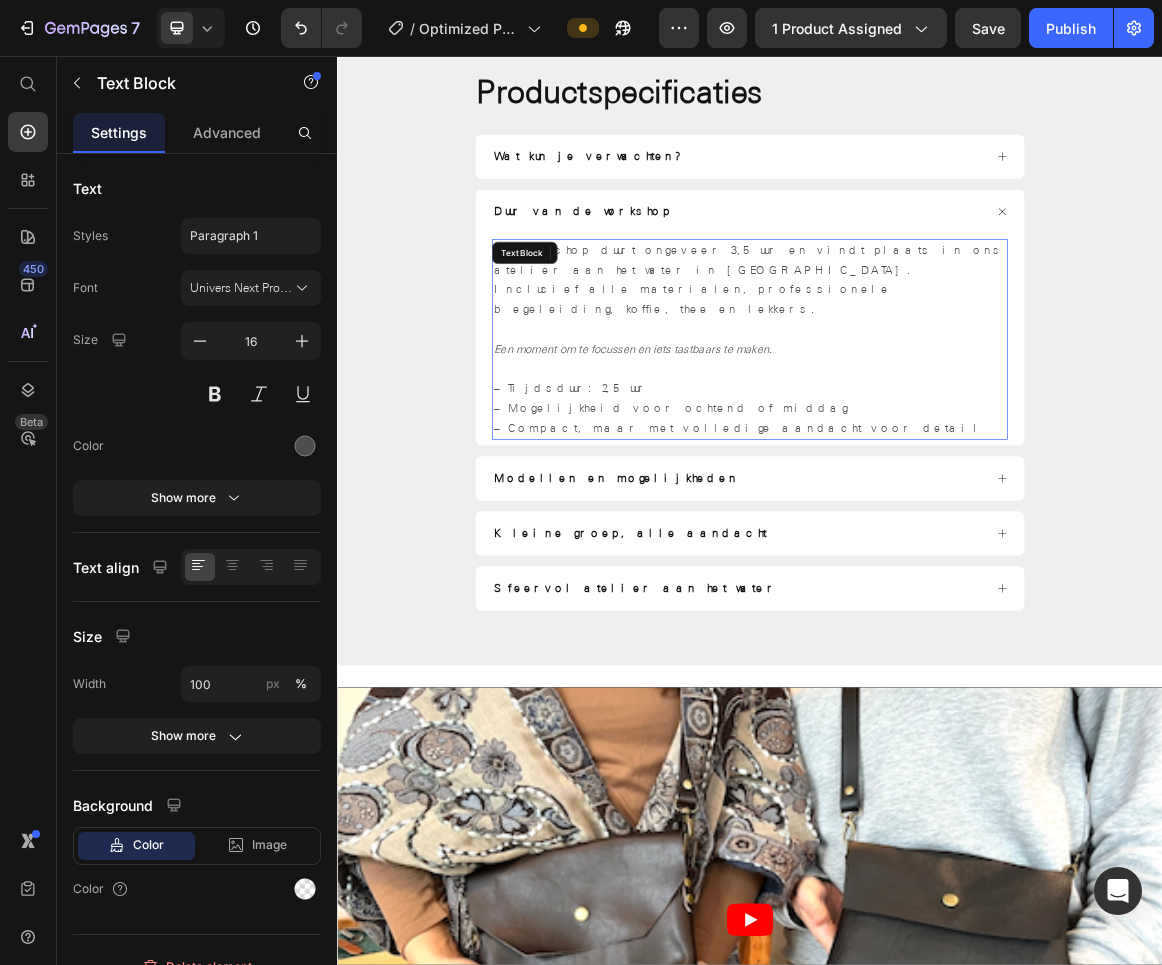 drag, startPoint x: 794, startPoint y: 441, endPoint x: 1040, endPoint y: 443, distance: 246.00813 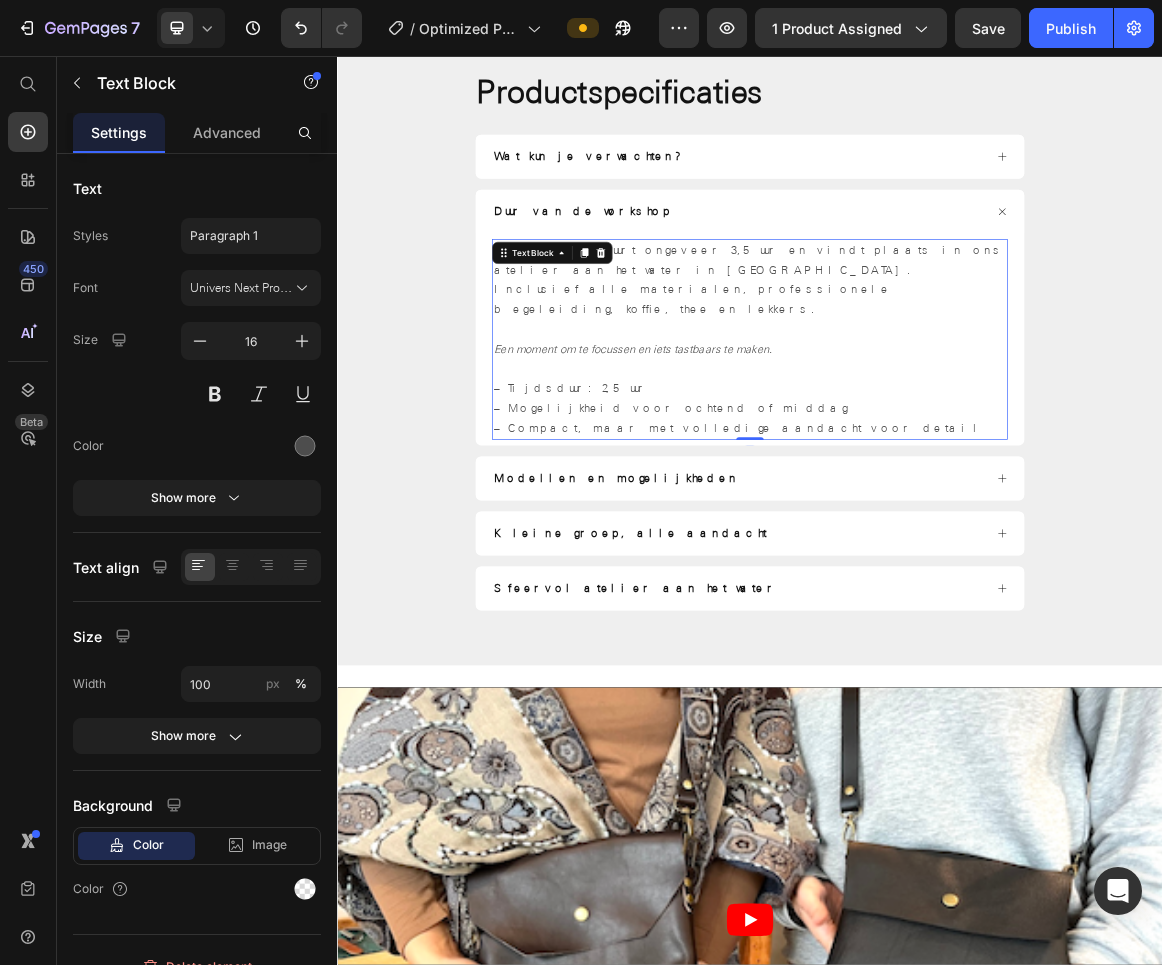 click on "Een moment om te focussen en iets tastbaars te maken." at bounding box center [937, 483] 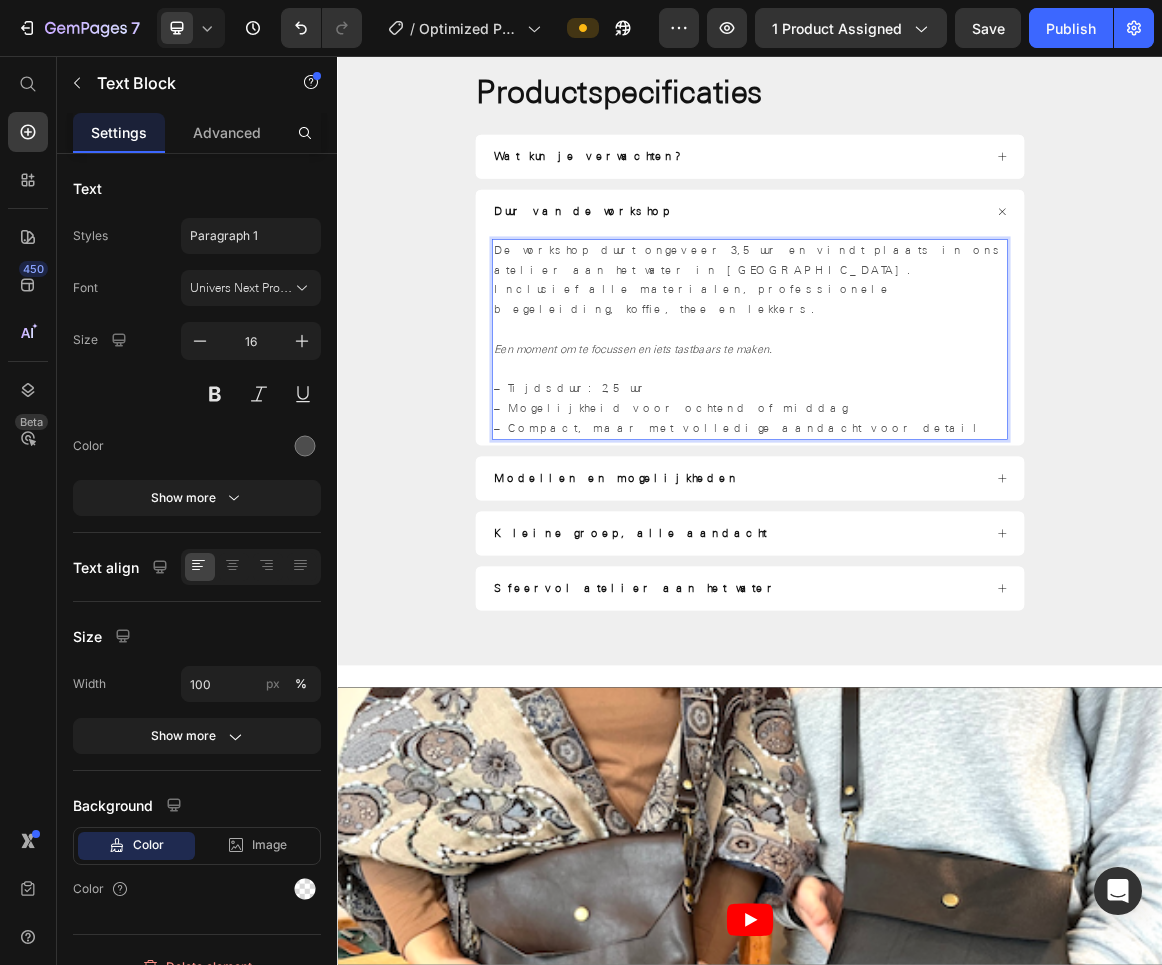 click on "– Tijdsduur: 2,5 uur – Mogelijkheid voor ochtend of middag – Compact, maar met volledige aandacht voor detail" at bounding box center [937, 555] 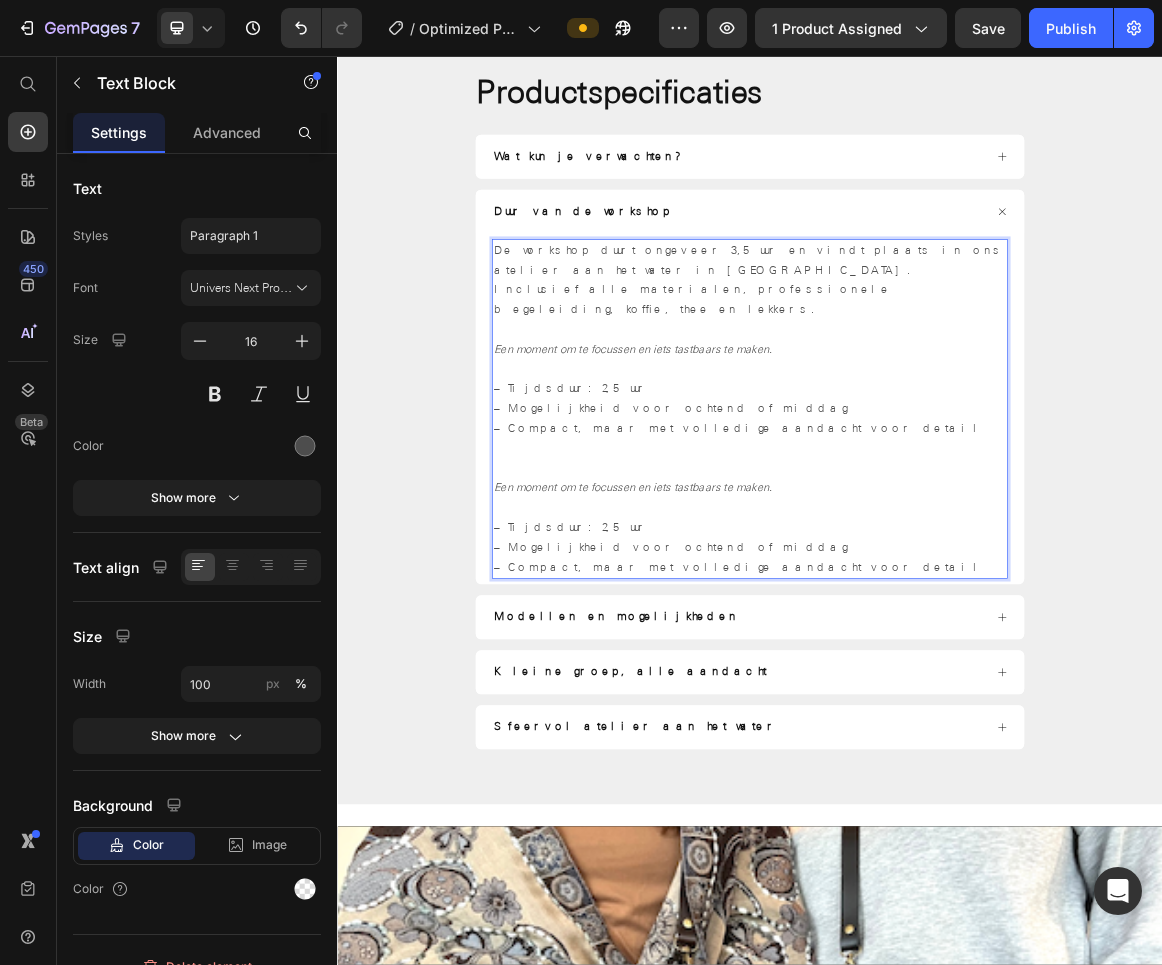 click on "Een moment om te focussen en iets tastbaars te maken." at bounding box center [766, 482] 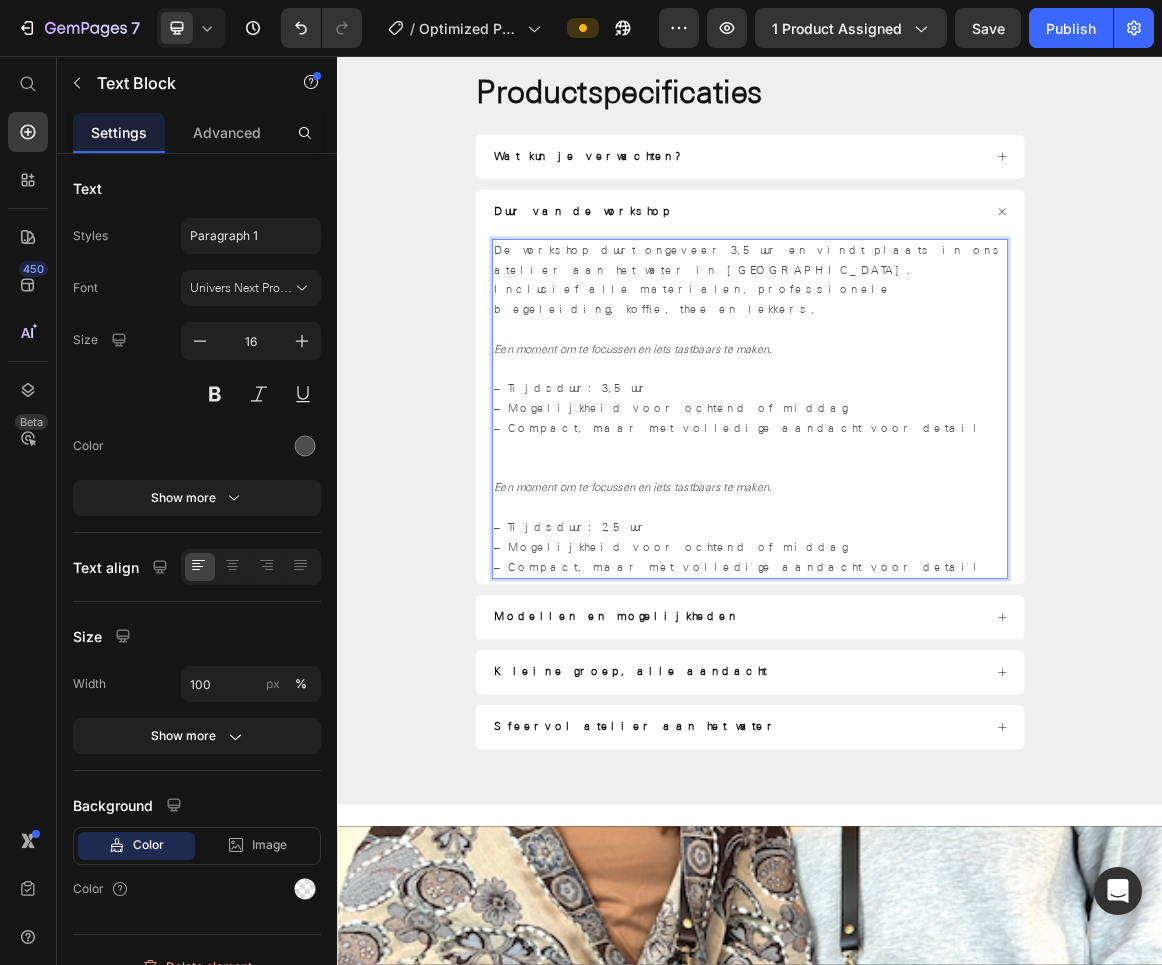 click at bounding box center (937, 656) 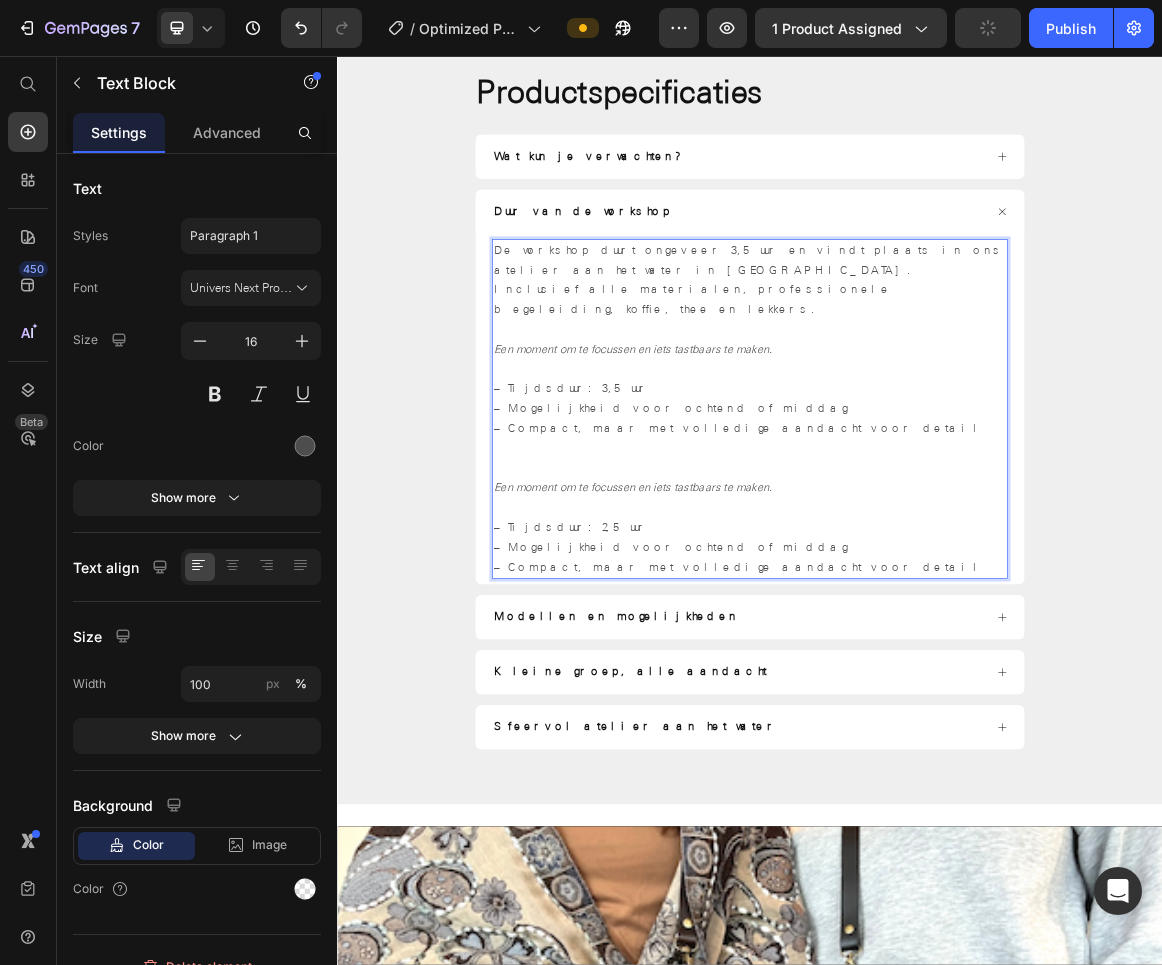 click at bounding box center (937, 627) 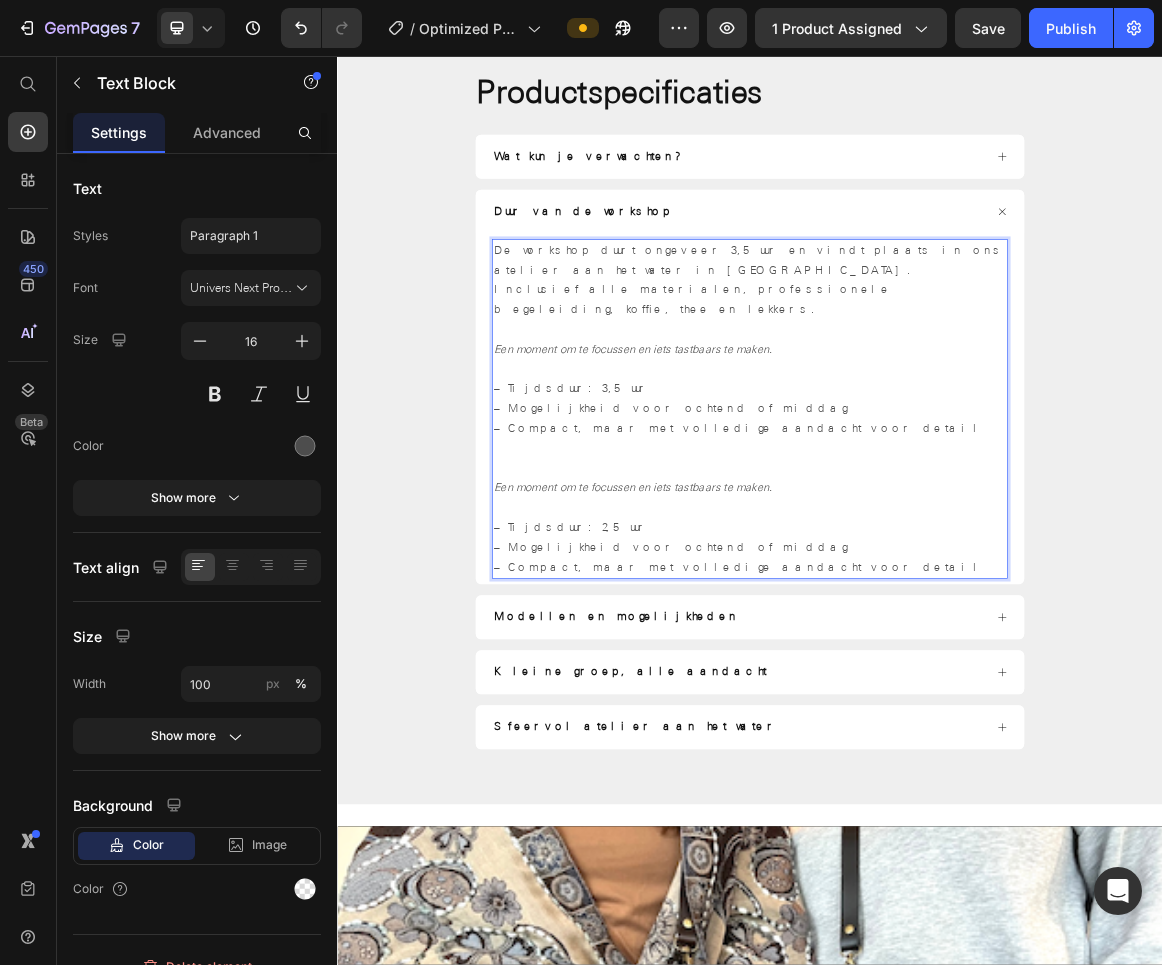 click on "– Tijdsduur: 3,5 uur – Mogelijkheid voor ochtend of middag – Compact, maar met volledige aandacht voor detail" at bounding box center (937, 555) 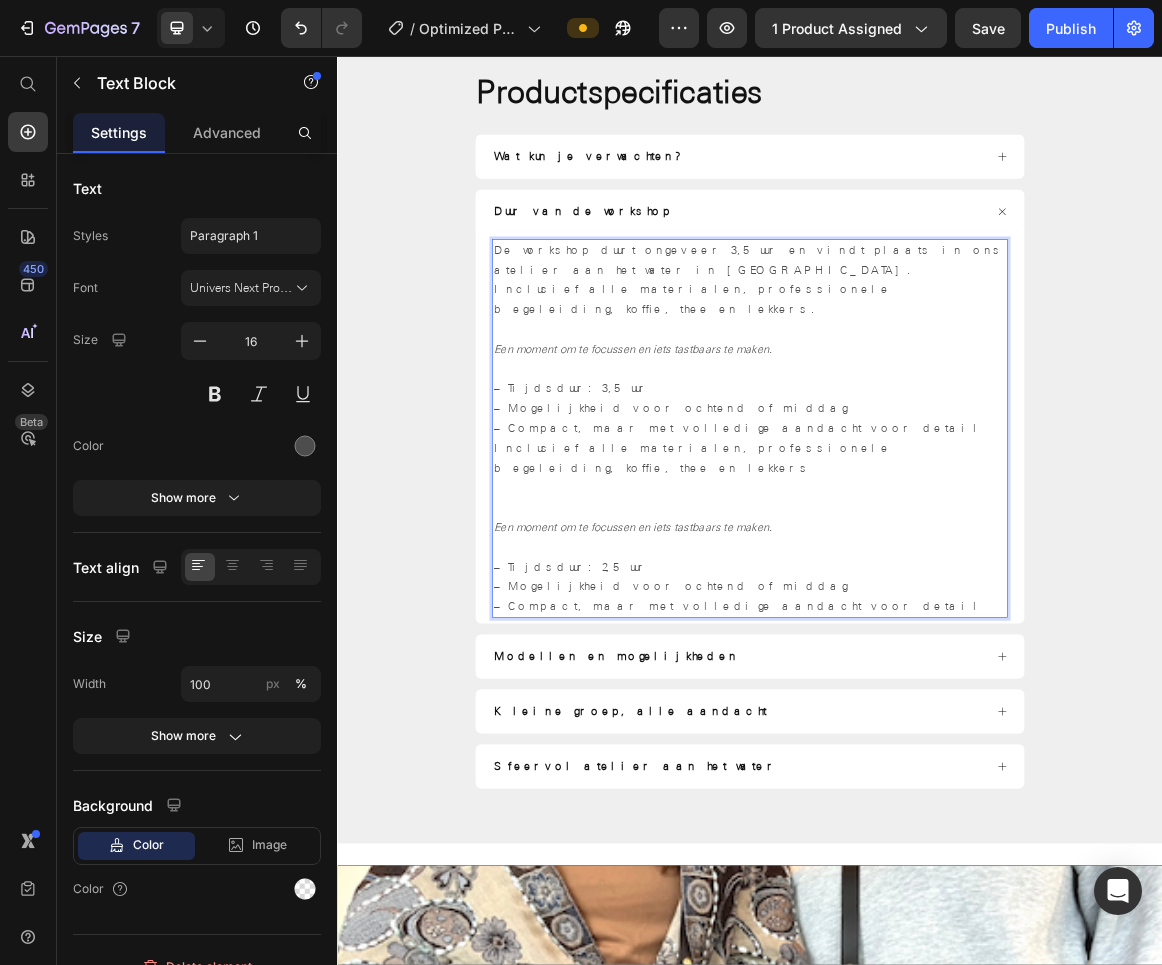drag, startPoint x: 568, startPoint y: 484, endPoint x: 581, endPoint y: 476, distance: 15.264338 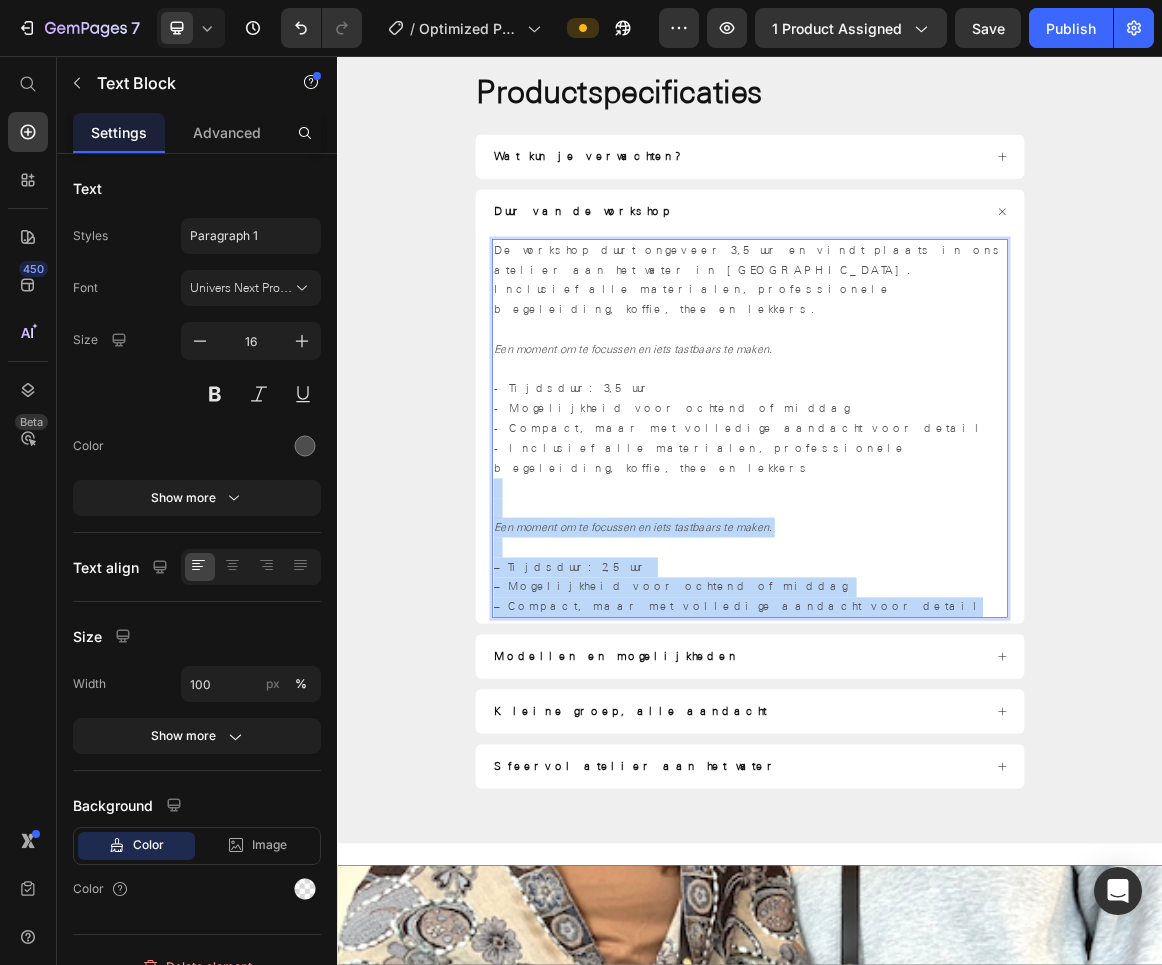 drag, startPoint x: 565, startPoint y: 604, endPoint x: 977, endPoint y: 770, distance: 444.18463 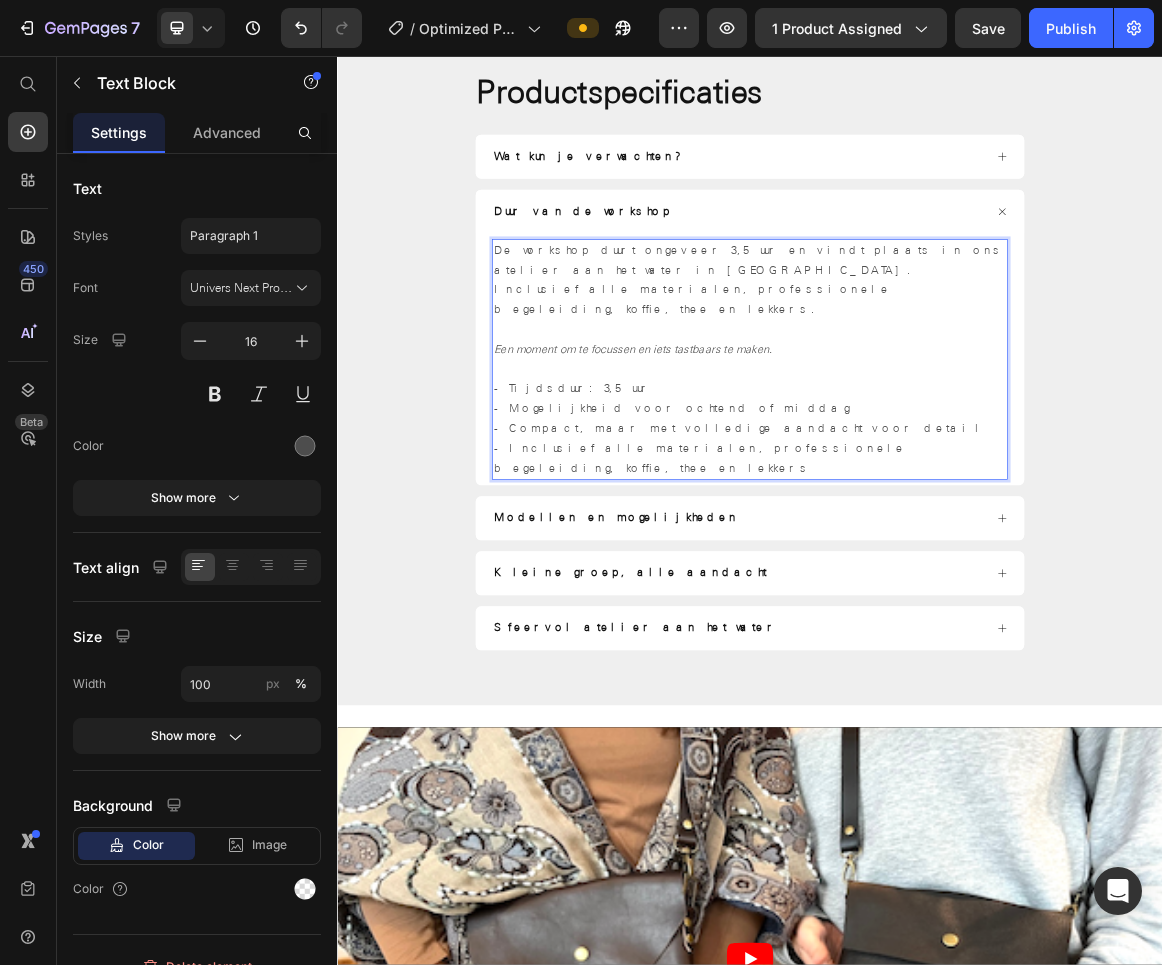click on "De workshop duurt ongeveer 3,5 uur en vindt plaats in ons atelier aan het water in [GEOGRAPHIC_DATA]. Inclusief alle materialen, professionele begeleiding, koffie, thee en lekkers." at bounding box center (935, 381) 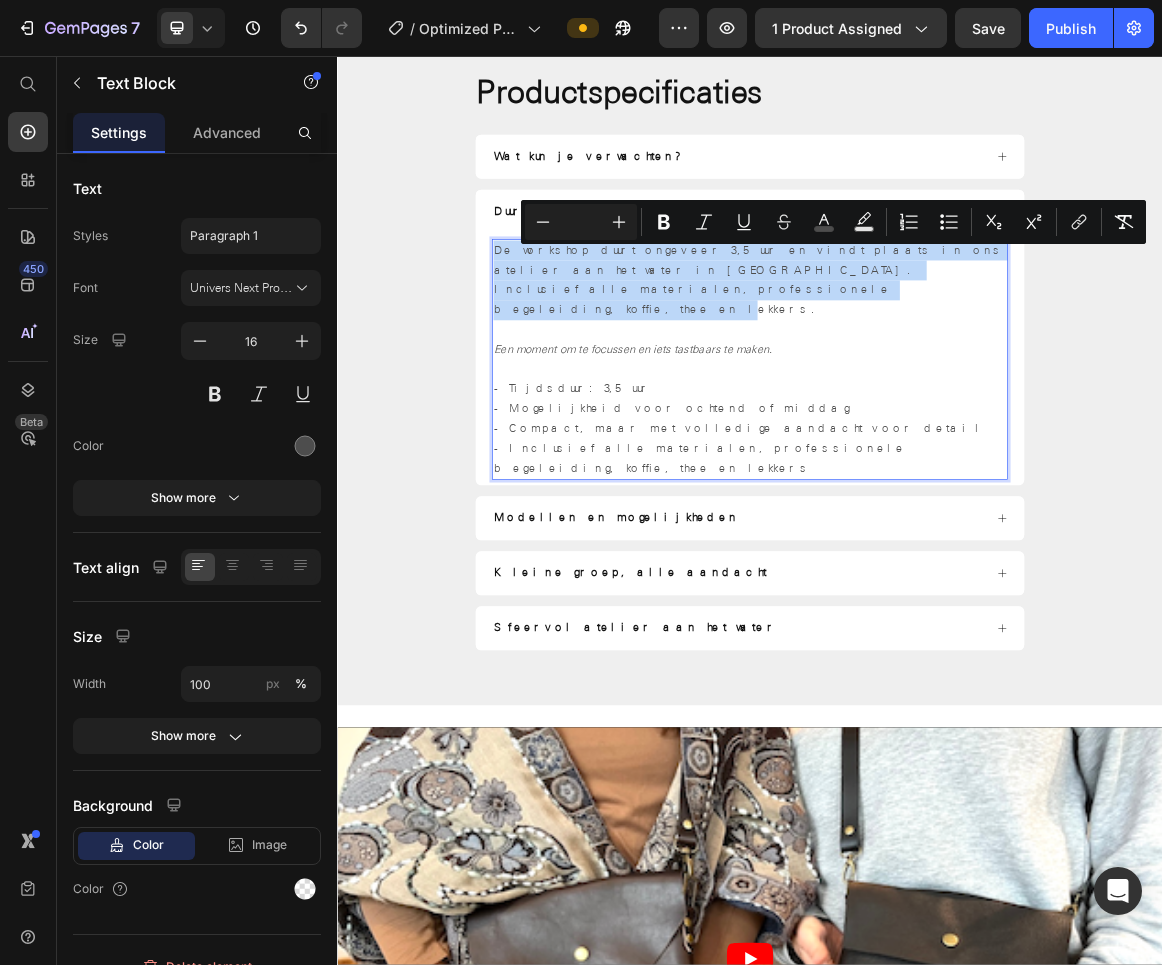 drag, startPoint x: 557, startPoint y: 340, endPoint x: 1054, endPoint y: 380, distance: 498.60706 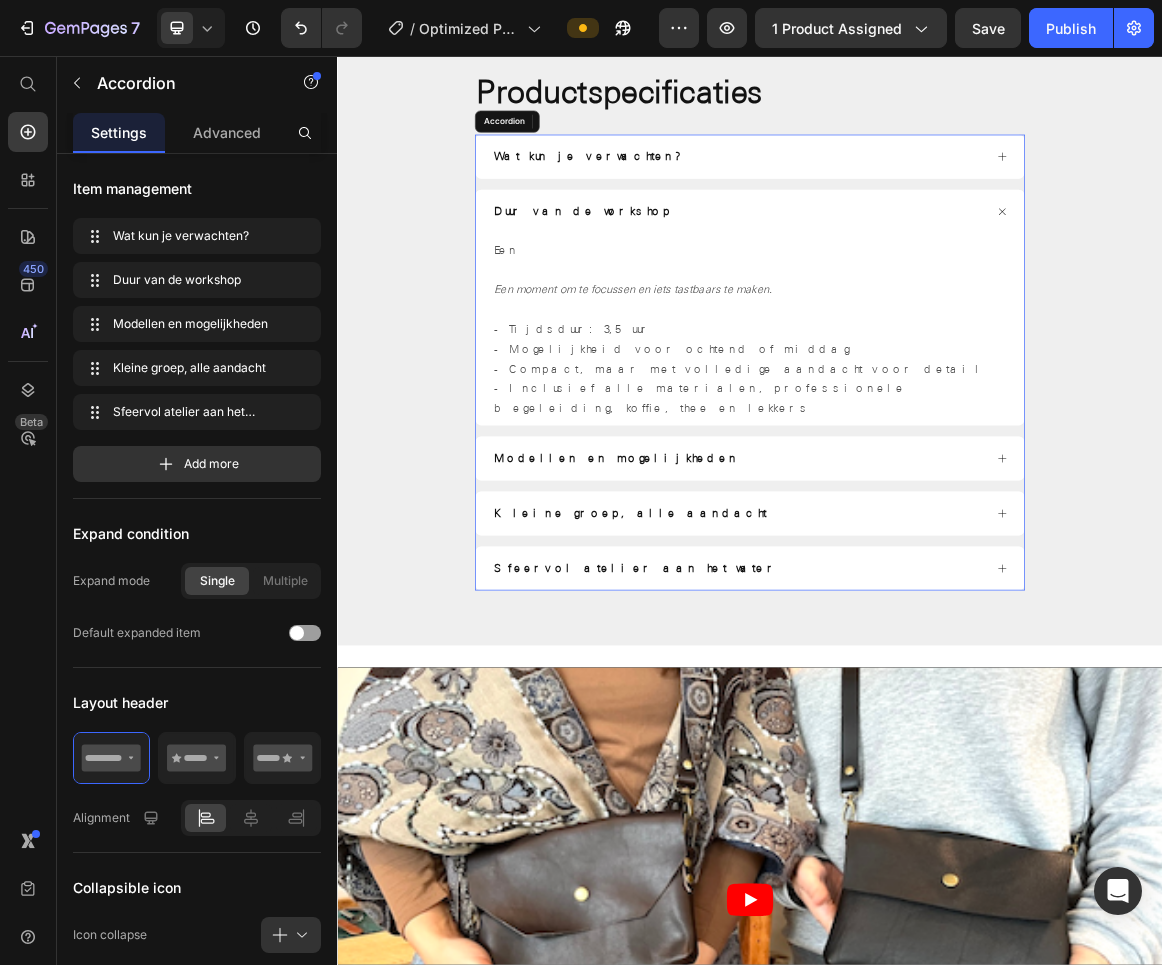 click 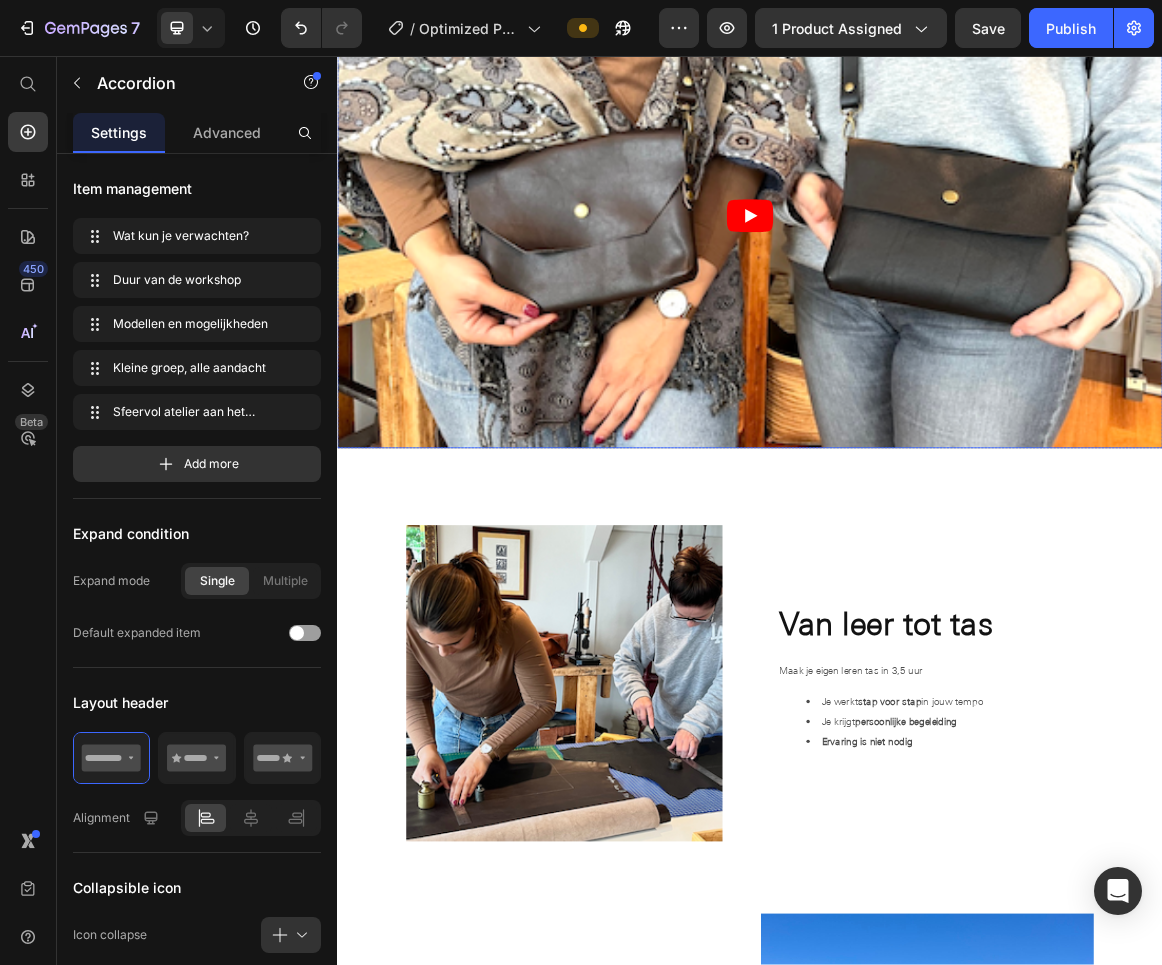 scroll, scrollTop: 1743, scrollLeft: 0, axis: vertical 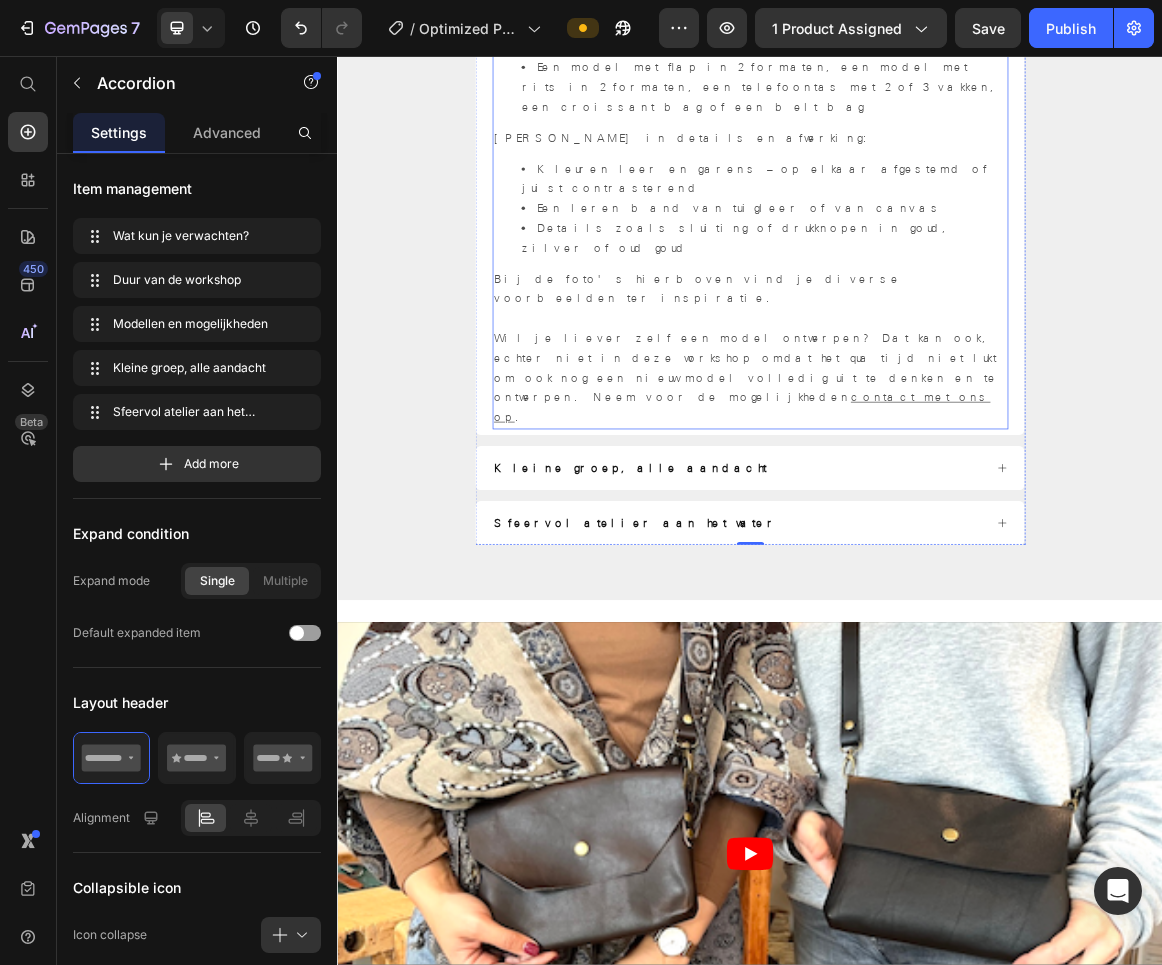 click on "Wil je liever zelf een model ontwerpen? Dat kan ook, echter niet in deze workshop omdat het qua tijd niet lukt om ook nog een nieuw model volledig uit te denken en te ontwerpen. Neem voor de mogelijkheden  contact met ons op ." at bounding box center (937, 526) 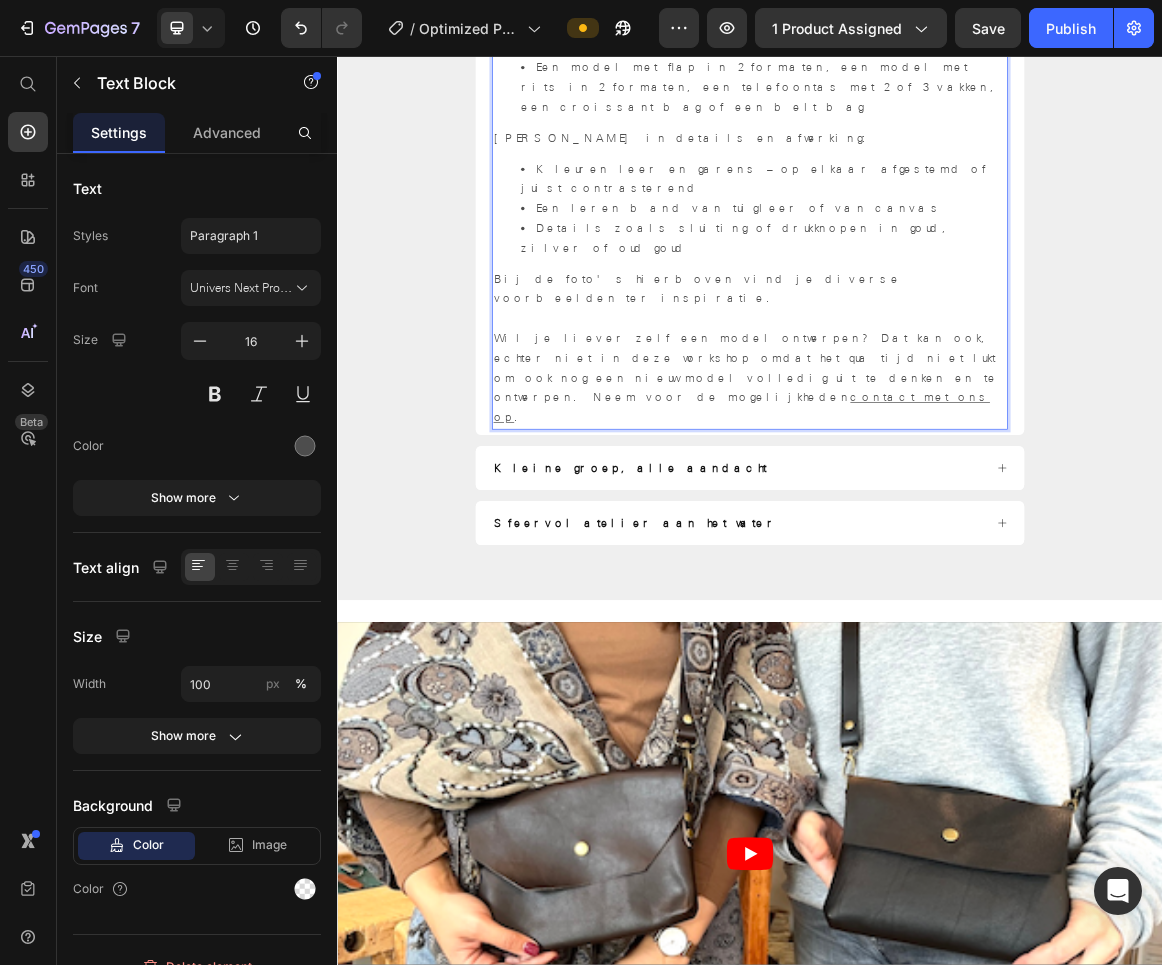 click on "Wil je liever zelf een model ontwerpen? Dat kan ook, echter niet in deze workshop omdat het qua tijd niet lukt om ook nog een nieuw model volledig uit te denken en te ontwerpen. Neem voor de mogelijkheden  contact met ons op ." at bounding box center [937, 526] 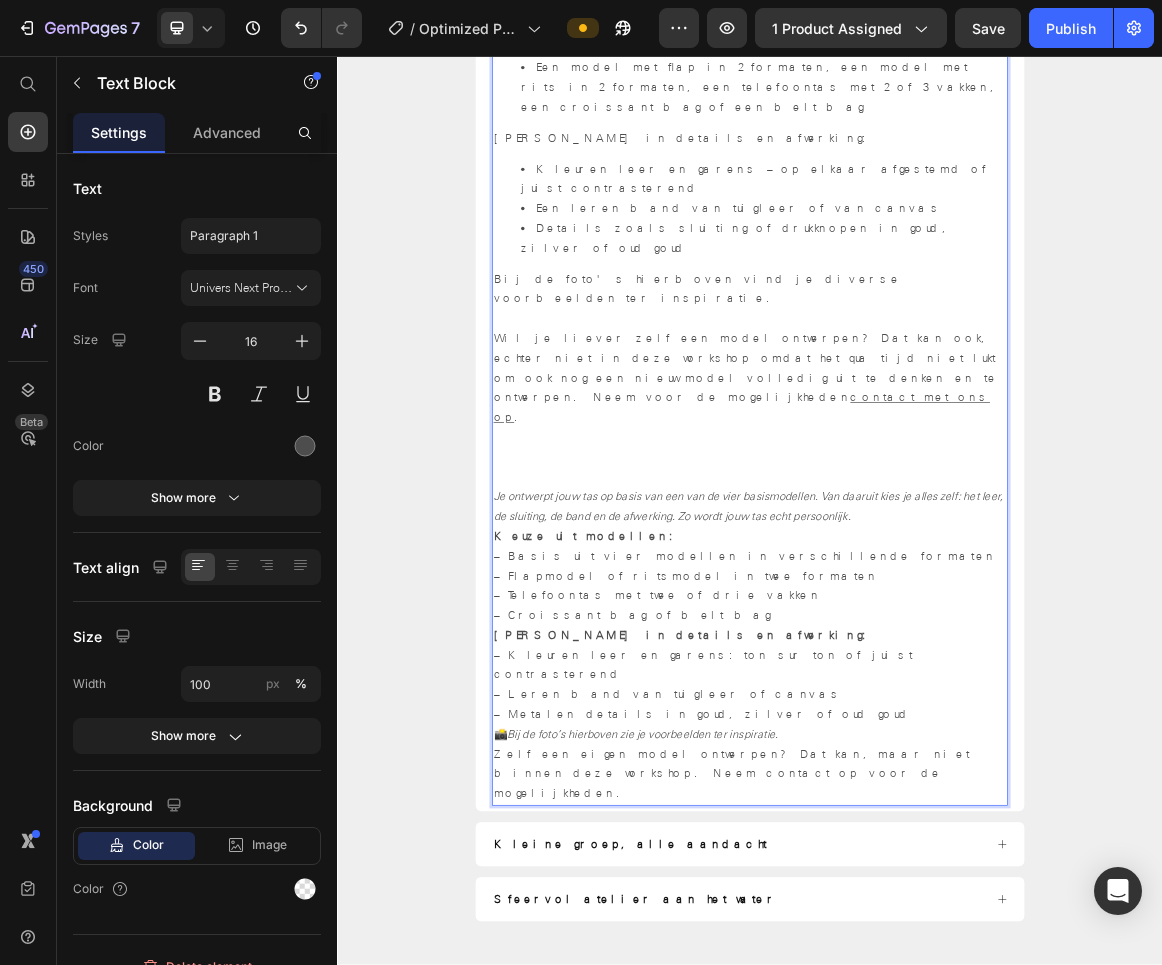 click on "Je ontwerpt jouw tas op basis van een van de vier basismodellen. Van daaruit kies je alles zelf: het leer, de sluiting, de band en de afwerking. Zo wordt jouw tas echt persoonlijk." at bounding box center (937, 713) 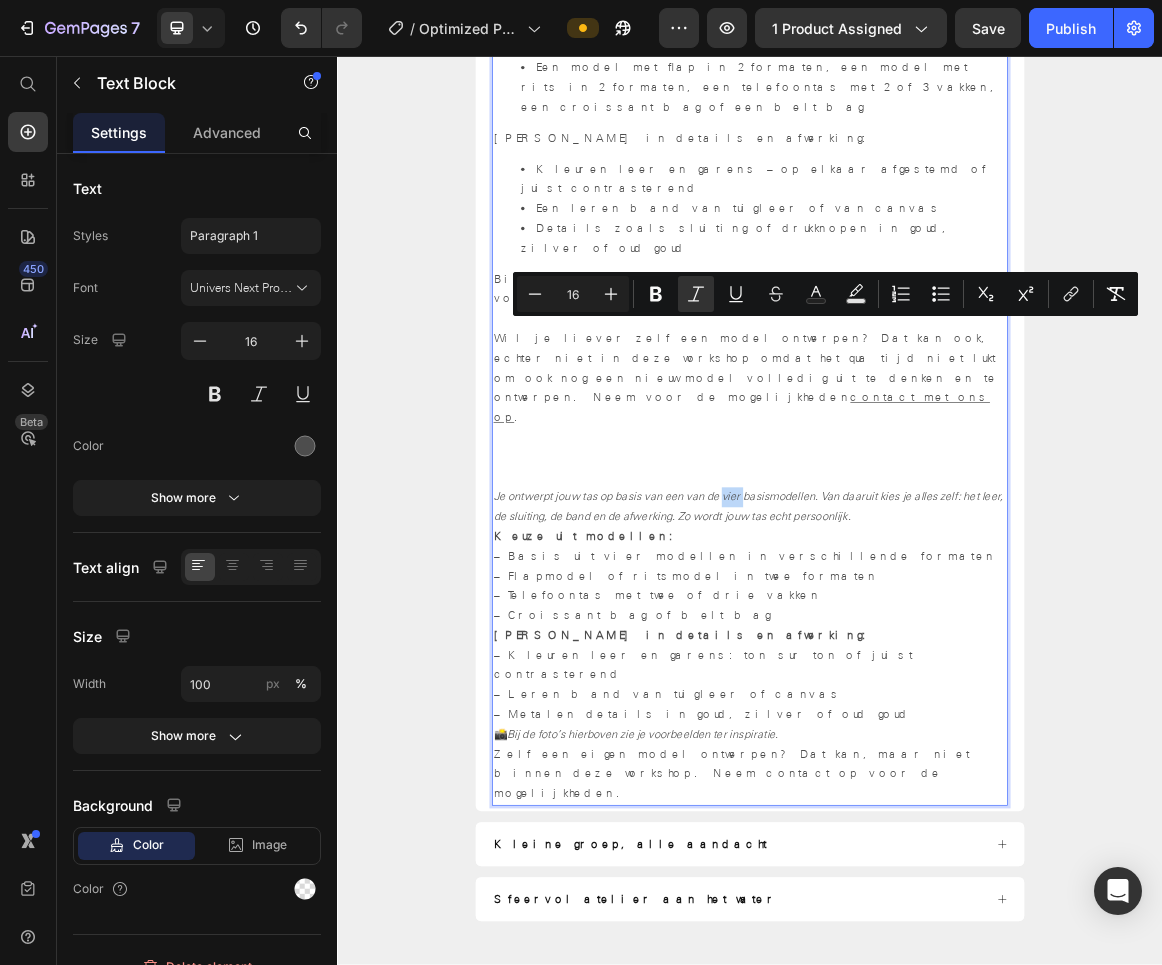 drag, startPoint x: 891, startPoint y: 449, endPoint x: 920, endPoint y: 449, distance: 29 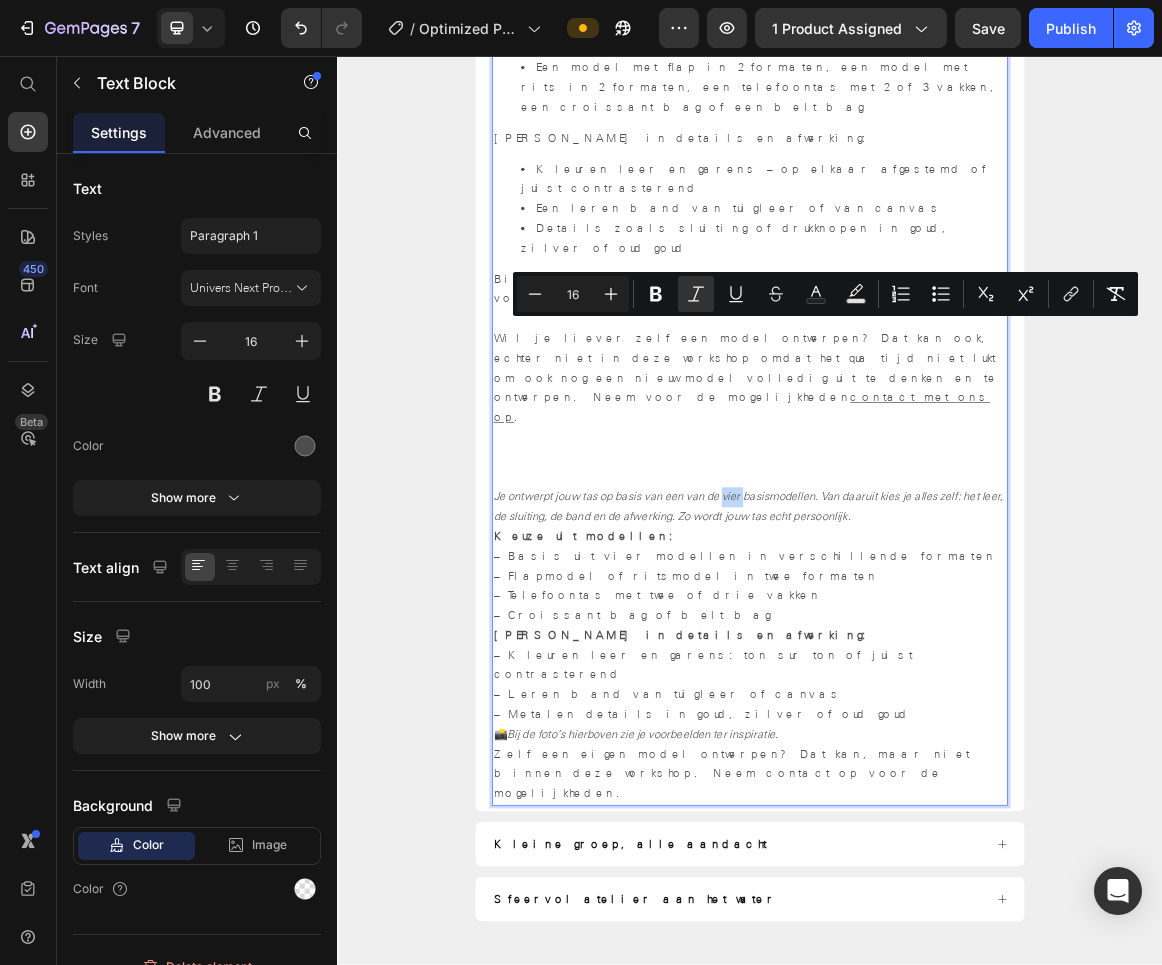 click on "Je ontwerpt jouw tas op basis van een van de vier basismodellen. Van daaruit kies je alles zelf: het leer, de sluiting, de band en de afwerking. Zo wordt jouw tas echt persoonlijk." at bounding box center (934, 712) 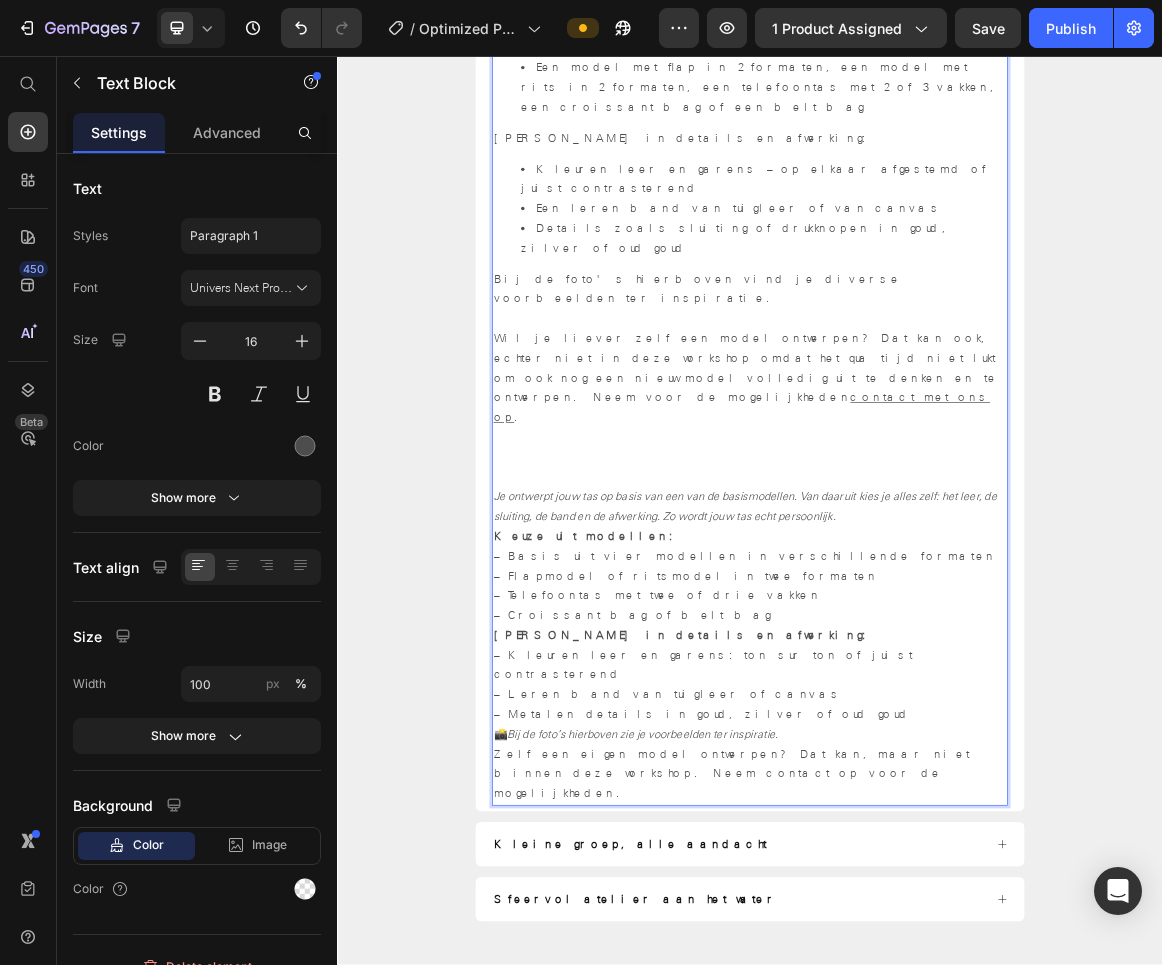 click on "Je ontwerpt jouw tas op basis van een van de basismodellen. Van daaruit kies je alles zelf: het leer, de sluiting, de band en de afwerking. Zo wordt jouw tas echt persoonlijk." at bounding box center [937, 713] 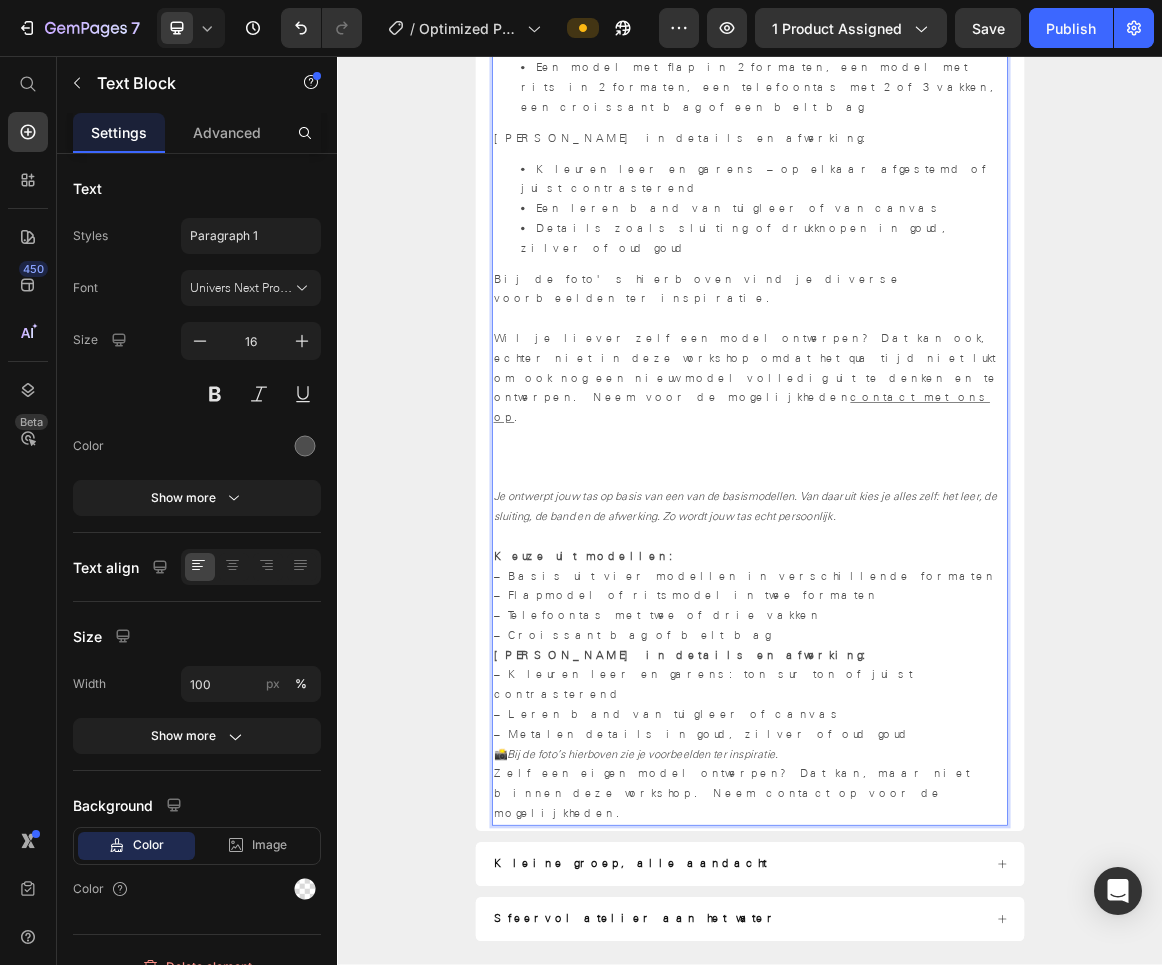 click at bounding box center [937, 756] 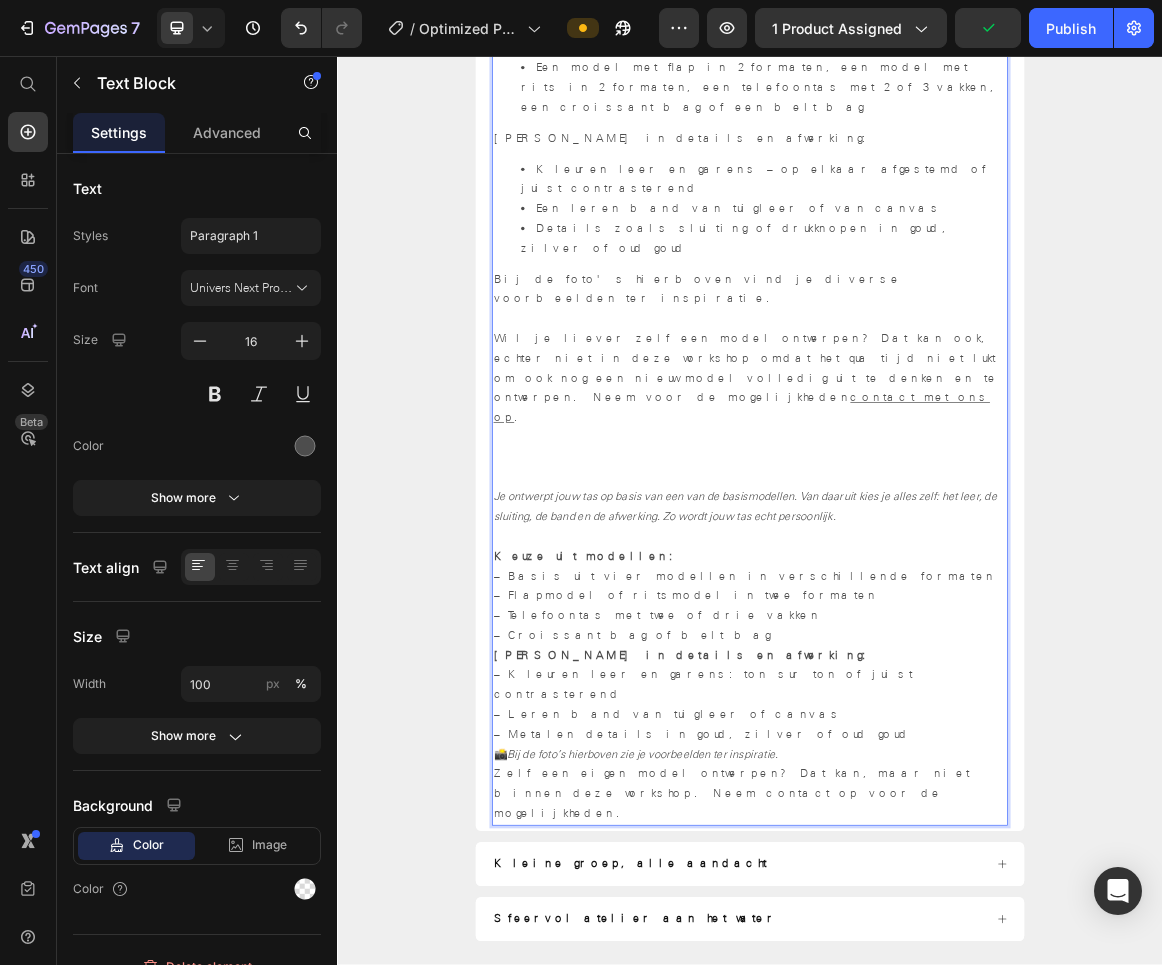 click on "Keuze uit modellen: – Basis uit vier modellen in verschillende formaten – Flapmodel of ritsmodel in twee formaten – Telefoontas met twee of drie vakken – Croissant bag of belt bag" at bounding box center (937, 843) 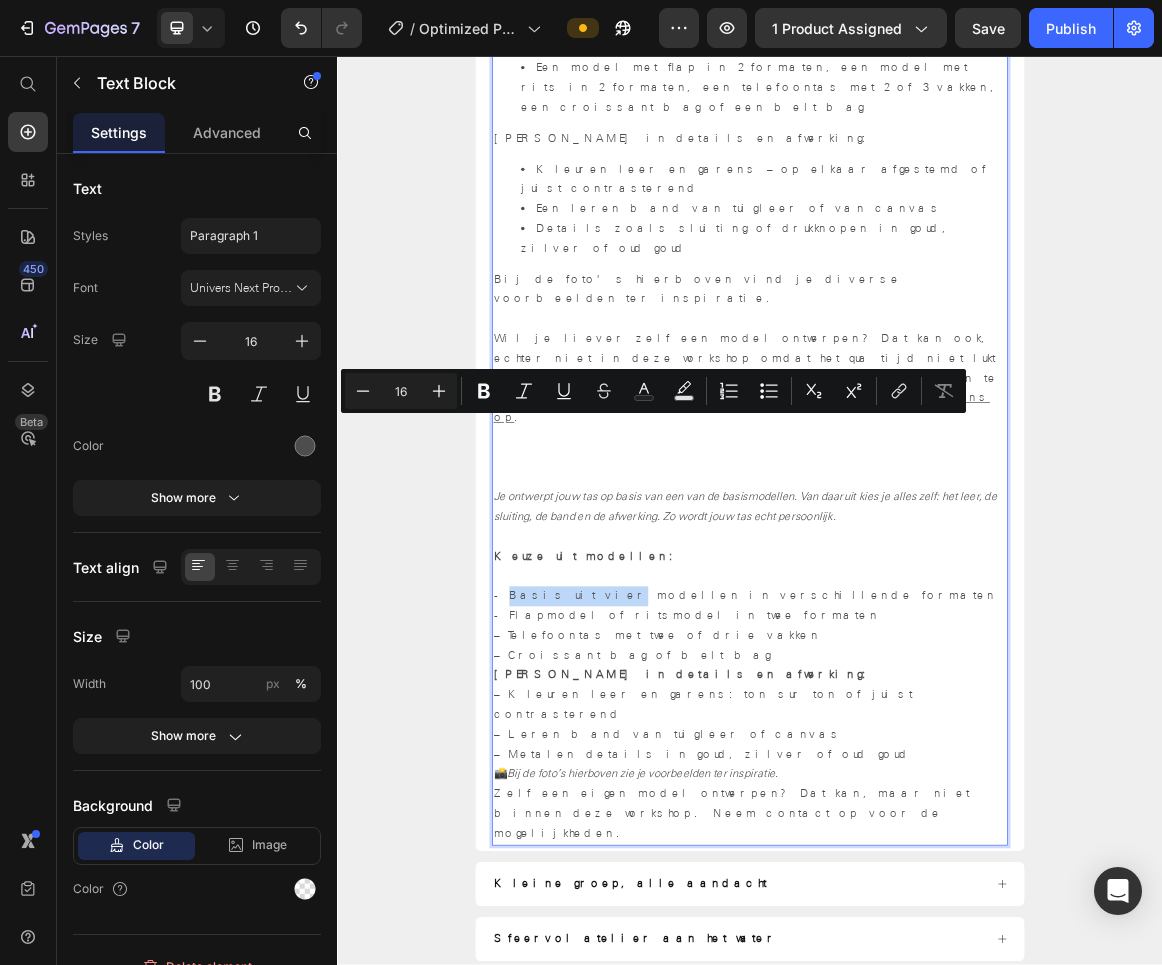 drag, startPoint x: 565, startPoint y: 588, endPoint x: 657, endPoint y: 590, distance: 92.021736 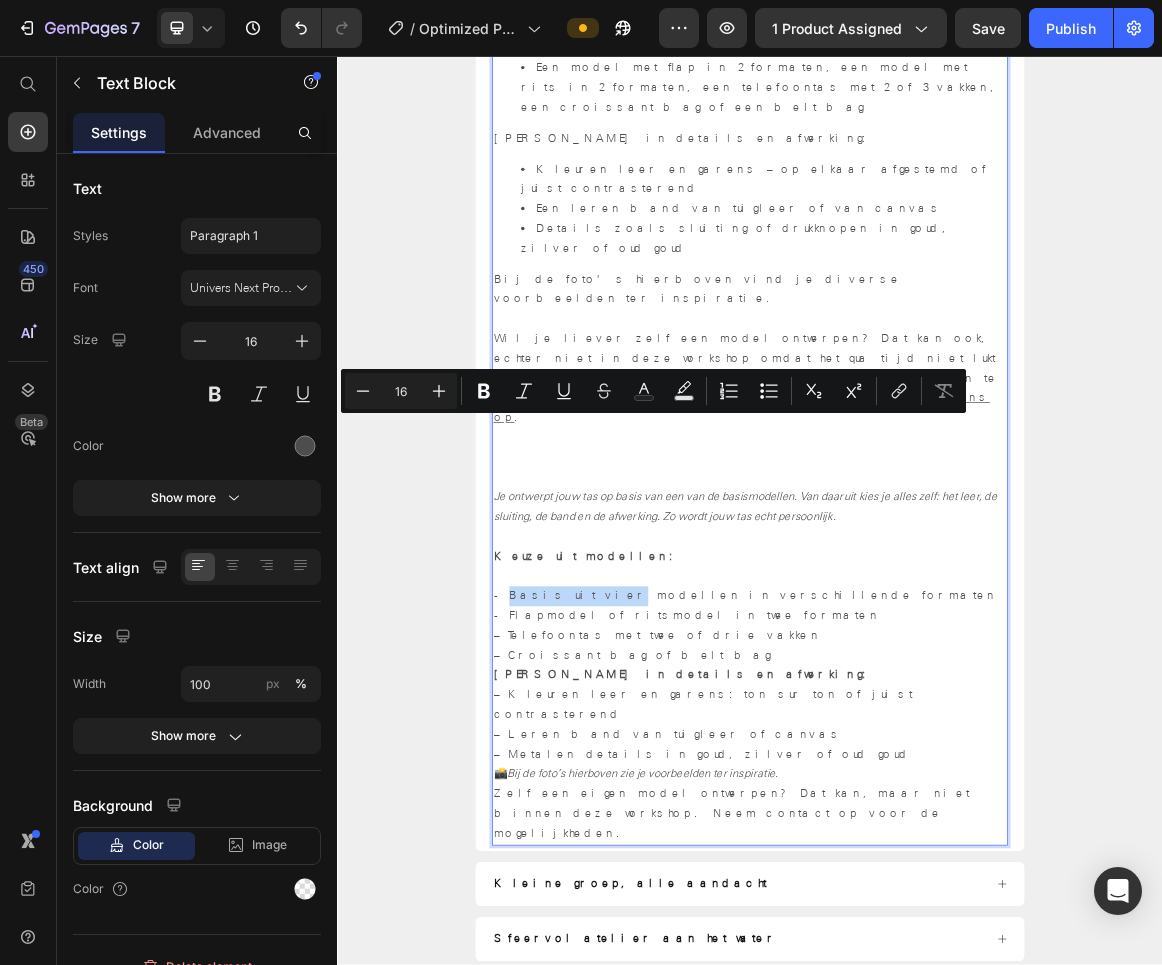 click on "- Basis uit vier modellen in verschillende formaten - Flapmodel of ritsmodel in twee formaten – Telefoontas met twee of drie vakken – Croissant bag of belt bag" at bounding box center (937, 872) 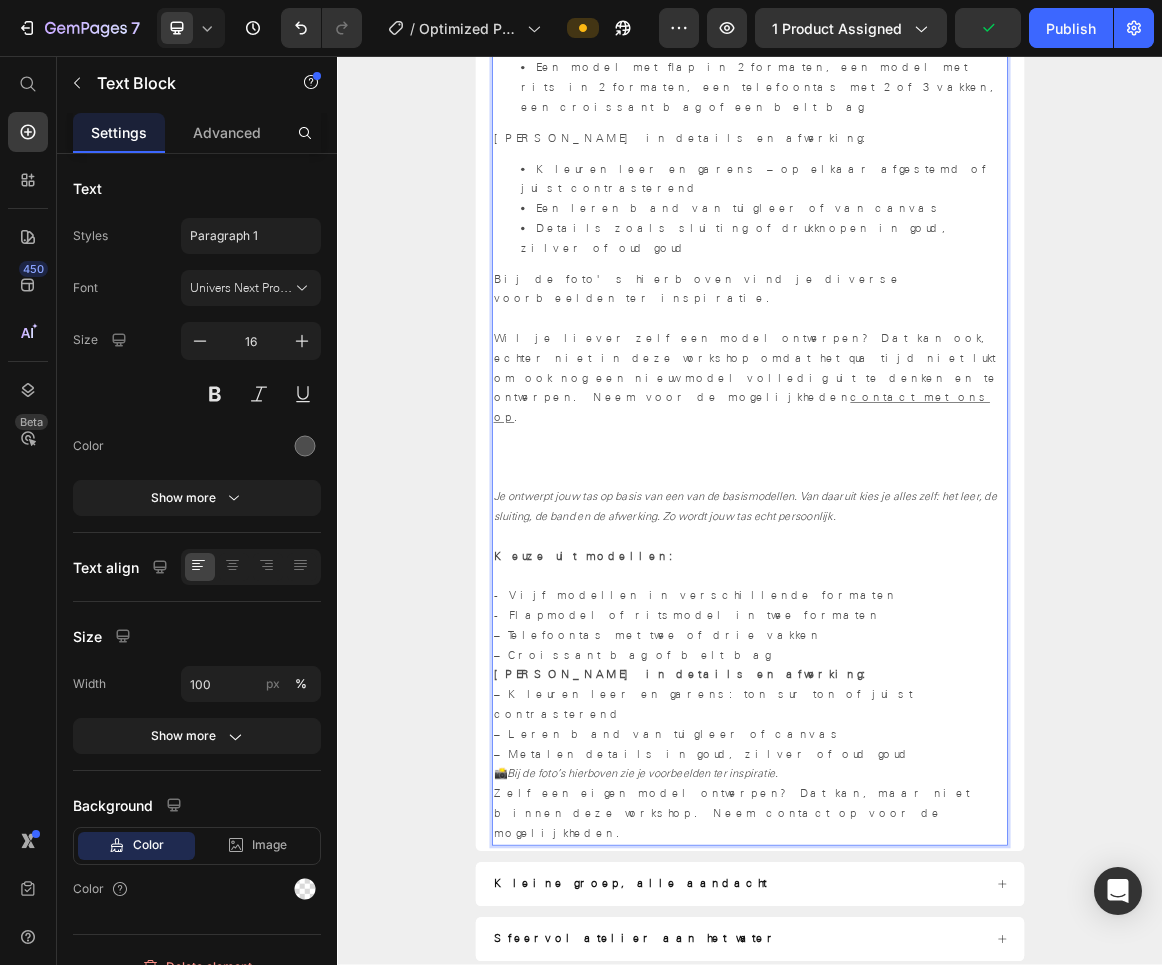 click on "- Vijf modellen in verschillende formaten - Flapmodel of ritsmodel in twee formaten – Telefoontas met twee of drie vakken – Croissant bag of belt bag" at bounding box center (937, 872) 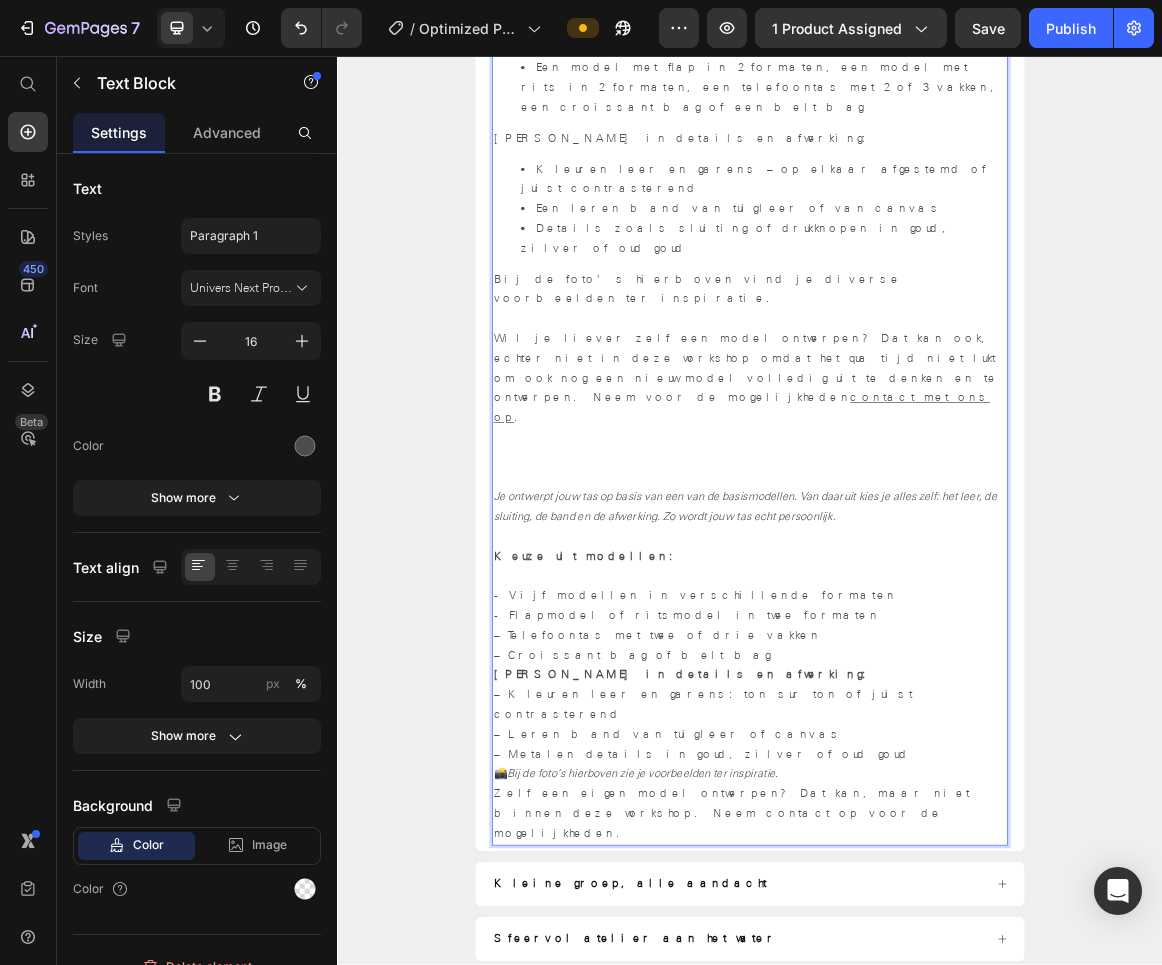 click on "- Vijf modellen in verschillende formaten - Flapmodel of ritsmodel in twee formaten – Telefoontas met twee of drie vakken – Croissant bag of belt bag" at bounding box center [937, 872] 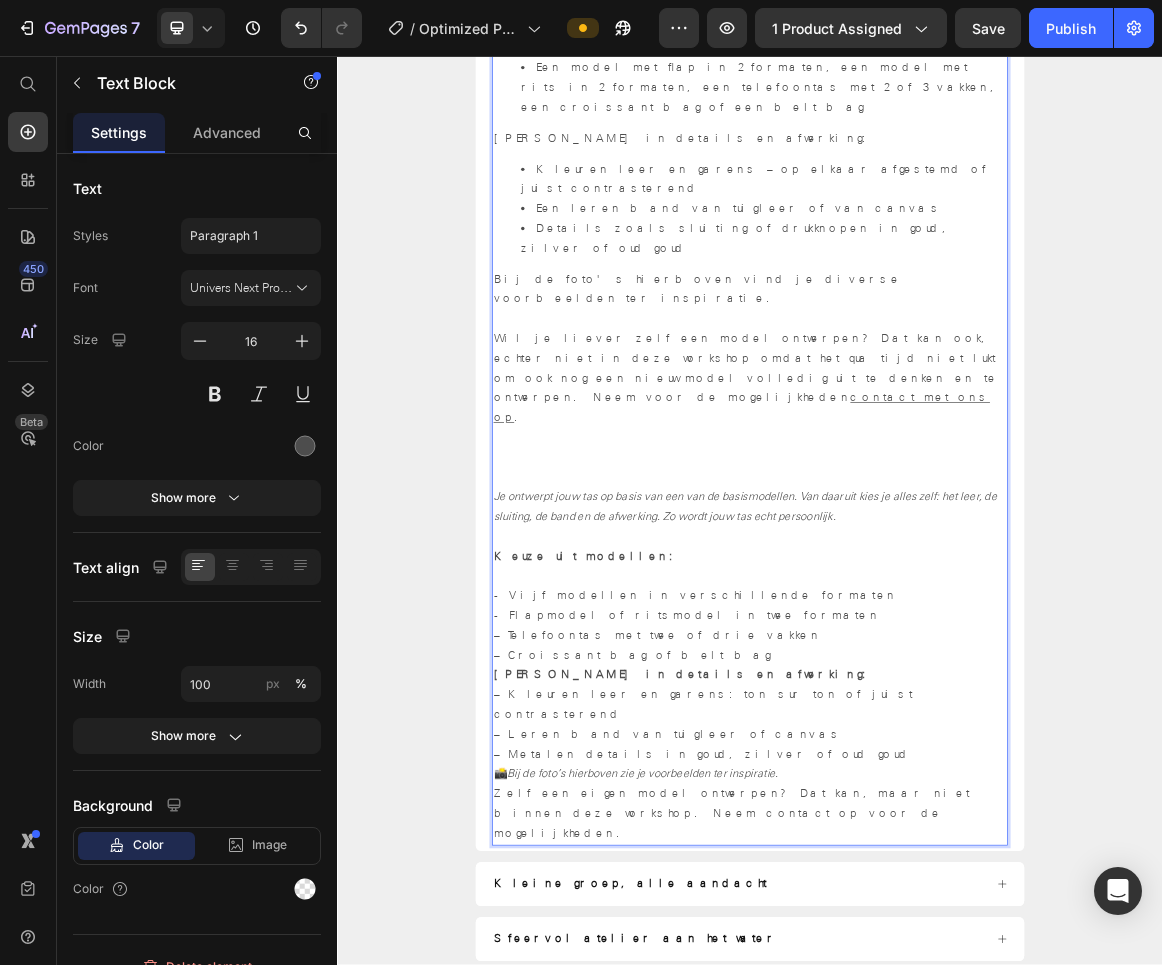 click on "- Vijf modellen in verschillende formaten - Flapmodel of ritsmodel in twee formaten – Telefoontas met twee of drie vakken – Croissant bag of belt bag" at bounding box center (937, 872) 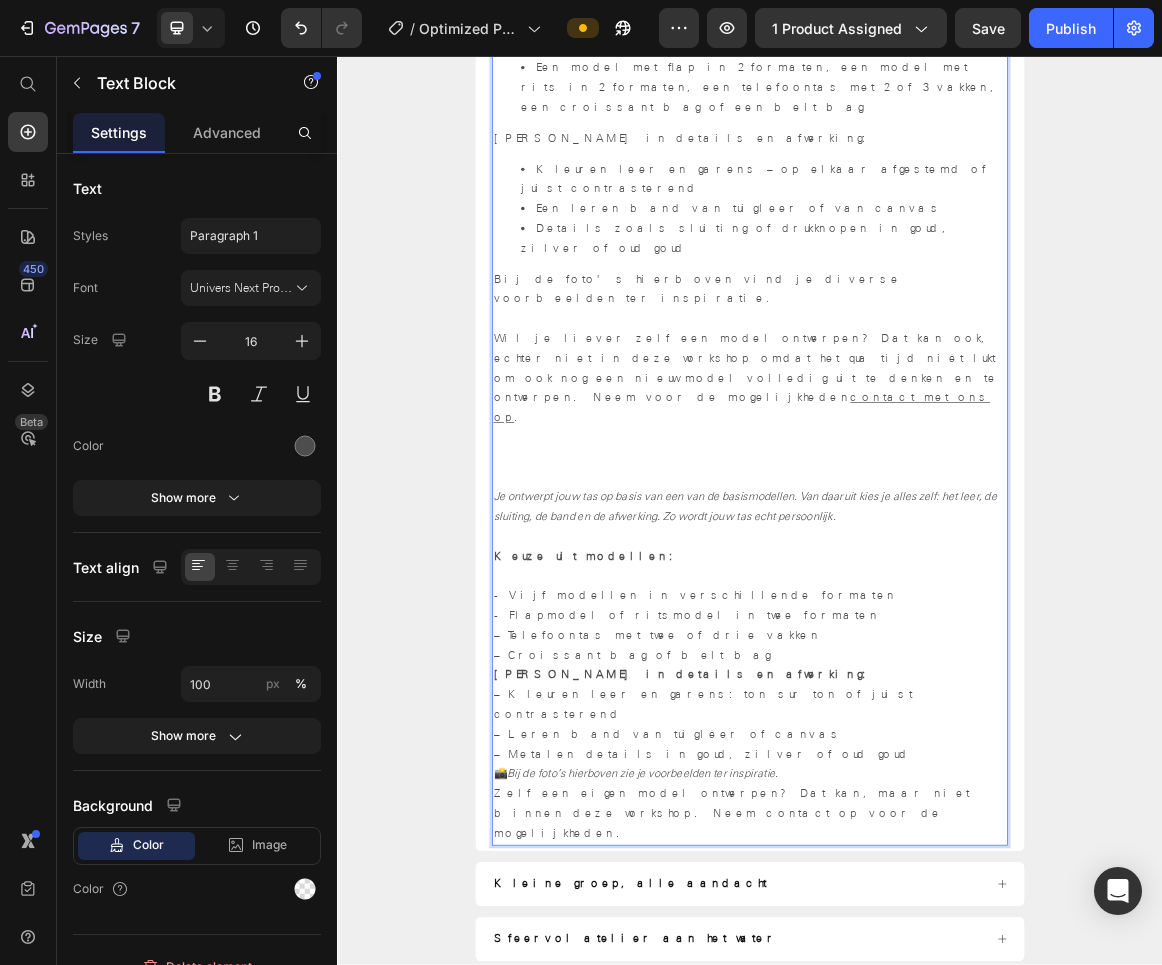 click on "- Vijf modellen in verschillende formaten - Flapmodel of ritsmodel in twee formaten – Telefoontas met twee of drie vakken – Croissant bag of belt bag" at bounding box center (937, 872) 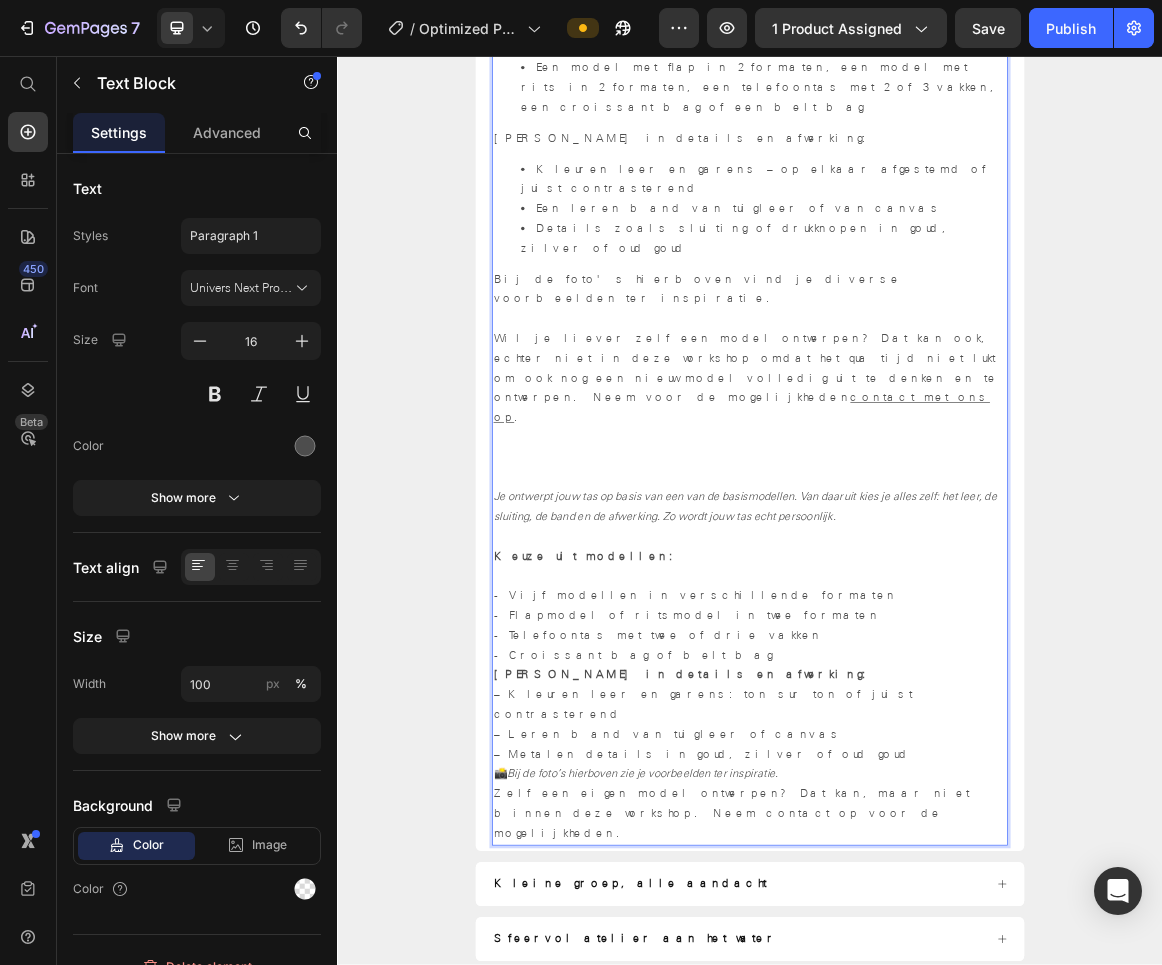 drag, startPoint x: 688, startPoint y: 676, endPoint x: 725, endPoint y: 622, distance: 65.459915 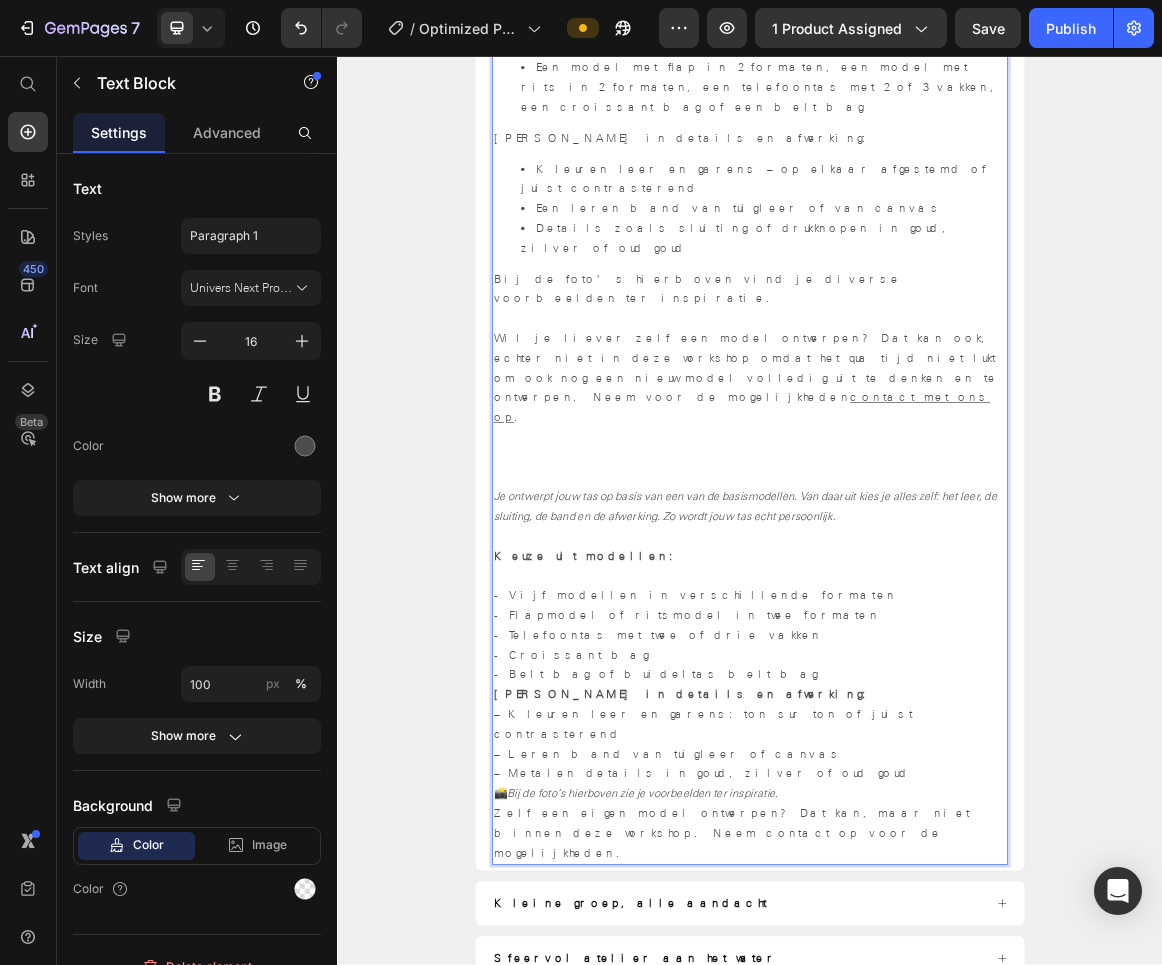click on "- Vijf modellen in verschillende formaten - Flapmodel of ritsmodel in twee formaten - Telefoontas met twee of drie vakken - Croissant bag" at bounding box center [937, 872] 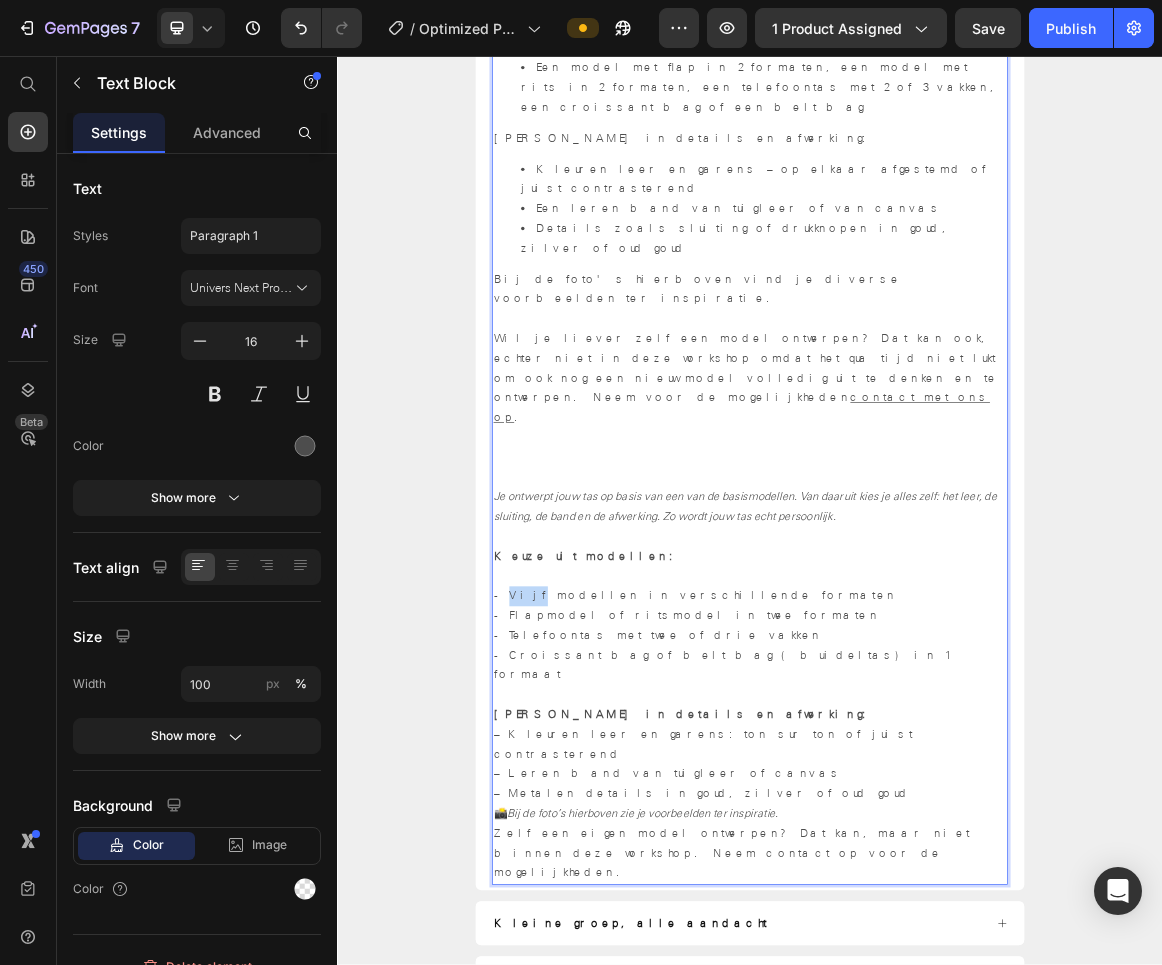 drag, startPoint x: 590, startPoint y: 581, endPoint x: 567, endPoint y: 585, distance: 23.345236 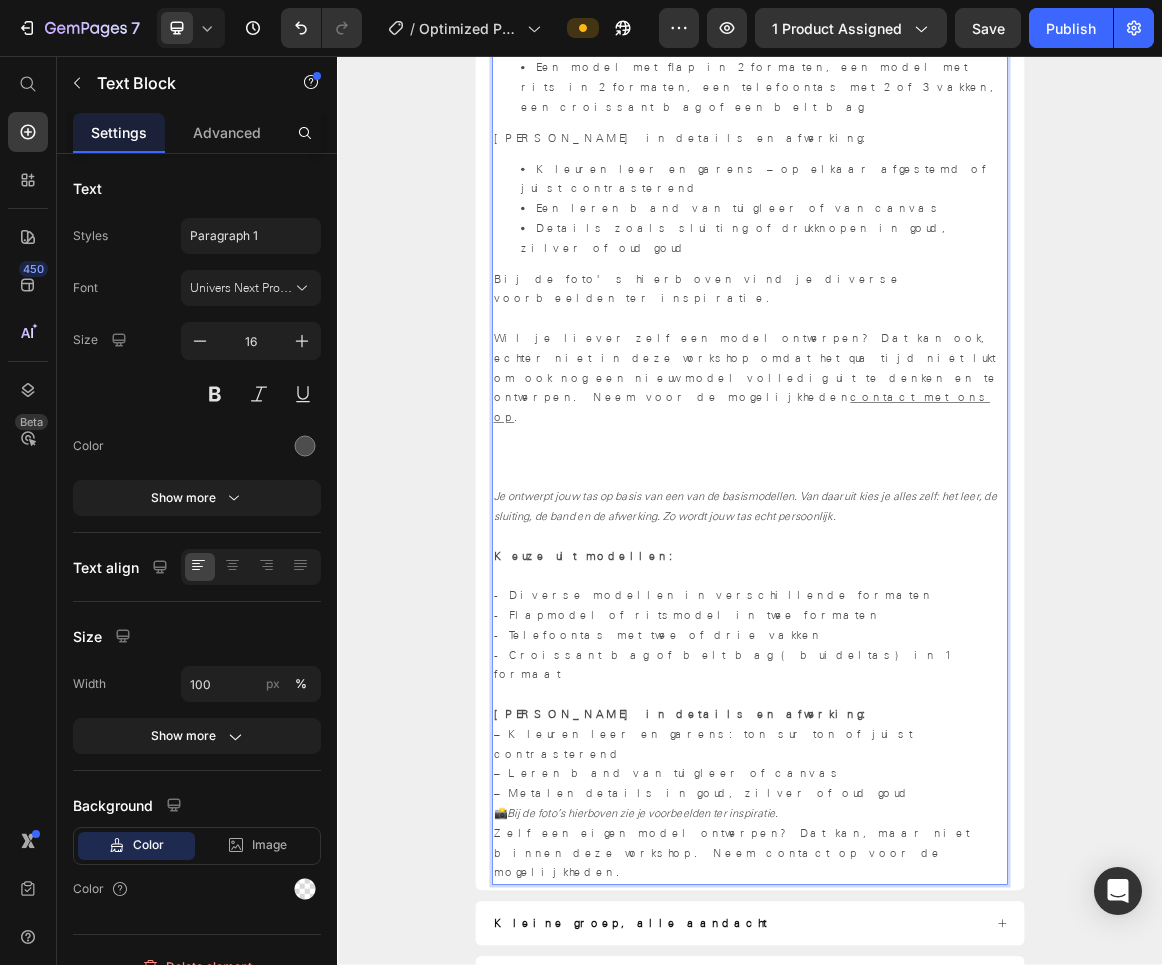 click on "- Diverse modellen in verschillende formaten - Flapmodel of ritsmodel in twee formaten - Telefoontas met twee of drie vakken - Croissant bag of belt bag (buideltas) in 1 formaat" at bounding box center [937, 886] 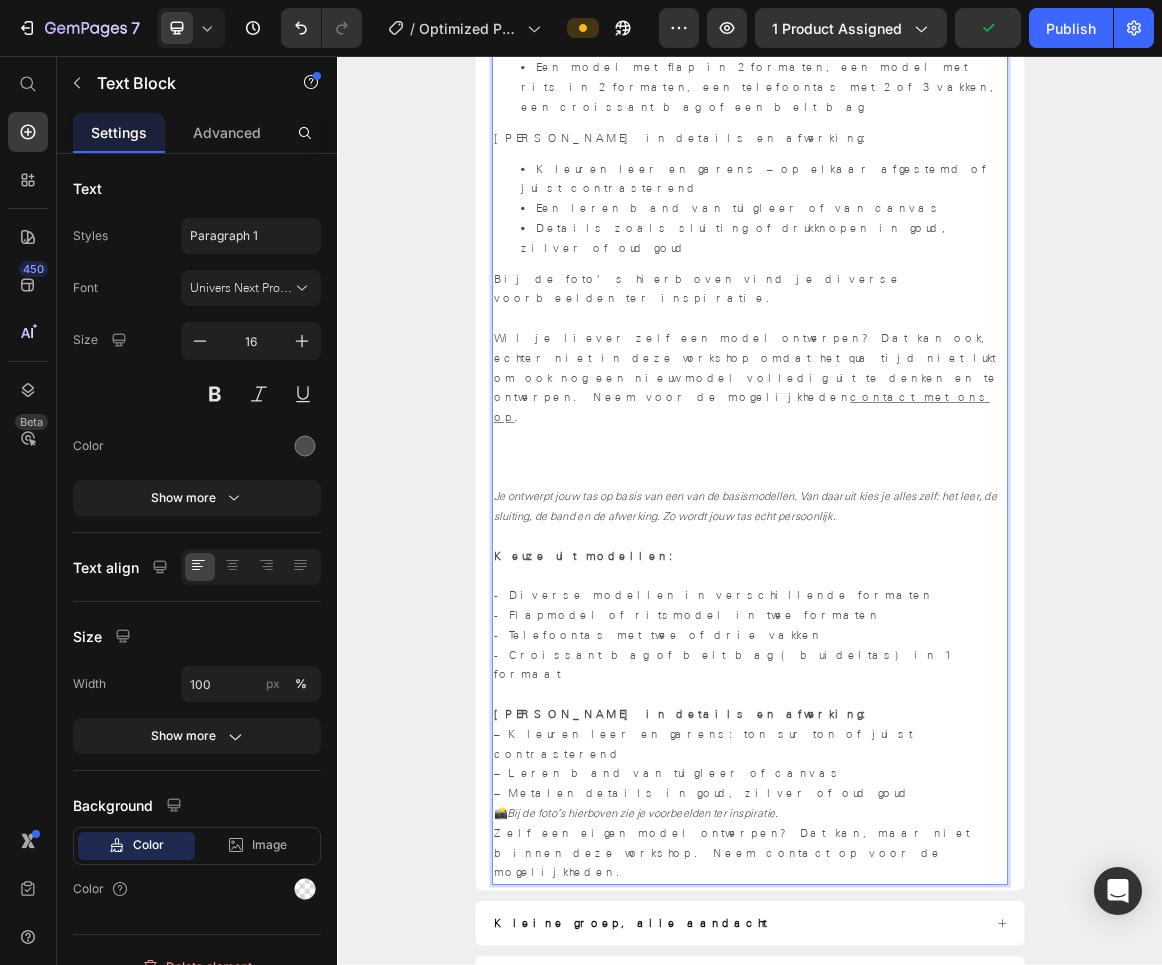 click on "- Diverse modellen in verschillende formaten - Flapmodel of ritsmodel in twee formaten - Telefoontas met twee of drie vakken - Croissant bag of belt bag (buideltas) in 1 formaat" at bounding box center [937, 886] 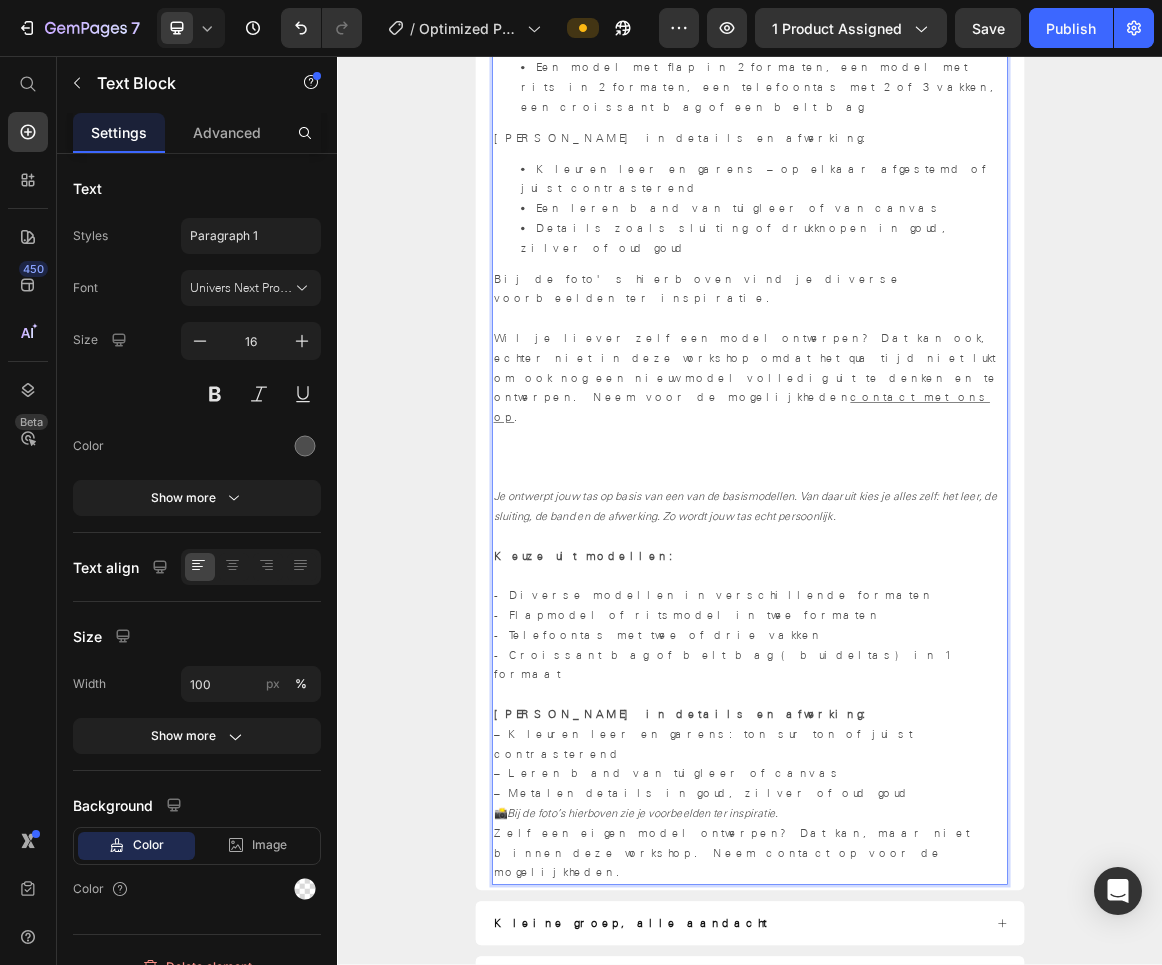 click on "- Diverse modellen in verschillende formaten - Flapmodel of ritsmodel in twee formaten - Telefoontas met twee of drie vakken - Croissant bag of belt bag (buideltas) in 1 formaat" at bounding box center [937, 886] 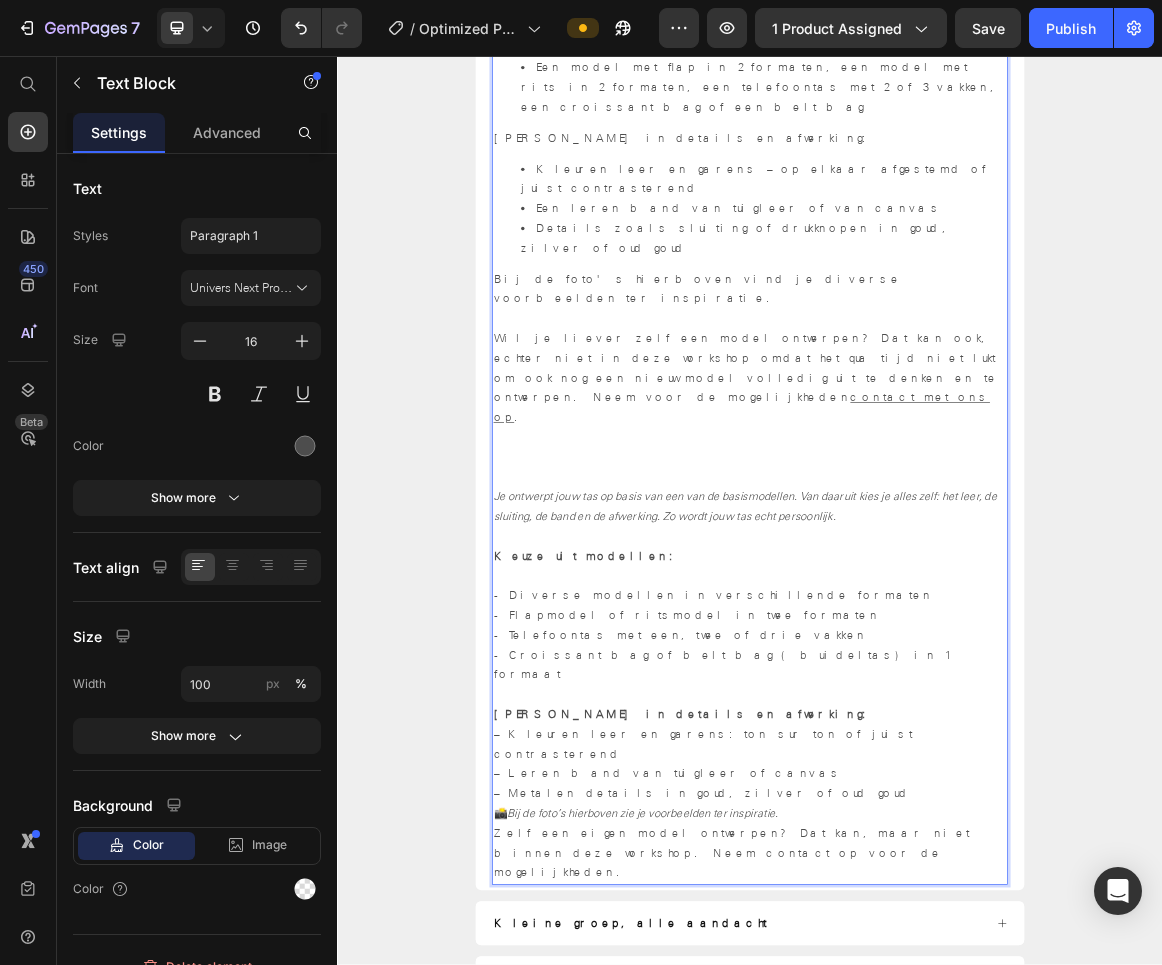 click at bounding box center [937, 986] 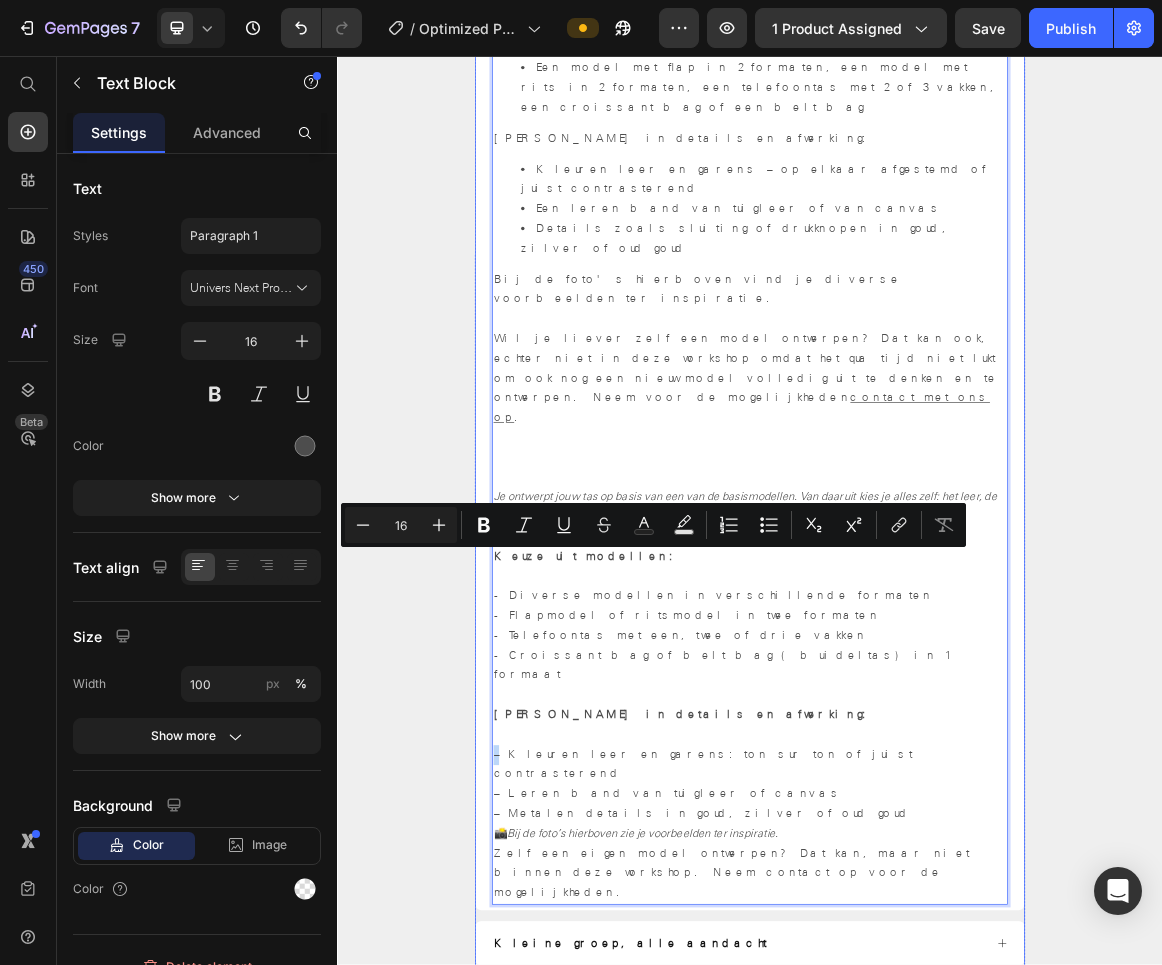 drag, startPoint x: 565, startPoint y: 785, endPoint x: 542, endPoint y: 785, distance: 23 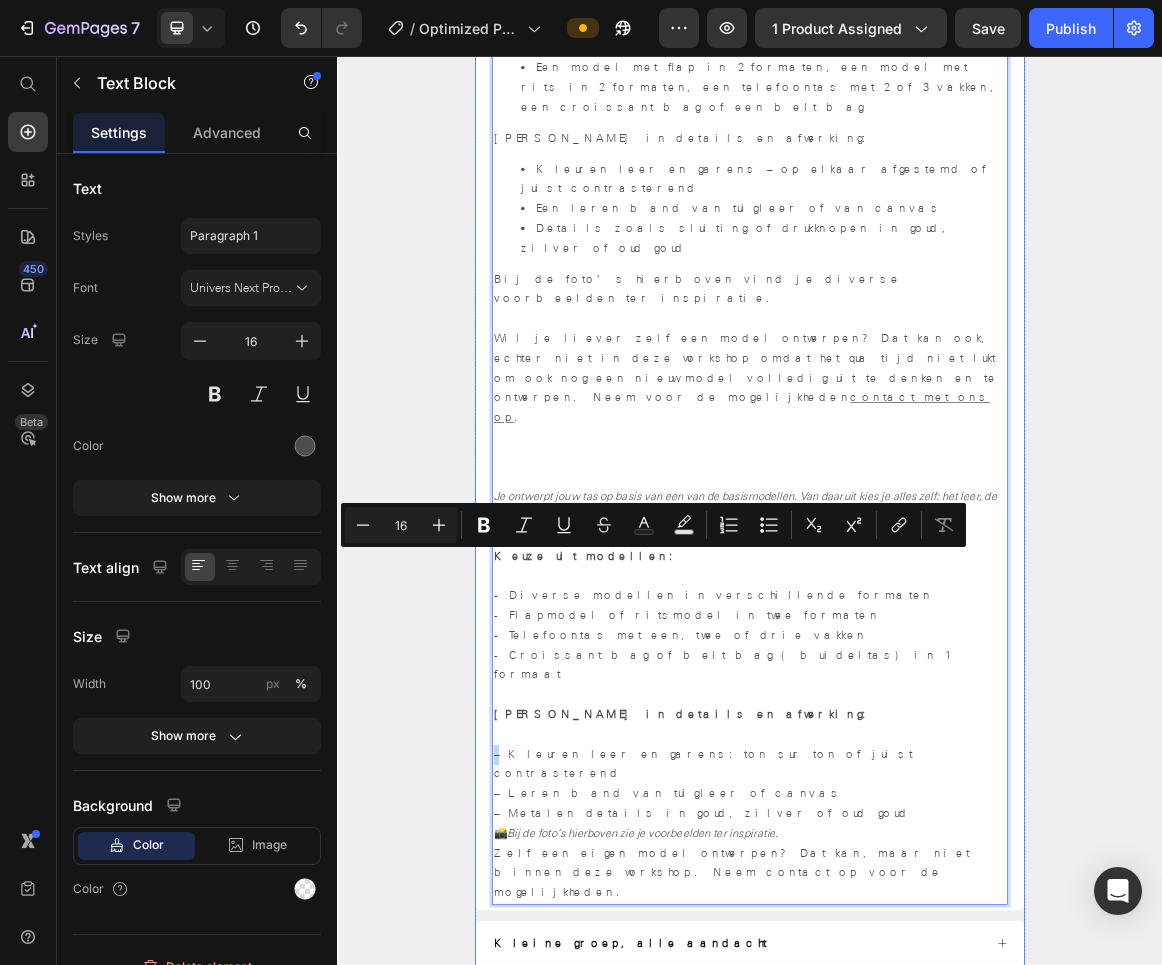 click on "Je ontwerpt jouw tas op basis van één van de vier basismodellen. Van daaruit stel je alles zelf samen, zodat jouw tas echt persoonlijk wordt. Keuze uit diverse modellen: Verschillende modellen – als basis voor jouw unieke tas Een model met flap in 2 formaten, een model met rits in 2 formaten, een telefoontas met 2 of 3 vakken, een croissant bag of een belt bag Keuzes in details en afwerking: Kleuren leer en garens – op elkaar afgestemd of juist contrasterend Een leren band van tuigleer of van canvas Details zoals sluiting of drukknopen in goud, zilver of oud goud Bij de foto's hierboven vind je diverse voorbeelden ter inspiratie. Wil je liever zelf een model ontwerpen? Dat kan ook, echter niet in deze workshop omdat het qua tijd niet lukt om ook nog een nieuw model volledig uit te denken en te ontwerpen. Neem voor de mogelijkheden  contact met ons op .  Keuze uit modellen: - Diverse modellen in verschillende formaten - Flapmodel of ritsmodel in twee formaten - Telefoontas met een, twee of drie vakken" at bounding box center (937, 566) 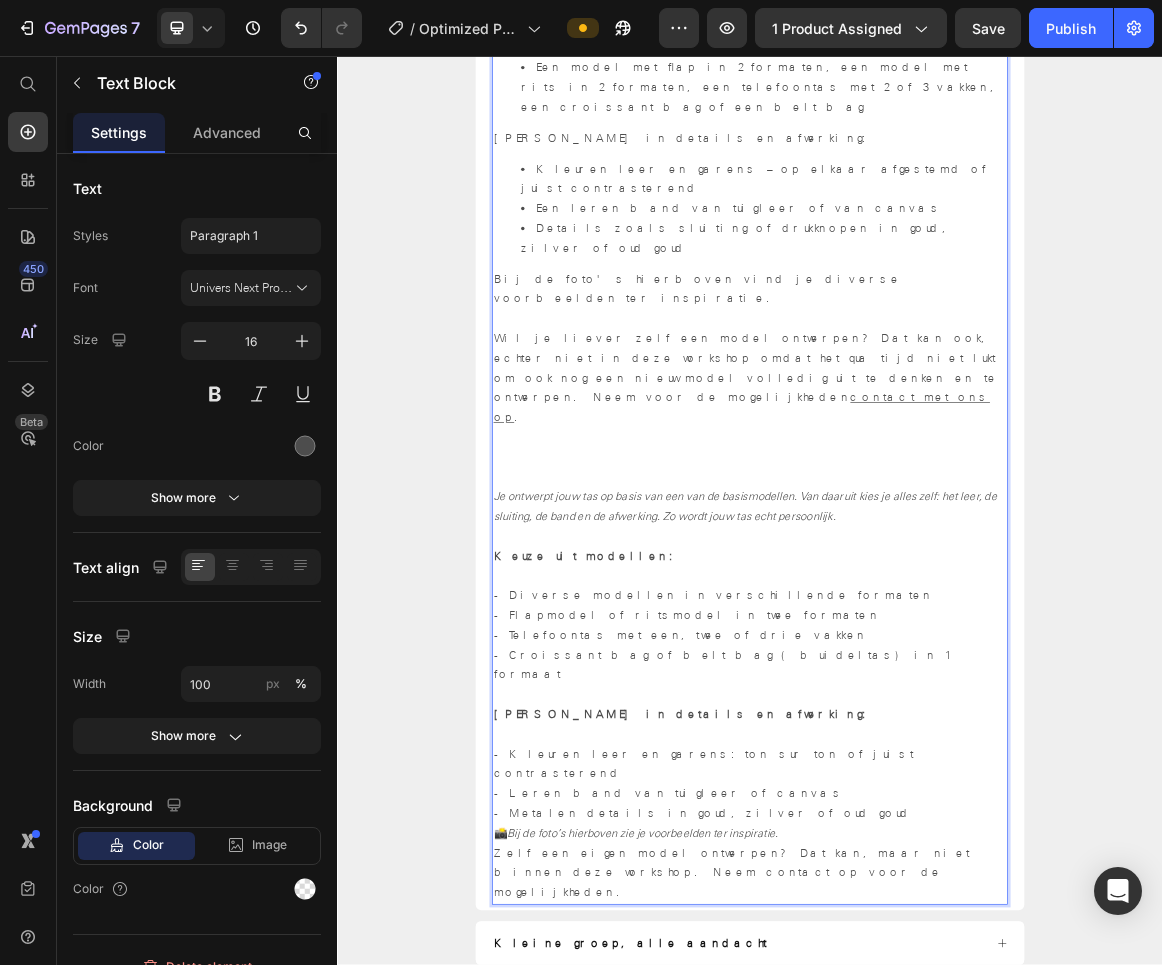 click on "- Kleuren leer en garens: ton sur ton of juist contrasterend - Leren band van tuigleer of canvas - Metalen details in goud, zilver of oud goud" at bounding box center [937, 1102] 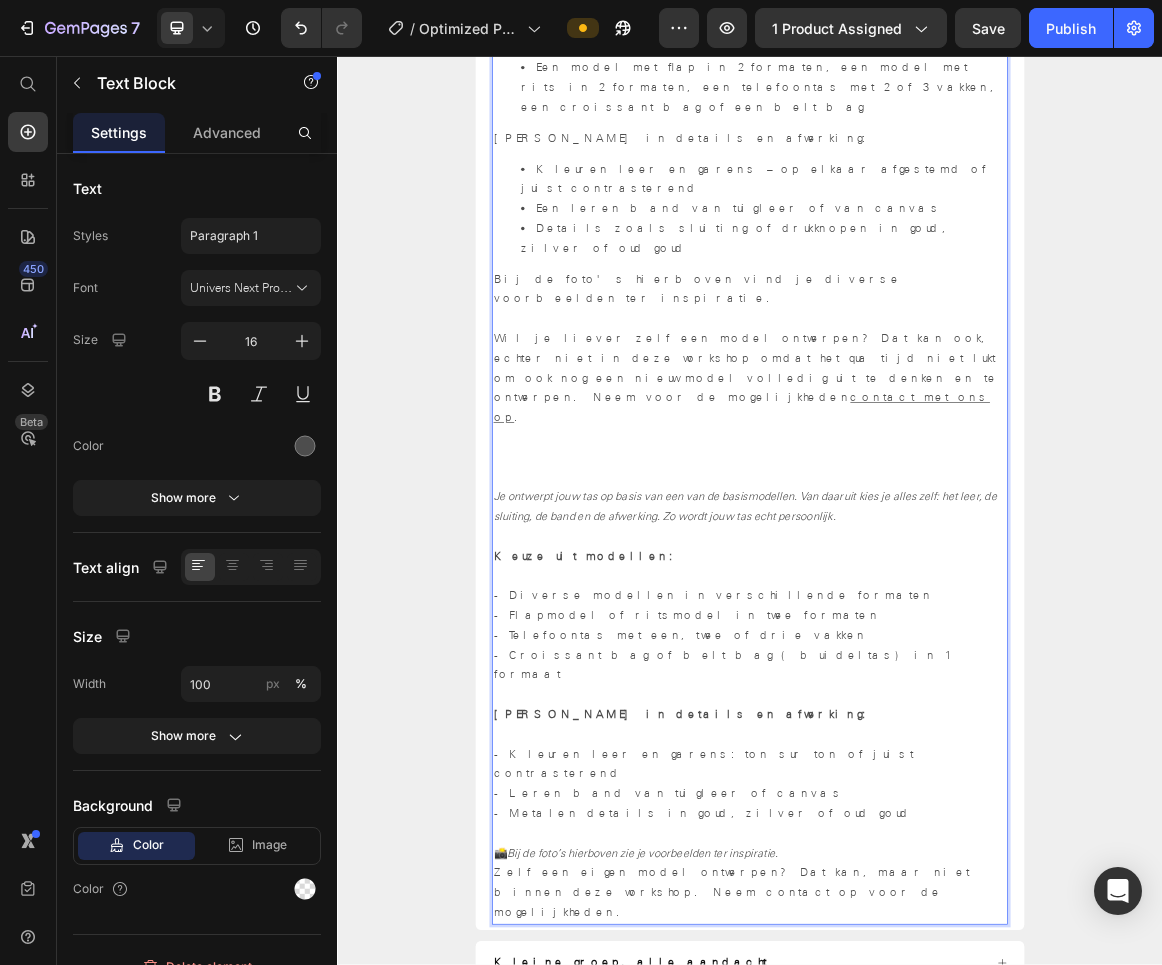 scroll, scrollTop: 1747, scrollLeft: 0, axis: vertical 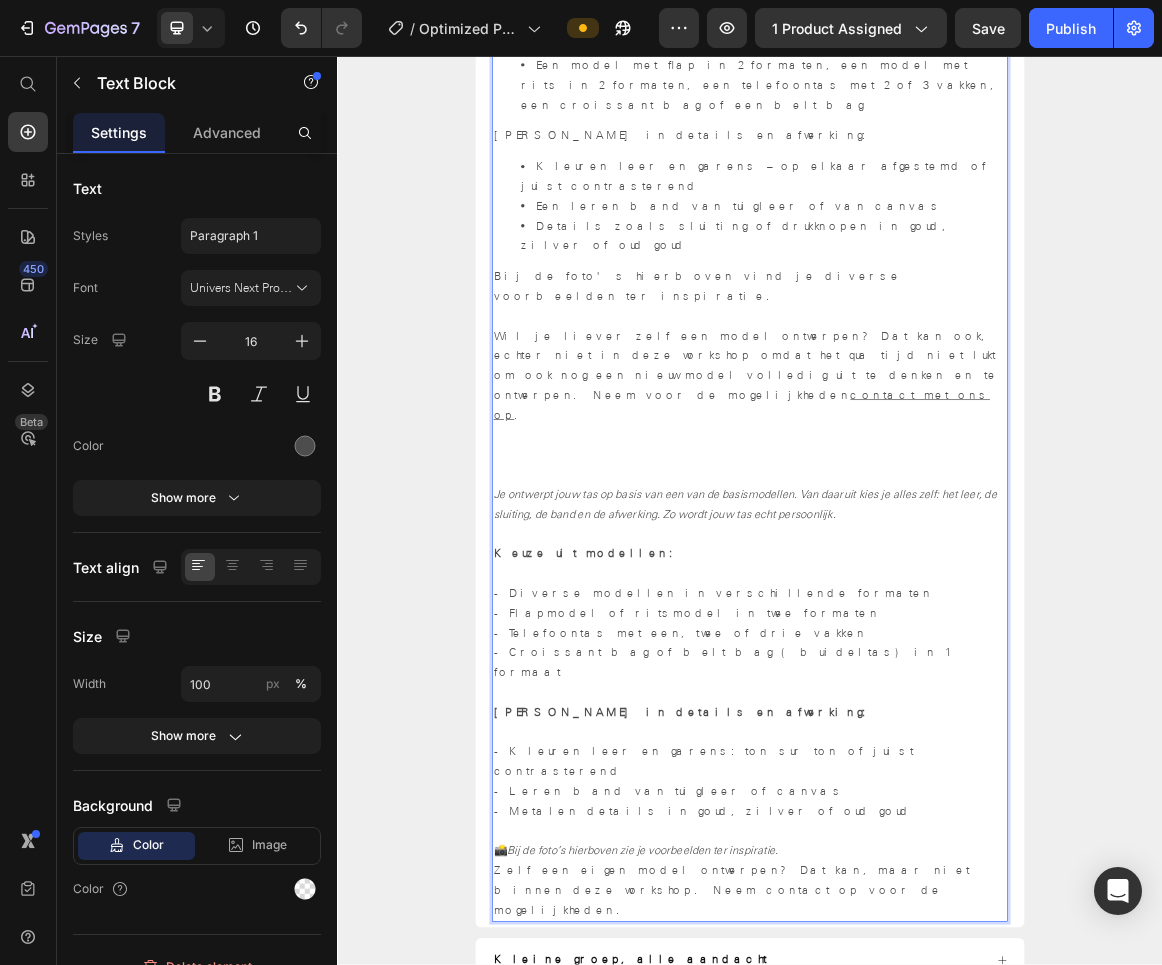 click on "📸  Bij de foto’s hierboven zie je voorbeelden ter inspiratie." at bounding box center [937, 1213] 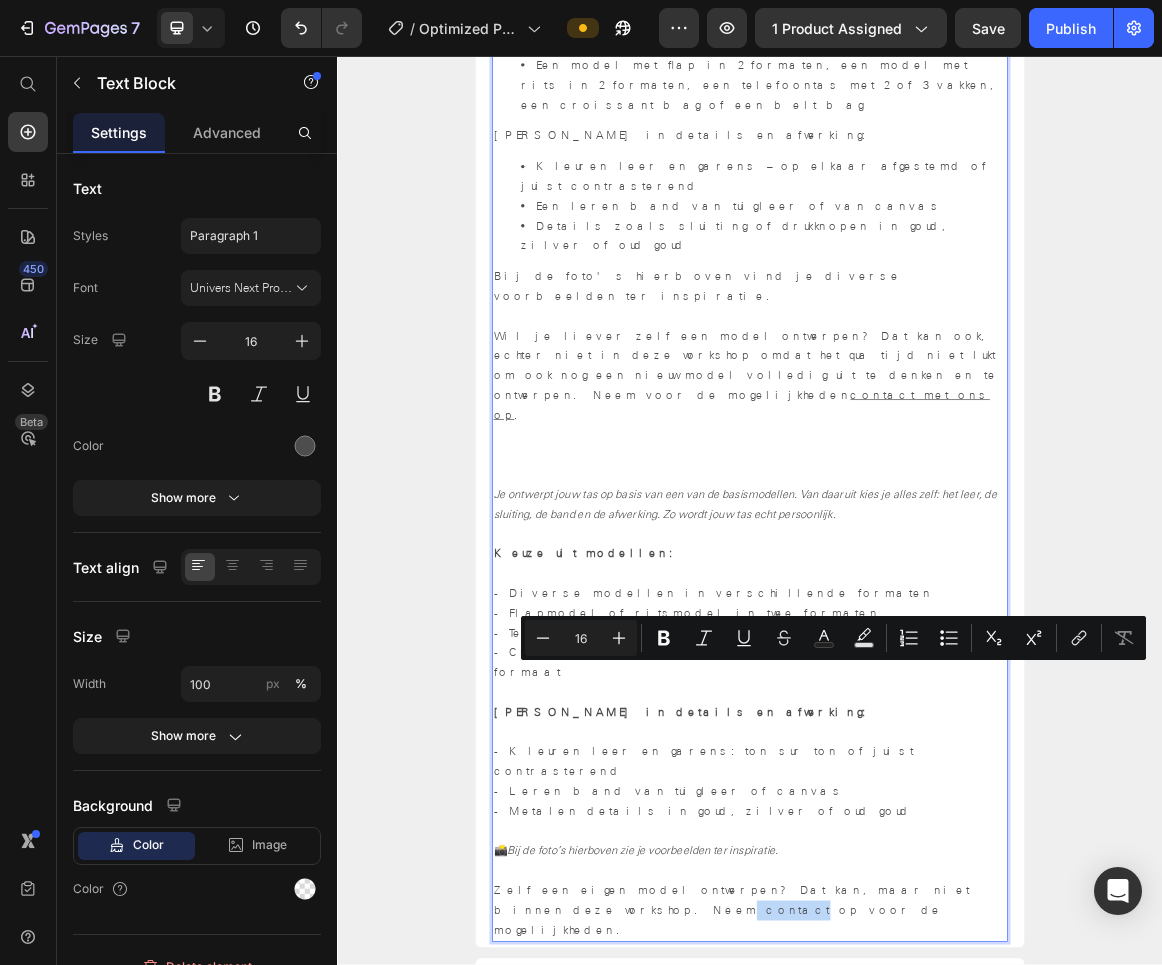drag, startPoint x: 1154, startPoint y: 948, endPoint x: 1211, endPoint y: 949, distance: 57.00877 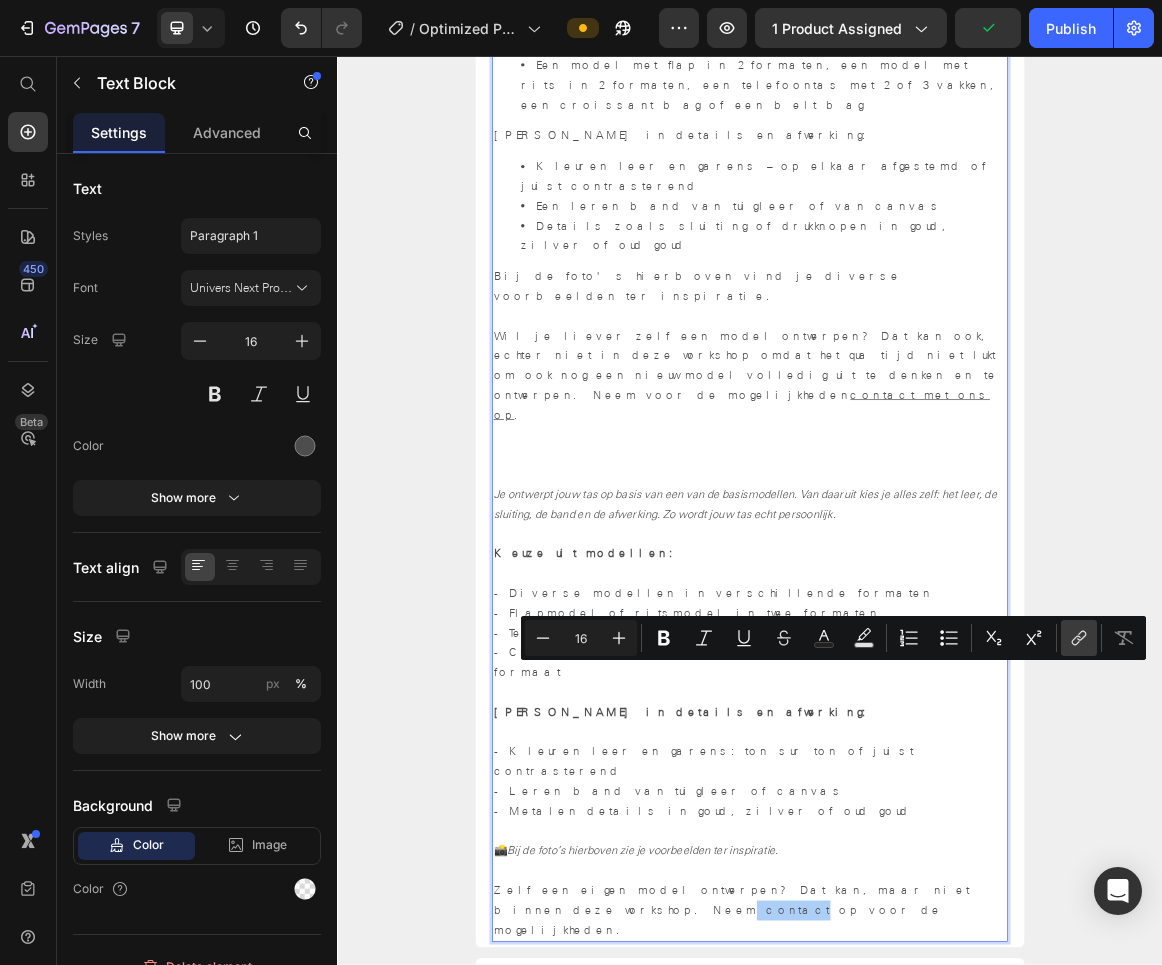 click 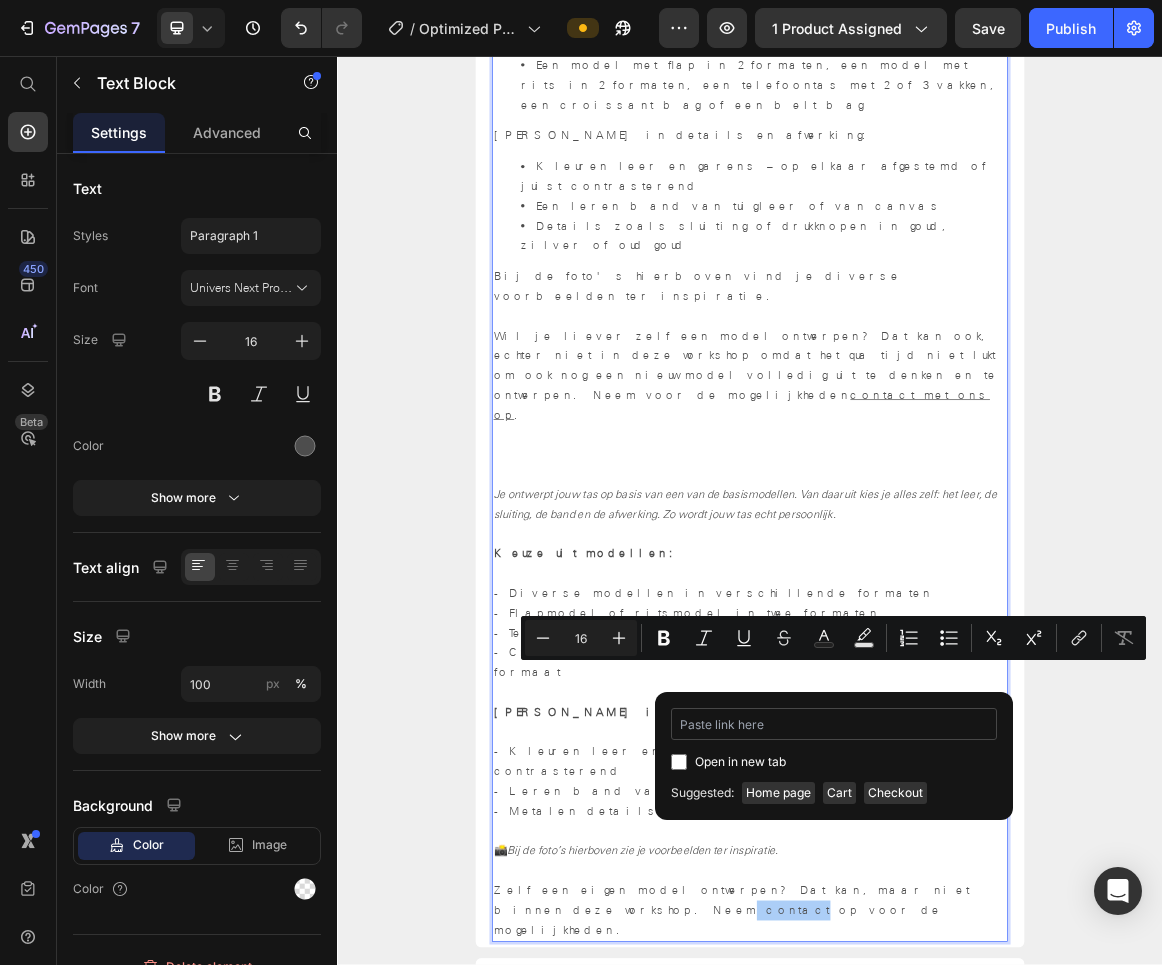 click at bounding box center [834, 724] 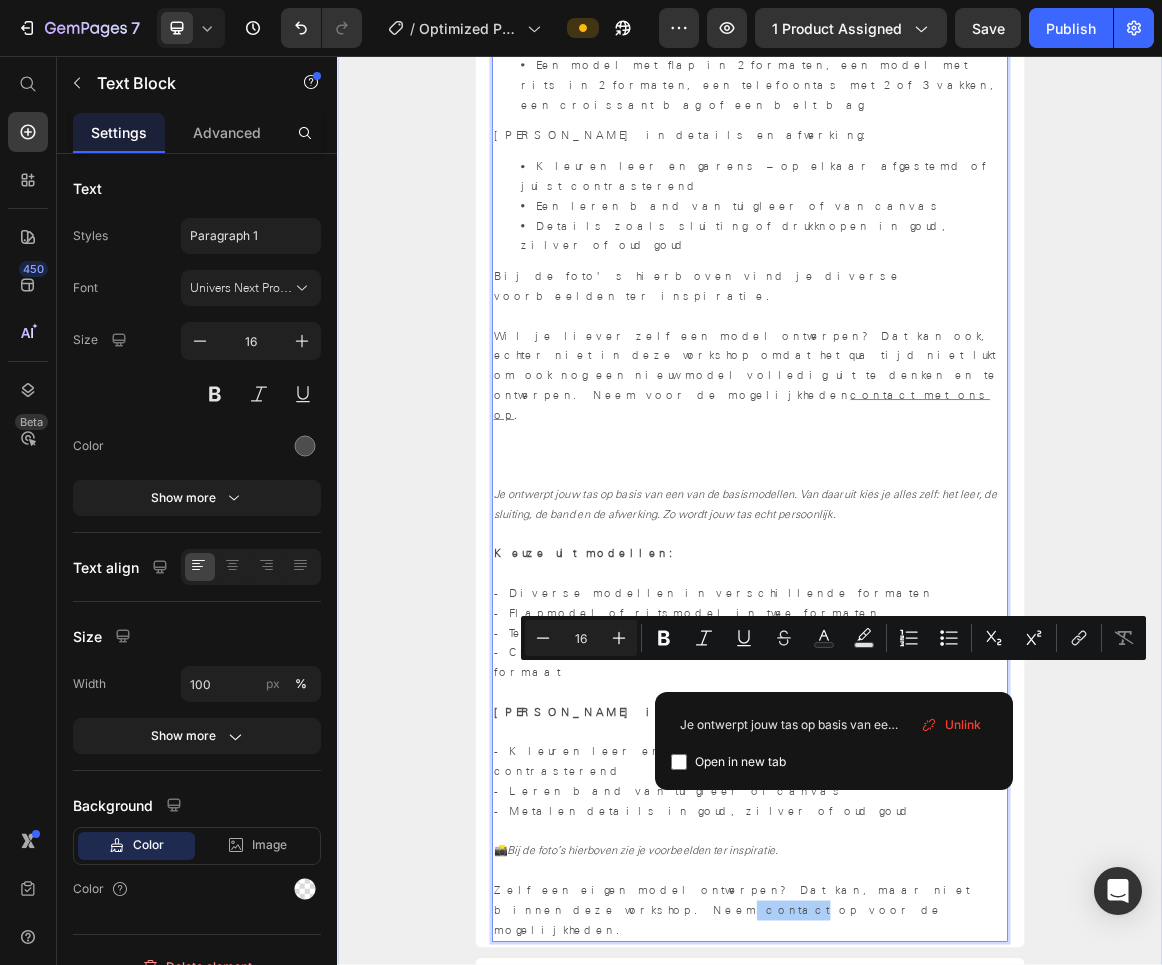 type 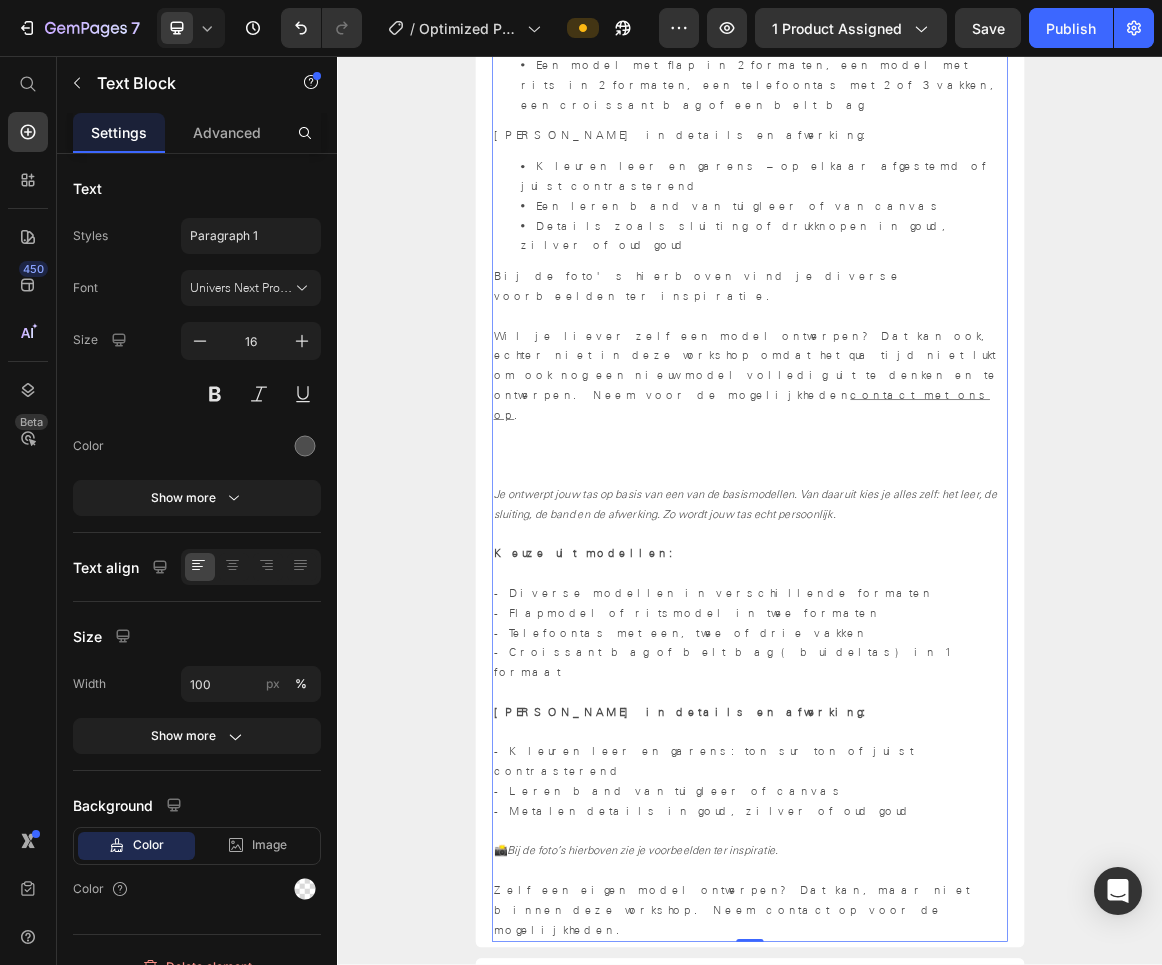 click on "Zelf een eigen model ontwerpen? Dat kan, maar niet binnen deze workshop. Neem contact op voor de mogelijkheden." at bounding box center (937, 1299) 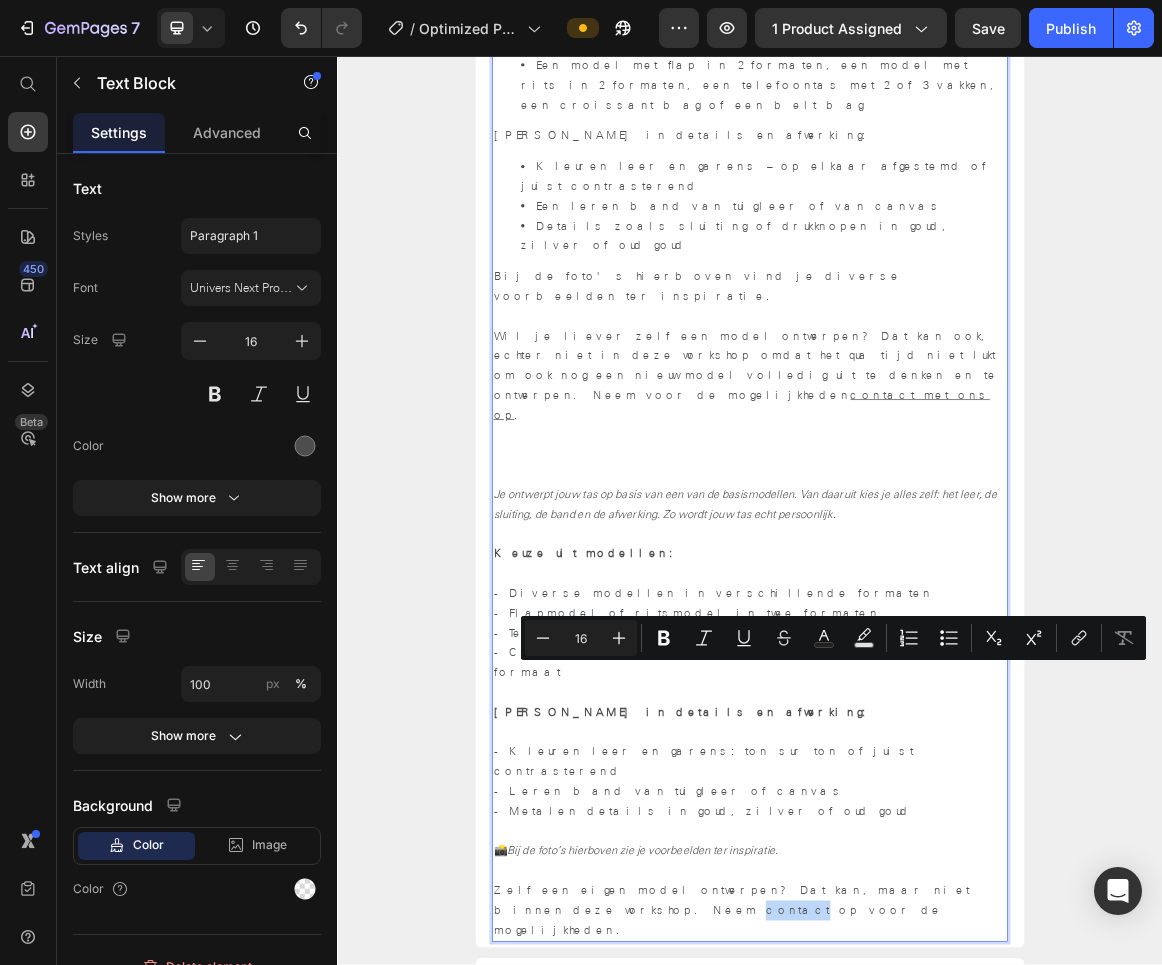 drag, startPoint x: 1157, startPoint y: 948, endPoint x: 1213, endPoint y: 953, distance: 56.22277 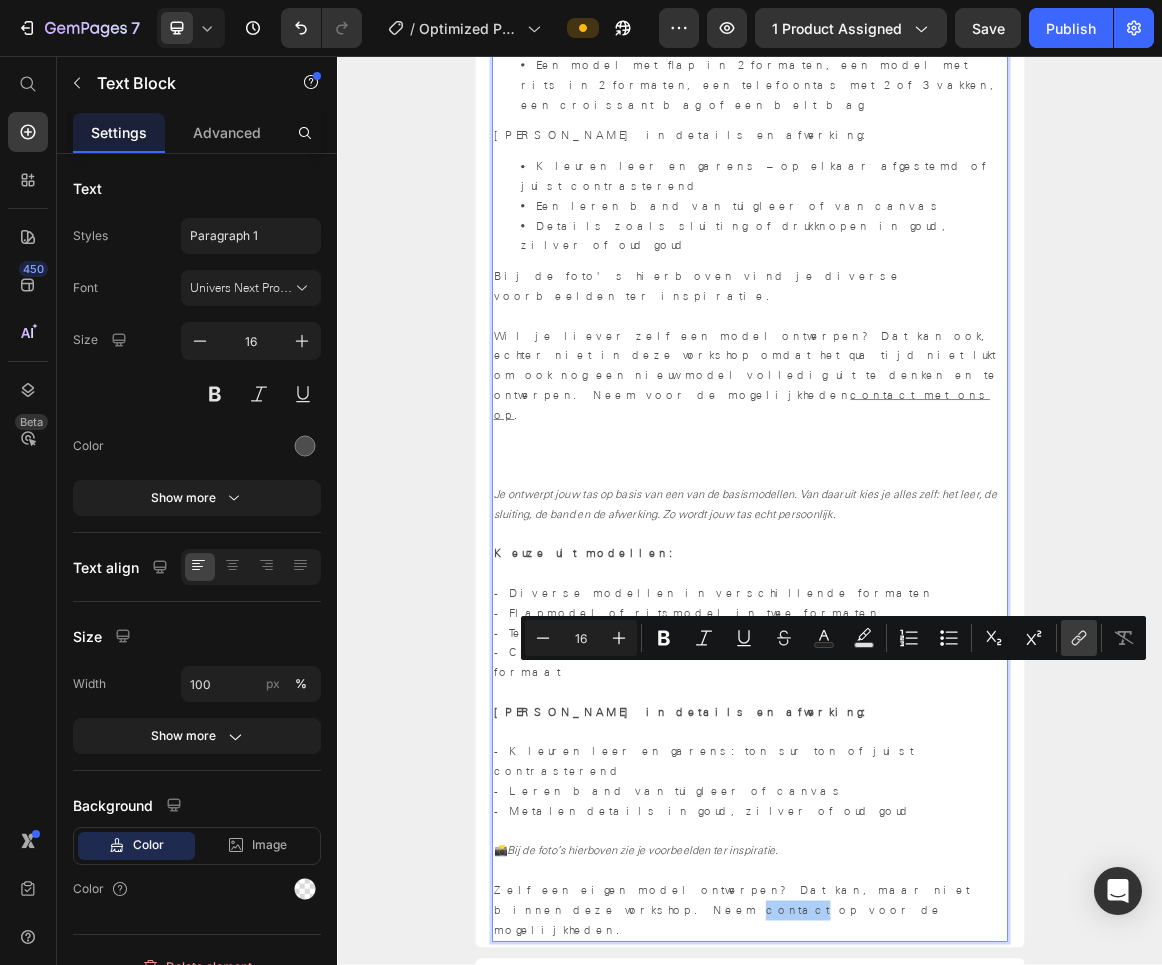 click 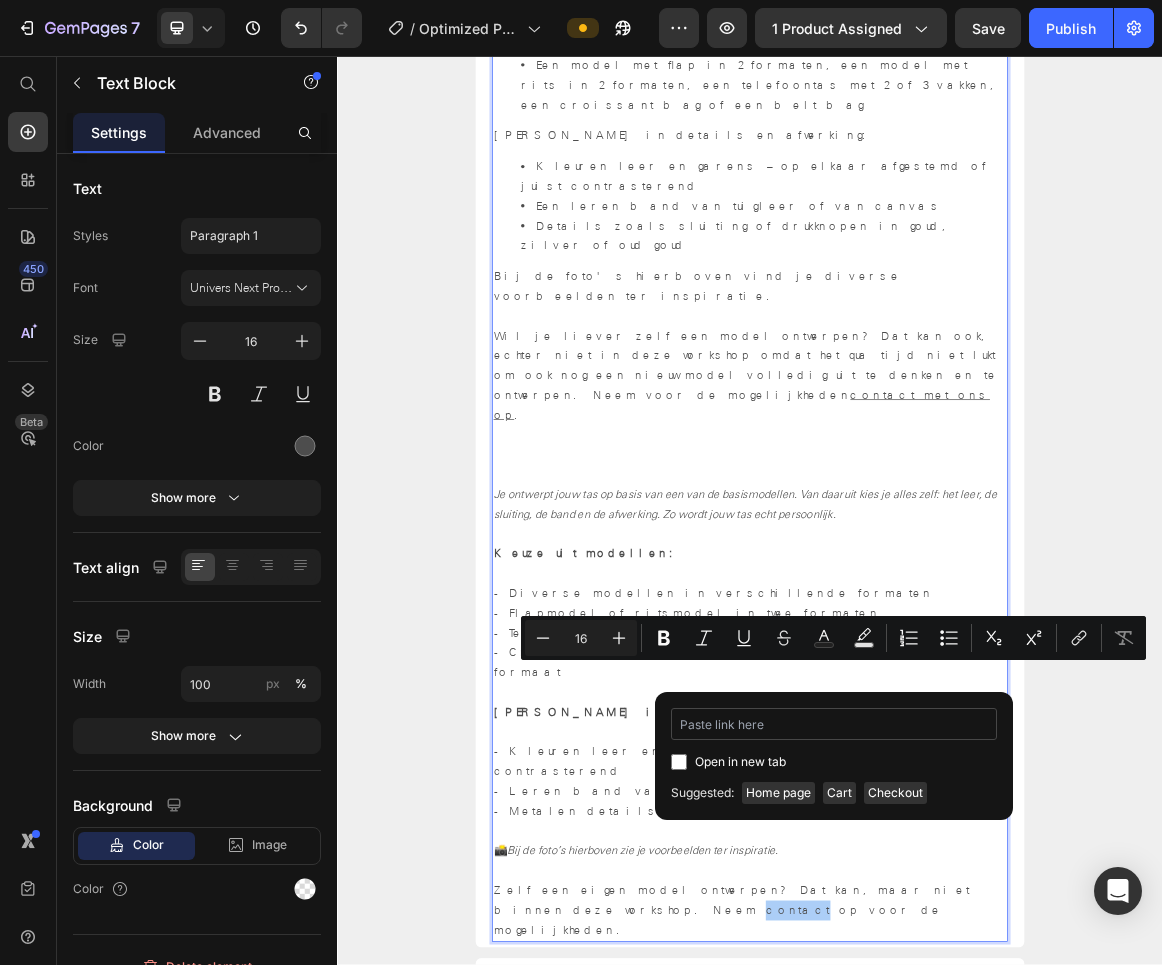 click at bounding box center [834, 724] 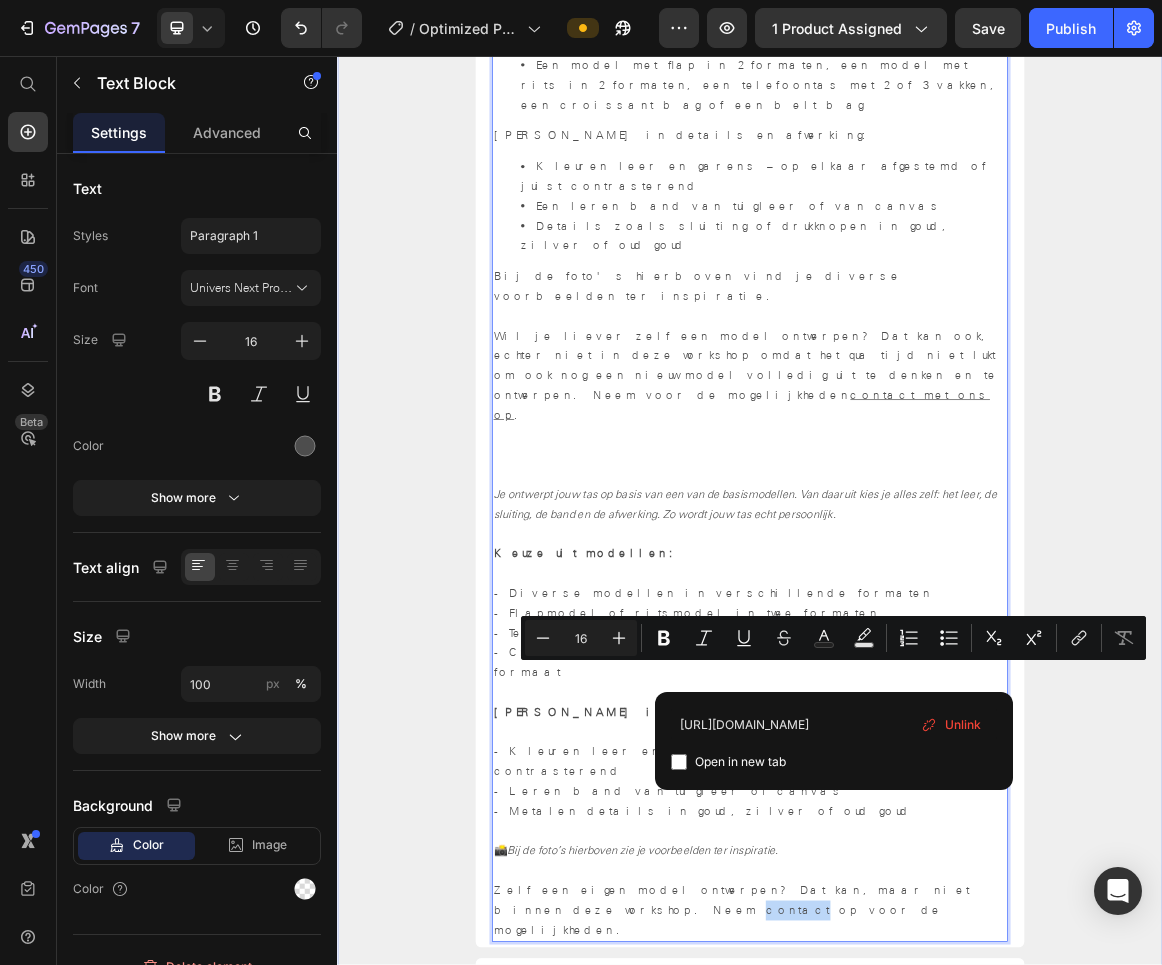 click on "Productspecificaties Heading
Wat kun je verwachten?
Duur van de workshop
Modellen en mogelijkheden Je ontwerpt jouw tas op basis van één van de vier basismodellen. Van daaruit stel je alles zelf samen, zodat jouw tas echt persoonlijk wordt. Keuze uit diverse modellen: Verschillende modellen – als basis voor jouw unieke tas Een model met flap in 2 formaten, een model met rits in 2 formaten, een telefoontas met 2 of 3 vakken, een croissant bag of een belt bag Keuzes in details en afwerking: Kleuren leer en garens – op elkaar afgestemd of juist contrasterend Een leren band van tuigleer of van canvas Details zoals sluiting of drukknopen in goud, zilver of oud goud Bij de foto's hierboven vind je diverse voorbeelden ter inspiratie. Wil je liever zelf een model ontwerpen? Dat kan ook, echter niet in deze workshop omdat het qua tijd niet lukt om ook nog een nieuw model volledig uit te denken en te ontwerpen. Neem voor de mogelijkheden  contact met ons op ." at bounding box center [937, 512] 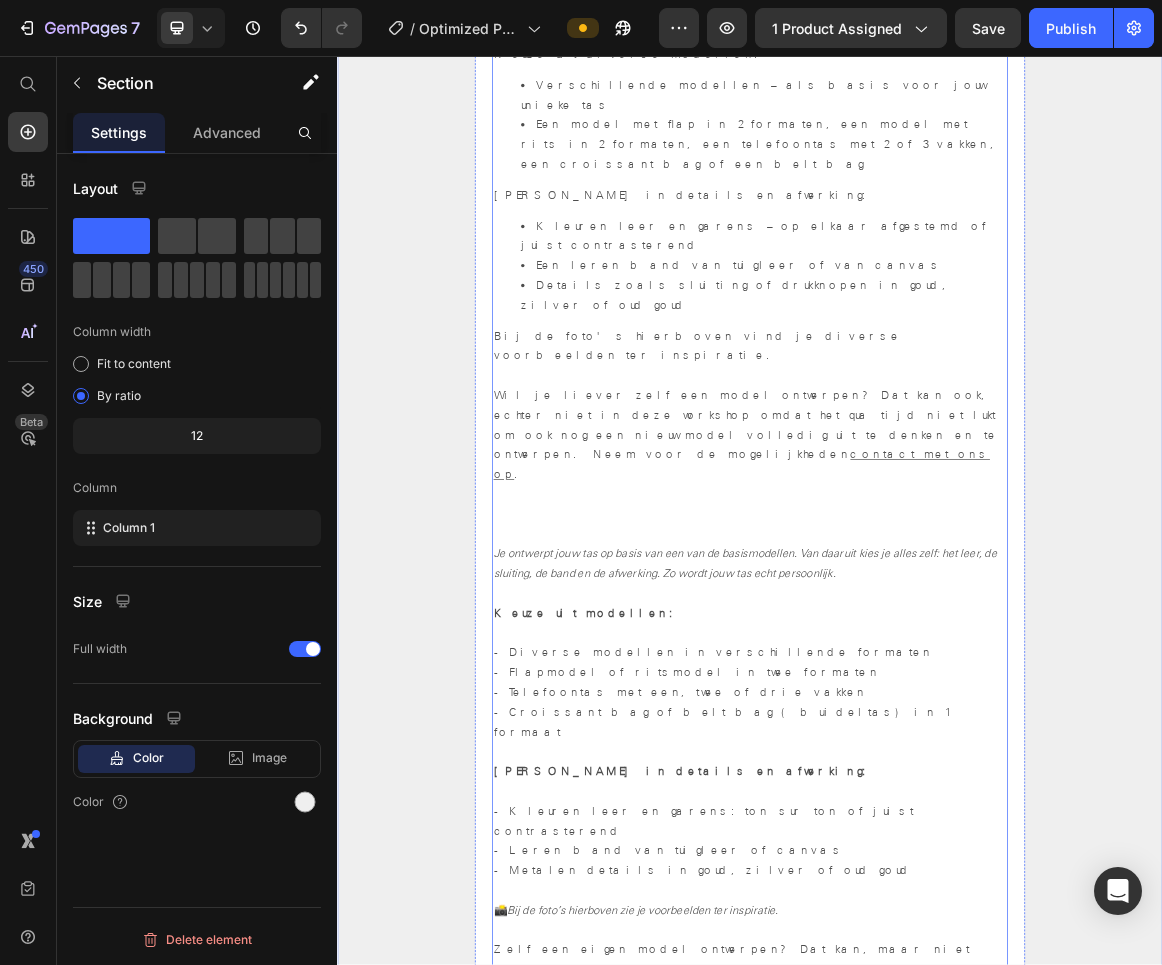 scroll, scrollTop: 1706, scrollLeft: 0, axis: vertical 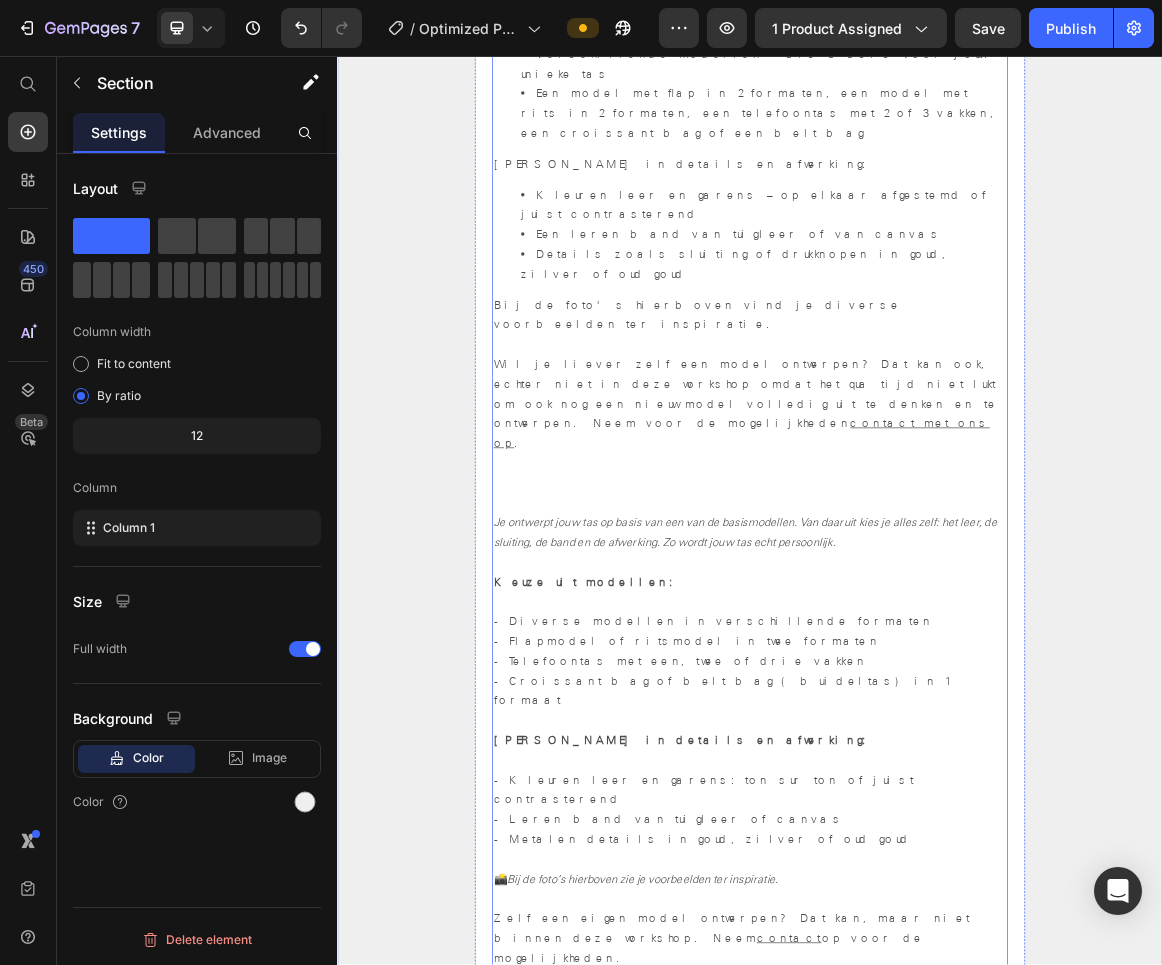 click at bounding box center (937, 649) 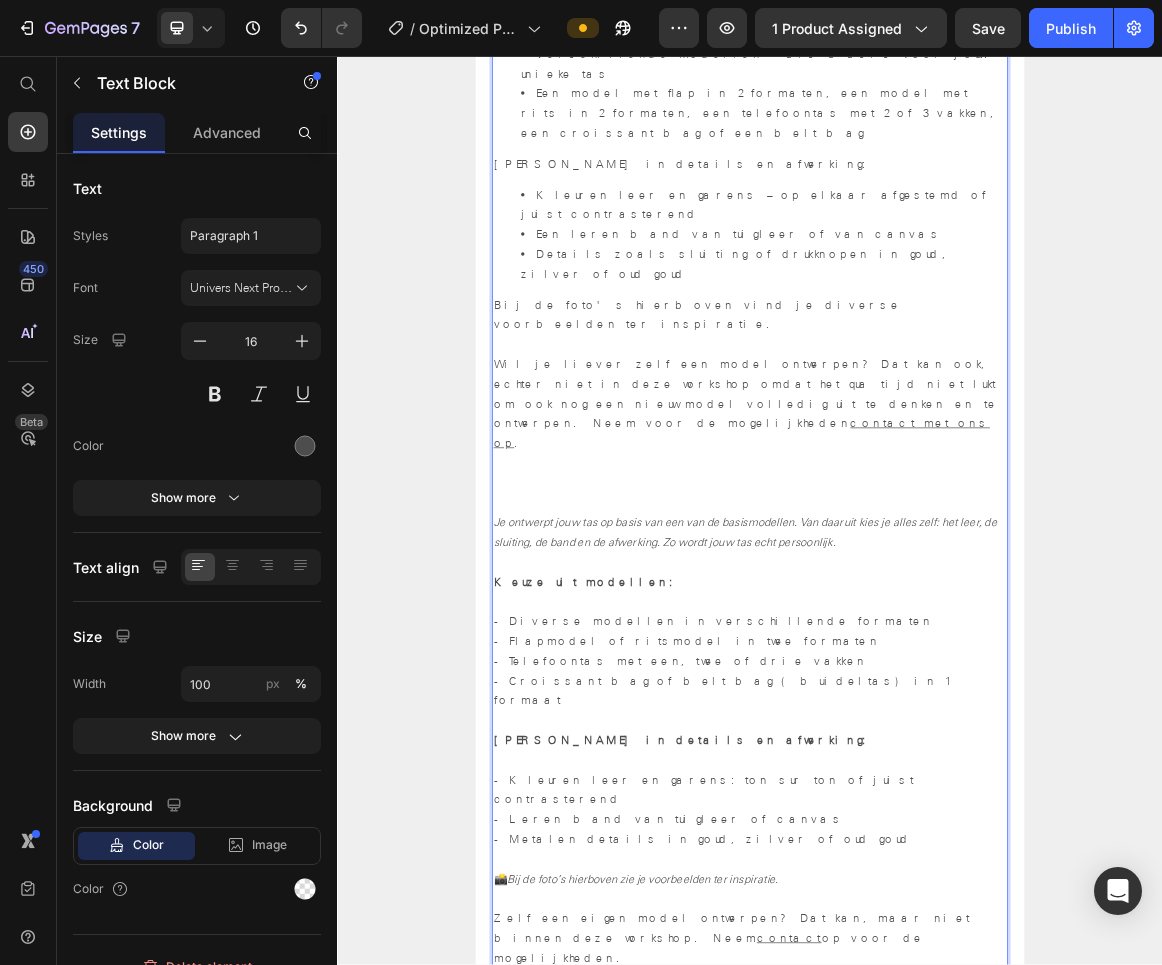 click on "Zelf een eigen model ontwerpen? Dat kan, maar niet binnen deze workshop. Neem  contact  op voor de mogelijkheden." at bounding box center [937, 1340] 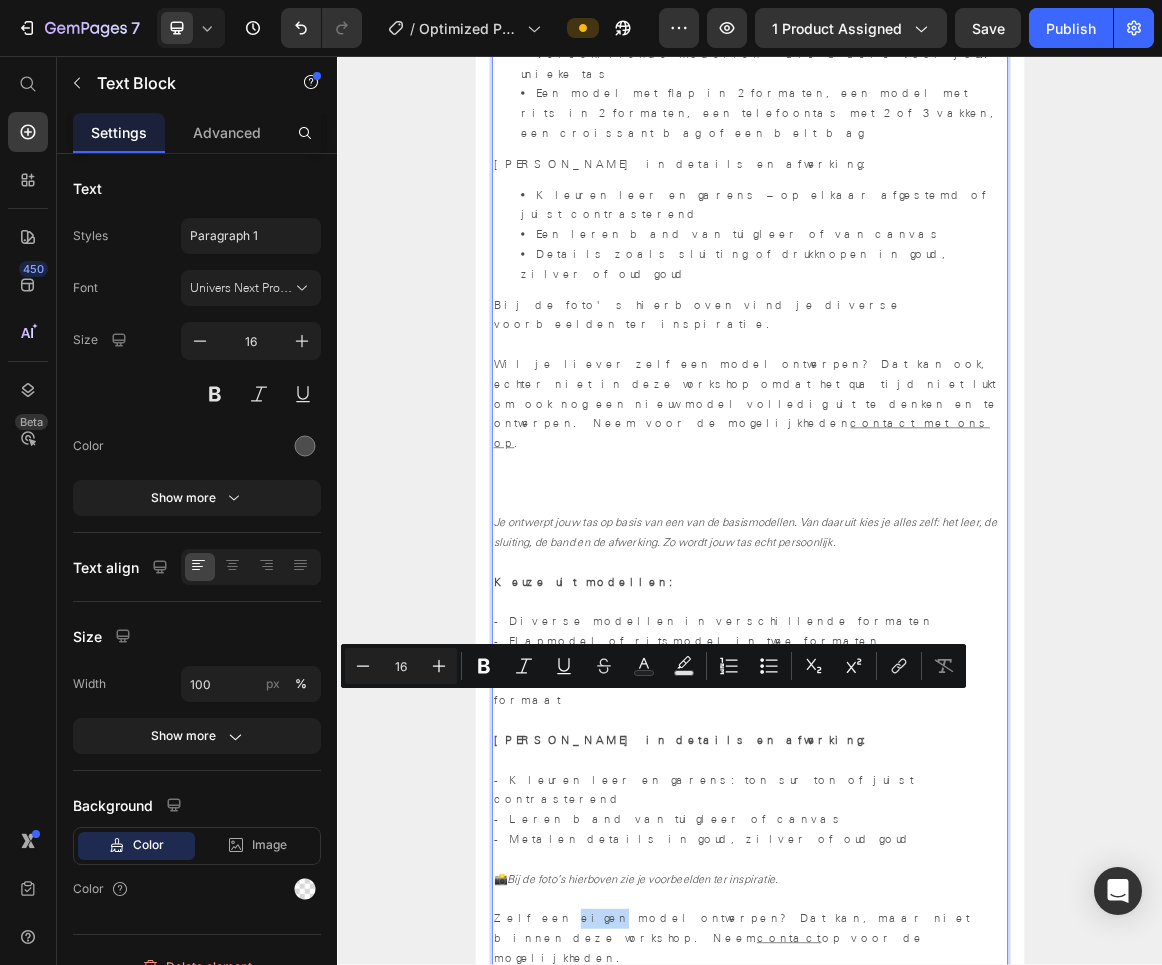 drag, startPoint x: 619, startPoint y: 988, endPoint x: 657, endPoint y: 993, distance: 38.327538 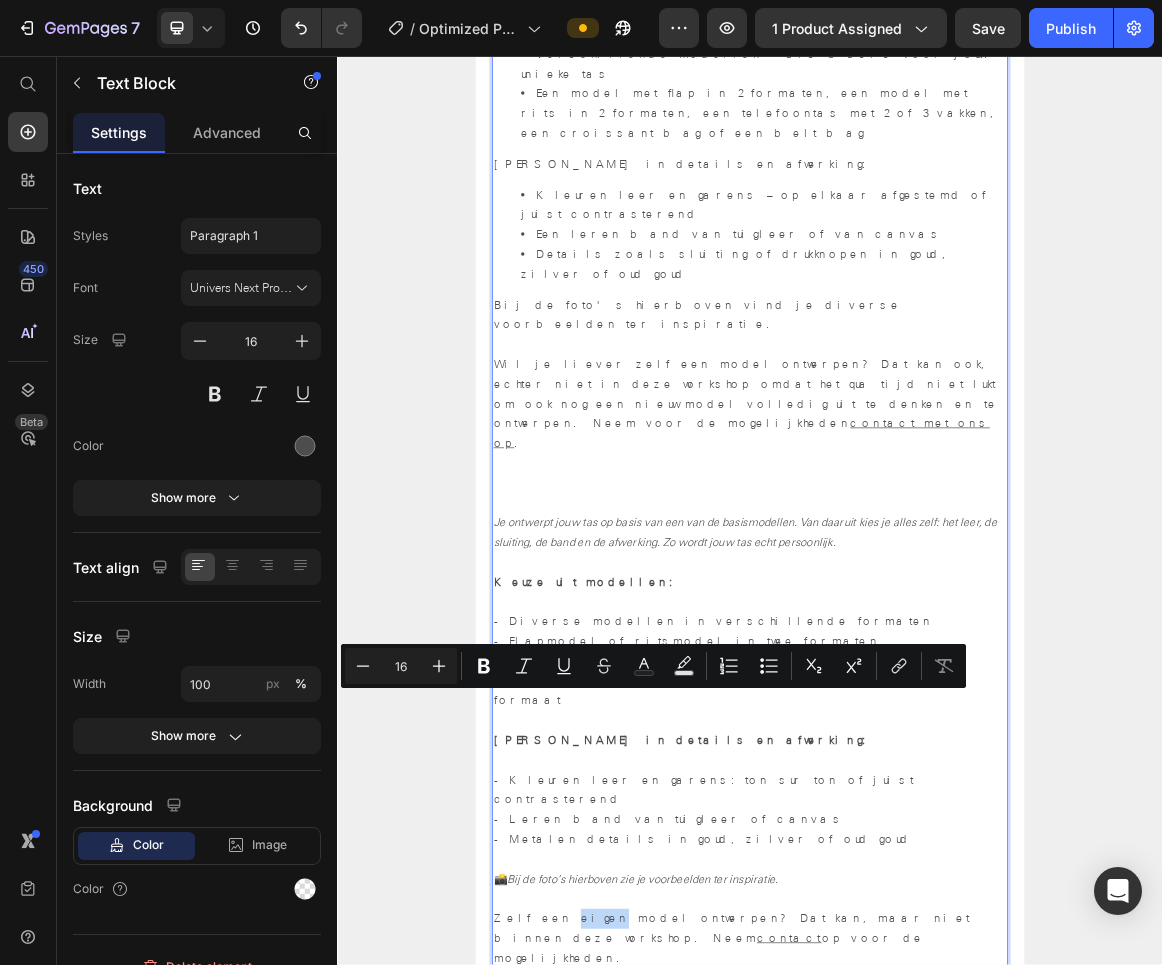 click on "Zelf een eigen model ontwerpen? Dat kan, maar niet binnen deze workshop. Neem  contact  op voor de mogelijkheden." at bounding box center (937, 1340) 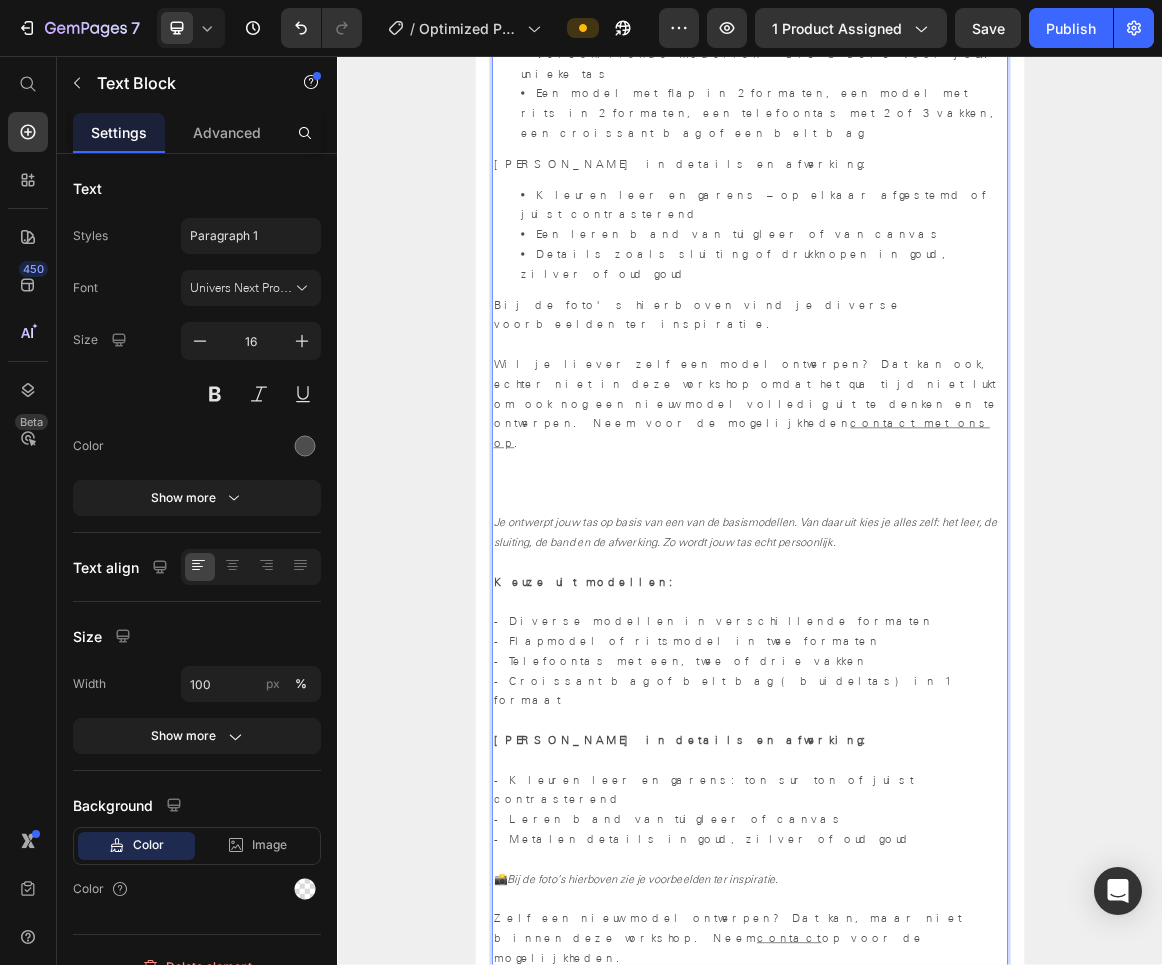 click on "Zelf een nieuw model ontwerpen? Dat kan, maar niet binnen deze workshop. Neem  contact  op voor de mogelijkheden." at bounding box center [937, 1340] 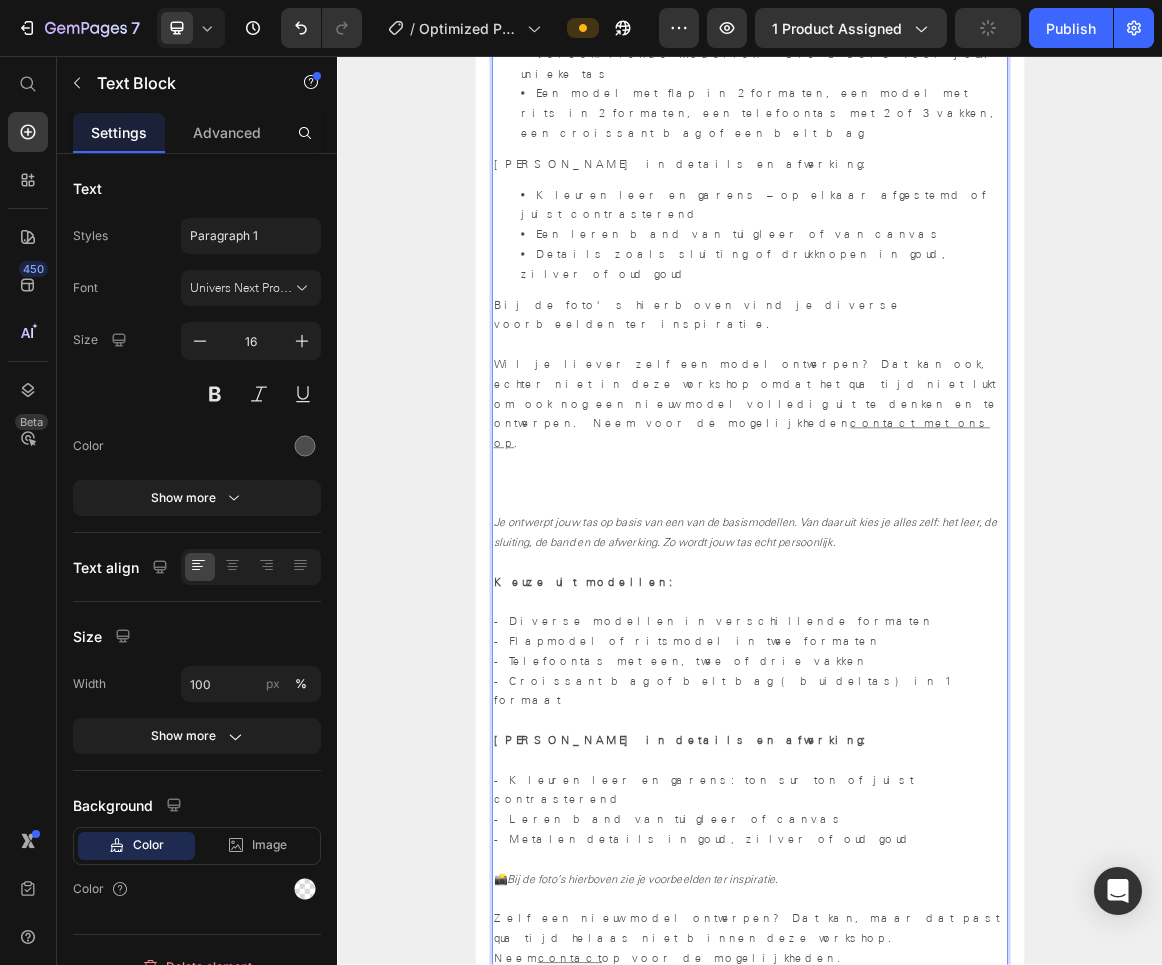 click on "Zelf een nieuw model ontwerpen? Dat kan, maar dat past qua tijd helaas niet binnen deze workshop. Neem  contact  op voor de mogelijkheden." at bounding box center [937, 1340] 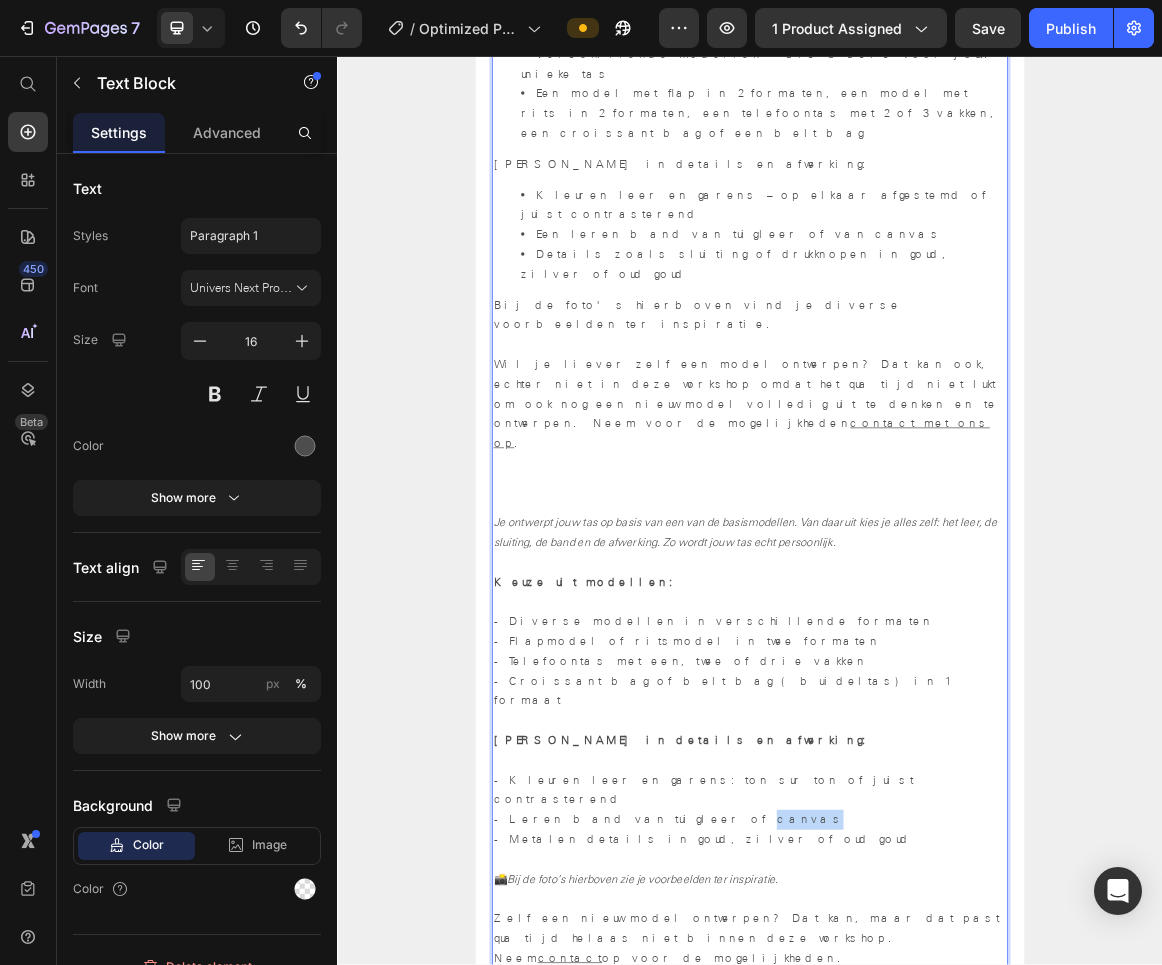 drag, startPoint x: 763, startPoint y: 846, endPoint x: 808, endPoint y: 846, distance: 45 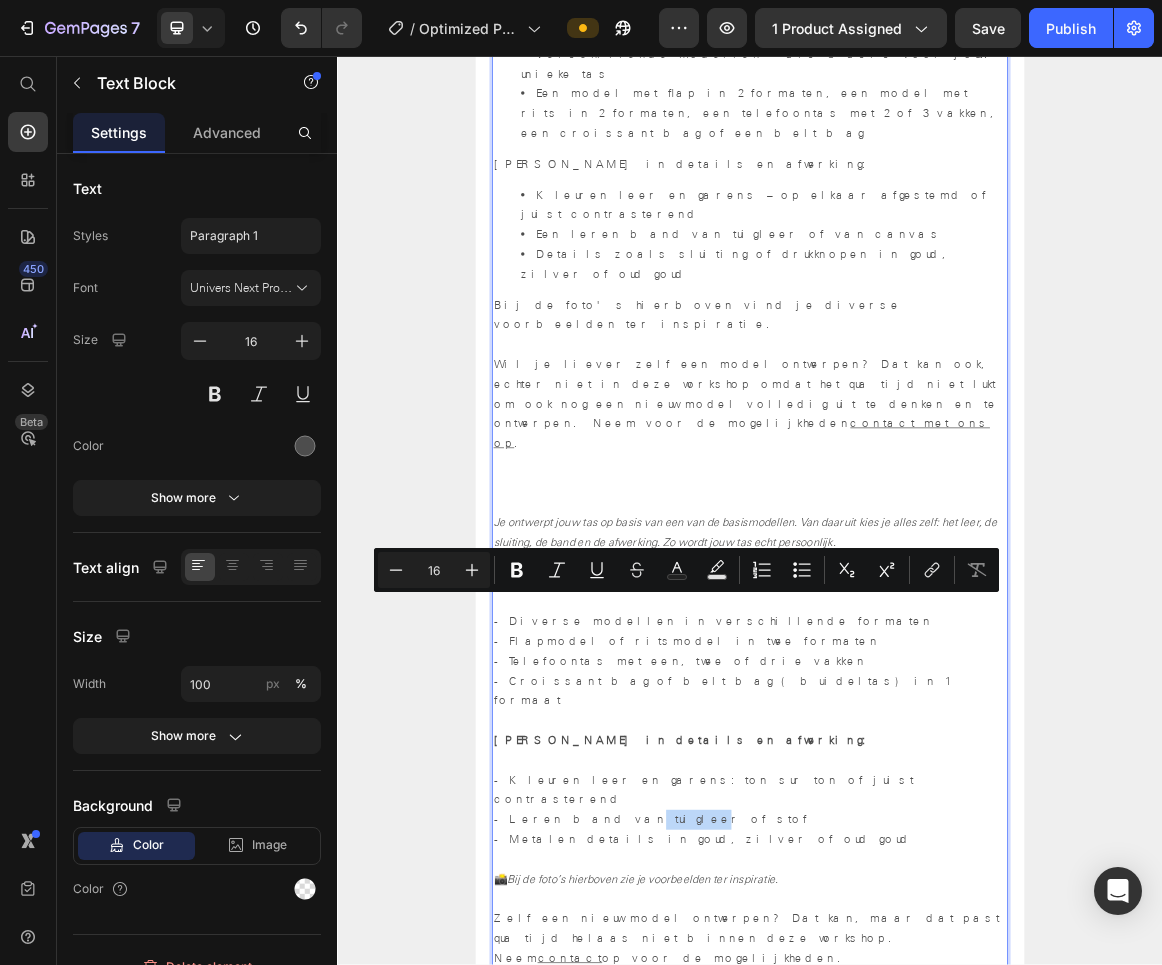 drag, startPoint x: 679, startPoint y: 846, endPoint x: 741, endPoint y: 846, distance: 62 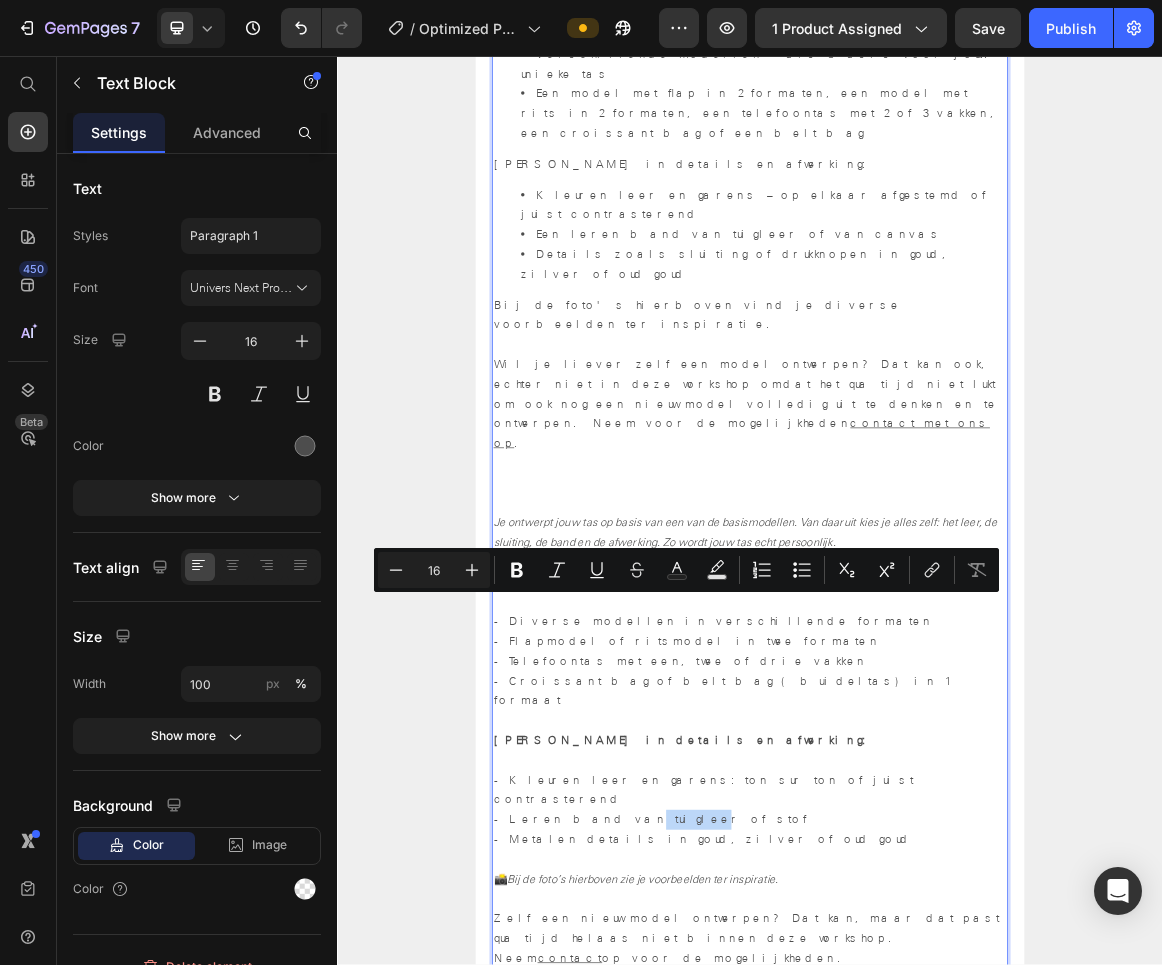click on "- Kleuren leer en garens: ton sur ton of juist contrasterend - Leren band van tuigleer of stof - Metalen details in goud, zilver of oud goud" at bounding box center (937, 1139) 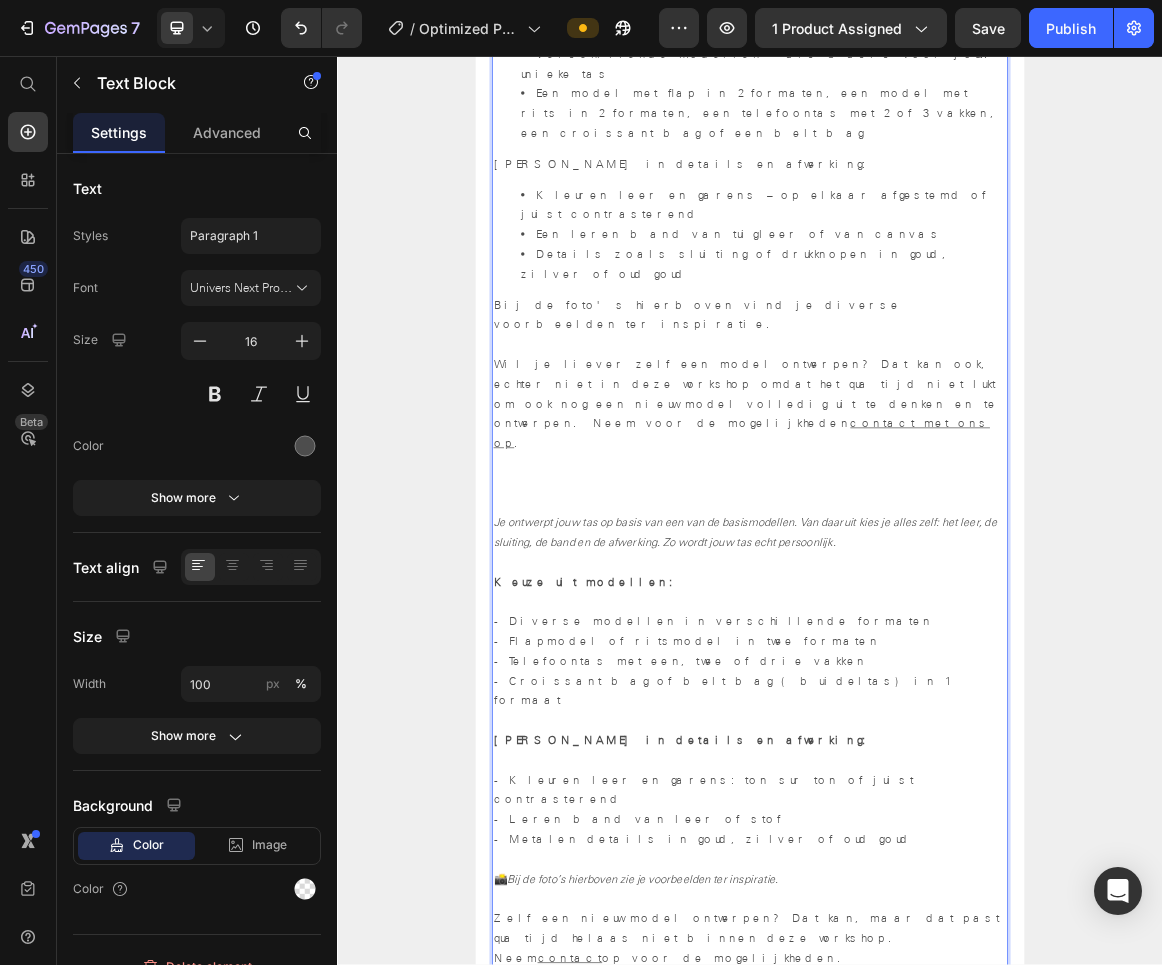 click at bounding box center [937, 1225] 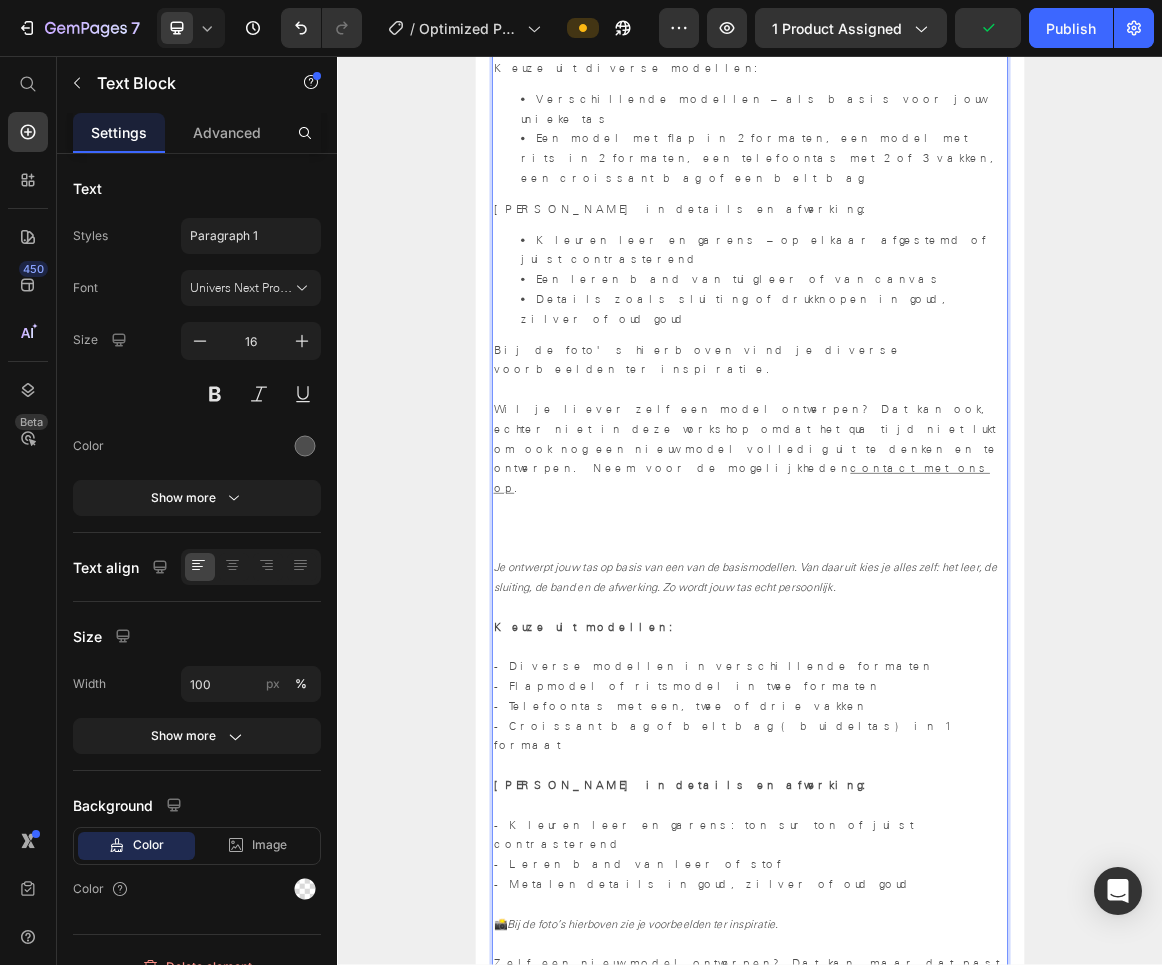 scroll, scrollTop: 1424, scrollLeft: 0, axis: vertical 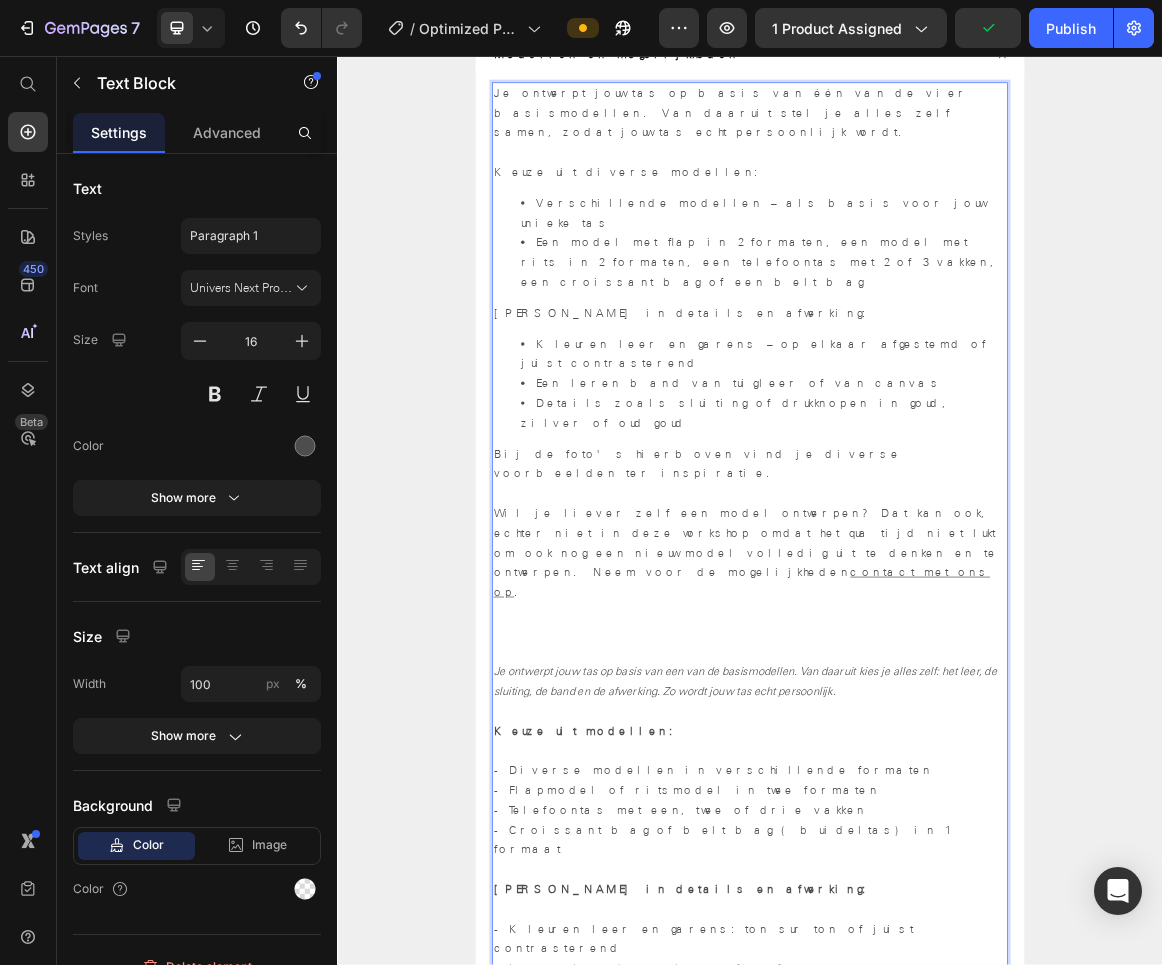 select on "574571540407124851" 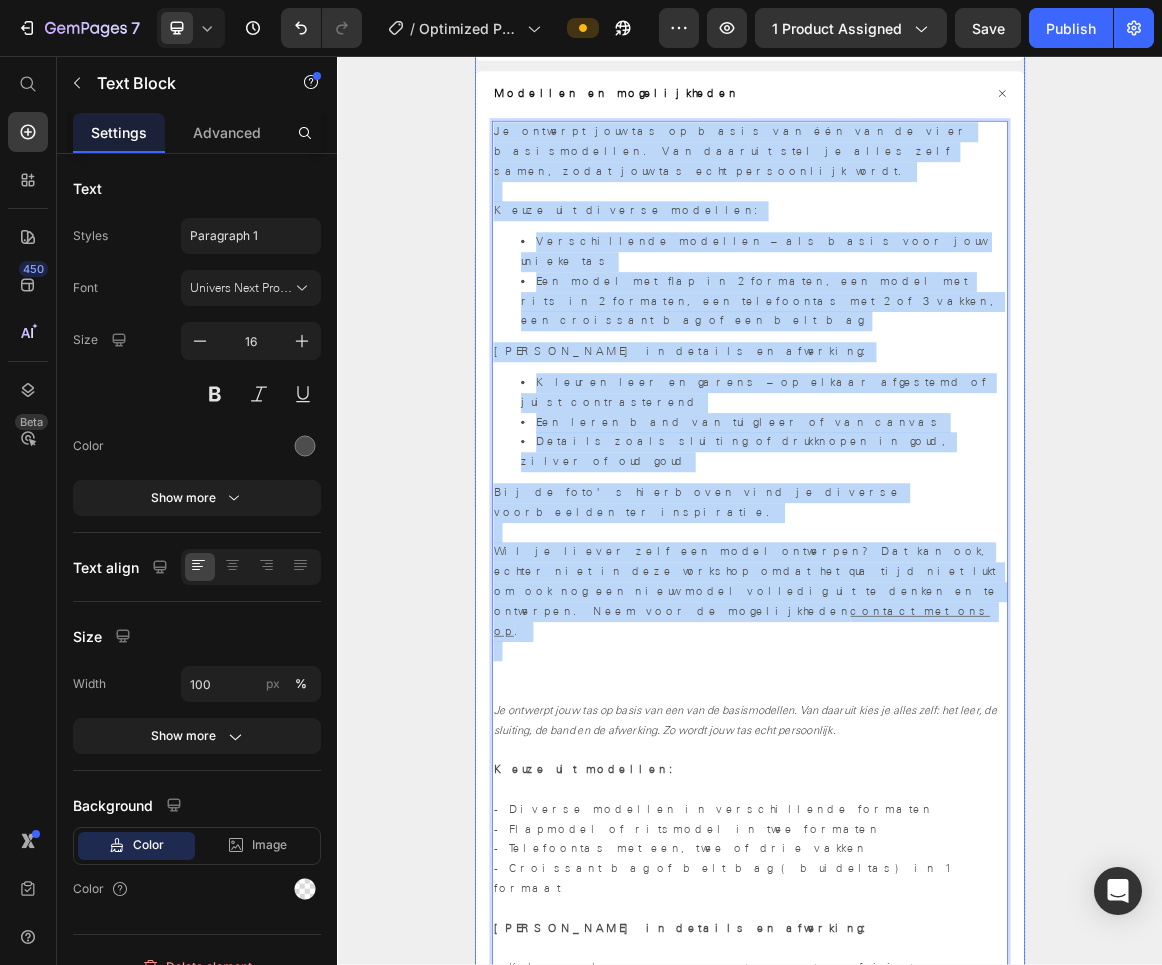 drag, startPoint x: 832, startPoint y: 677, endPoint x: 544, endPoint y: 174, distance: 579.6145 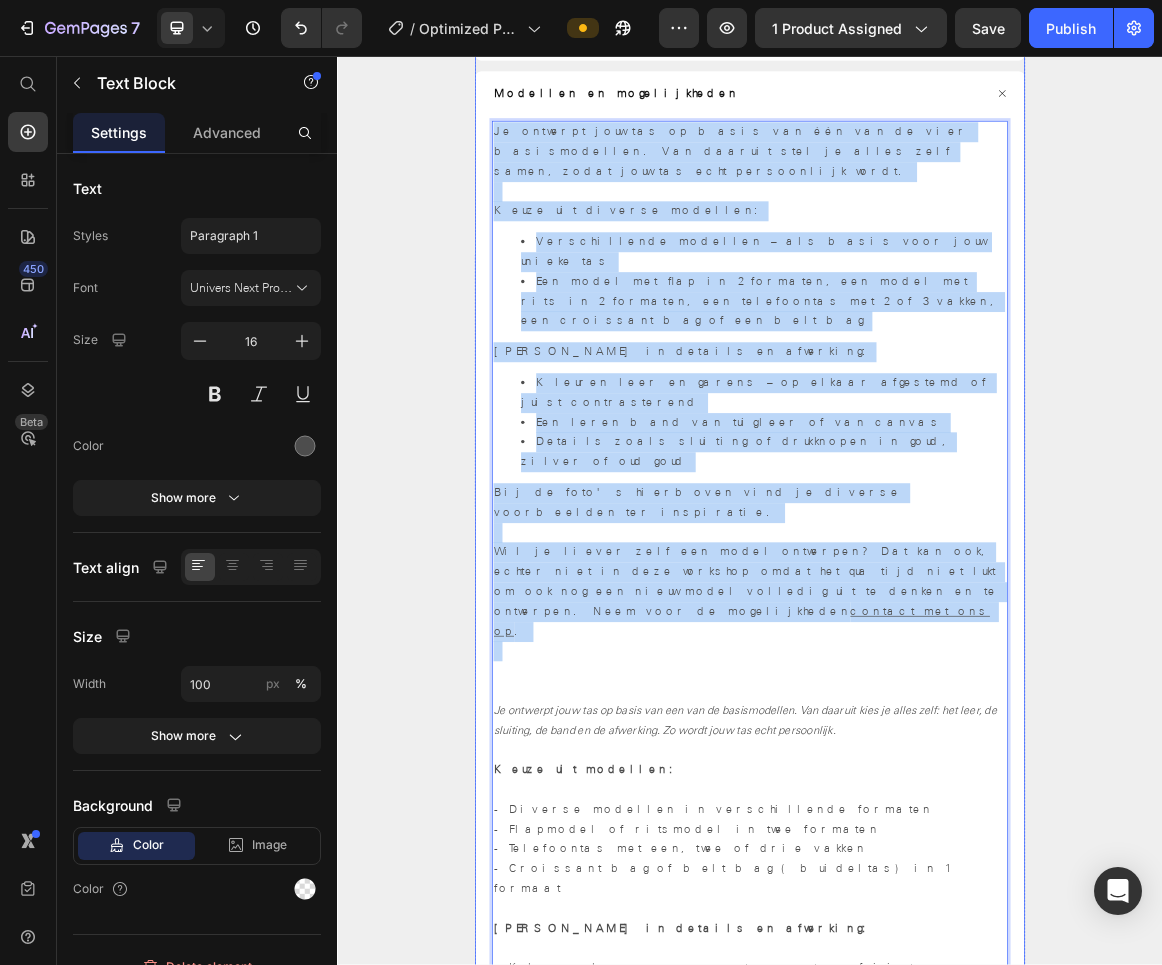 click on "Je ontwerpt jouw tas op basis van één van de vier basismodellen. Van daaruit stel je alles zelf samen, zodat jouw tas echt persoonlijk wordt. Keuze uit diverse modellen: Verschillende modellen – als basis voor jouw unieke tas Een model met flap in 2 formaten, een model met rits in 2 formaten, een telefoontas met 2 of 3 vakken, een croissant bag of een belt bag Keuzes in details en afwerking: Kleuren leer en garens – op elkaar afgestemd of juist contrasterend Een leren band van tuigleer of van canvas Details zoals sluiting of drukknopen in goud, zilver of oud goud Bij de foto's hierboven vind je diverse voorbeelden ter inspiratie. Wil je liever zelf een model ontwerpen? Dat kan ook, echter niet in deze workshop omdat het qua tijd niet lukt om ook nog een nieuw model volledig uit te denken en te ontwerpen. Neem voor de mogelijkheden  contact met ons op .  Keuze uit modellen: - Diverse modellen in verschillende formaten - Flapmodel of ritsmodel in twee formaten - Telefoontas met een, twee of drie vakken" at bounding box center [937, 905] 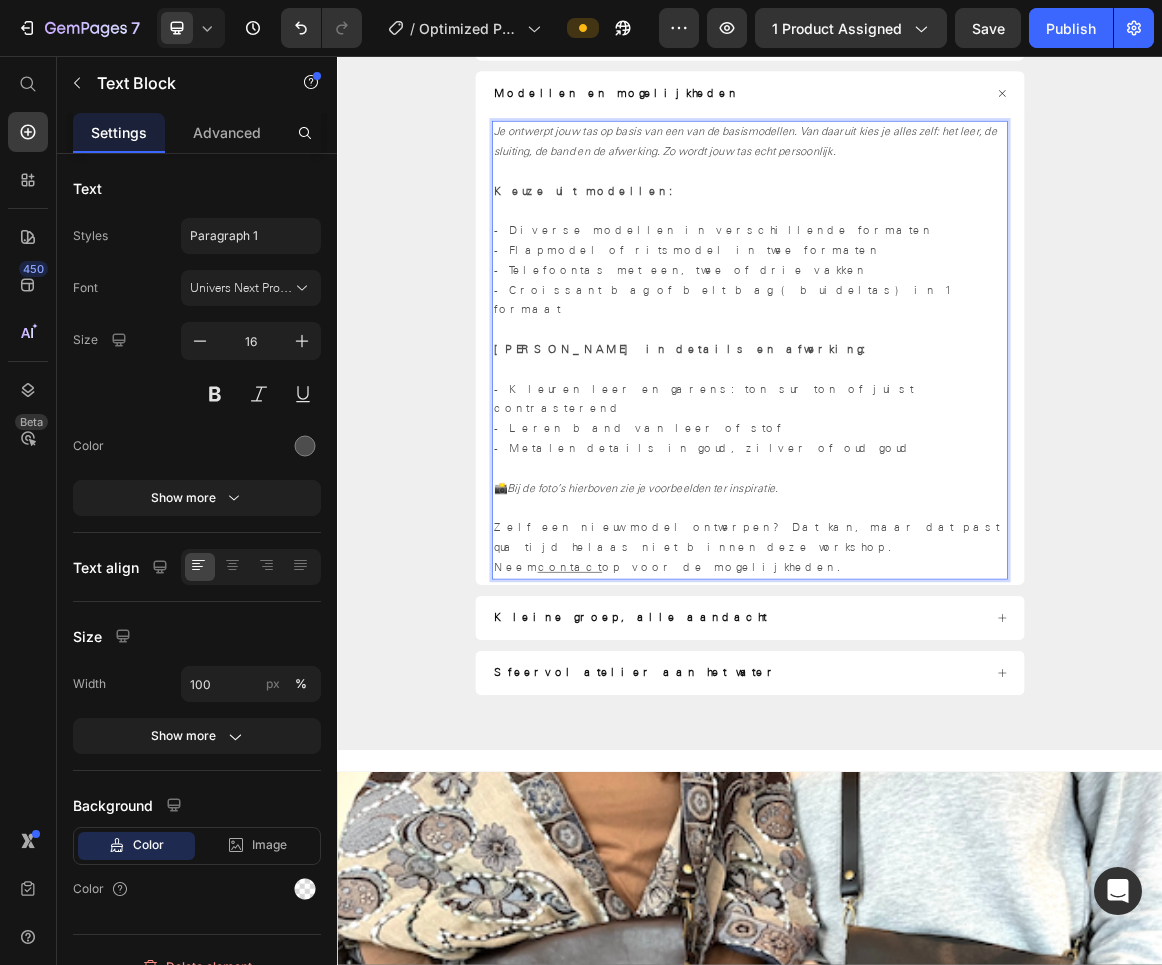 click at bounding box center [937, 225] 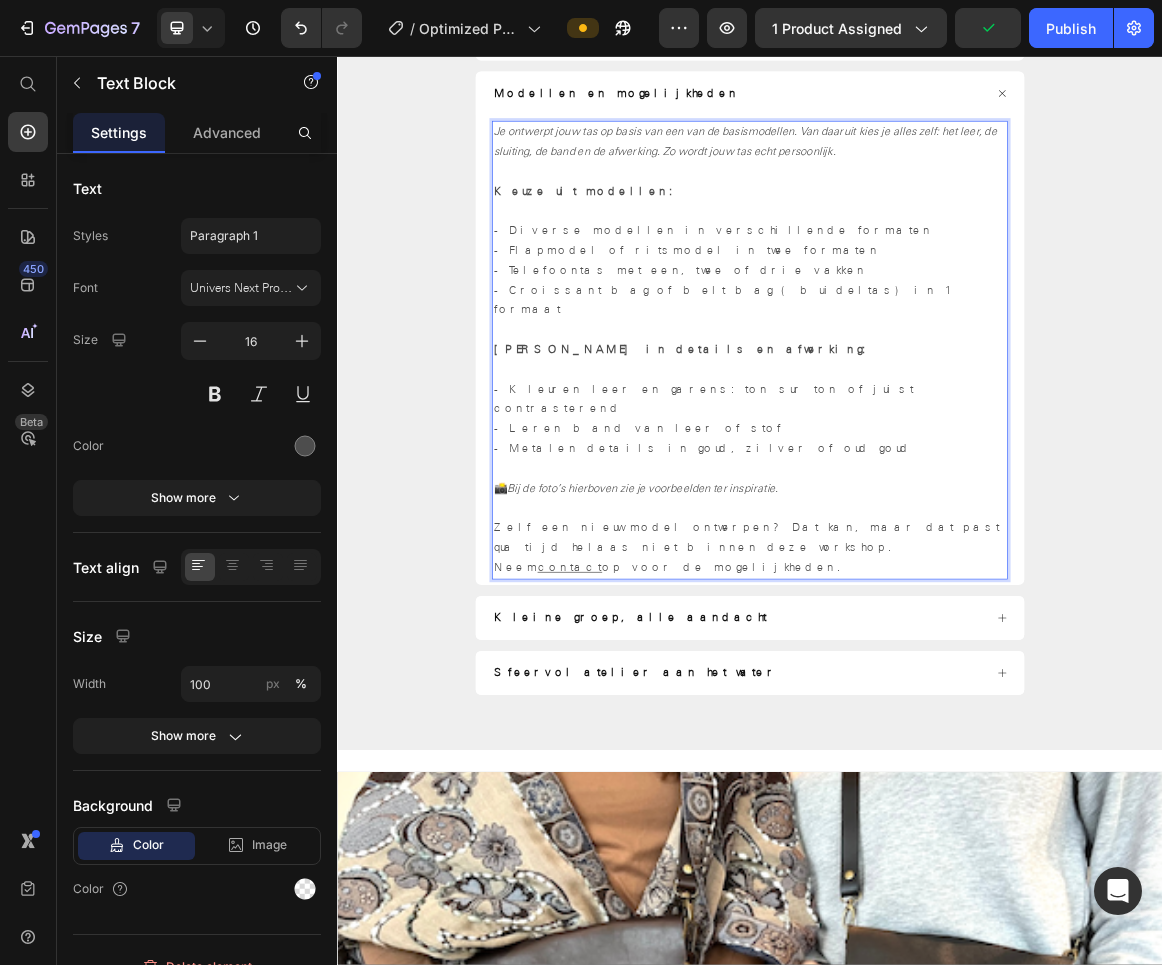 drag, startPoint x: 909, startPoint y: 475, endPoint x: 932, endPoint y: 455, distance: 30.479502 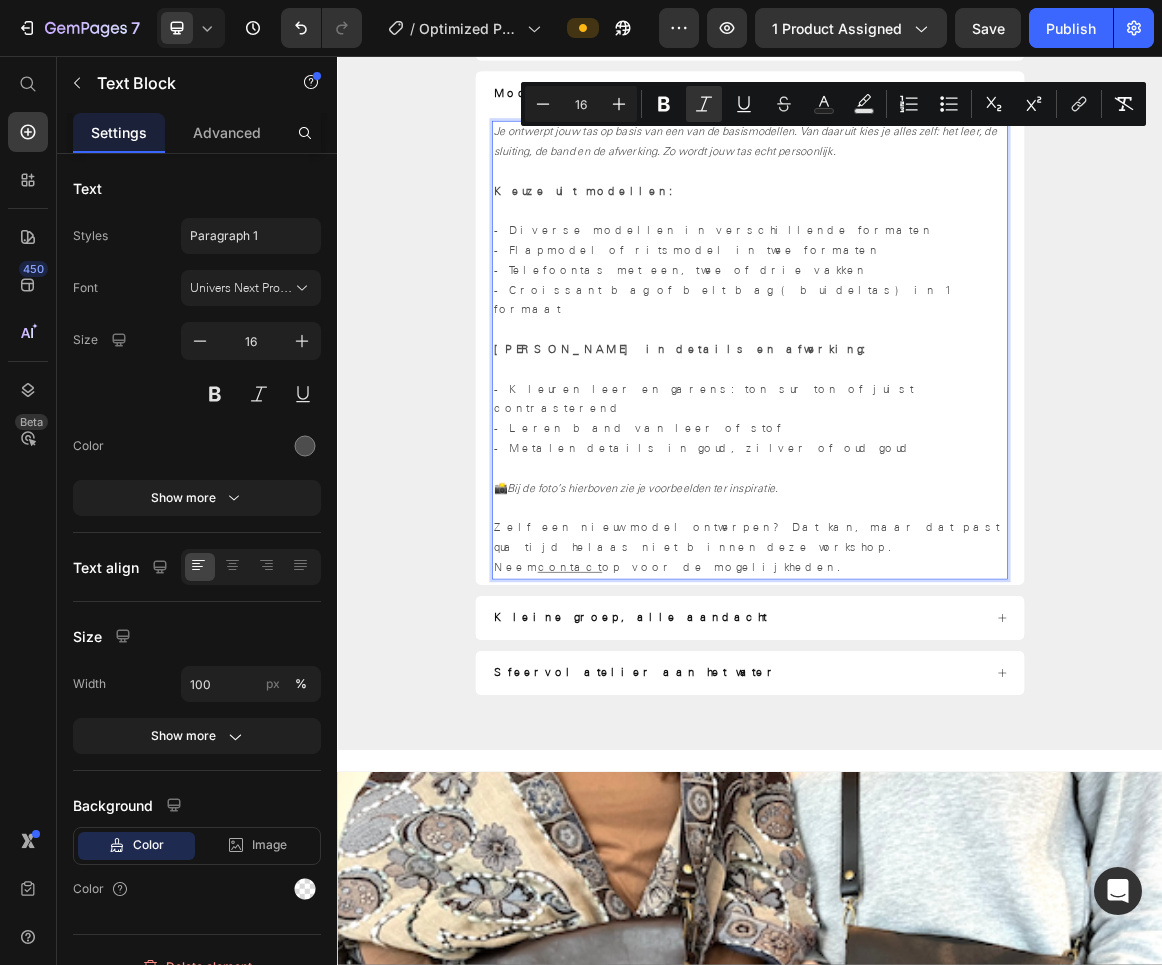 copy on "Je ontwerpt jouw tas op basis van een van de basismodellen. Van daaruit kies je alles zelf: het leer, de sluiting, de band en de afwerking. Zo wordt jouw tas echt persoonlijk. Keuze uit modellen: - Diverse modellen in verschillende formaten - Flapmodel of ritsmodel in twee formaten - Telefoontas met een, twee of drie vakken - Croissant bag of belt bag (buideltas) in 1 formaat Keuzes in details en afwerking: ⁠⁠⁠⁠⁠⁠⁠ - Kleuren leer en garens: ton sur ton of juist contrasterend - Leren band van leer of stof - Metalen details in goud, zilver of oud goud 📸  Bij de foto’s hierboven zie je voorbeelden ter inspiratie. Zelf een nieuw model ontwerpen? Dat kan, maar dat past qua tijd helaas niet binnen deze workshop. Neem  contact  op voor de mogelijkheden." 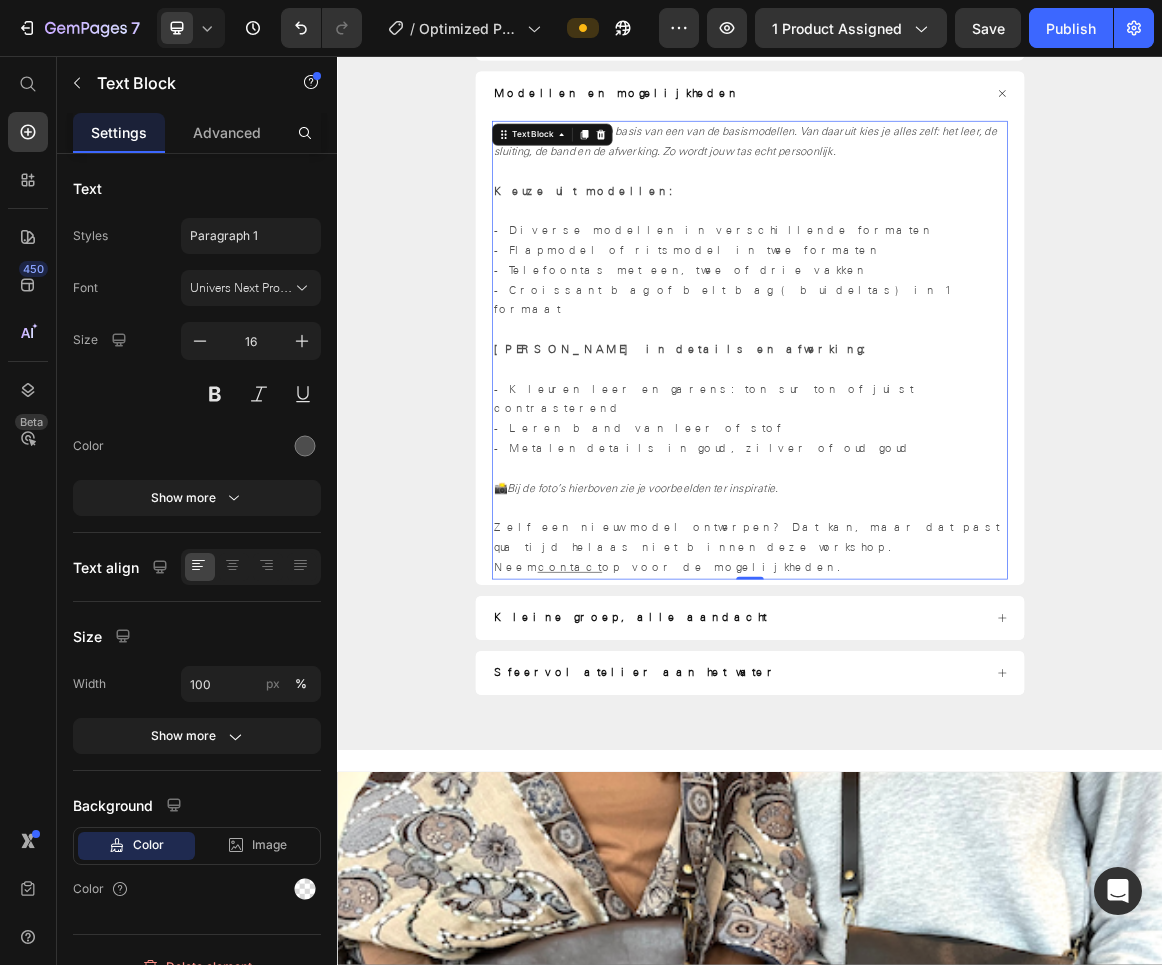 drag, startPoint x: 1006, startPoint y: 641, endPoint x: 916, endPoint y: 629, distance: 90.79648 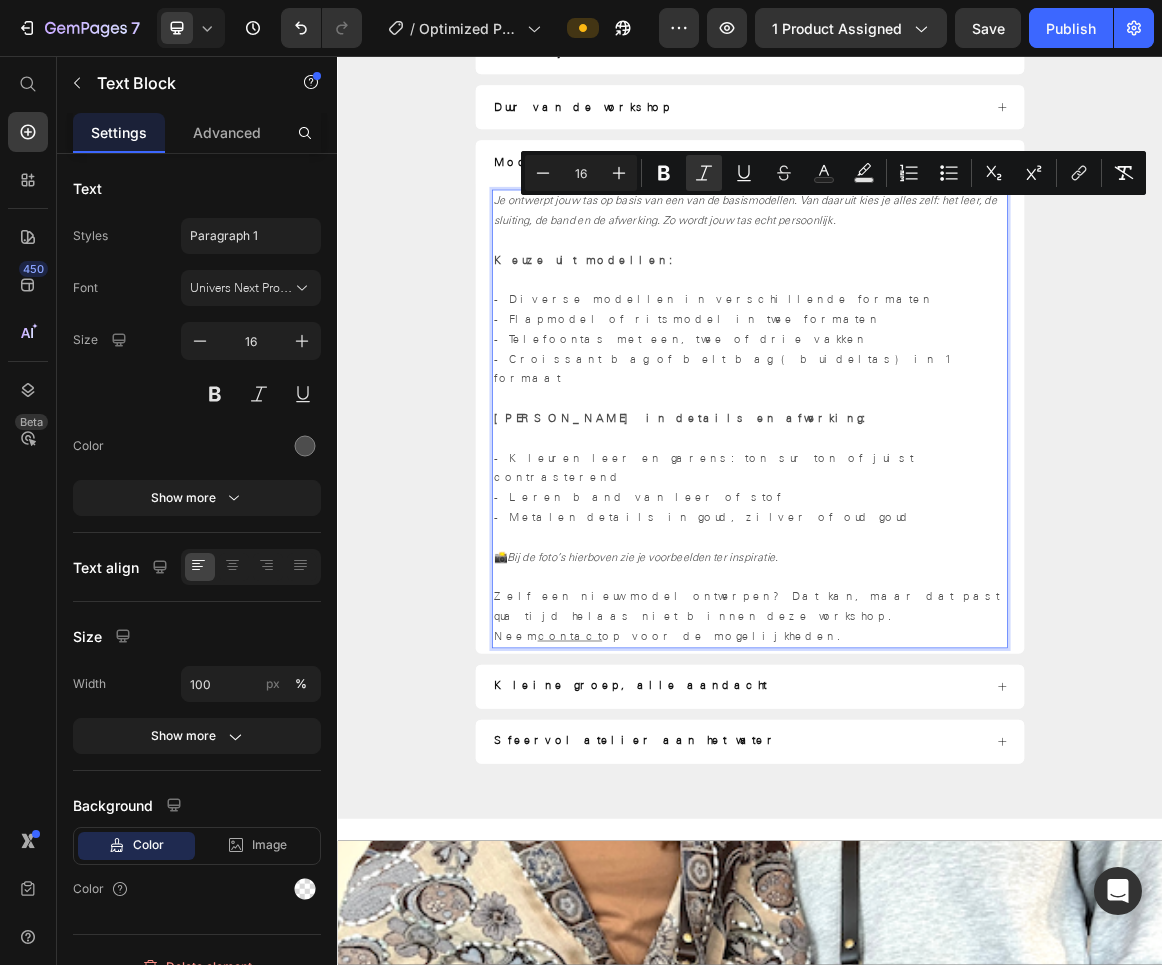 scroll, scrollTop: 1230, scrollLeft: 0, axis: vertical 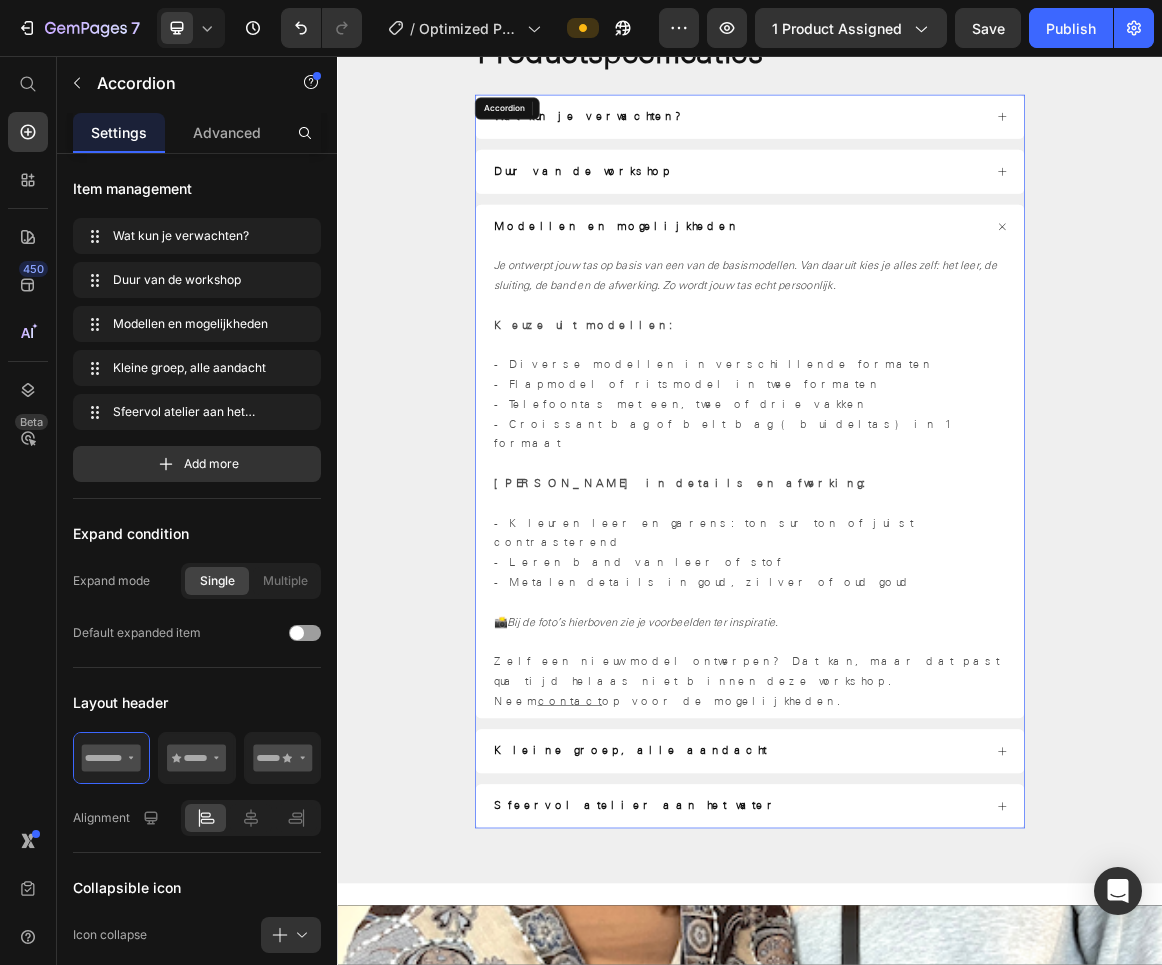 click 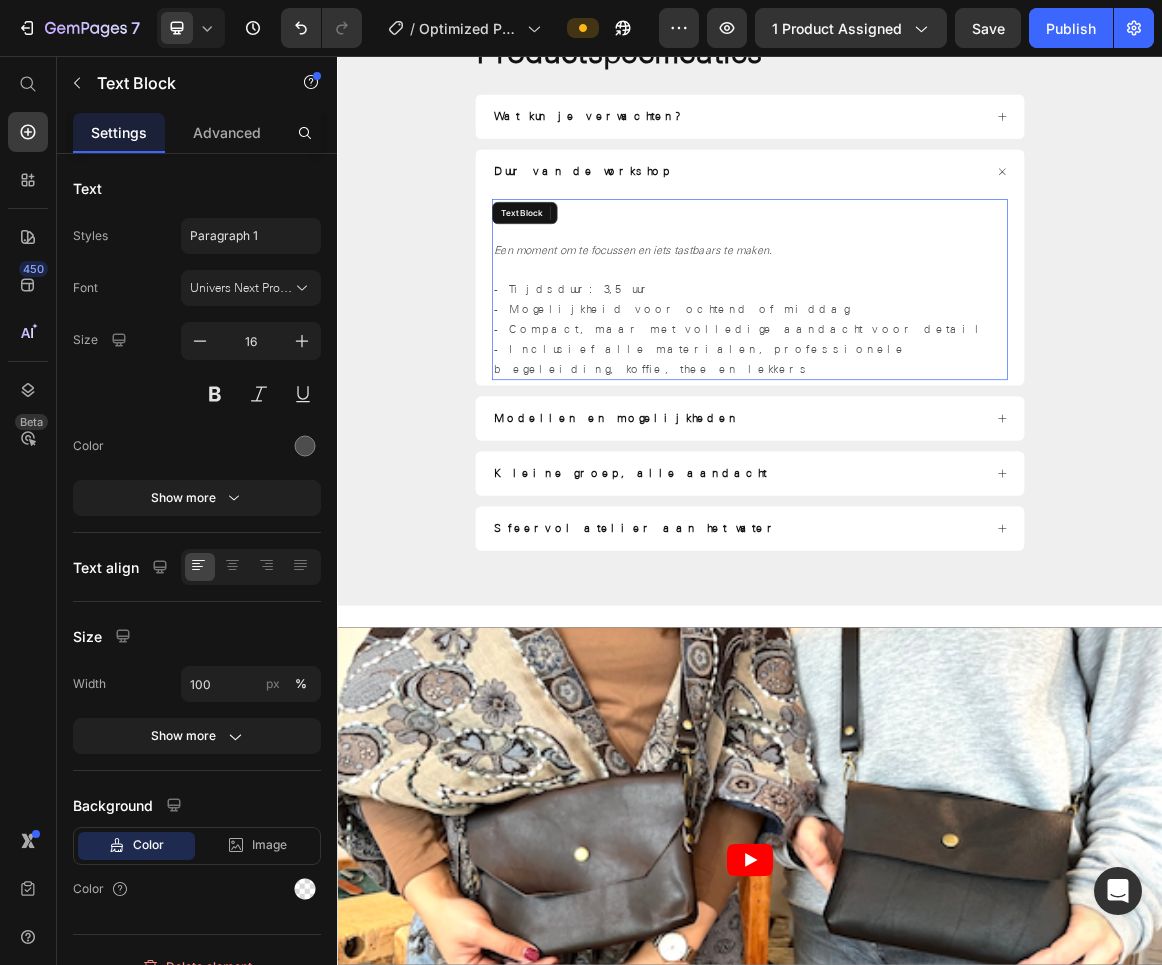 drag, startPoint x: 834, startPoint y: 385, endPoint x: 948, endPoint y: 408, distance: 116.297035 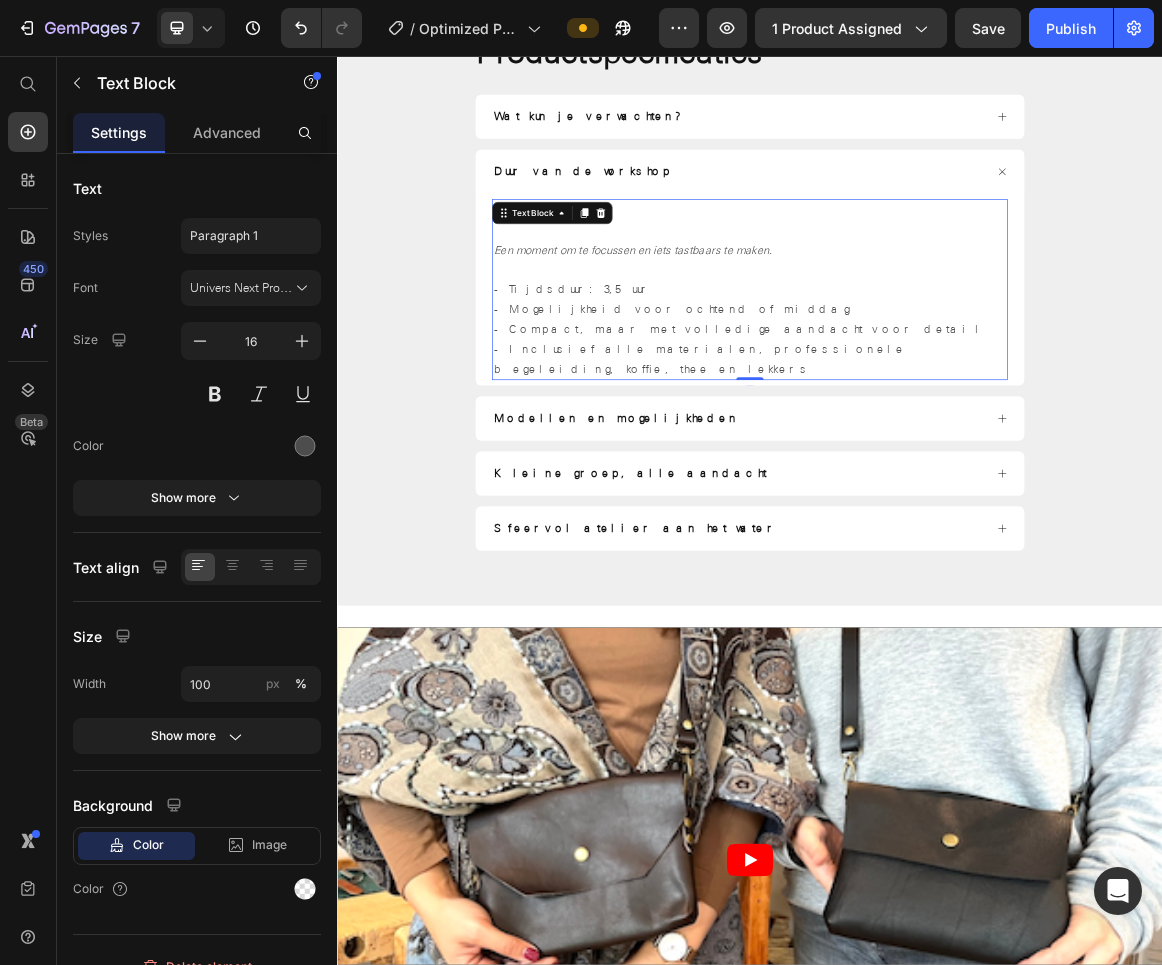 click on "- Tijdsduur: 3,5 uur - Mogelijkheid voor ochtend of middag - Compact, maar met volledige aandacht voor detail" at bounding box center [937, 411] 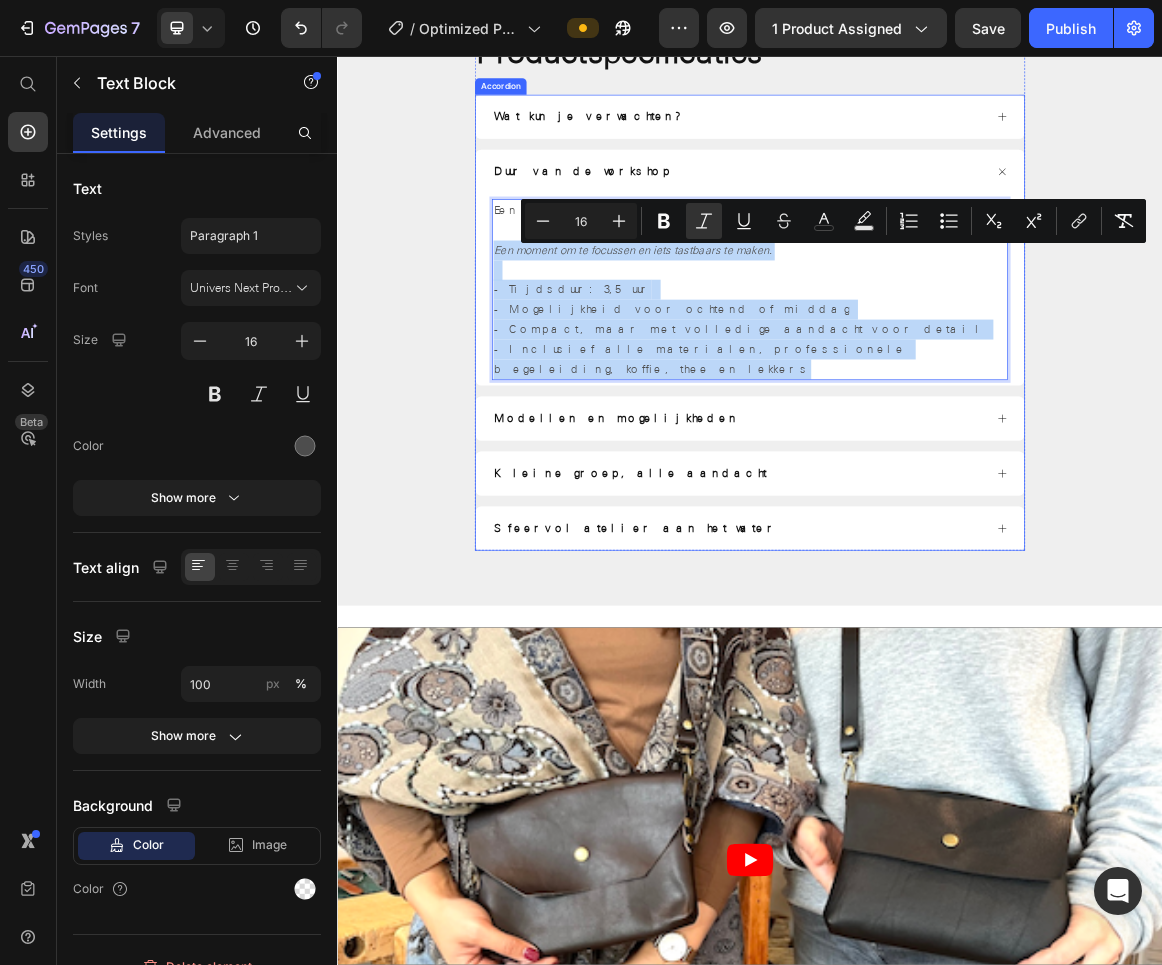 drag, startPoint x: 1099, startPoint y: 482, endPoint x: 551, endPoint y: 343, distance: 565.3539 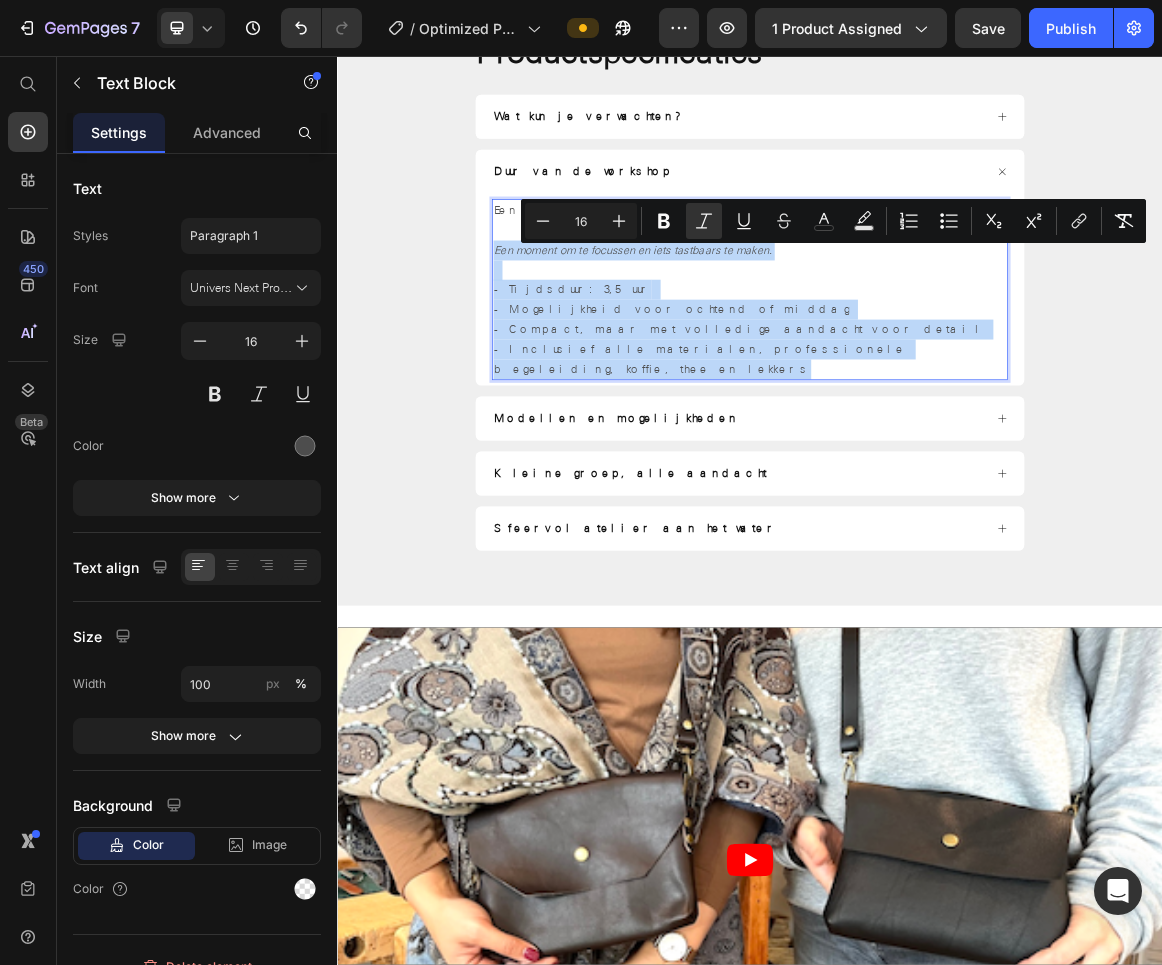 copy on "Een moment om te focussen en iets tastbaars te maken. - Tijdsduur: 3,5 uur - Mogelijkheid voor ochtend of middag - Compact, maar met volledige aandacht voor detail - Inclusief alle materialen, professionele begeleiding, koffie, thee en lekkers" 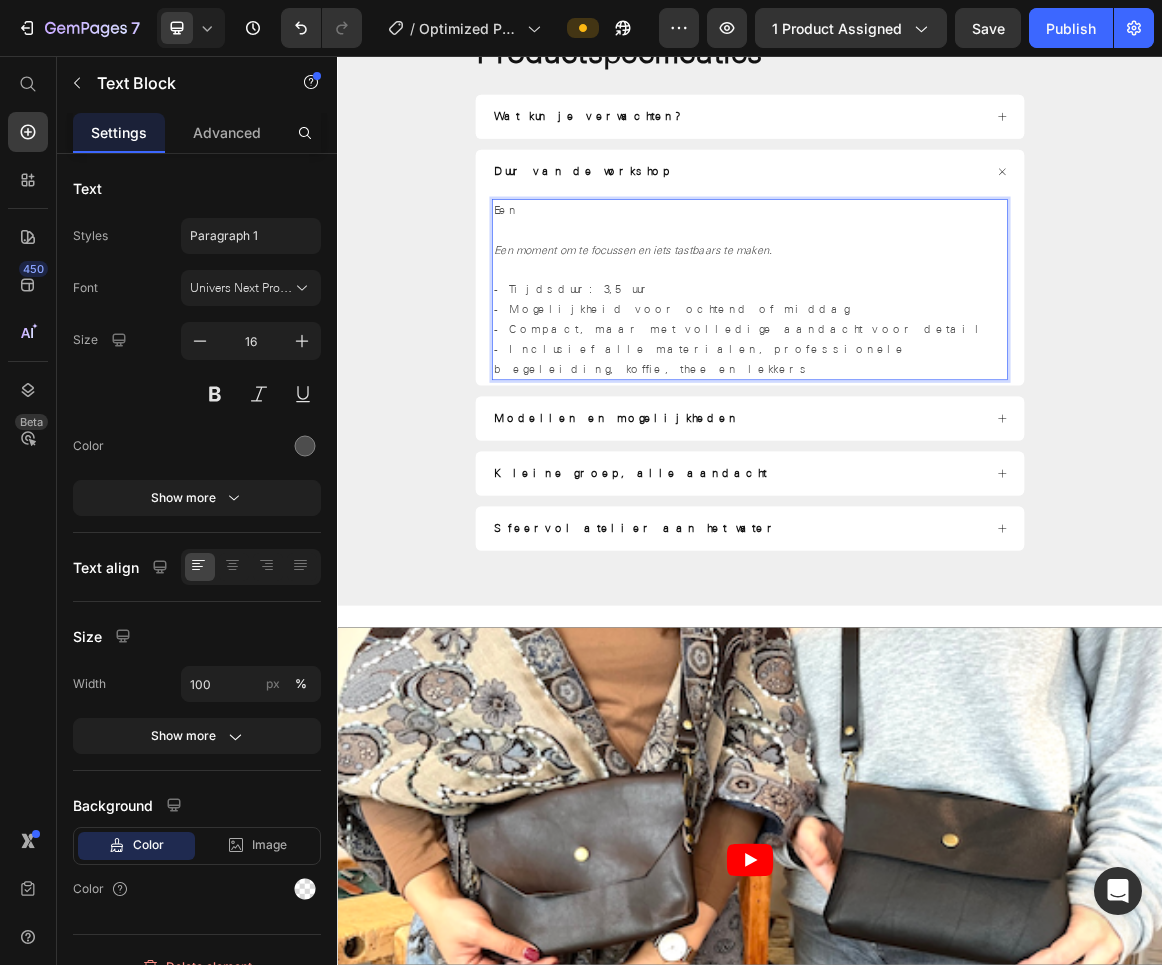 click on "- Inclusief alle materialen, professionele begeleiding, koffie, thee en lekkers" at bounding box center (937, 498) 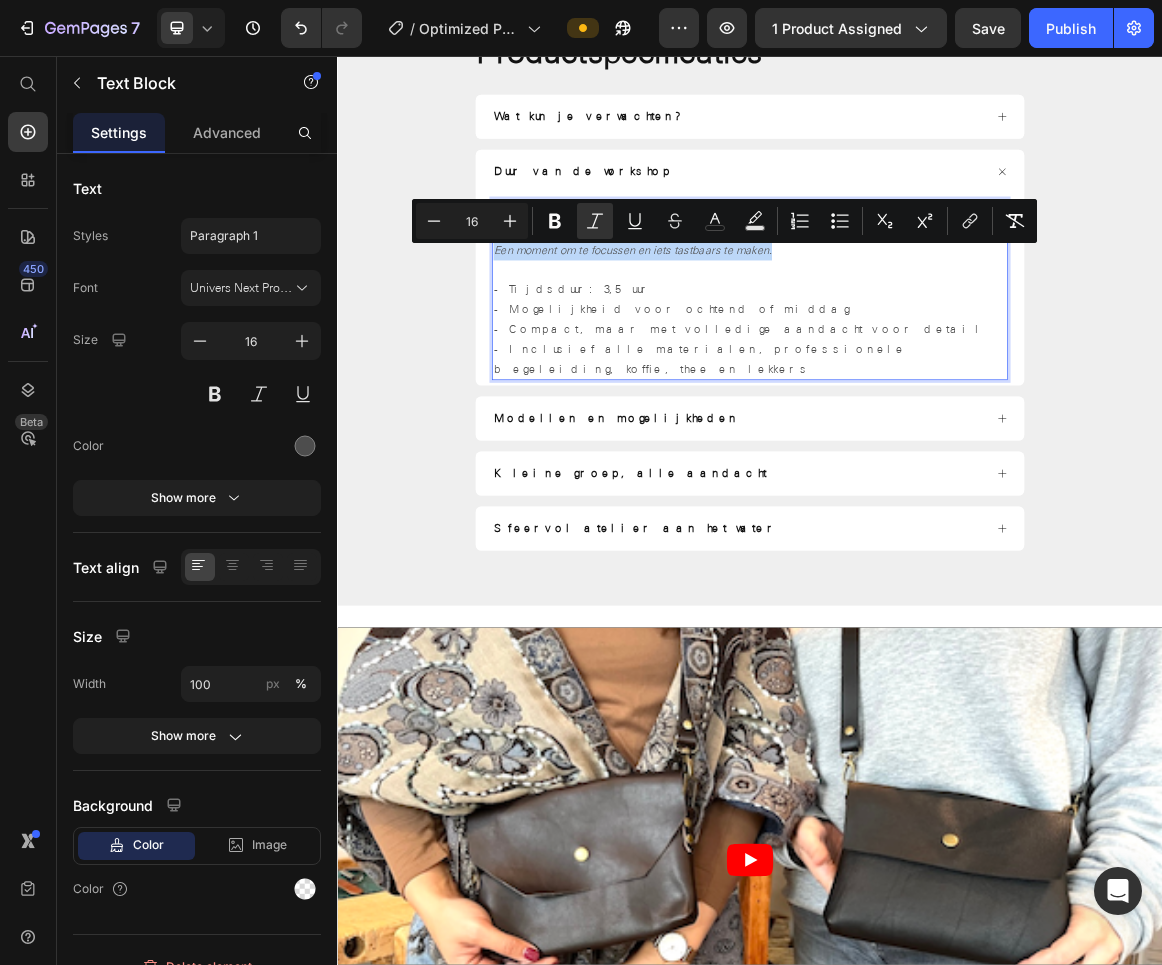 drag, startPoint x: 562, startPoint y: 338, endPoint x: 997, endPoint y: 340, distance: 435.0046 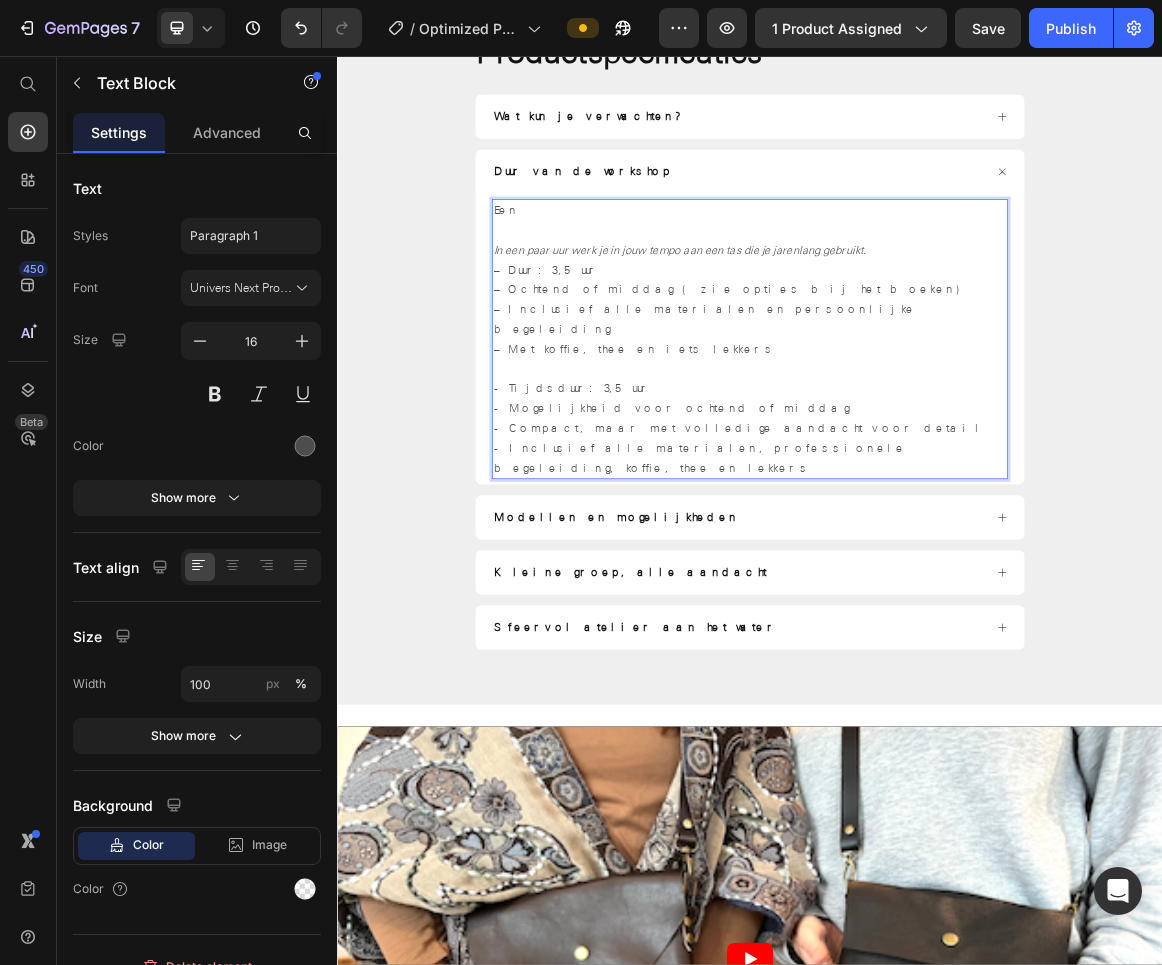 click at bounding box center (937, 310) 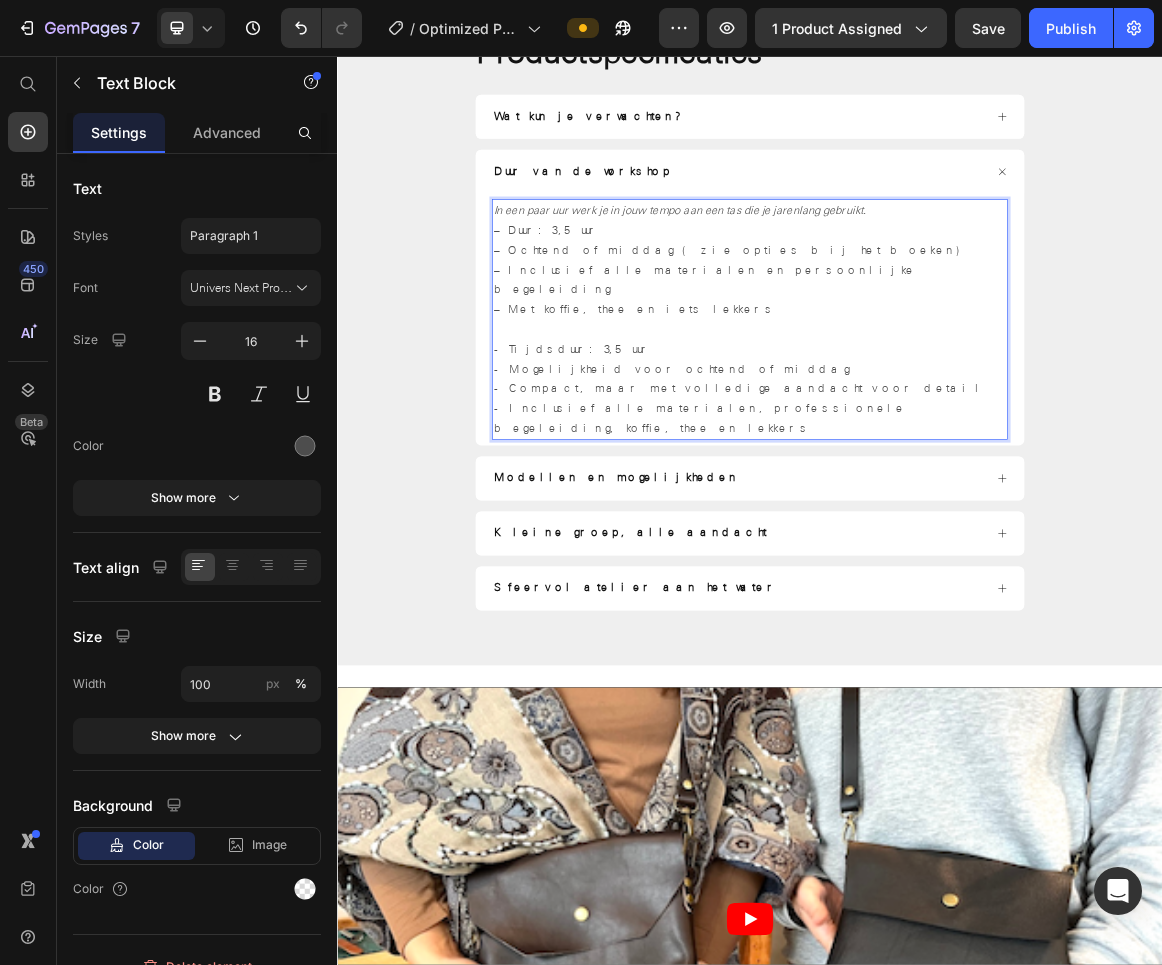 click on "In een paar uur werk je in jouw tempo aan een tas die je jarenlang gebruikt." at bounding box center (937, 281) 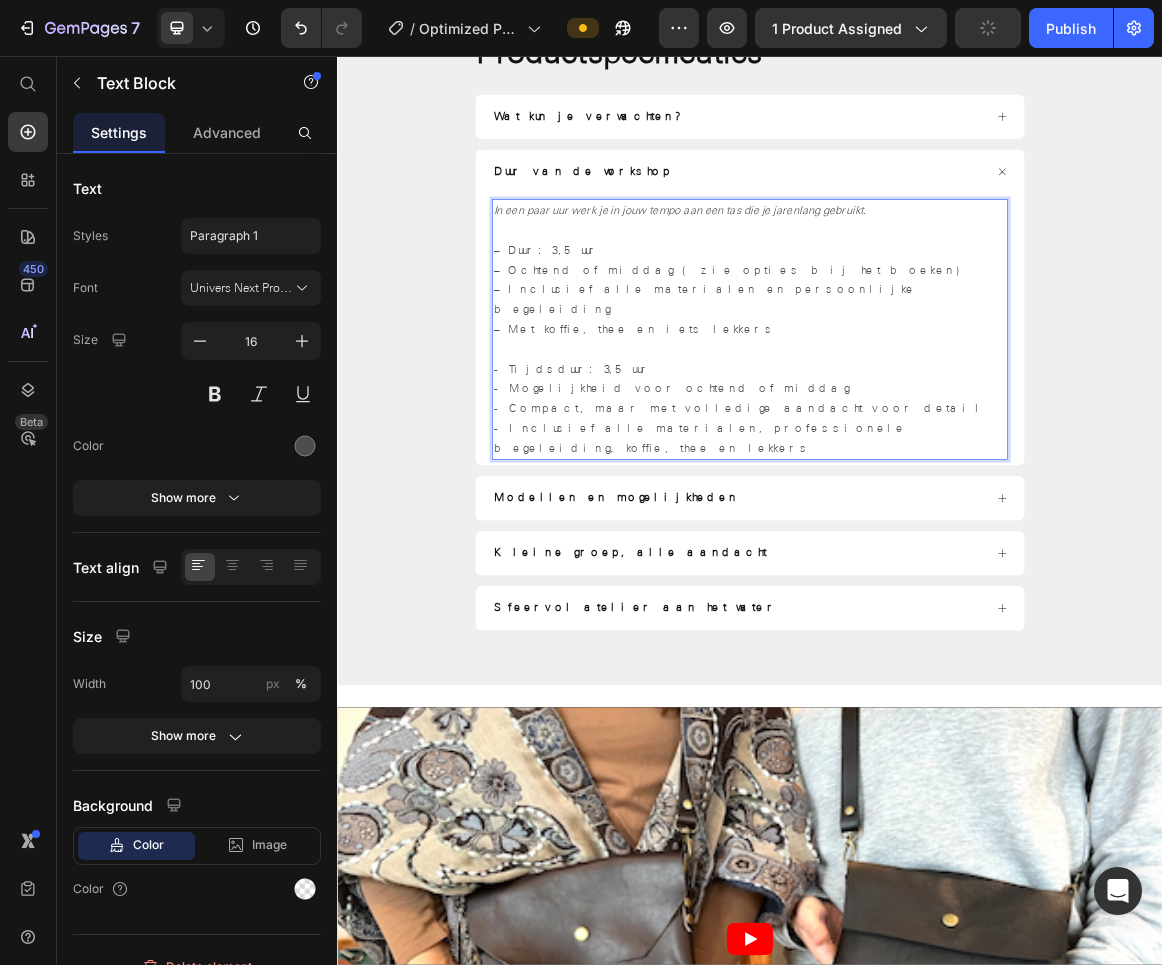 click on "– Duur: 3,5 uur – Ochtend of middag (zie opties bij het boeken) – Inclusief alle materialen en persoonlijke begeleiding – Met koffie, thee en iets lekkers" at bounding box center (937, 397) 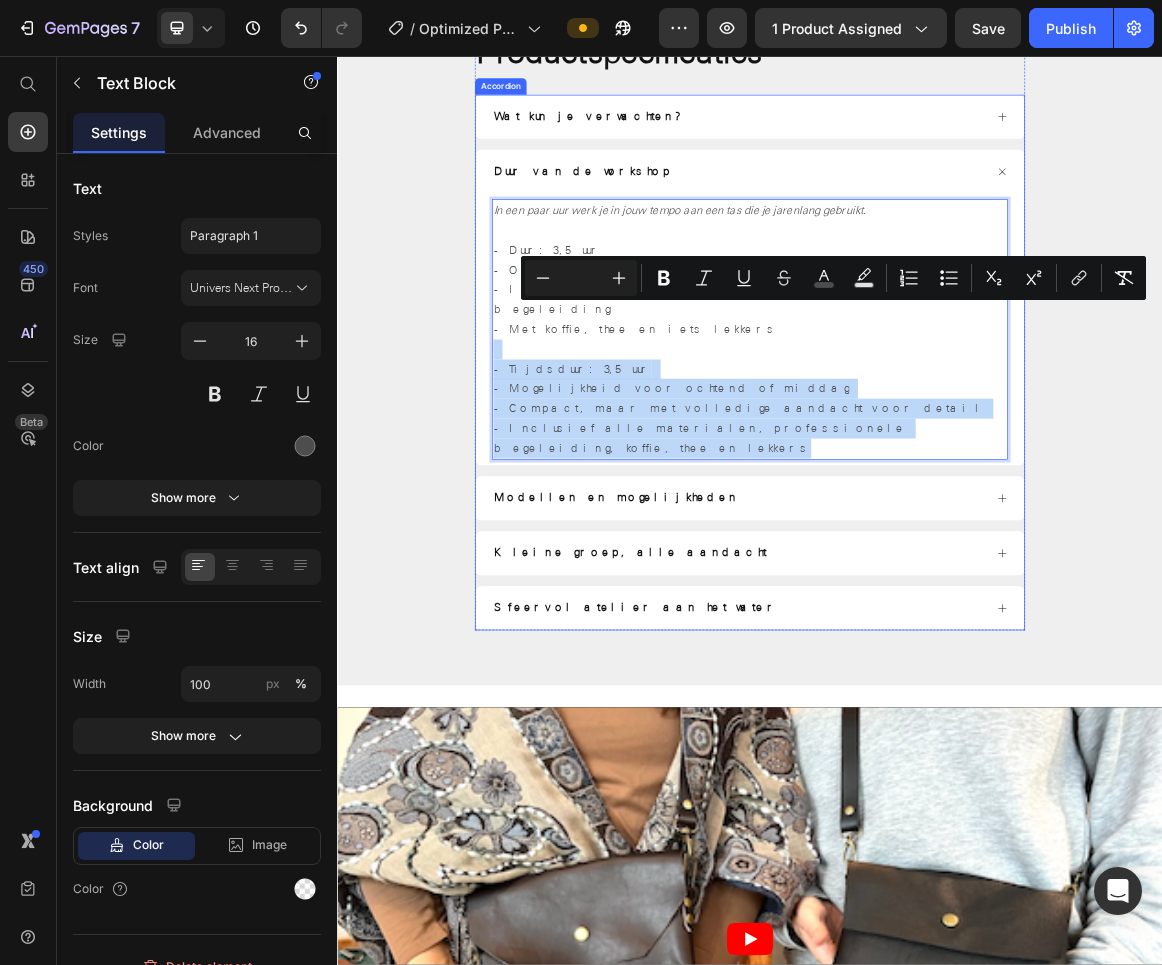 drag, startPoint x: 917, startPoint y: 549, endPoint x: 542, endPoint y: 439, distance: 390.80045 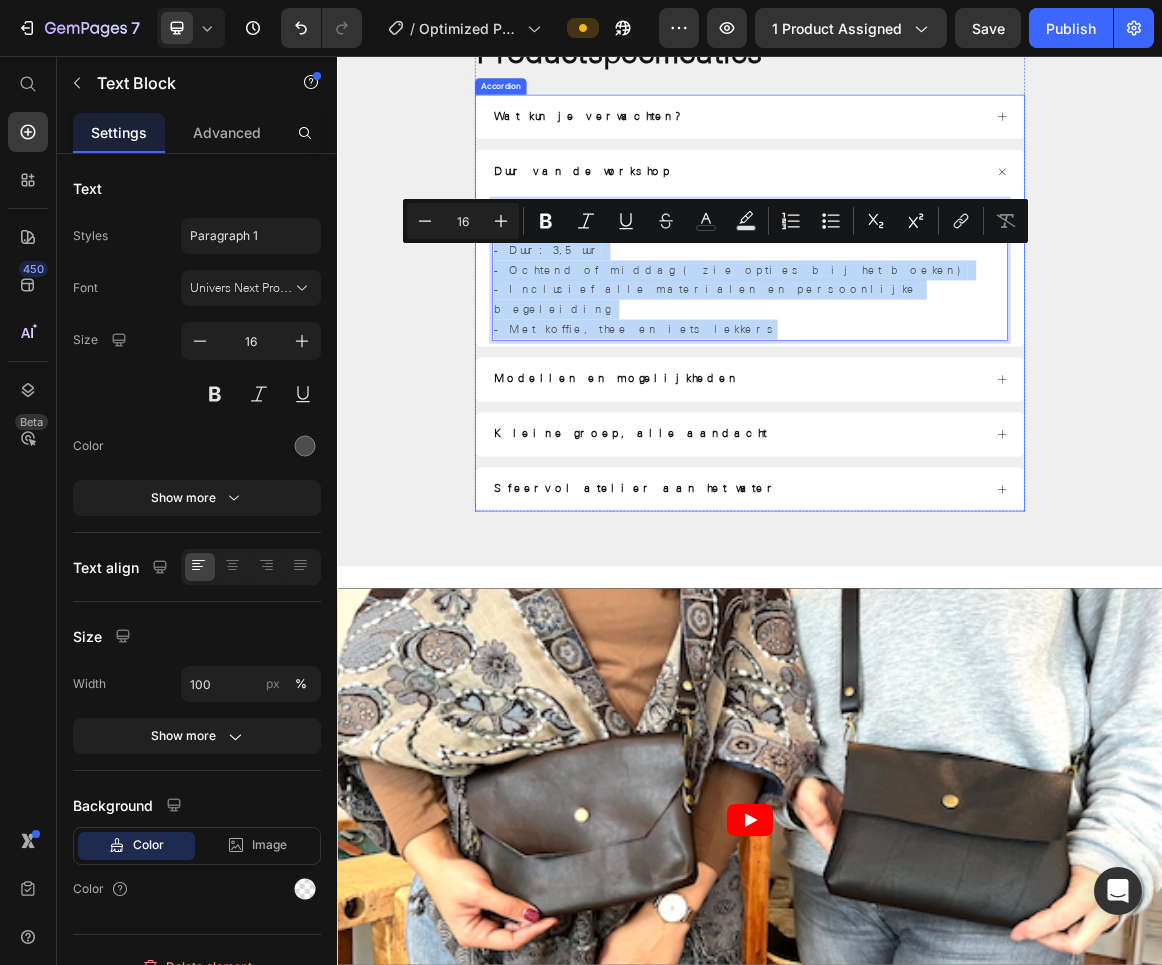 drag, startPoint x: 717, startPoint y: 424, endPoint x: 545, endPoint y: 332, distance: 195.05896 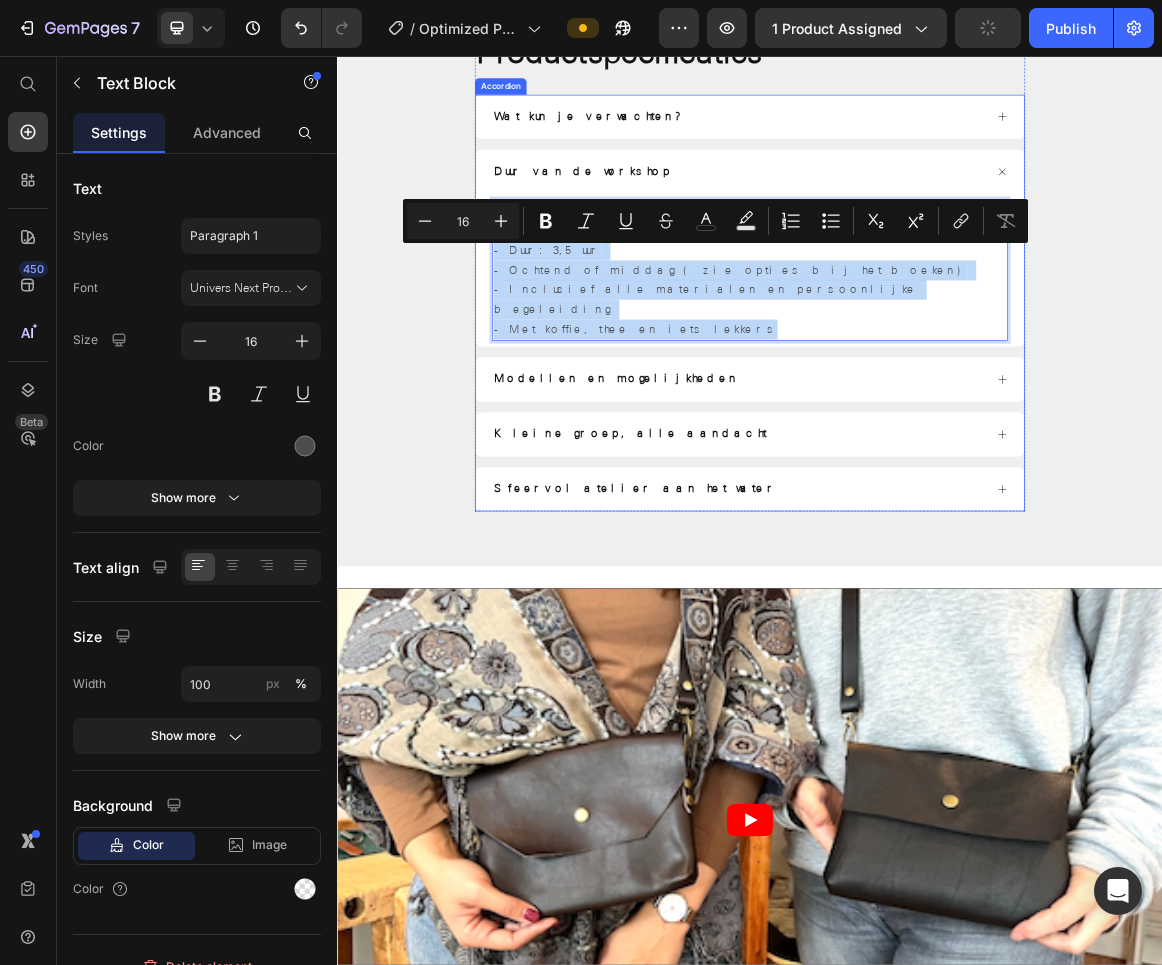copy on "- Duur: 3,5 uur - Ochtend of middag (zie opties bij het boeken) - Inclusief alle materialen en persoonlijke begeleiding - Met koffie, thee en iets lekkers" 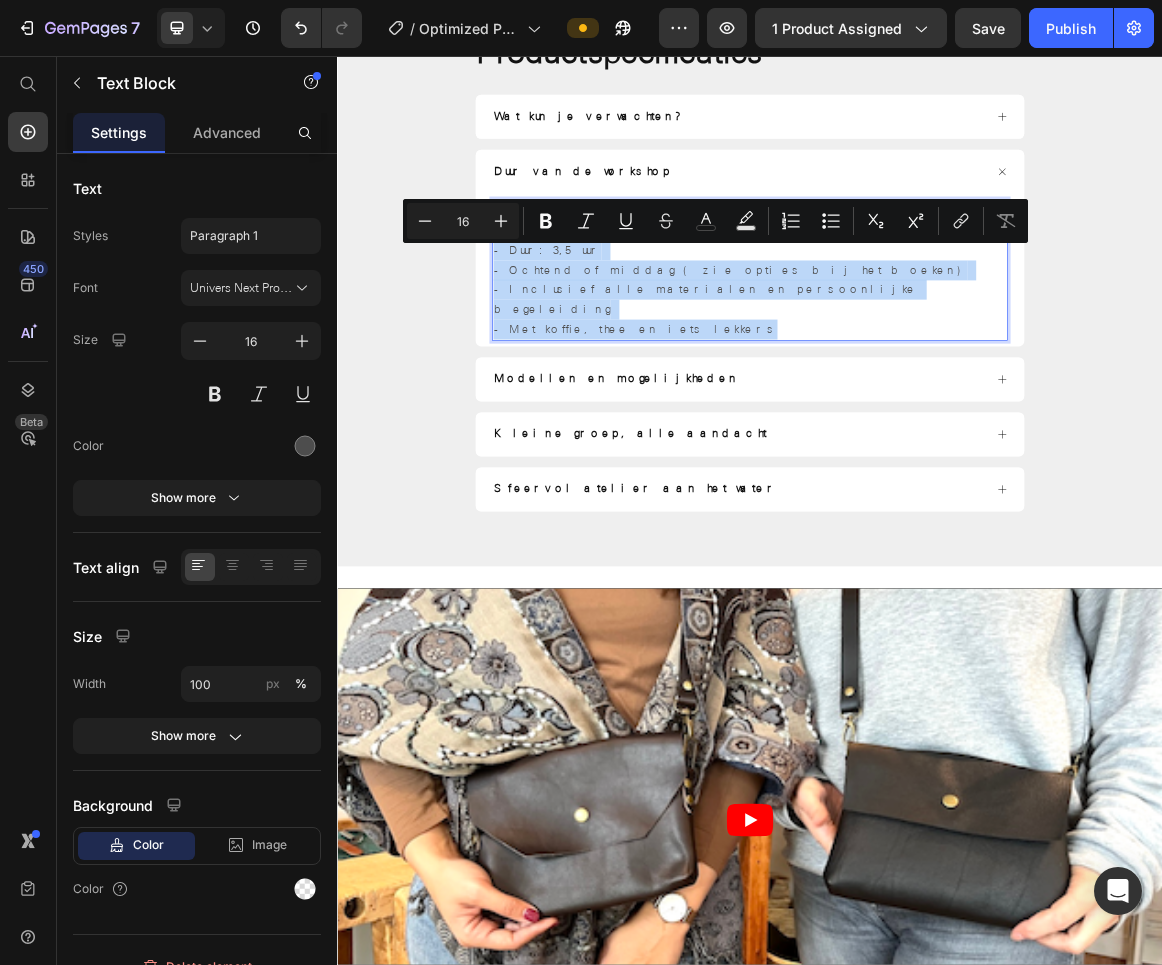 click on "- Duur: 3,5 uur - Ochtend of middag (zie opties bij het boeken) - Inclusief alle materialen en persoonlijke begeleiding - Met koffie, thee en iets lekkers" at bounding box center [937, 397] 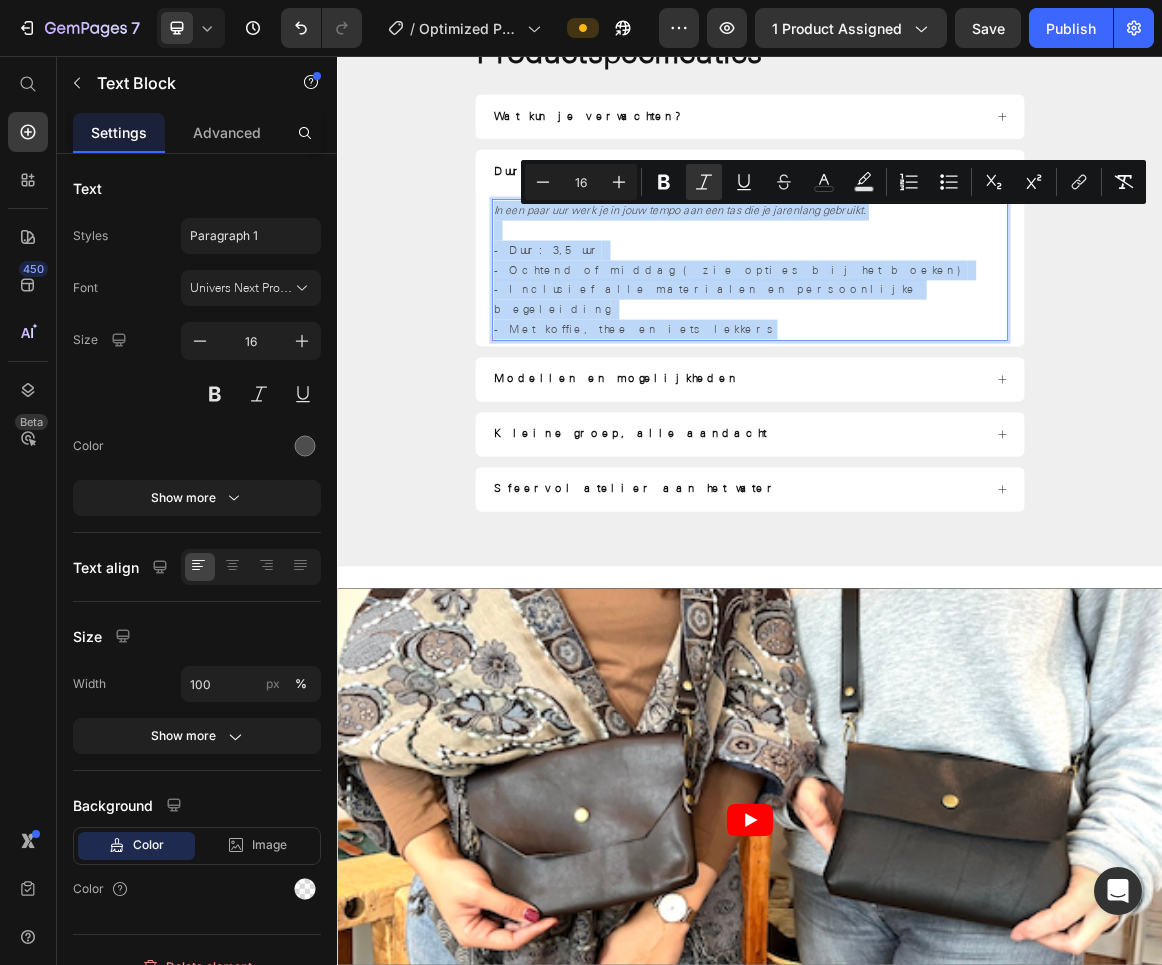 copy on "In een paar uur werk je in jouw tempo aan een tas die je jarenlang gebruikt. - Duur: 3,5 uur - Ochtend of middag (zie opties bij het boeken) - Inclusief alle materialen en persoonlijke begeleiding - Met koffie, thee en iets lekkers" 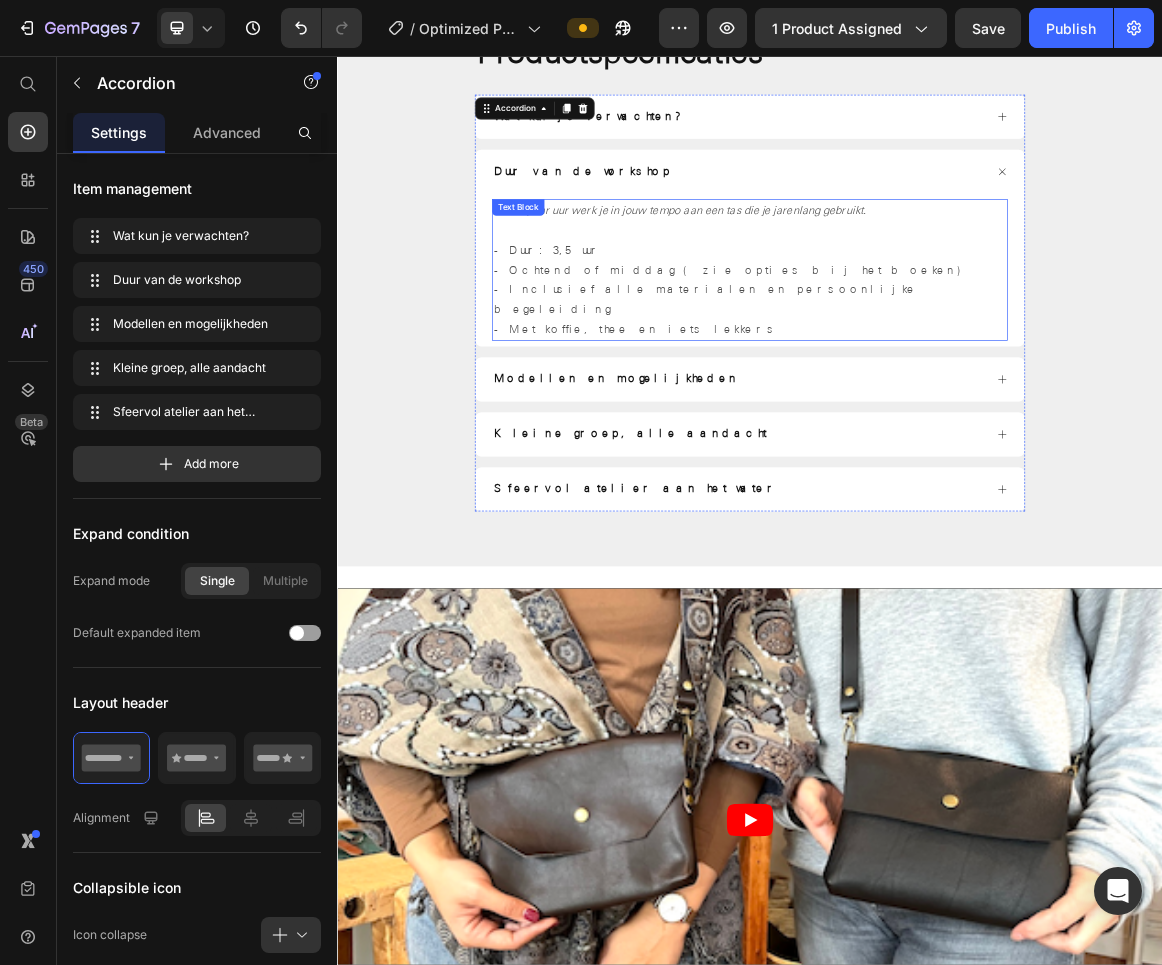 click on "- Duur: 3,5 uur - Ochtend of middag (zie opties bij het boeken) - Inclusief alle materialen en persoonlijke begeleiding - Met koffie, thee en iets lekkers" at bounding box center (937, 397) 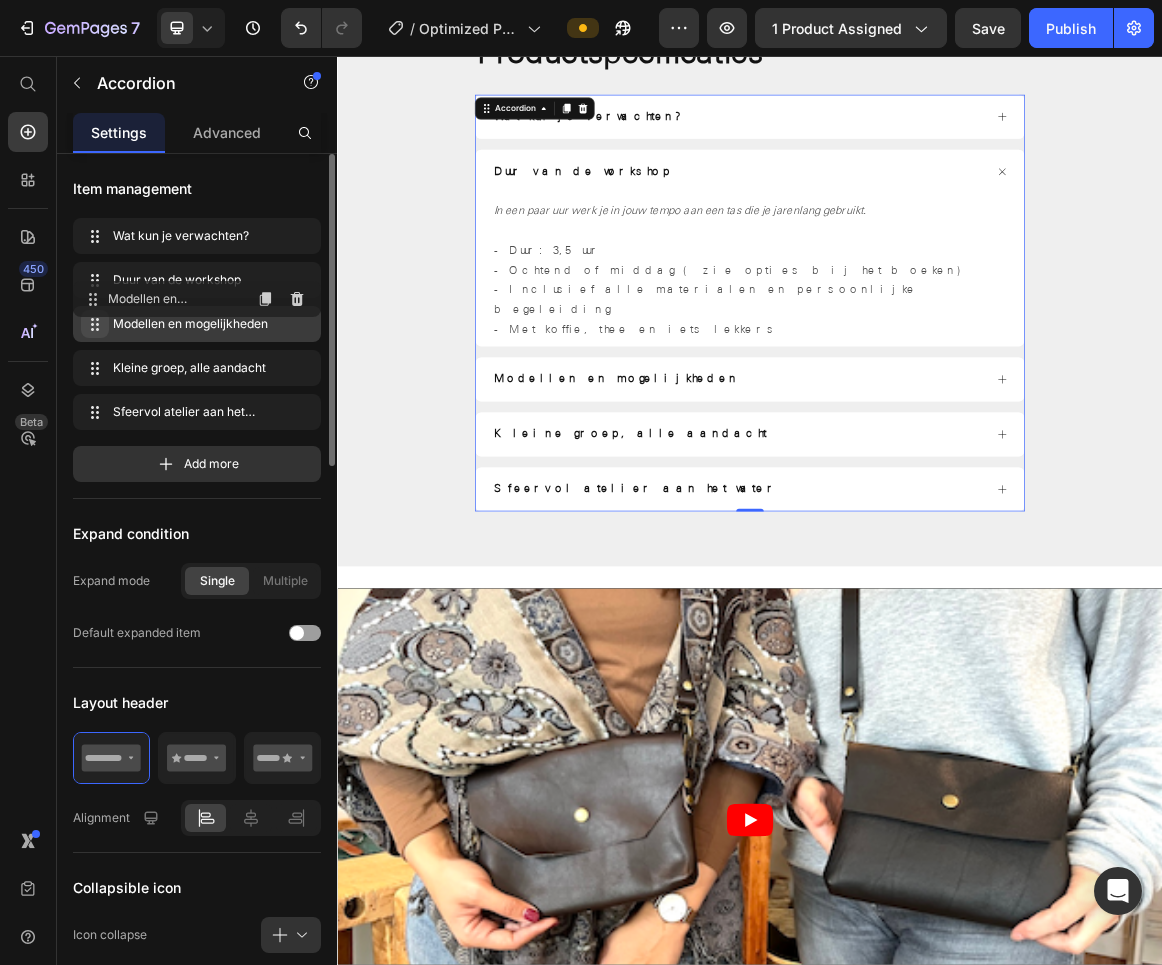 type 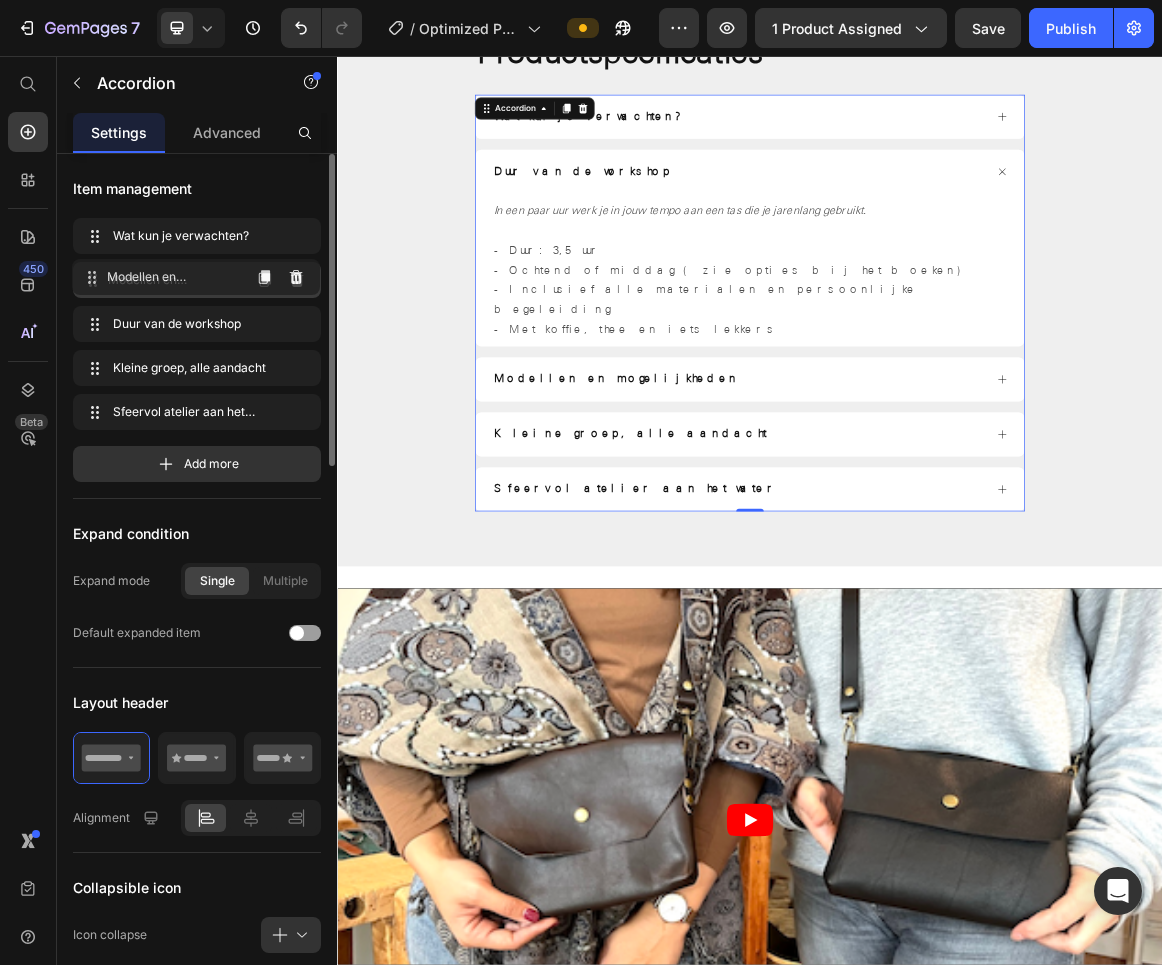 drag, startPoint x: 93, startPoint y: 328, endPoint x: 92, endPoint y: 283, distance: 45.01111 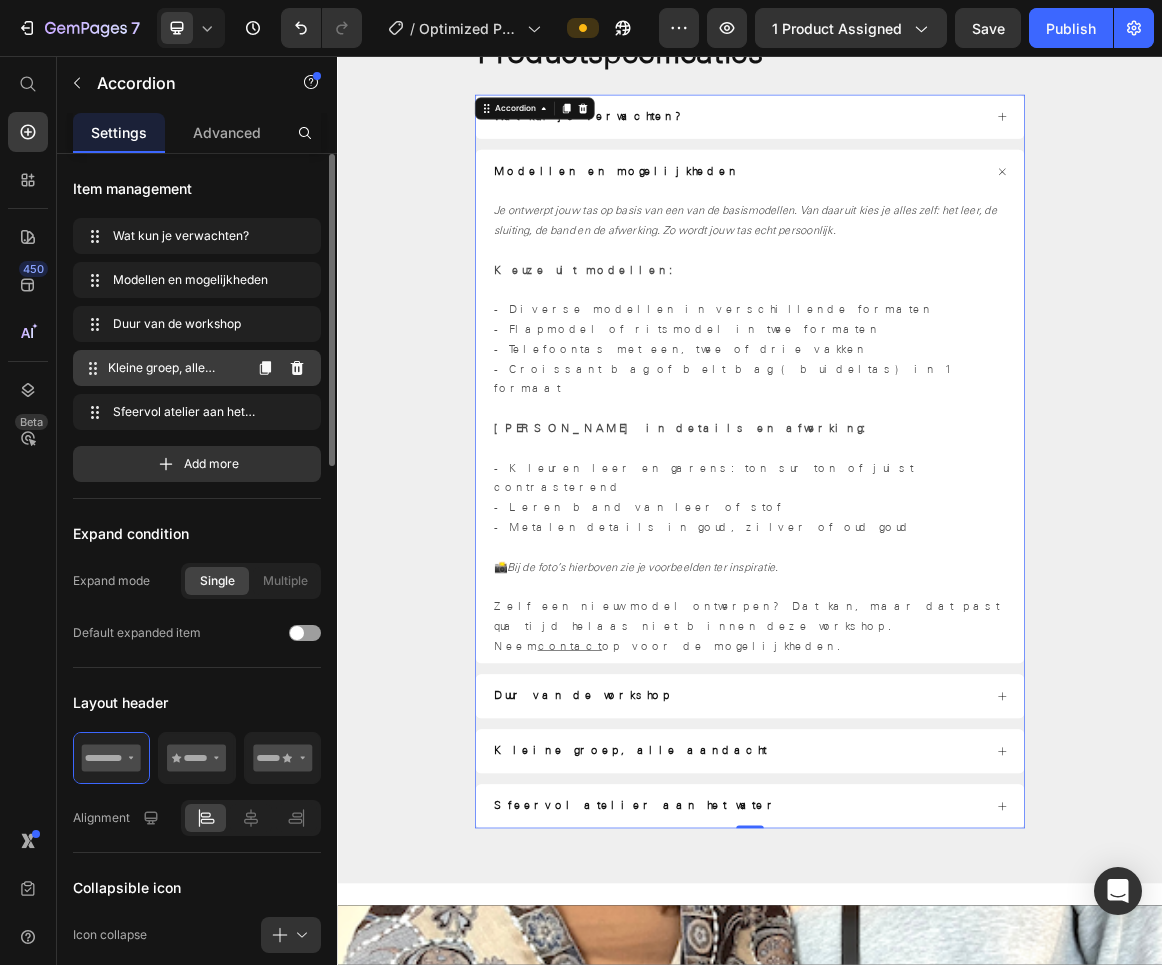 click on "Kleine groep, alle aandacht" at bounding box center (174, 368) 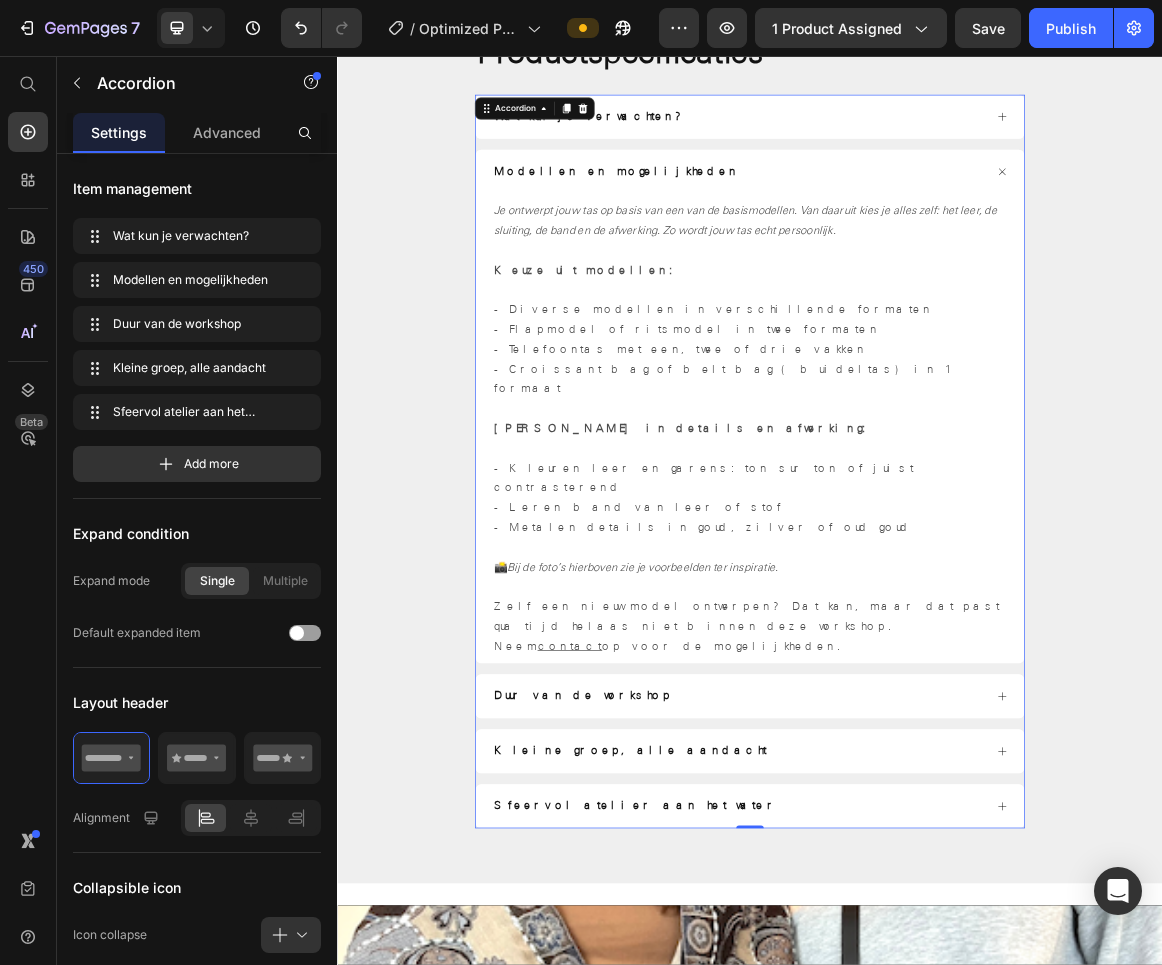 click 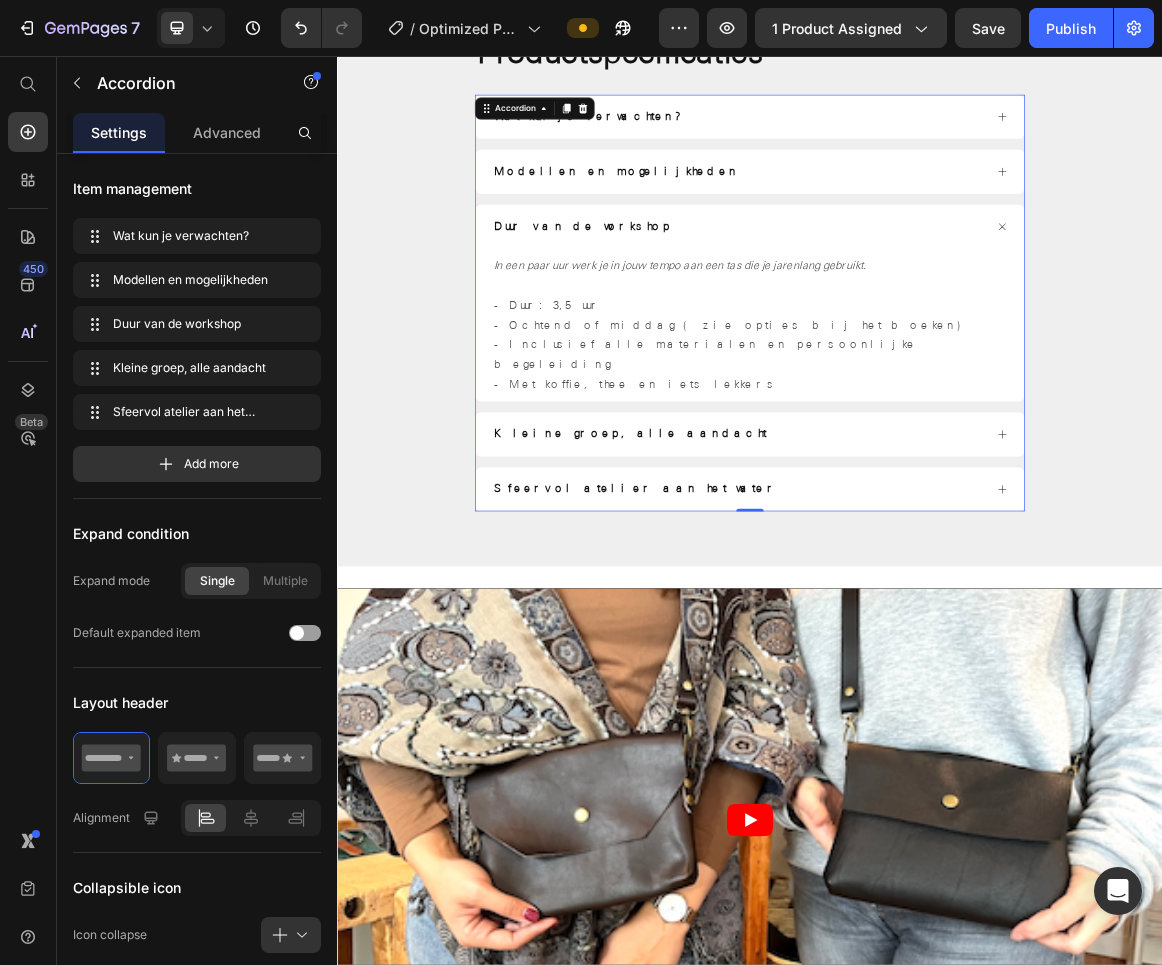 click 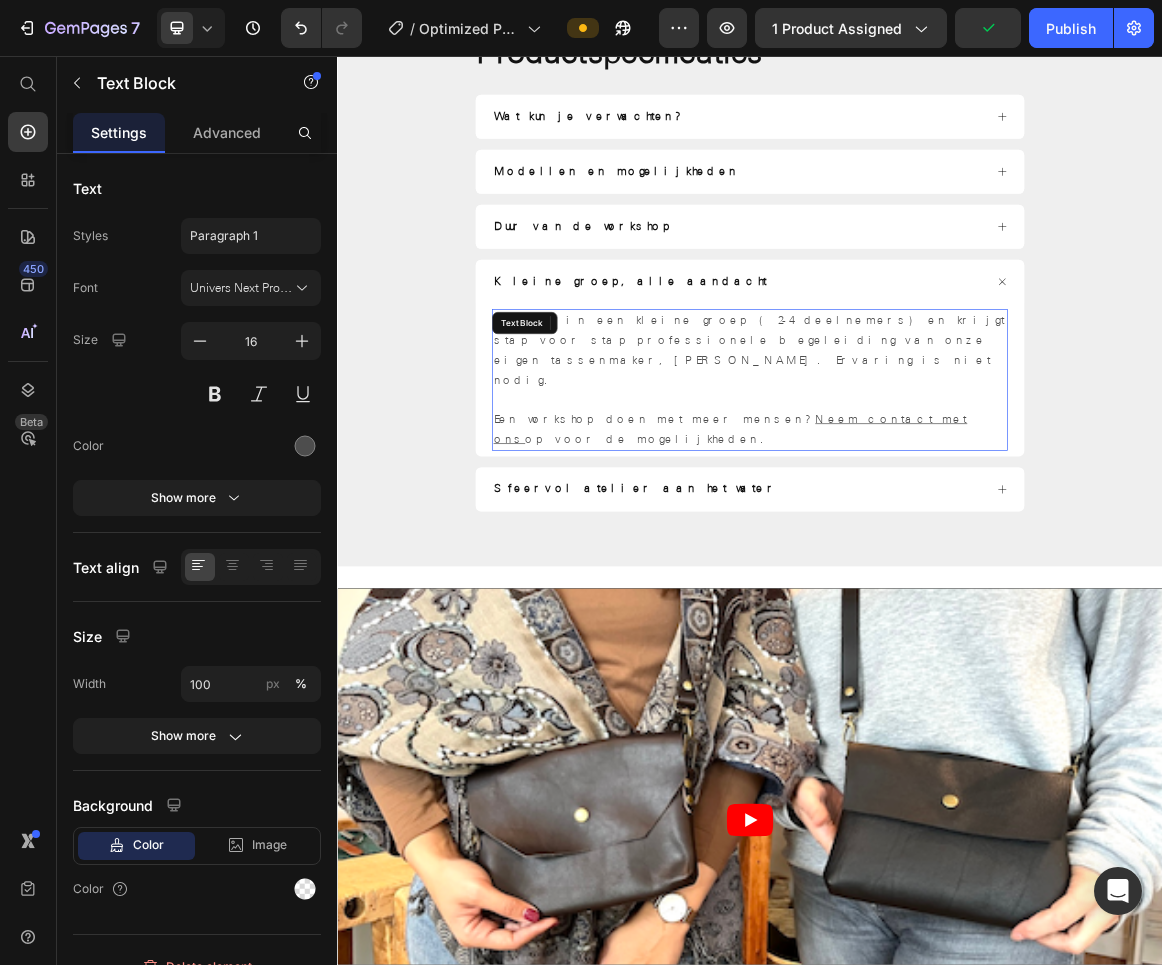 drag, startPoint x: 782, startPoint y: 469, endPoint x: 989, endPoint y: 472, distance: 207.02174 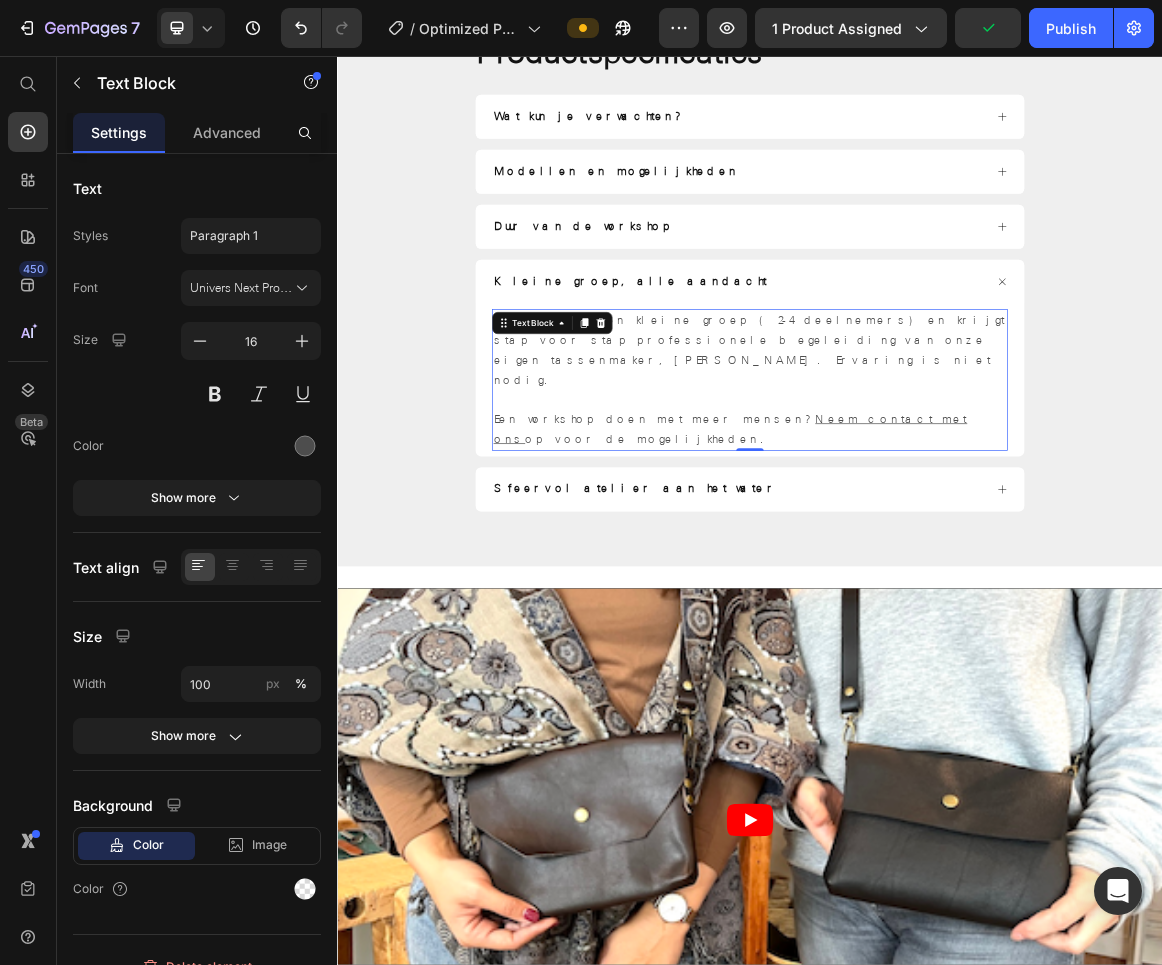 click on "Je werkt in een kleine groep (2-4 deelnemers) en krijgt stap voor stap professionele begeleiding van onze eigen tassenmaker, [PERSON_NAME]. Ervaring is niet nodig." at bounding box center (937, 484) 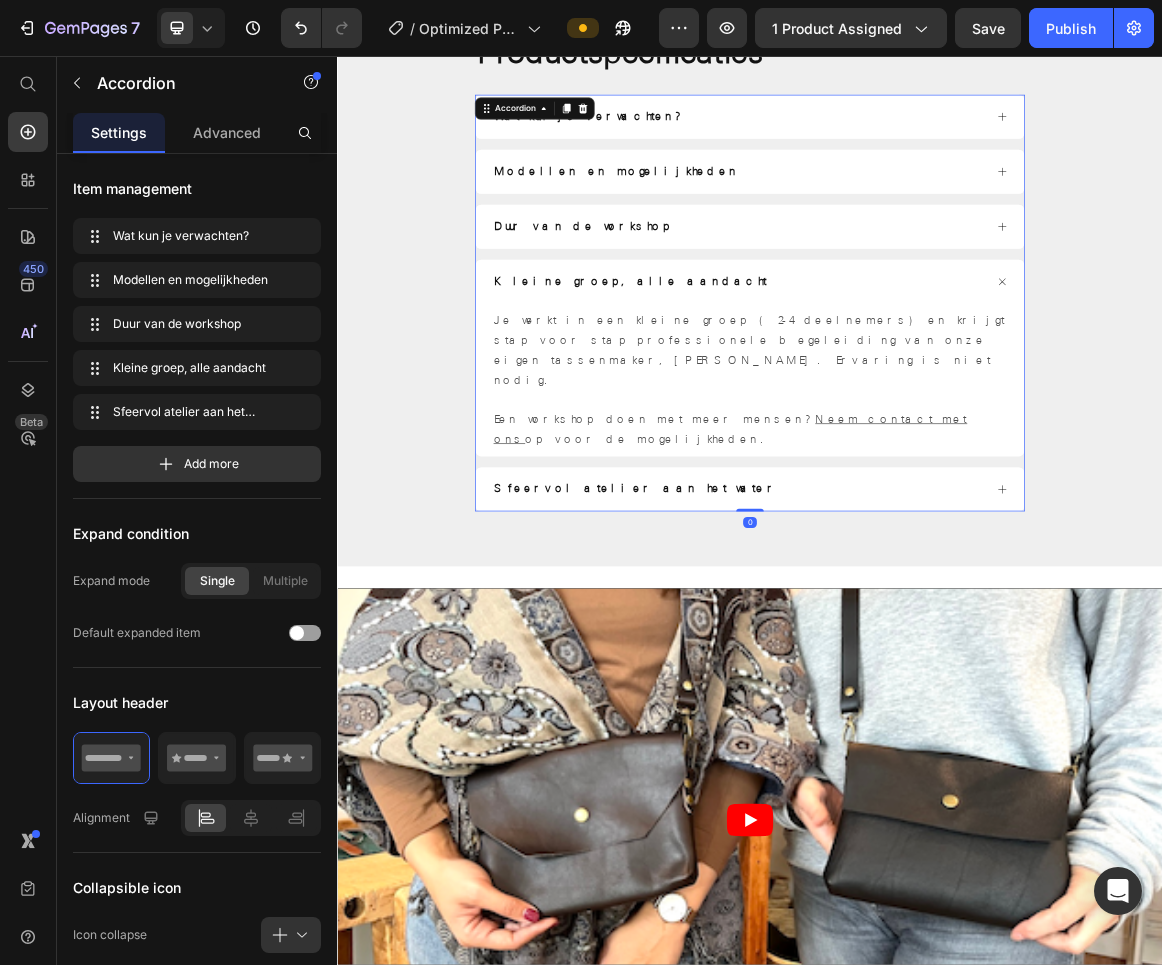 click 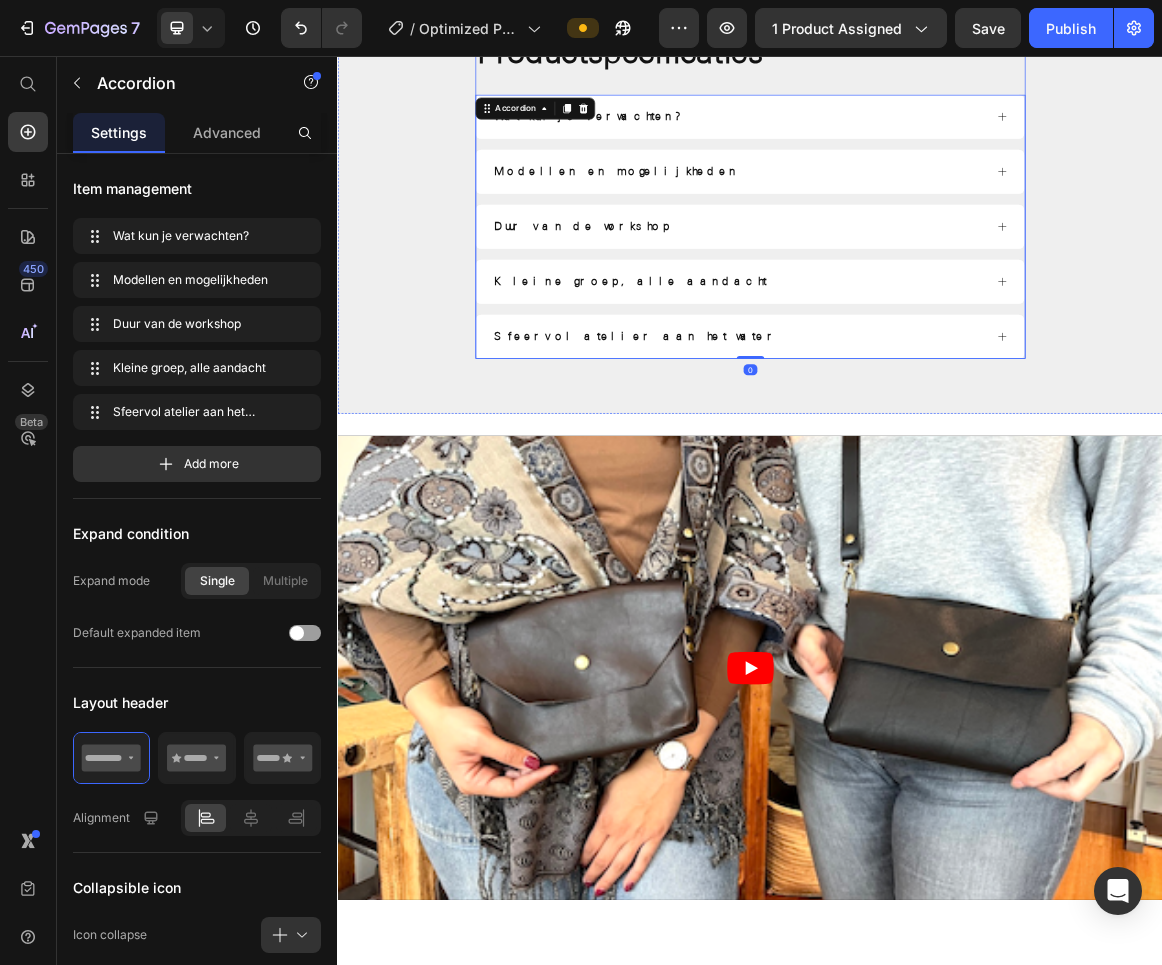 scroll, scrollTop: 0, scrollLeft: 0, axis: both 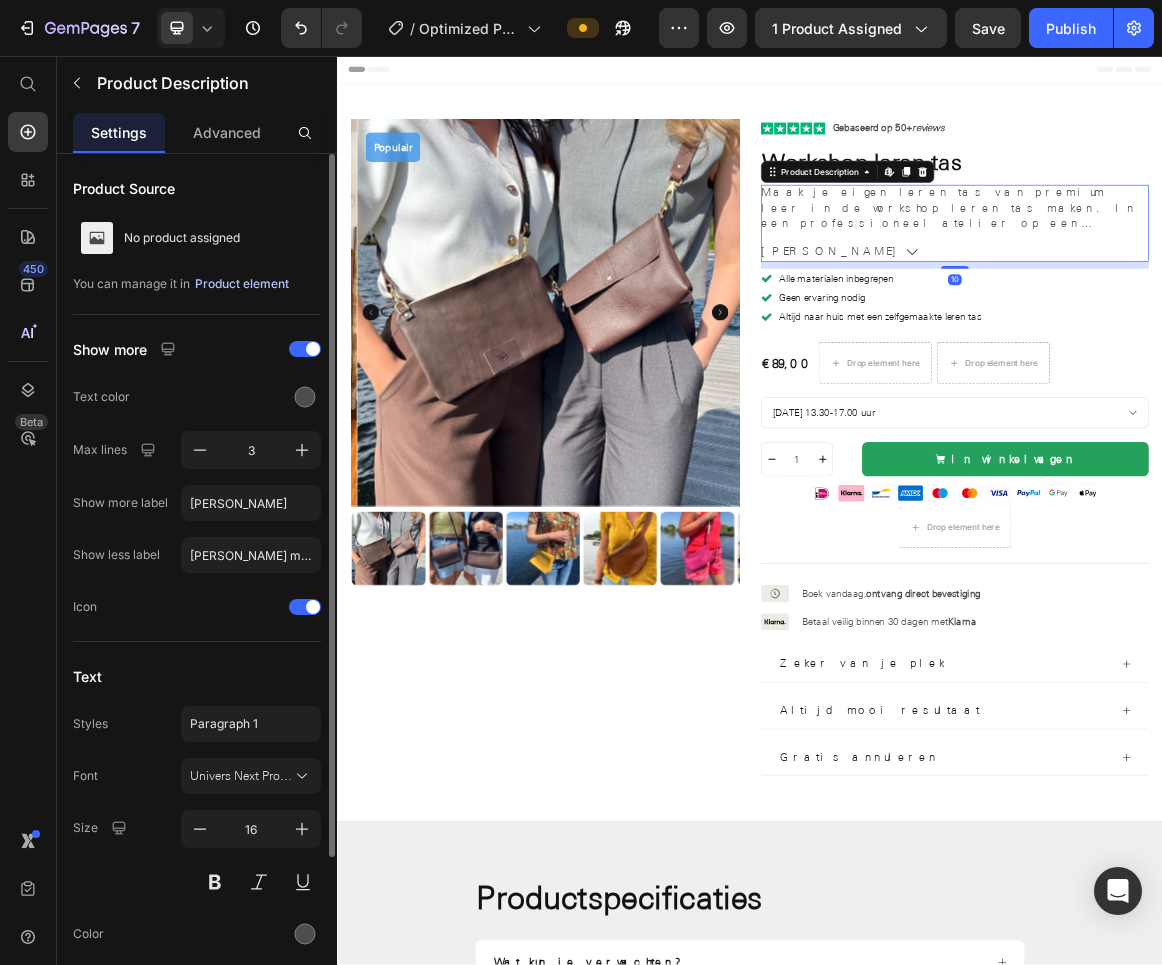 click on "Product element" at bounding box center (242, 284) 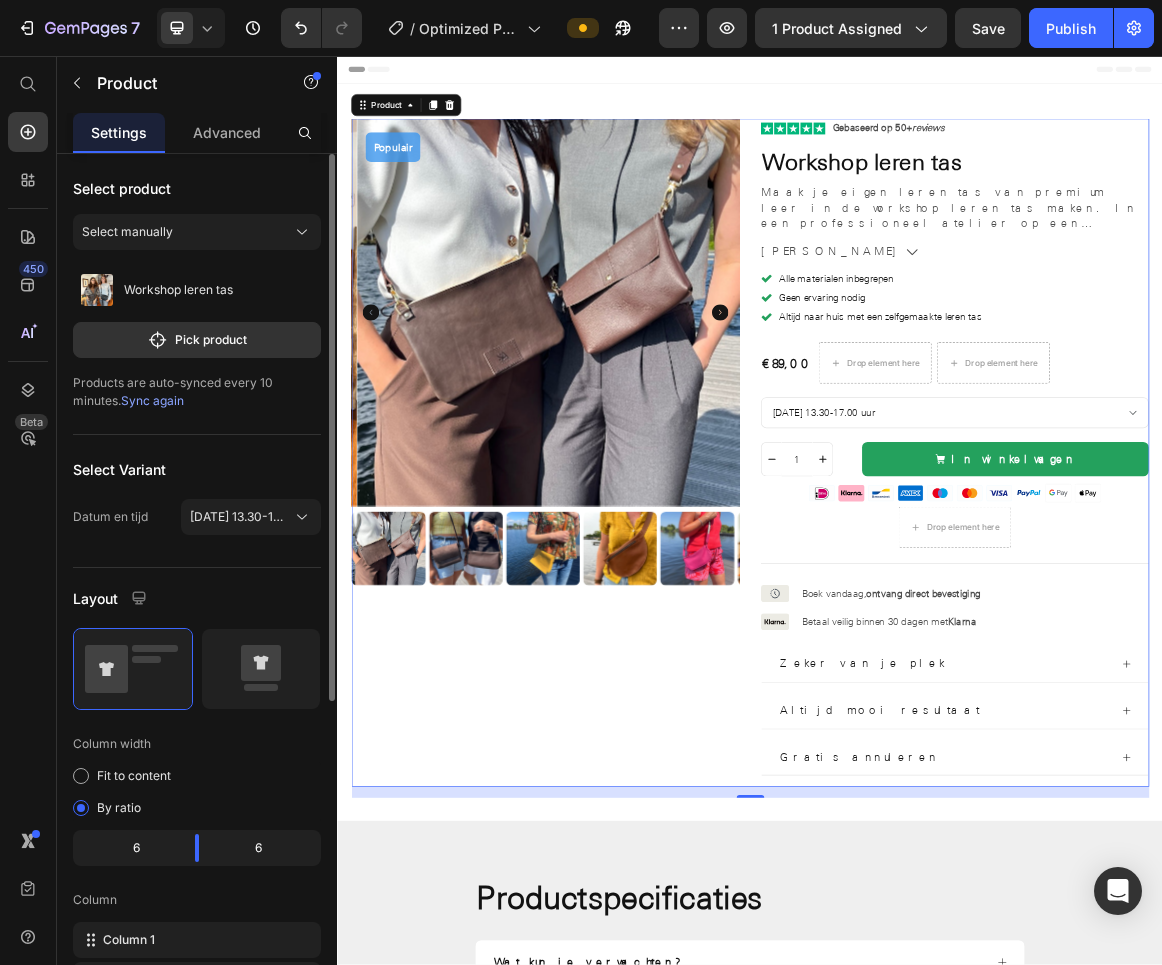 click on "Sync again" at bounding box center (152, 400) 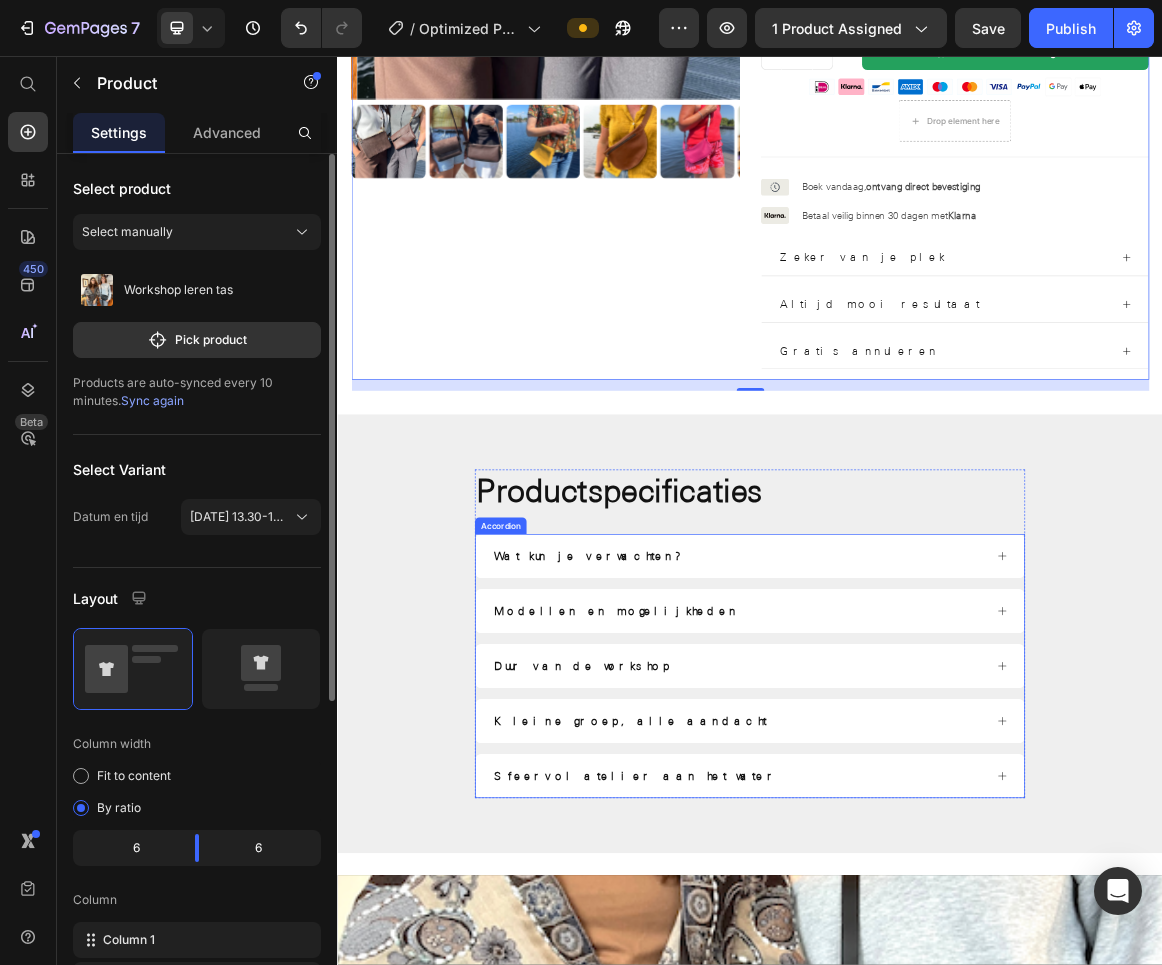 scroll, scrollTop: 760, scrollLeft: 0, axis: vertical 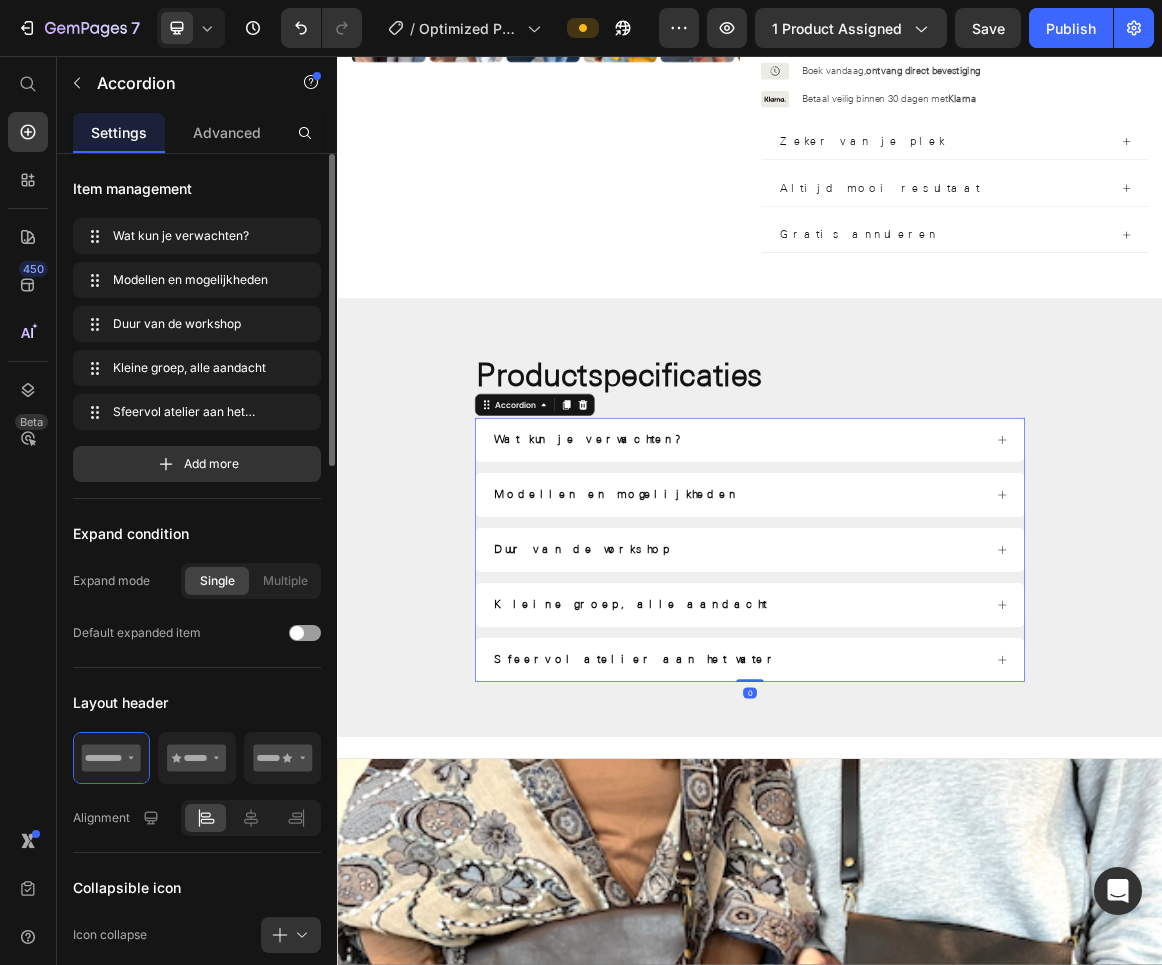 click 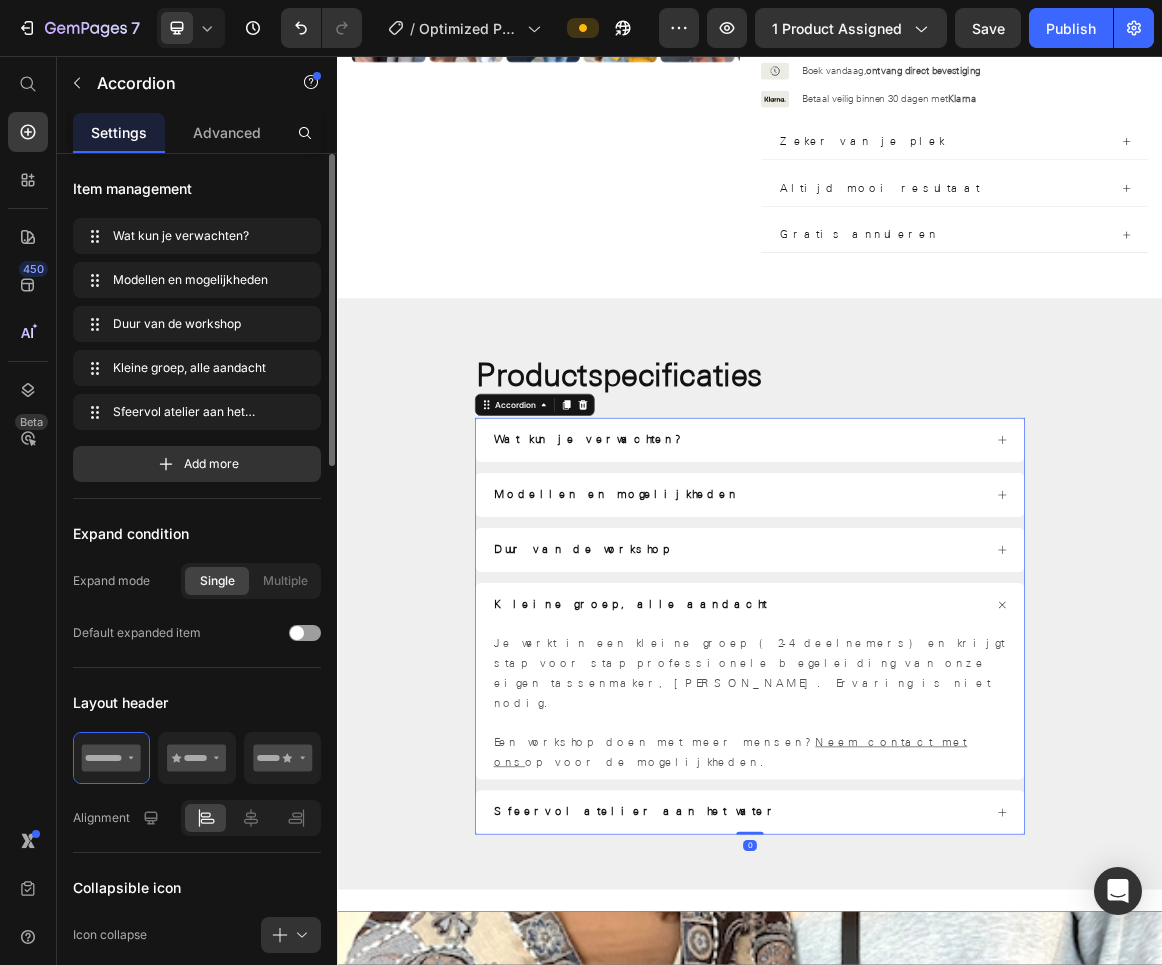 scroll, scrollTop: 958, scrollLeft: 0, axis: vertical 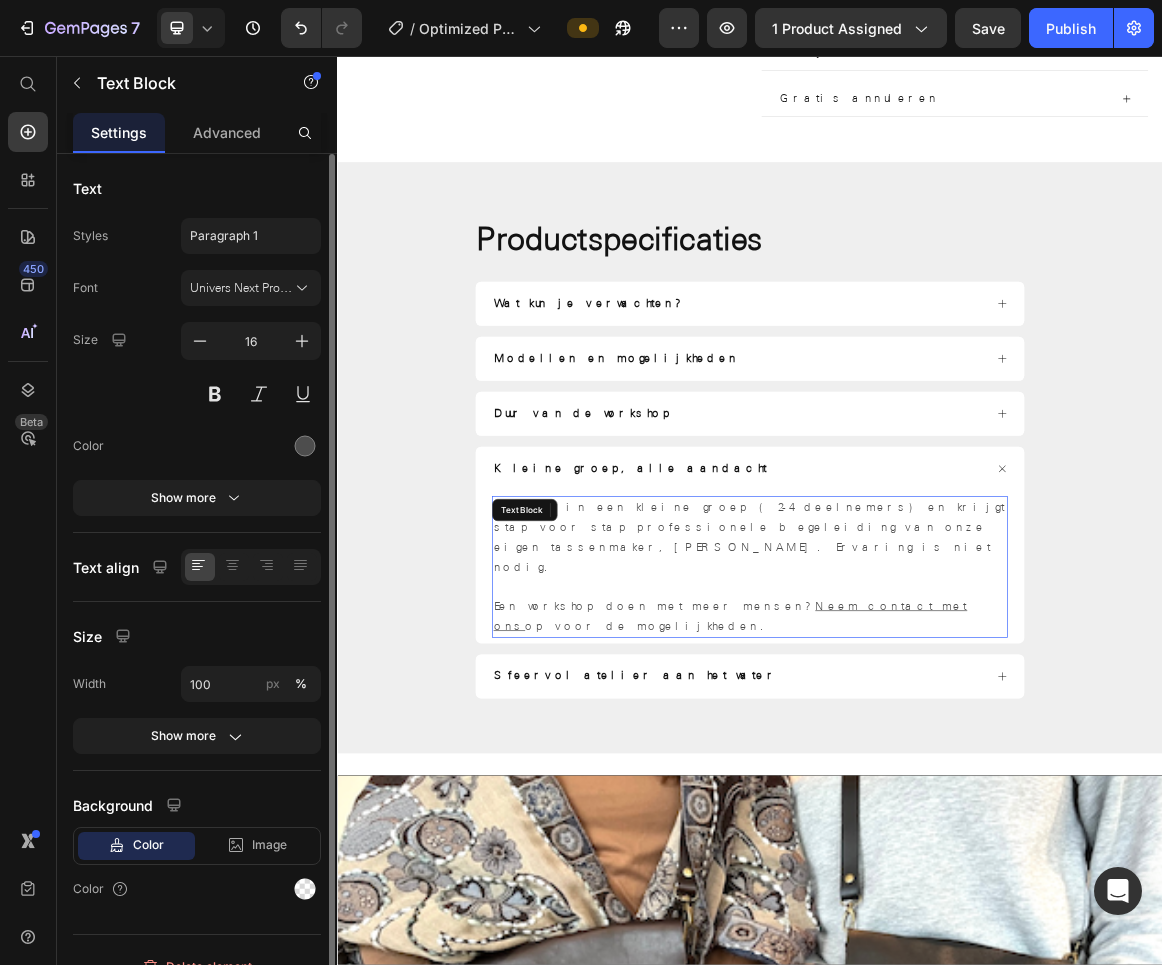 drag, startPoint x: 1018, startPoint y: 722, endPoint x: 981, endPoint y: 725, distance: 37.12142 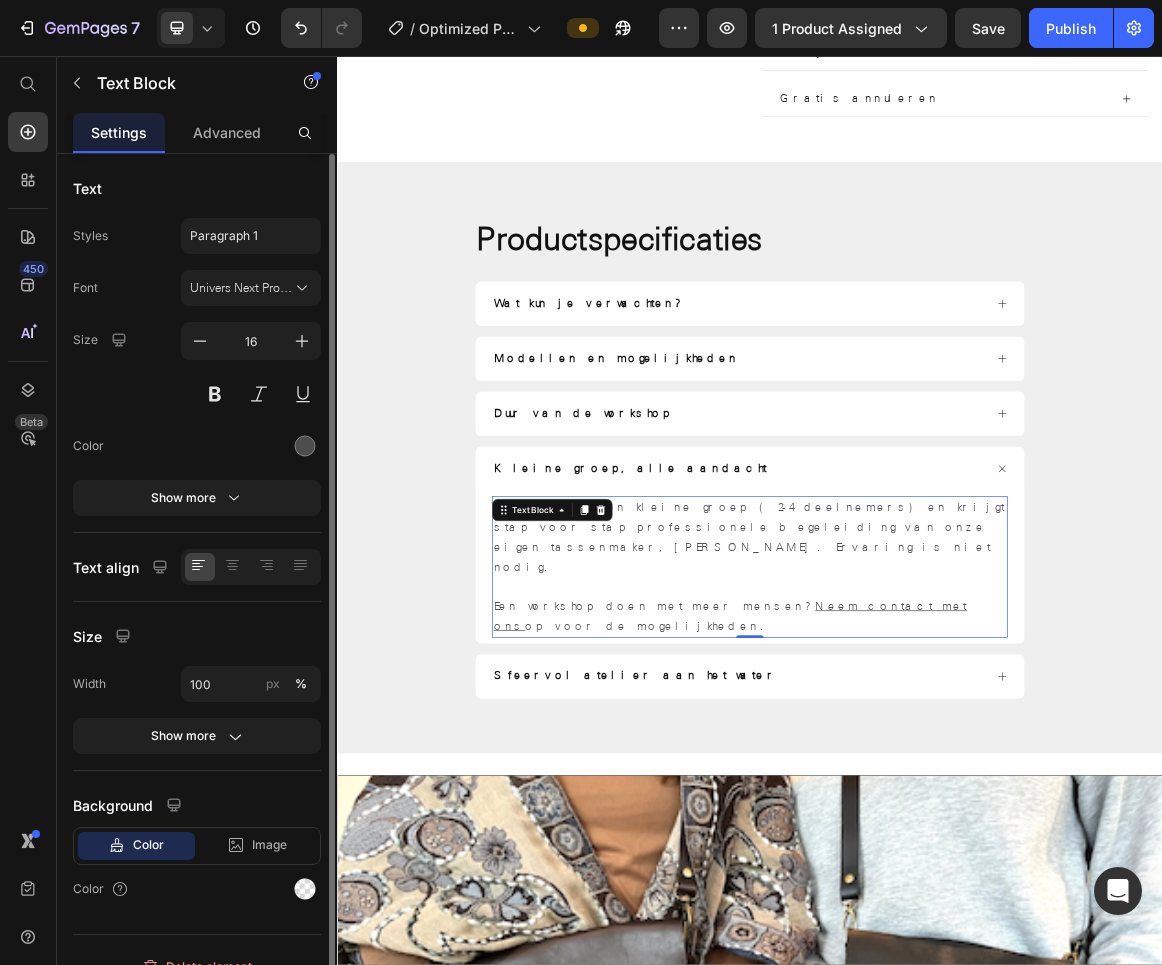 click on "Je werkt in een kleine groep (2-4 deelnemers) en krijgt stap voor stap professionele begeleiding van onze eigen tassenmaker, [PERSON_NAME]. Ervaring is niet nodig." at bounding box center [937, 756] 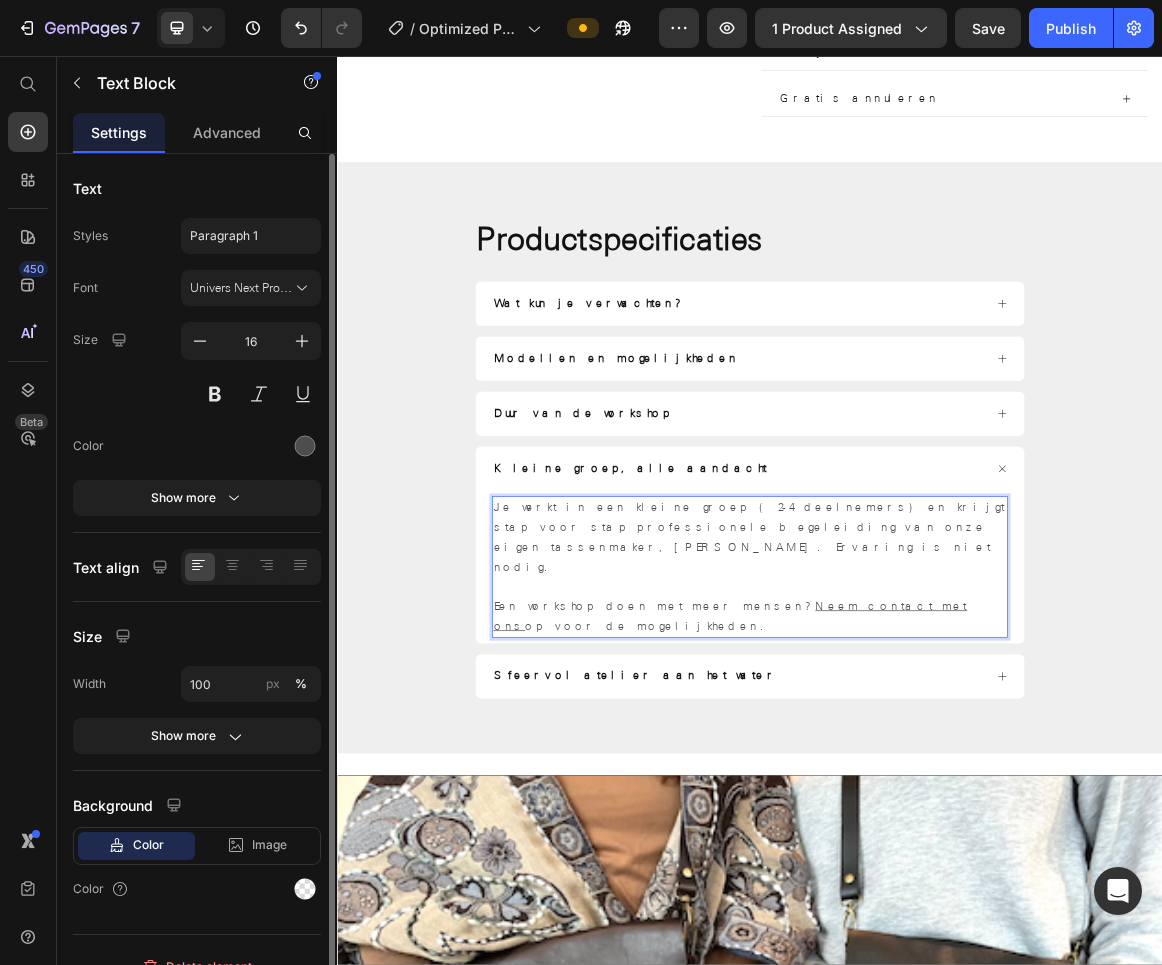 click on "Je werkt in een kleine groep (2-4 deelnemers) en krijgt stap voor stap professionele begeleiding van onze eigen tassenmaker, [PERSON_NAME]. Ervaring is niet nodig." at bounding box center (937, 756) 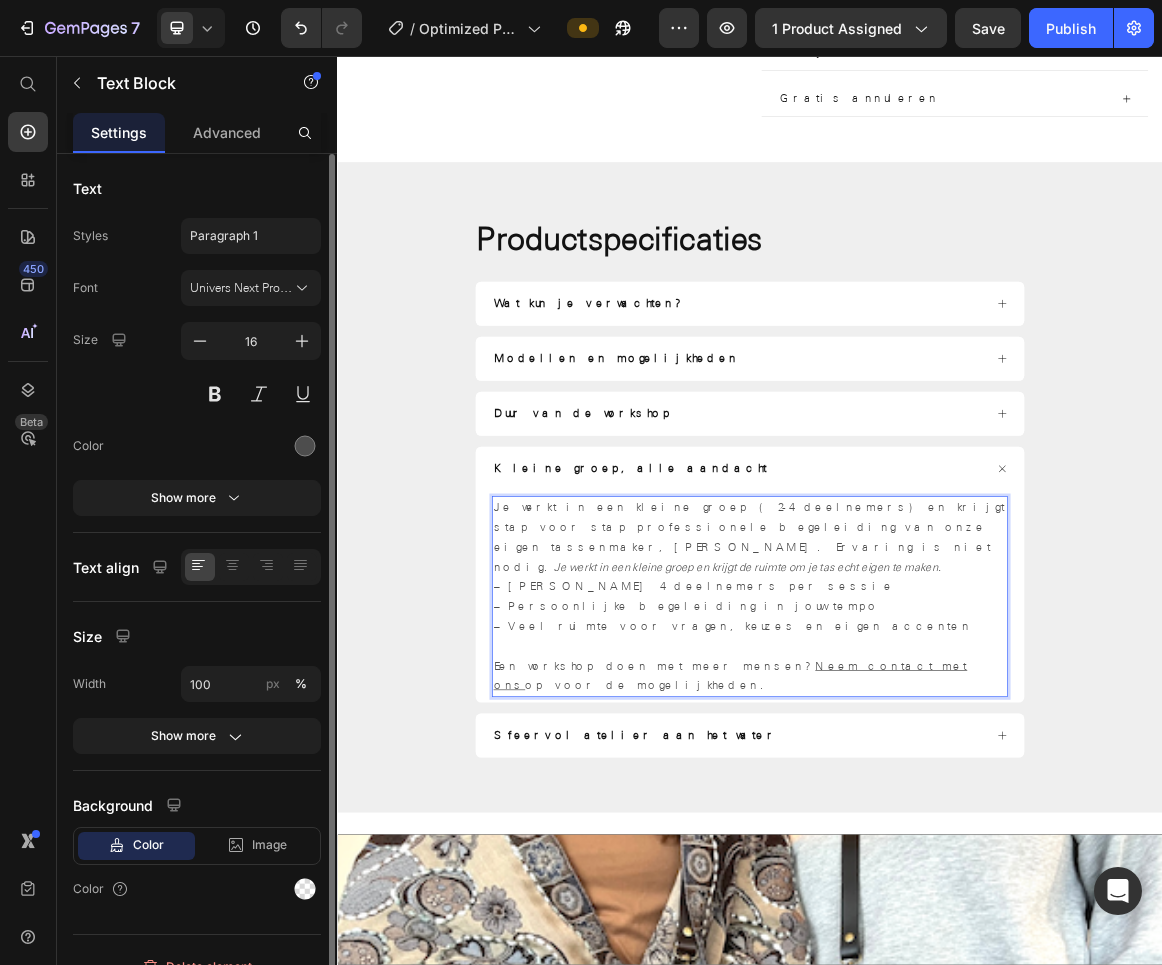 click on "Je werkt in een kleine groep (2-4 deelnemers) en krijgt stap voor stap professionele begeleiding van onze eigen tassenmaker, [PERSON_NAME]. Ervaring is niet nodig.  Je werkt in een kleine groep en krijgt de ruimte om je tas echt eigen te maken." at bounding box center (937, 756) 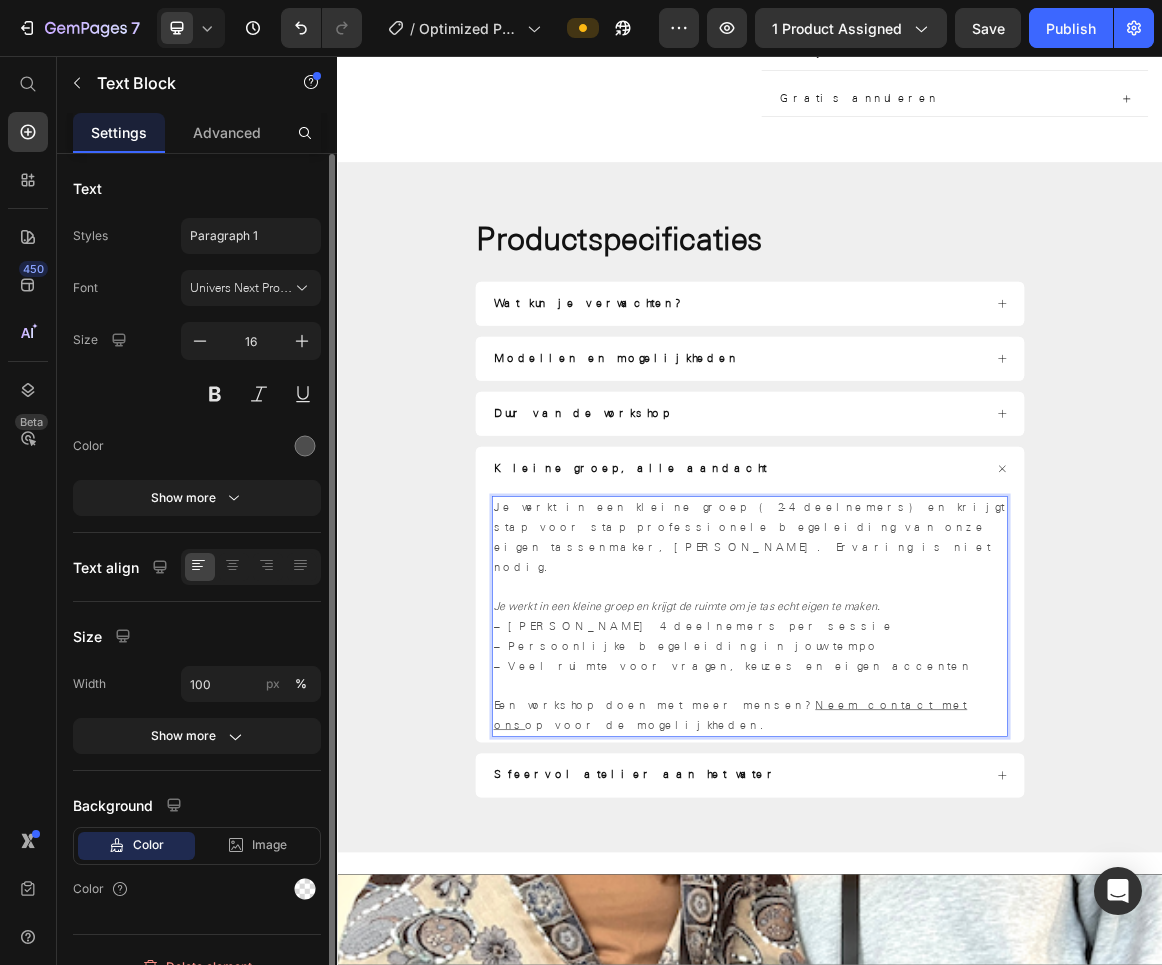 click on "Je werkt in een kleine groep en krijgt de ruimte om je tas echt eigen te maken." at bounding box center [937, 857] 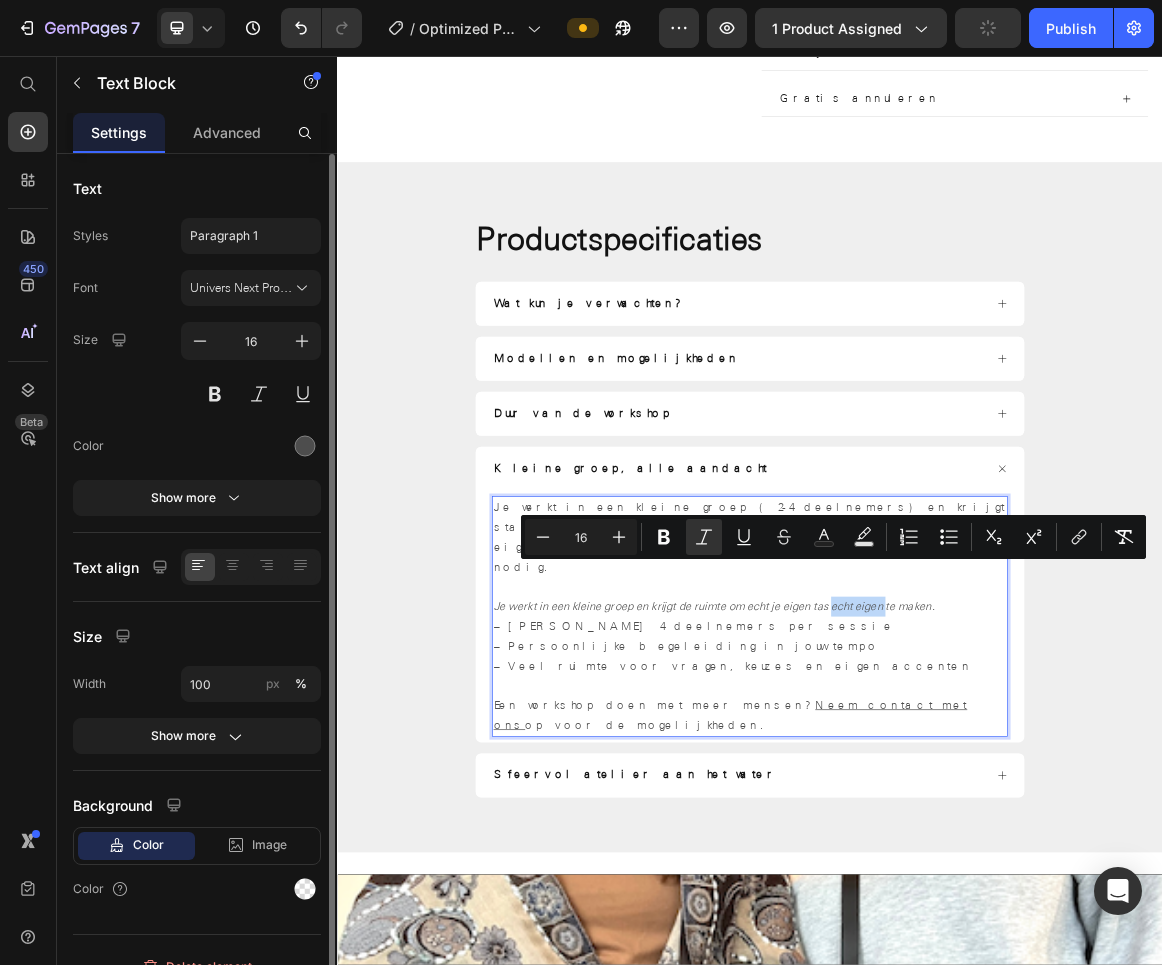drag, startPoint x: 1051, startPoint y: 801, endPoint x: 1131, endPoint y: 808, distance: 80.305664 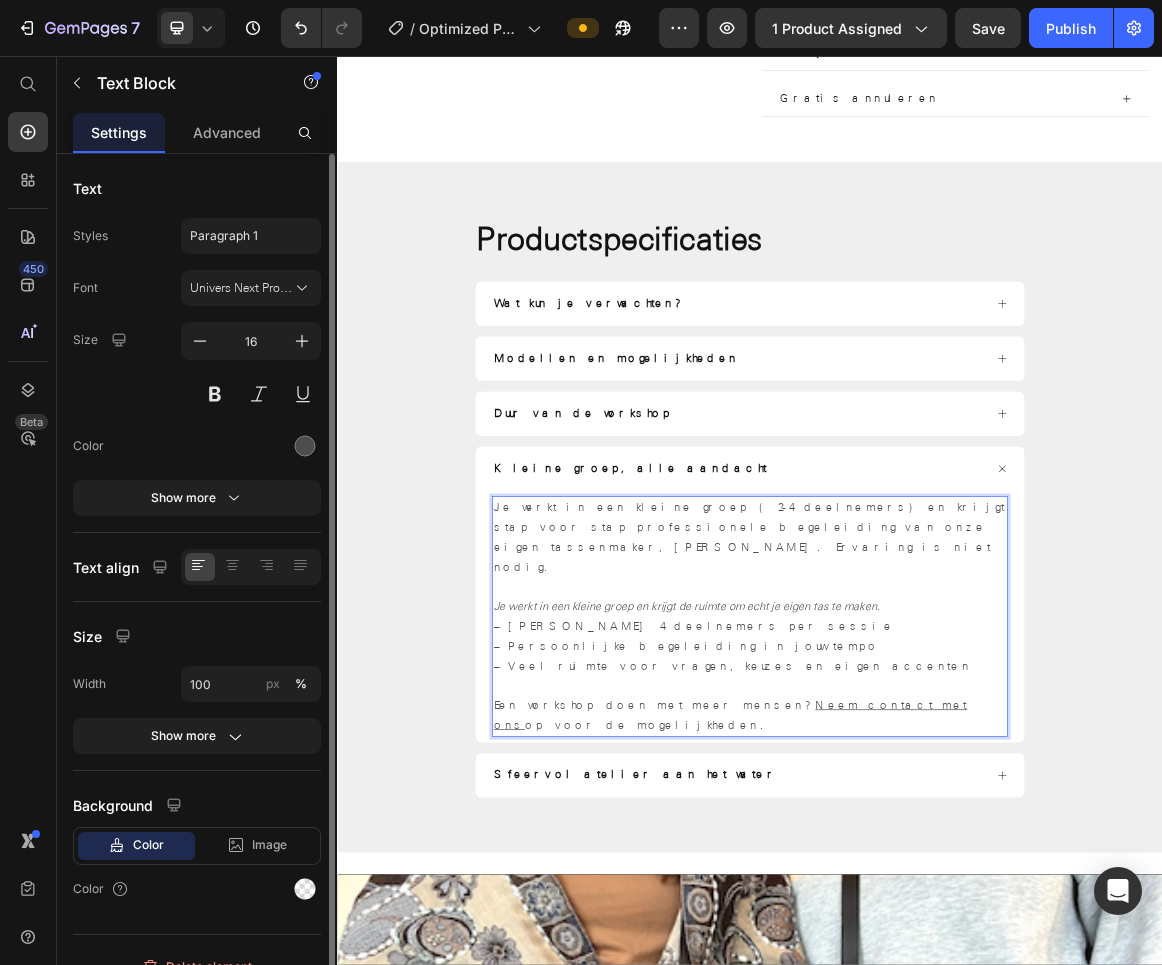 click on "Je werkt in een kleine groep en krijgt de ruimte om echt je eigen tas te maken." at bounding box center (937, 857) 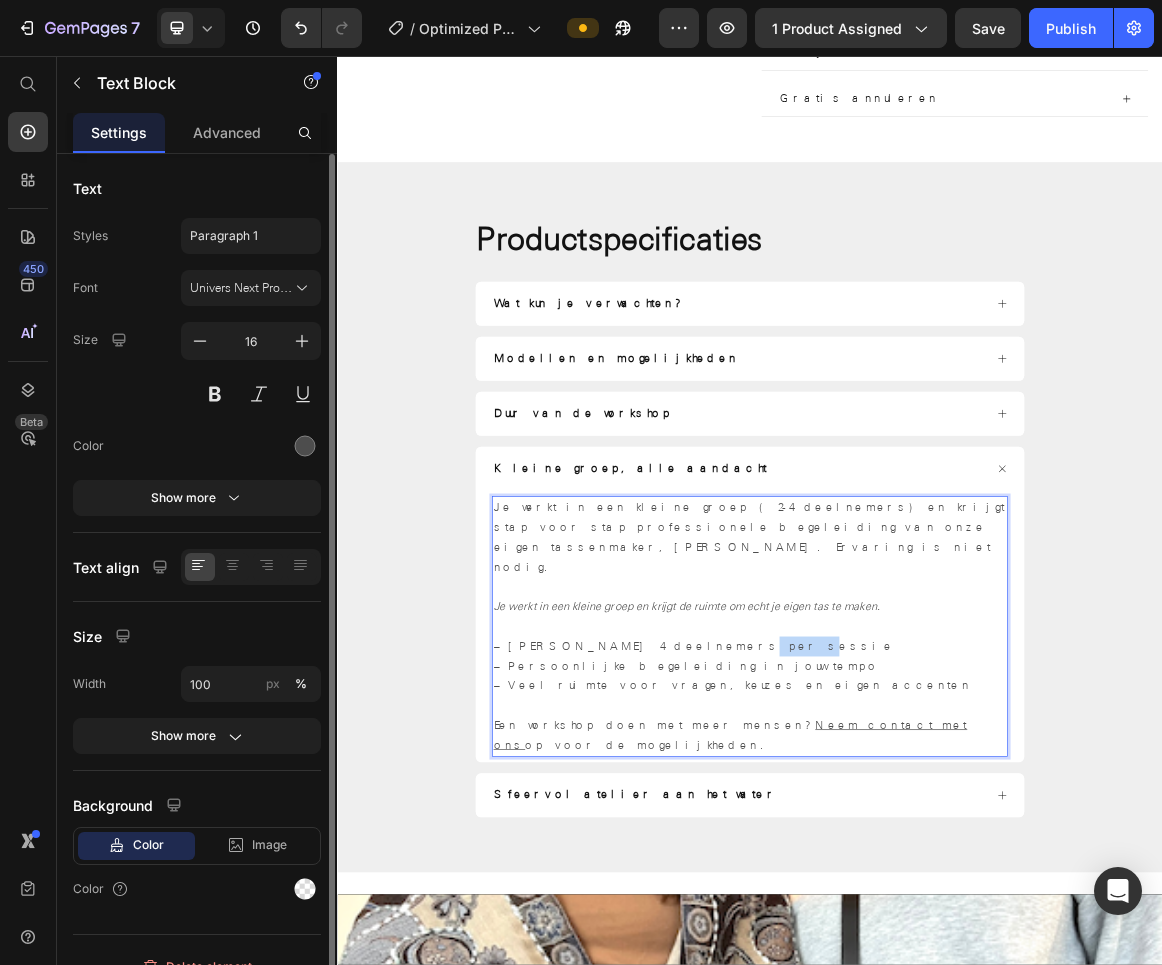 drag, startPoint x: 772, startPoint y: 856, endPoint x: 824, endPoint y: 859, distance: 52.086468 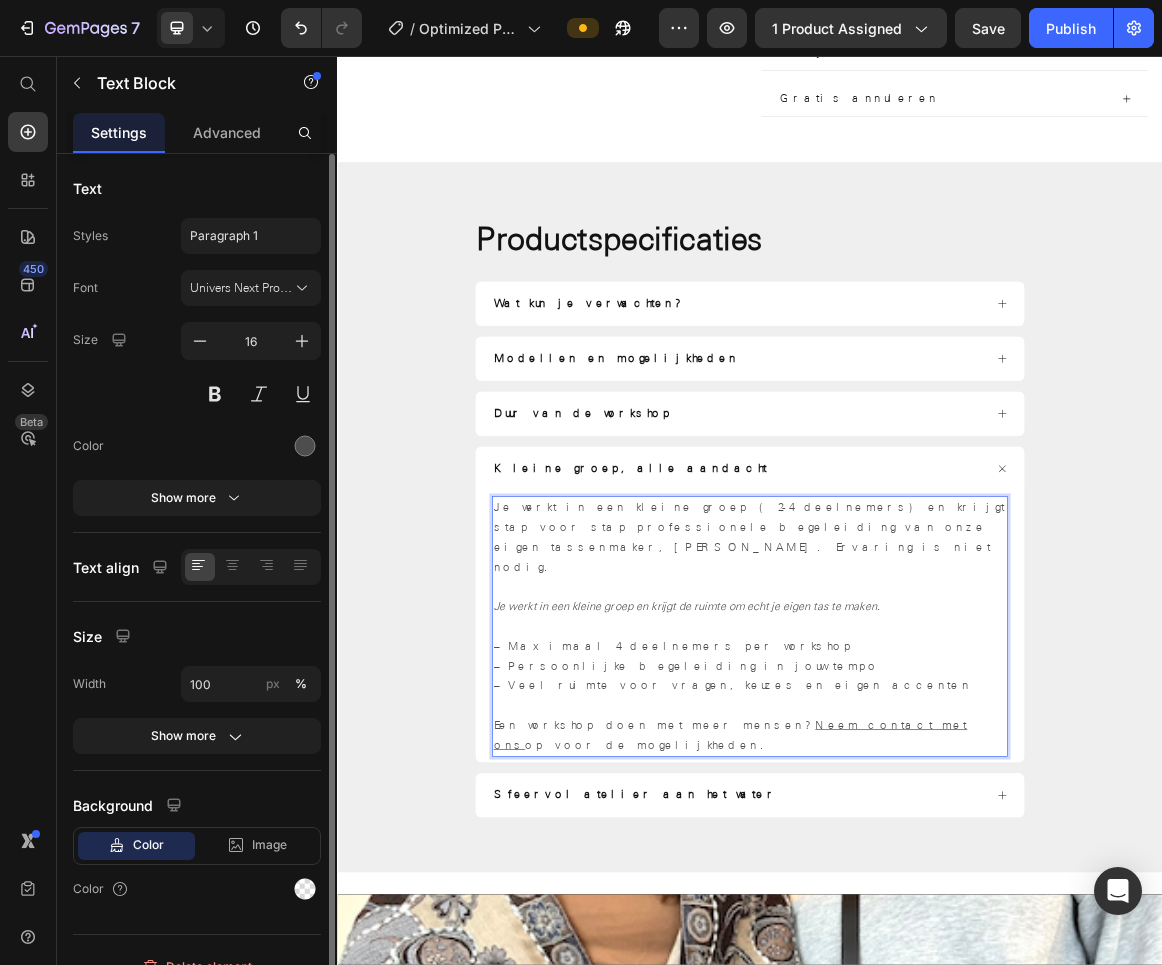 click on "– Maximaal 4 deelnemers per workshop – Persoonlijke begeleiding in jouw tempo – Veel ruimte voor vragen, keuzes en eigen accenten" at bounding box center [937, 944] 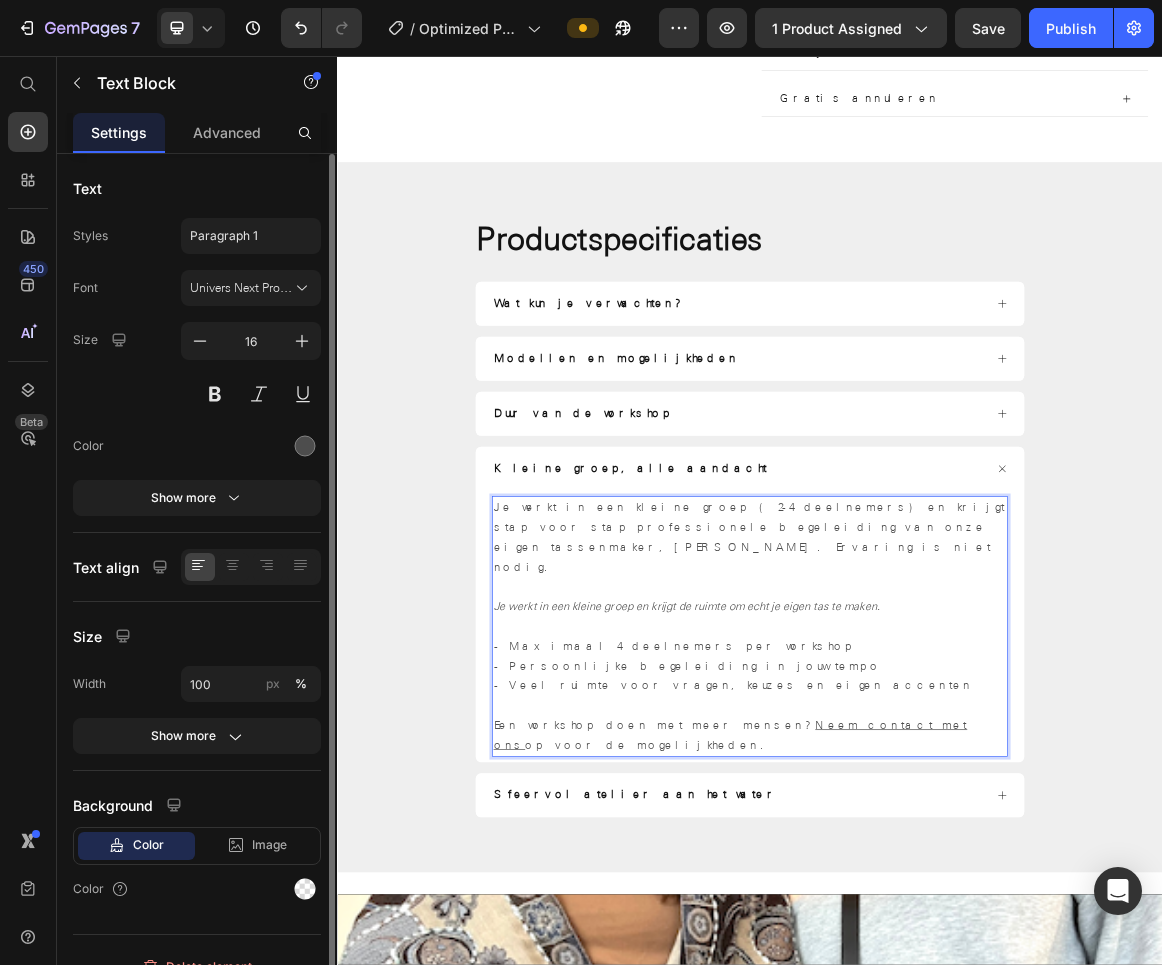 click at bounding box center [937, 1001] 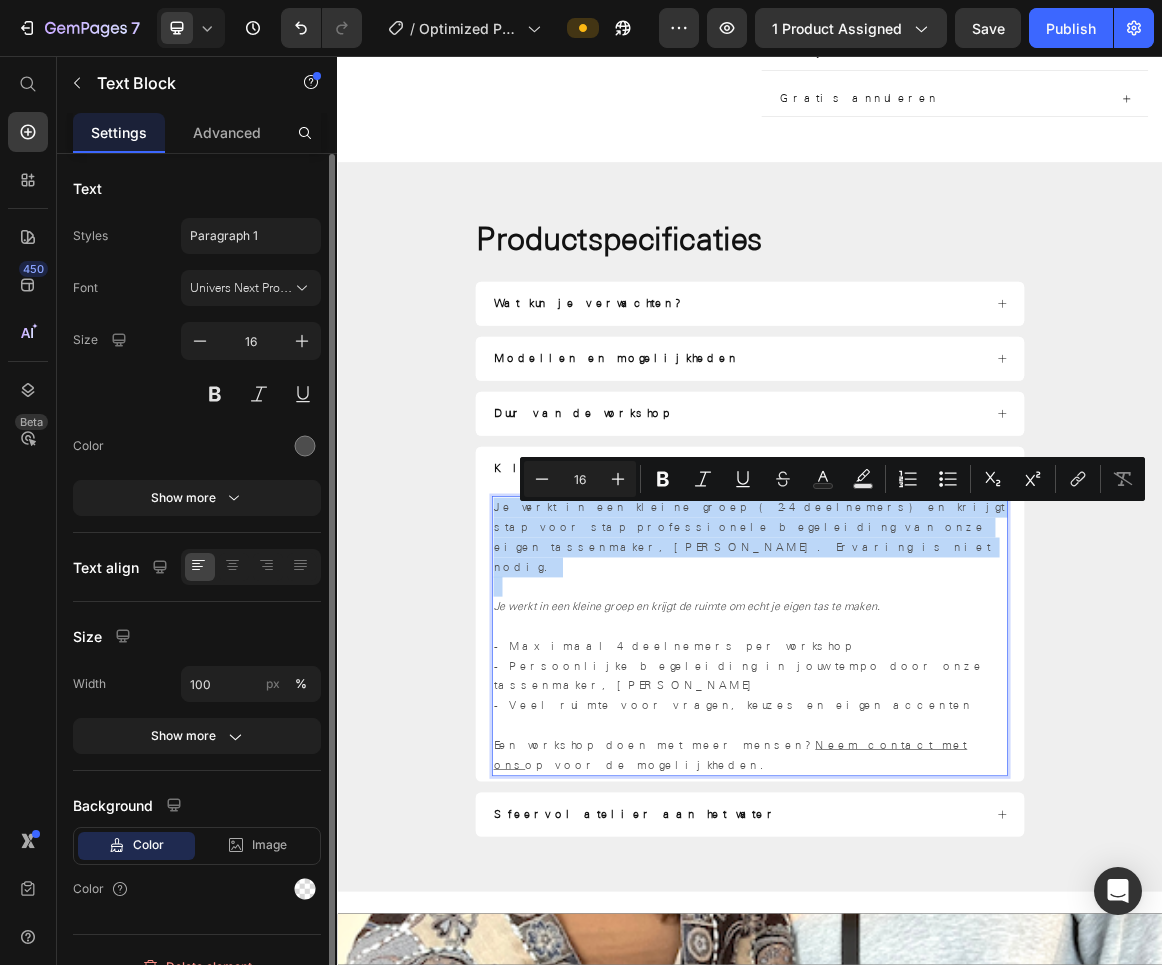 drag, startPoint x: 564, startPoint y: 713, endPoint x: 917, endPoint y: 761, distance: 356.2485 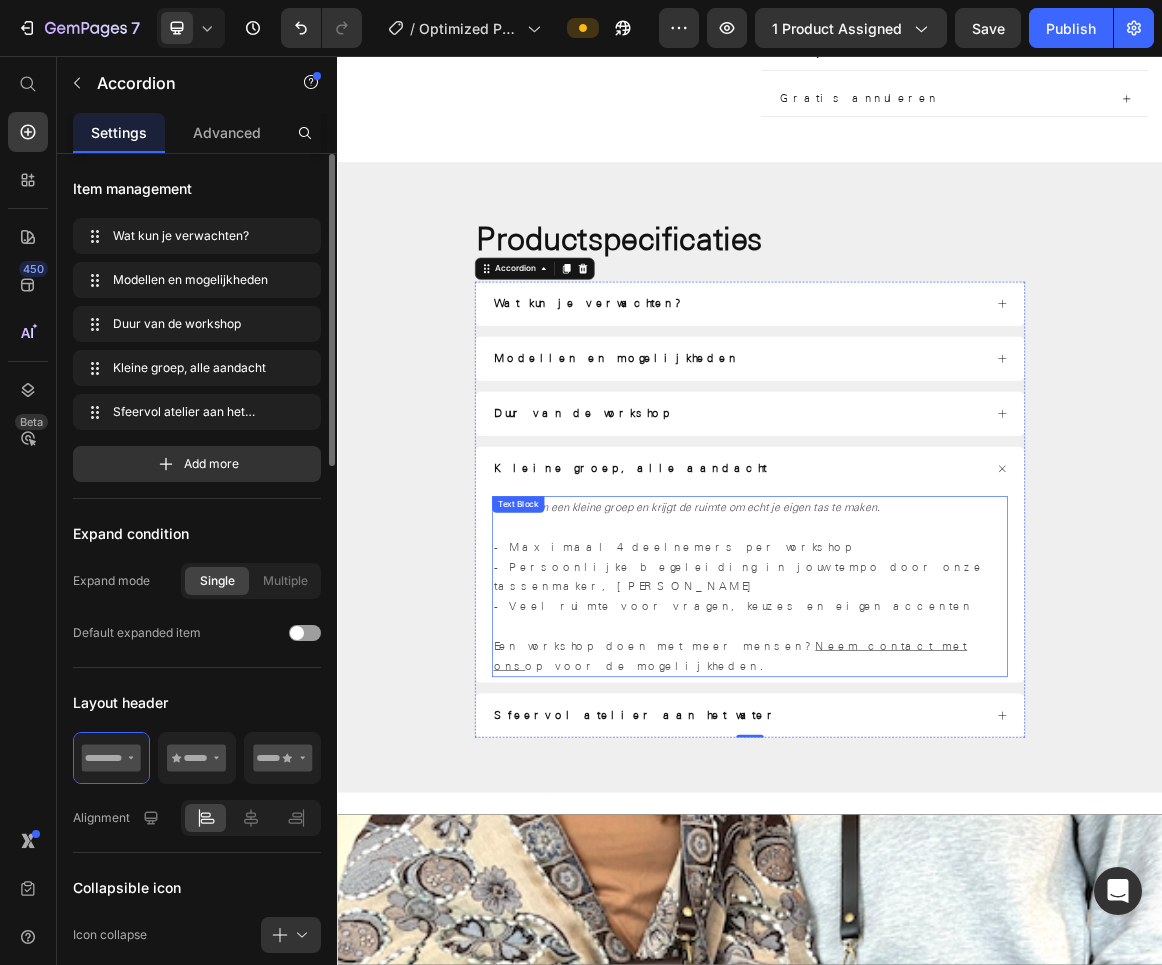 click at bounding box center (937, 742) 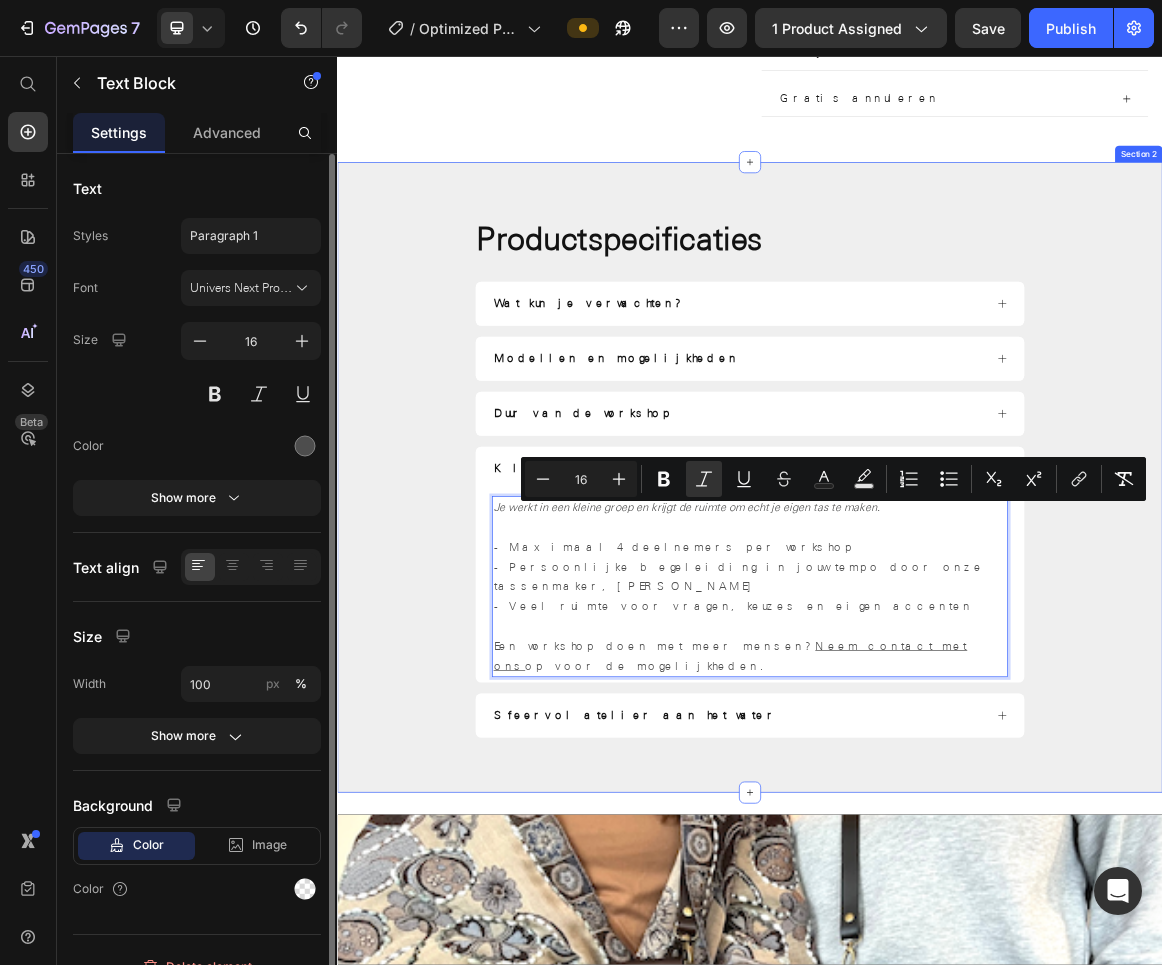 drag, startPoint x: 1095, startPoint y: 866, endPoint x: 520, endPoint y: 699, distance: 598.7604 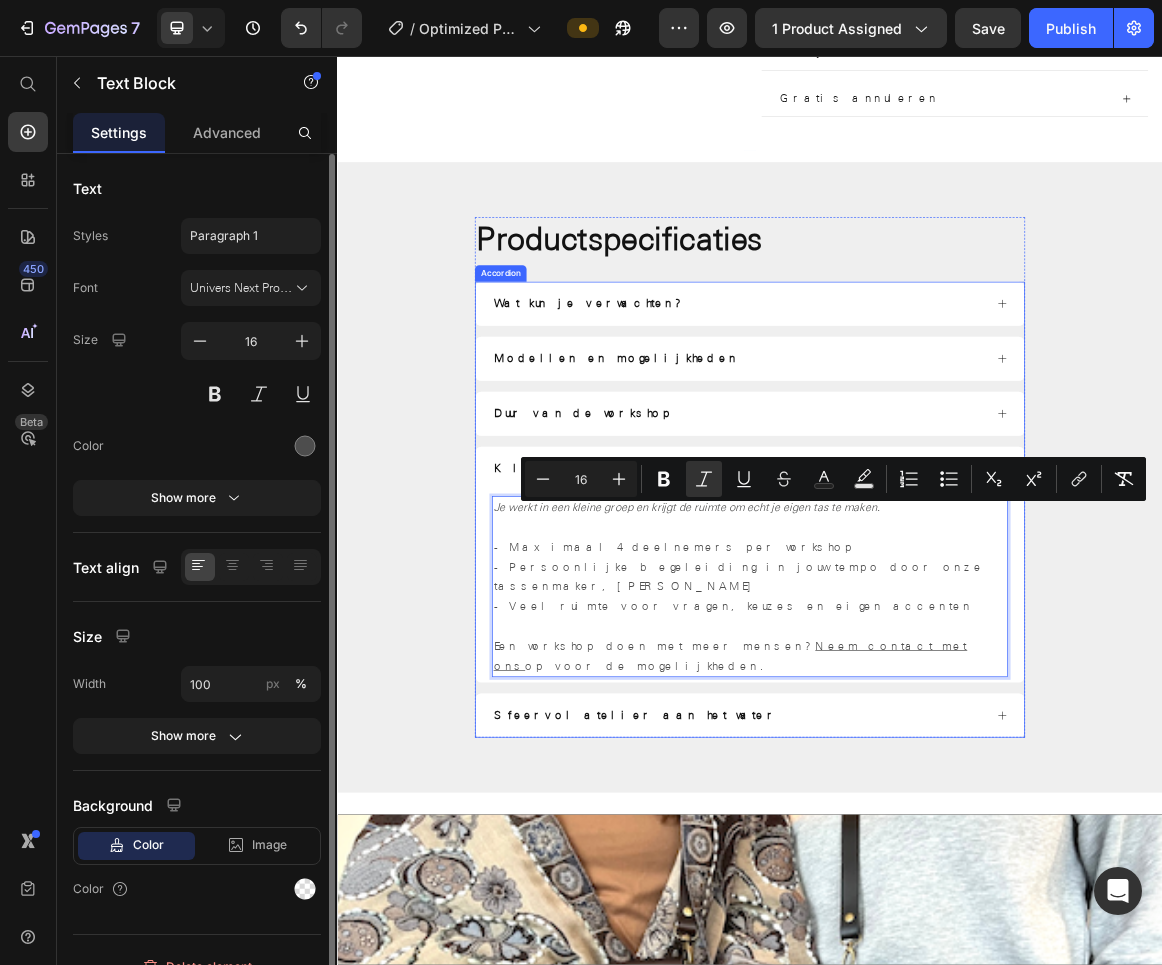 copy on "Je werkt in een kleine groep en krijgt de ruimte om echt je eigen tas te maken. - Maximaal 4 deelnemers per workshop - Persoonlijke begeleiding in jouw tempo door onze tassenmaker, [PERSON_NAME] ruimte voor vragen, keuzes en eigen accenten Een workshop doen met meer mensen?  Neem contact met ons  op voor de mogelijkheden." 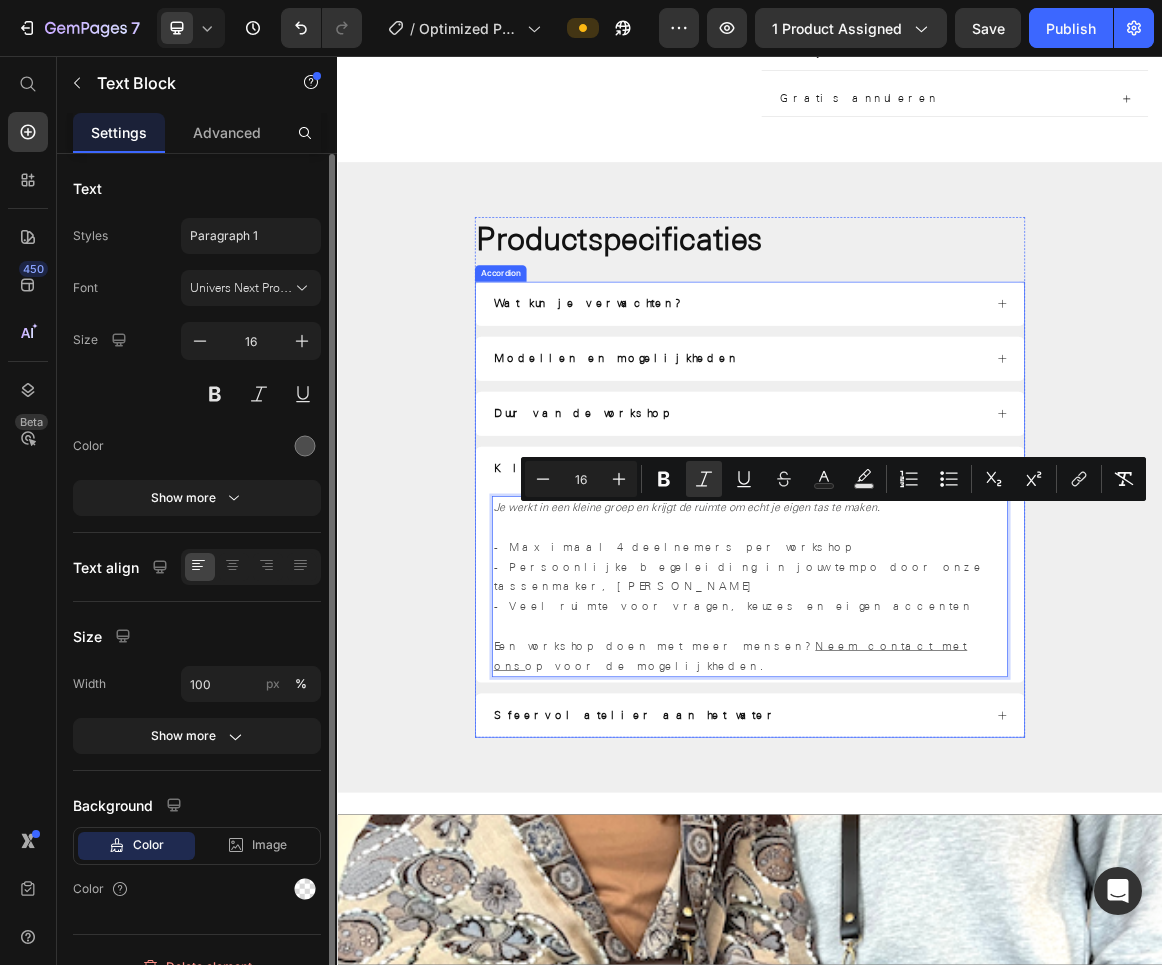 click on "Sfeervol atelier aan het water" at bounding box center (771, 1016) 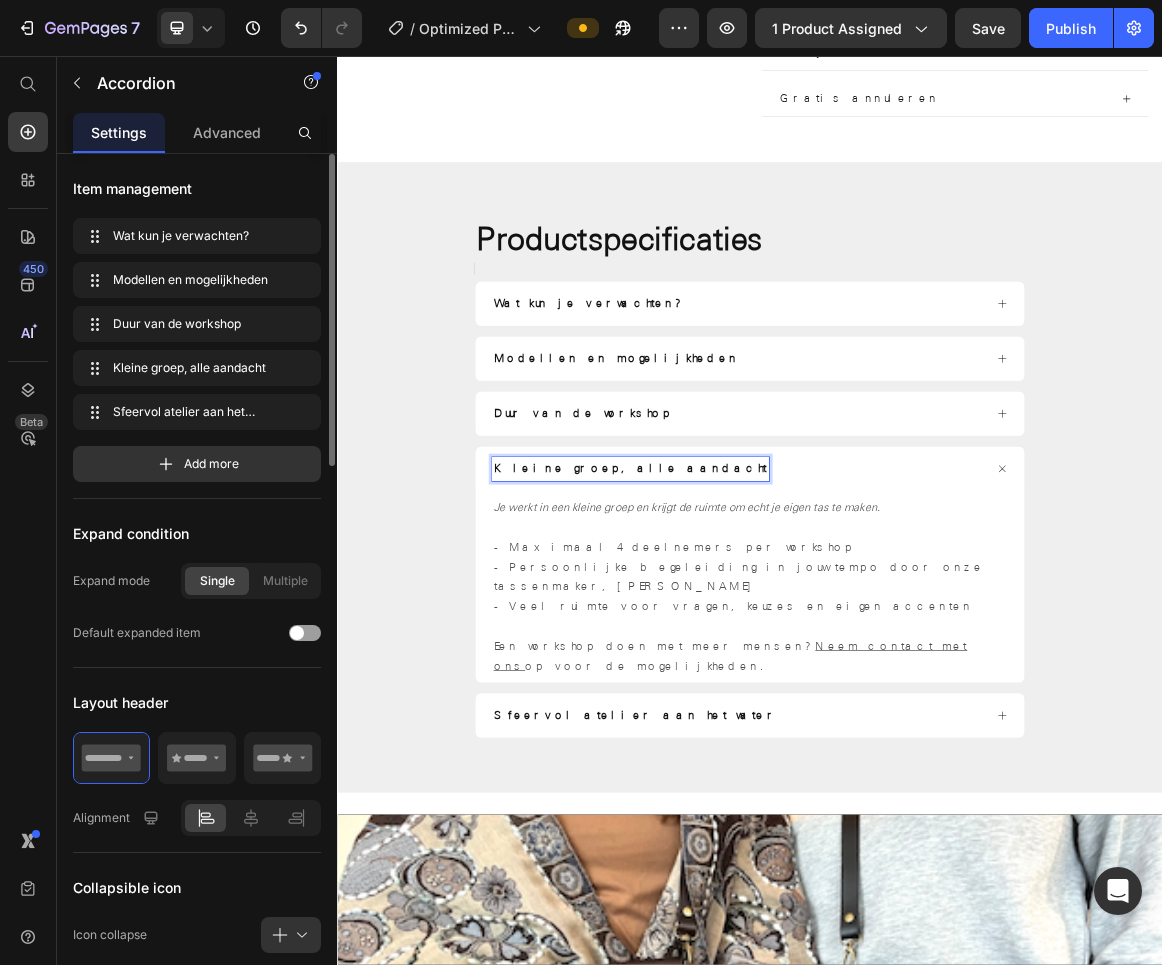 click on "Kleine groep, alle aandacht" at bounding box center [763, 657] 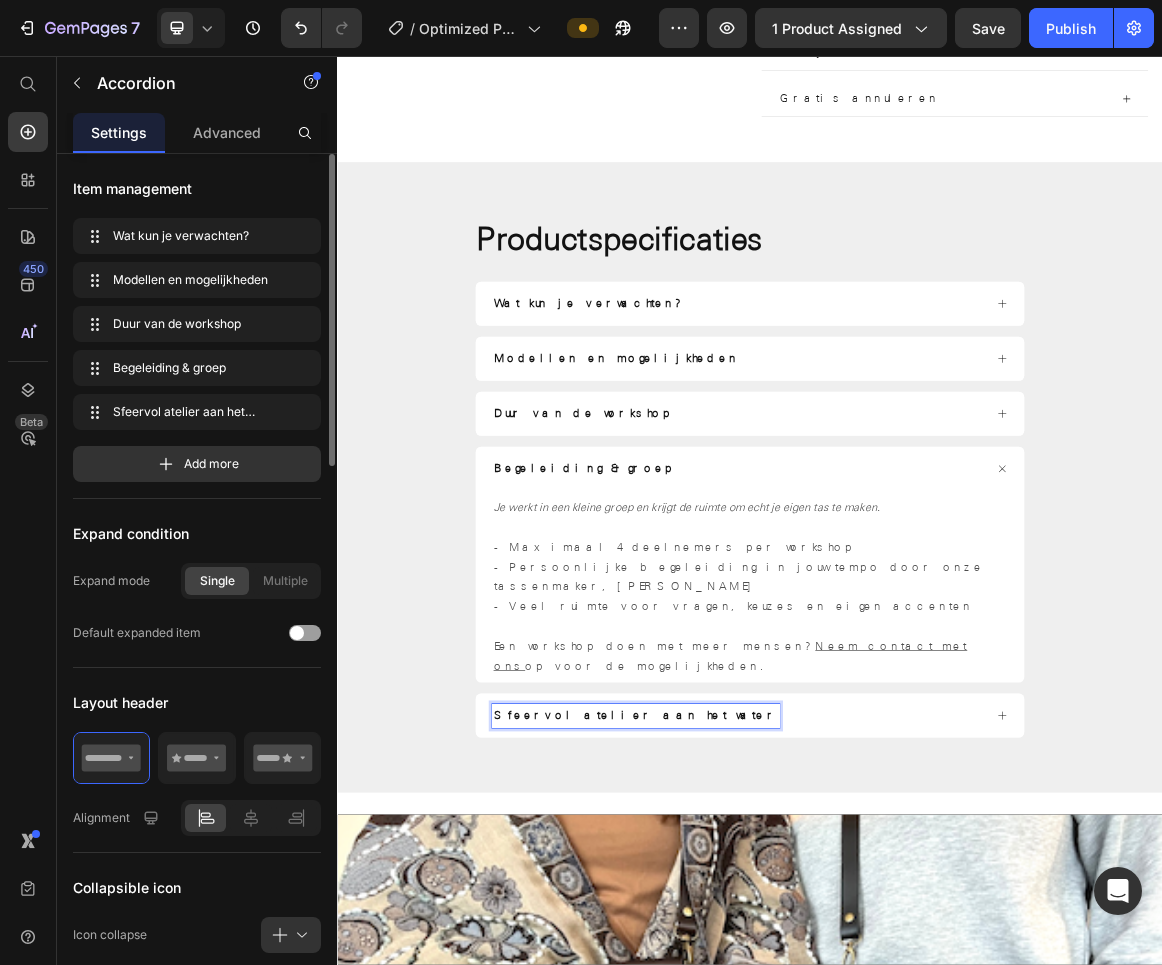 click on "Sfeervol atelier aan het water" at bounding box center [771, 1016] 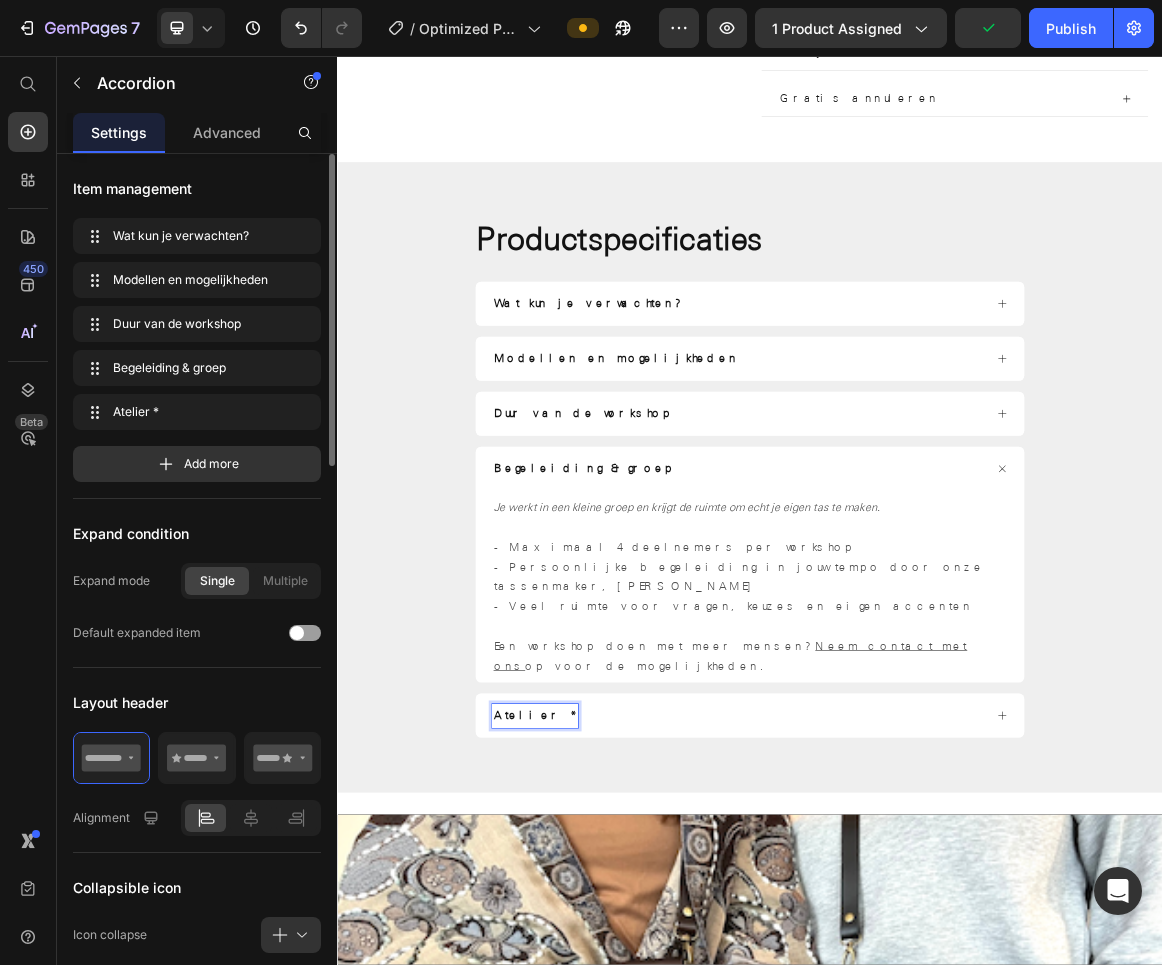 scroll, scrollTop: 230, scrollLeft: 0, axis: vertical 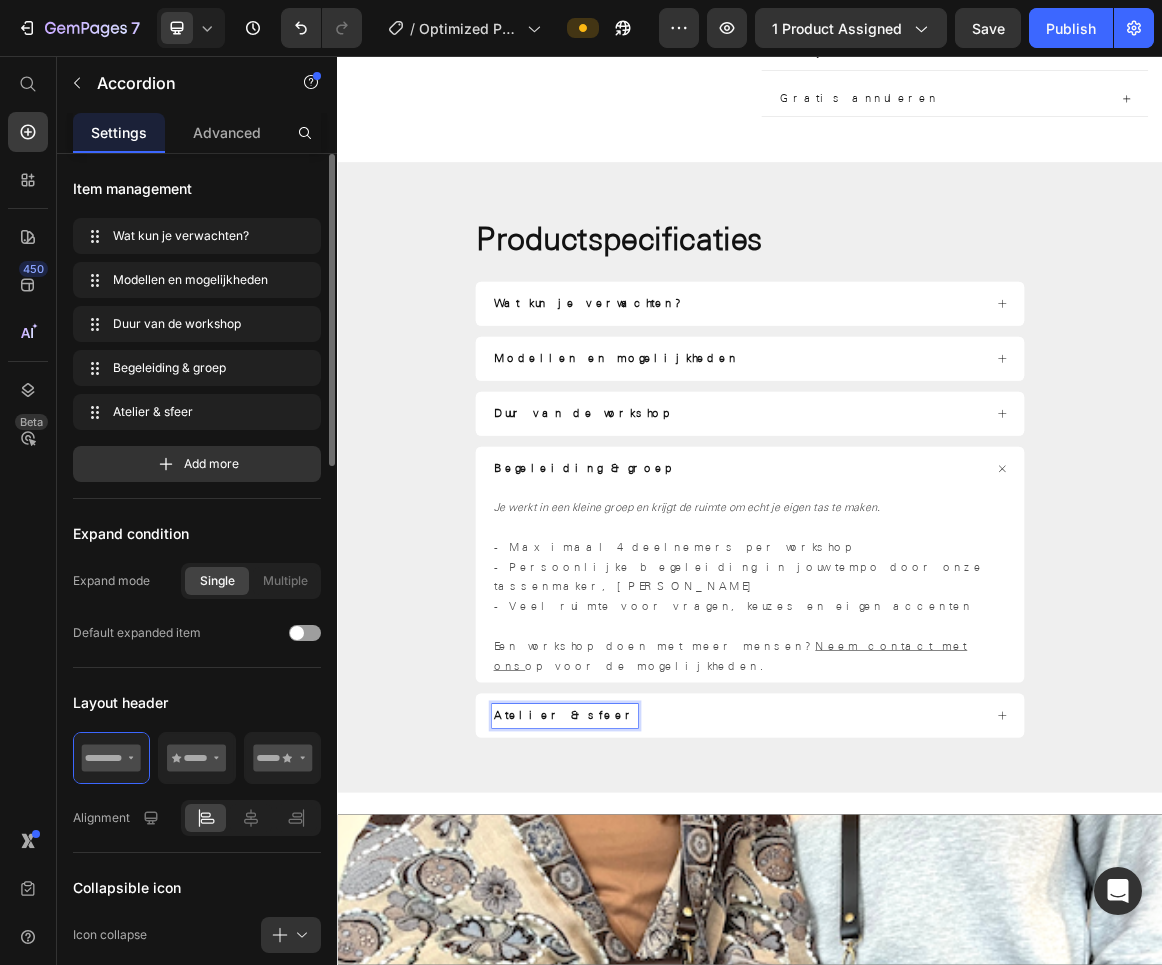 click 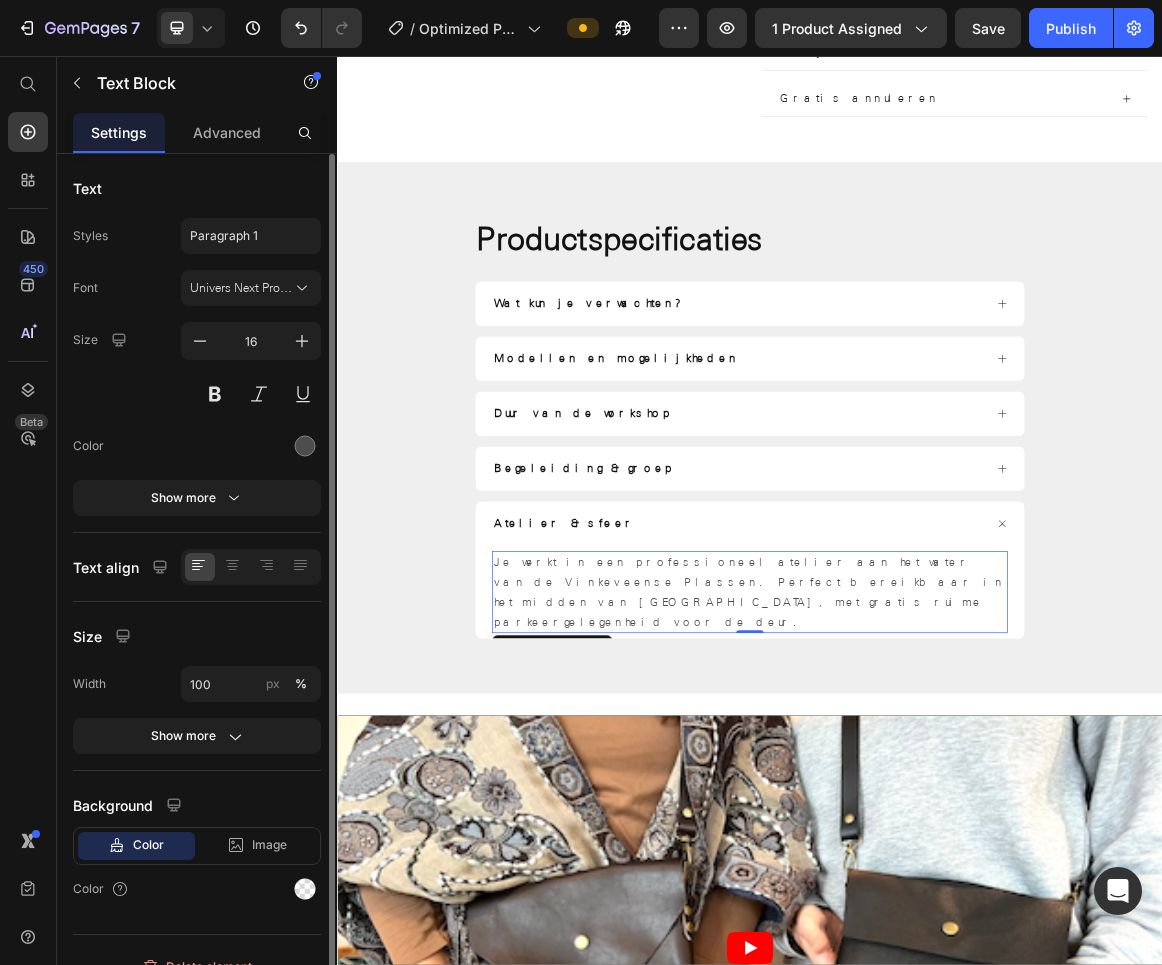 drag, startPoint x: 1153, startPoint y: 828, endPoint x: 1090, endPoint y: 825, distance: 63.07139 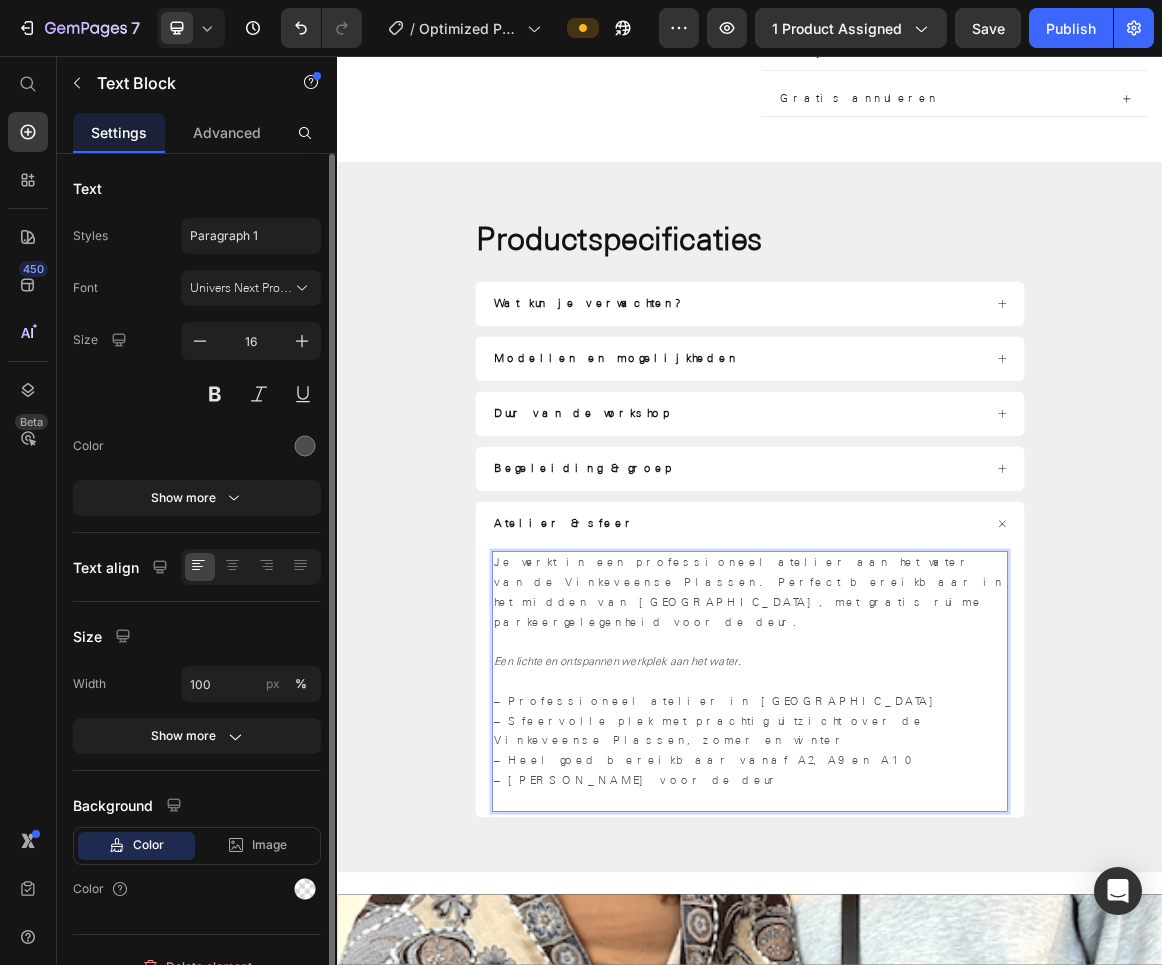 click on "– Professioneel atelier in [GEOGRAPHIC_DATA]" at bounding box center [937, 981] 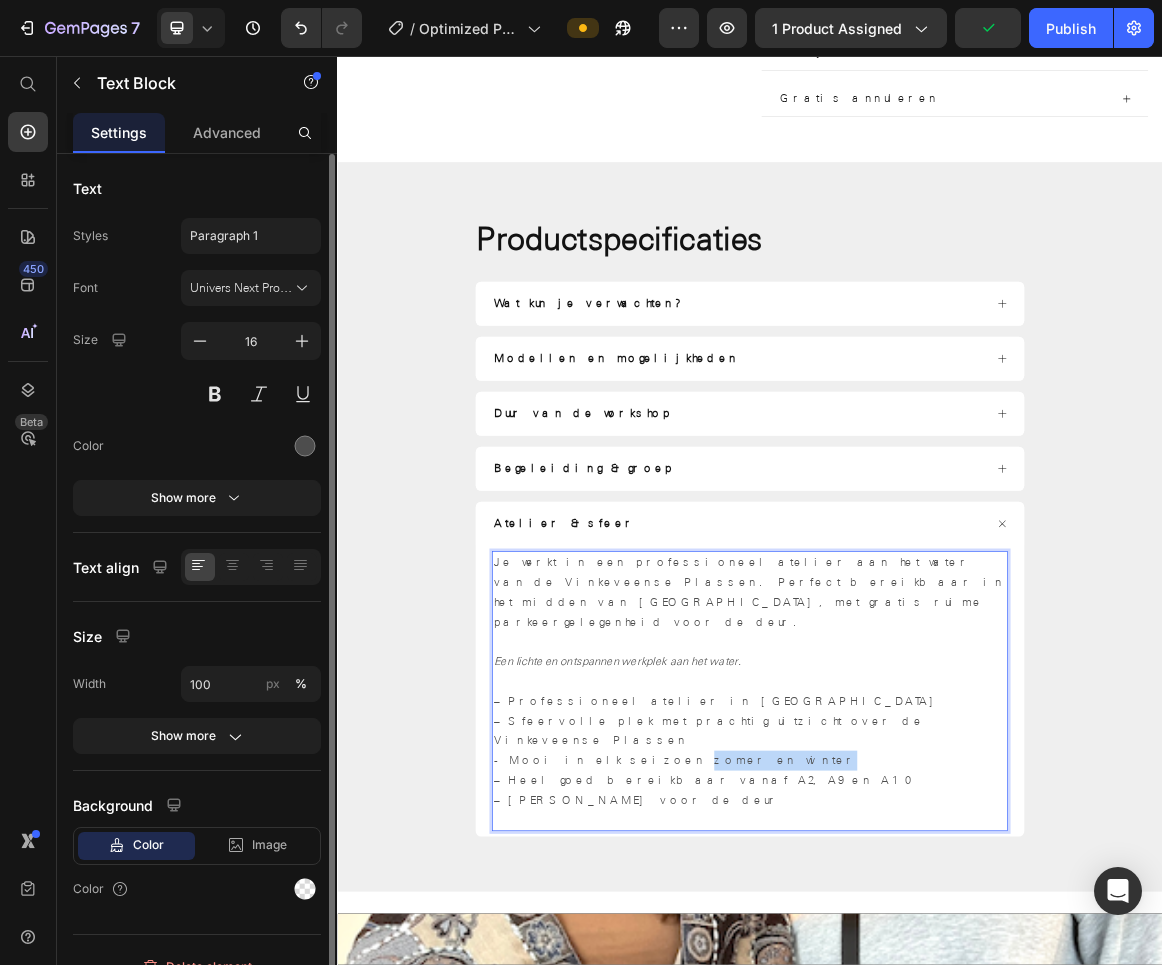drag, startPoint x: 708, startPoint y: 996, endPoint x: 846, endPoint y: 991, distance: 138.09055 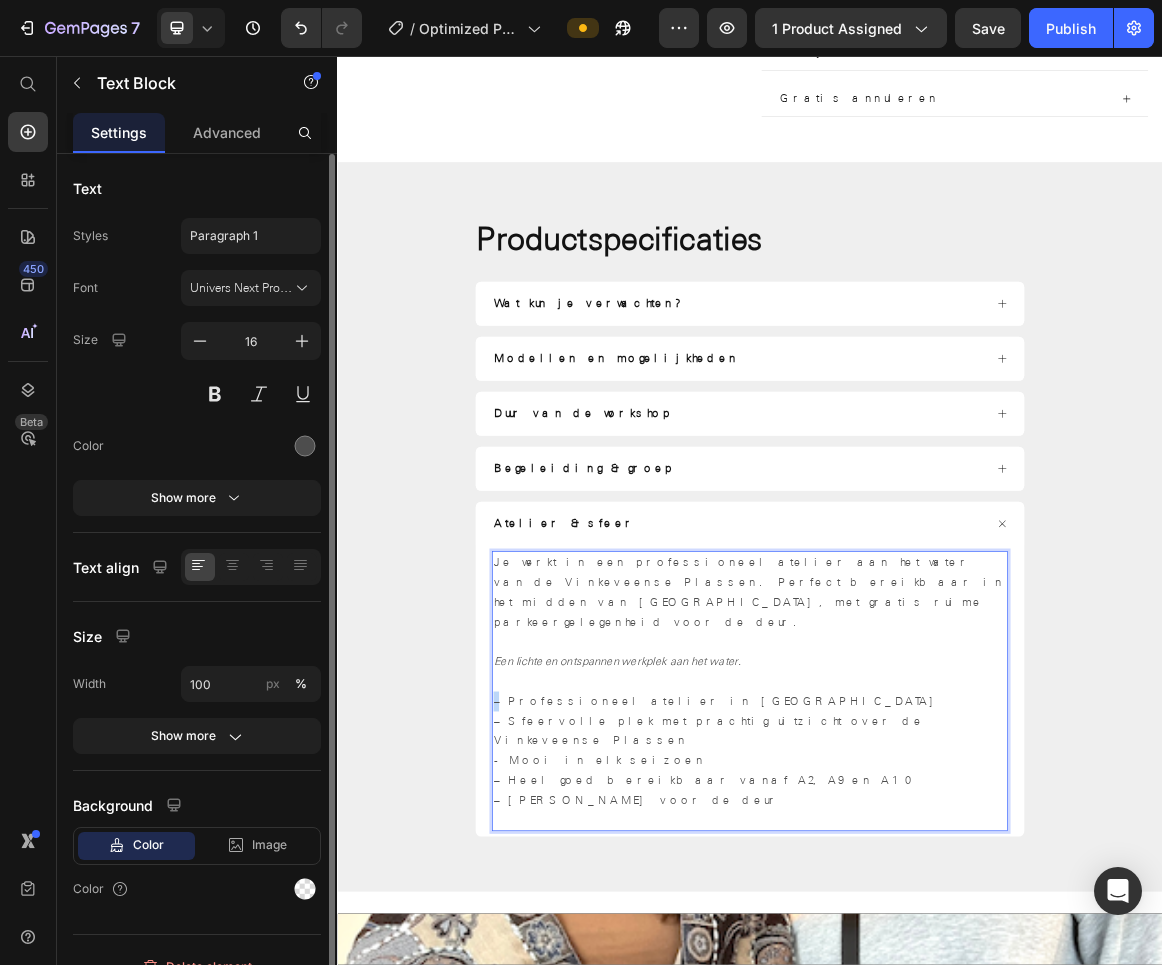 drag, startPoint x: 565, startPoint y: 939, endPoint x: 554, endPoint y: 940, distance: 11.045361 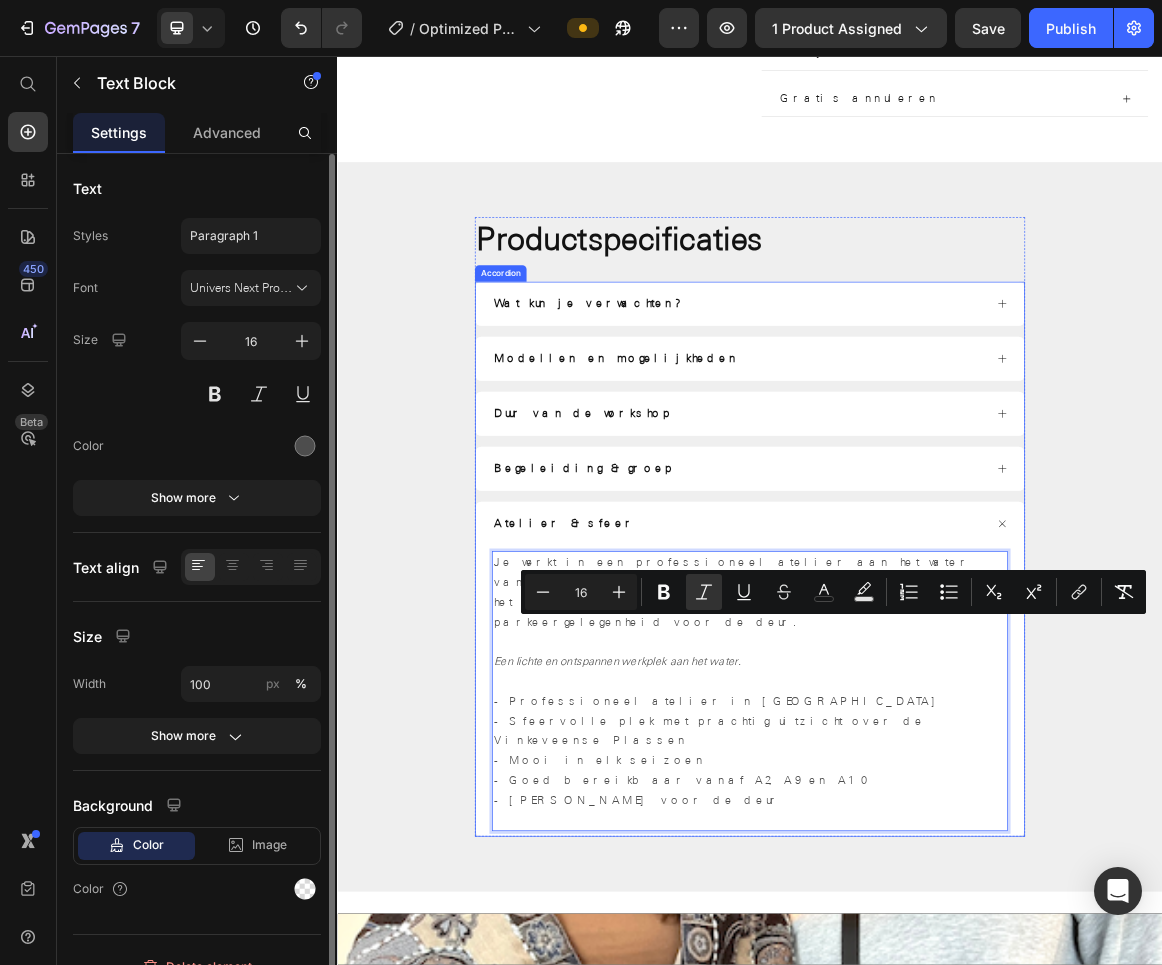 drag, startPoint x: 849, startPoint y: 1060, endPoint x: 549, endPoint y: 873, distance: 353.50955 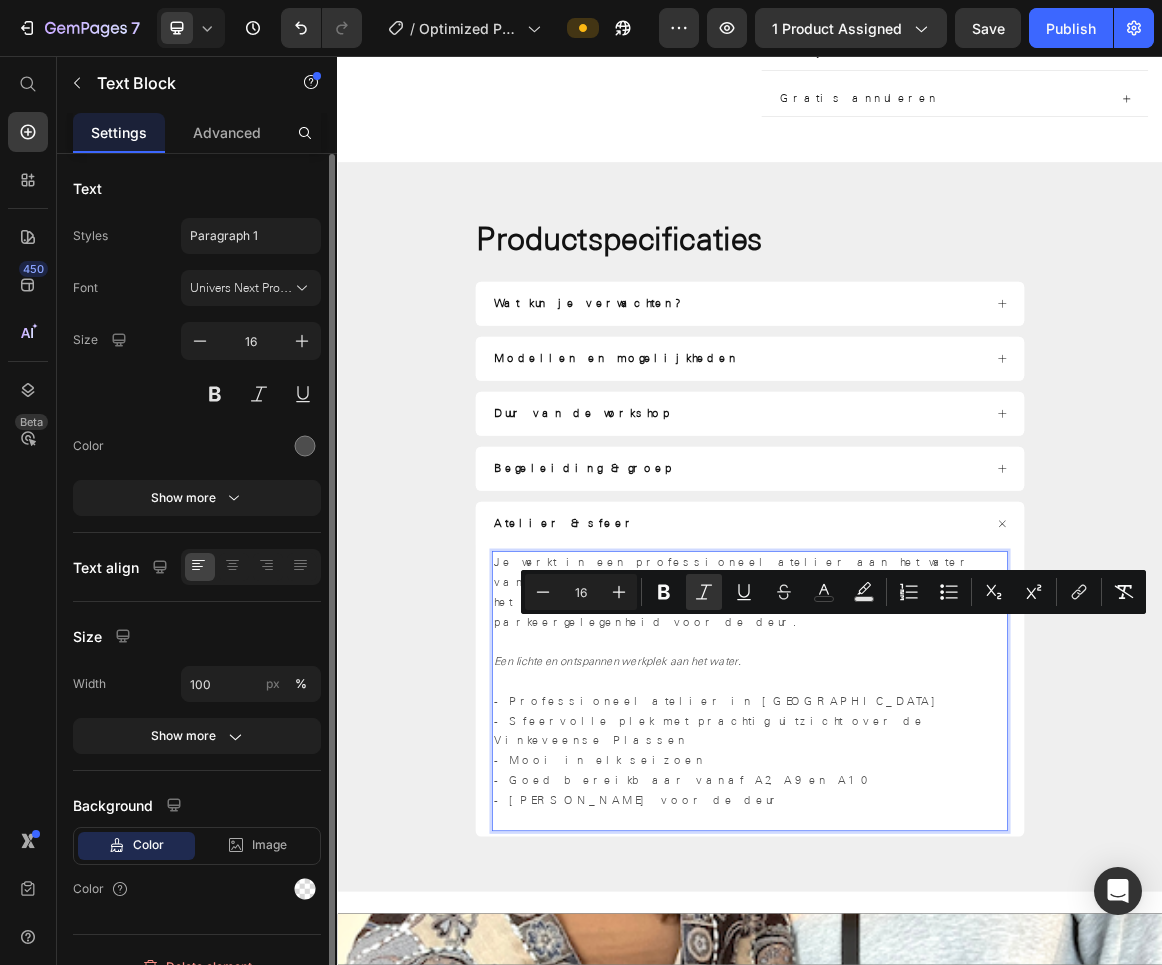 copy on "Een lichte en ontspannen werkplek aan het water. - Professioneel atelier in [GEOGRAPHIC_DATA] - Sfeervolle plek met prachtig uitzicht over de Vinkeveense Plassen - Mooi in elk seizoen - Goed bereikbaar vanaf A2, A9 en A10 - Gratis parkeren voor de deur" 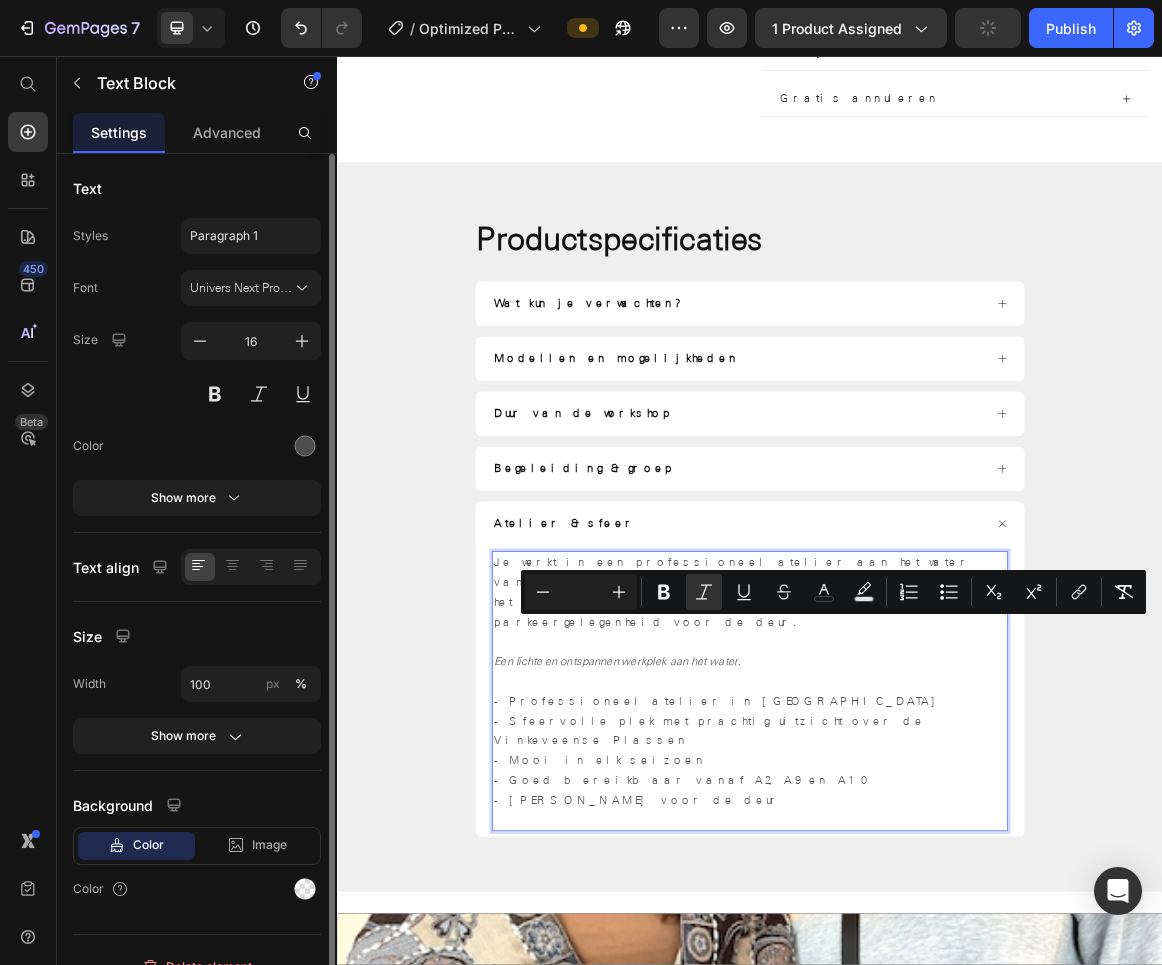 click on "- Professioneel atelier in [GEOGRAPHIC_DATA]" at bounding box center [891, 994] 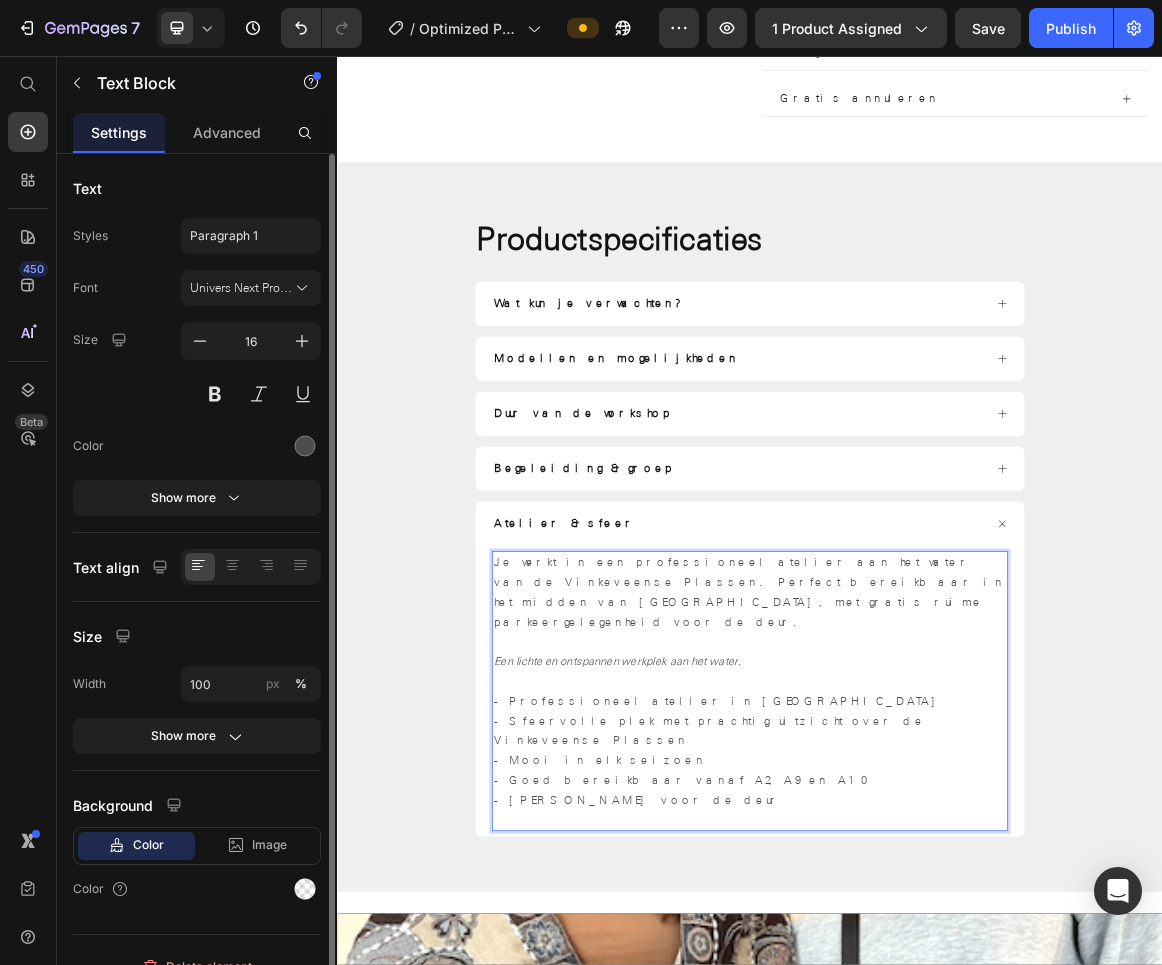 click on "- Mooi in elk seizoen" at bounding box center (937, 1081) 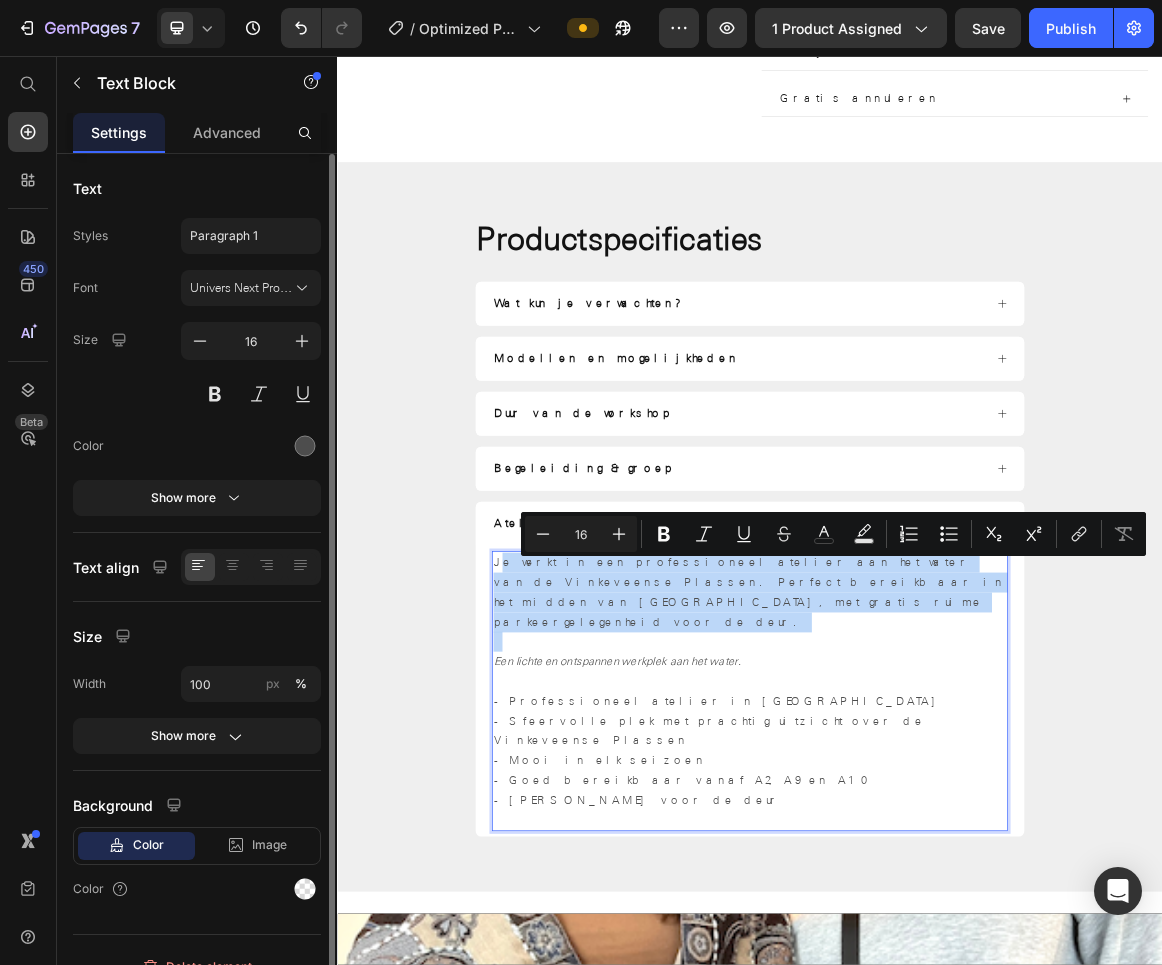 drag, startPoint x: 561, startPoint y: 798, endPoint x: 965, endPoint y: 866, distance: 409.6828 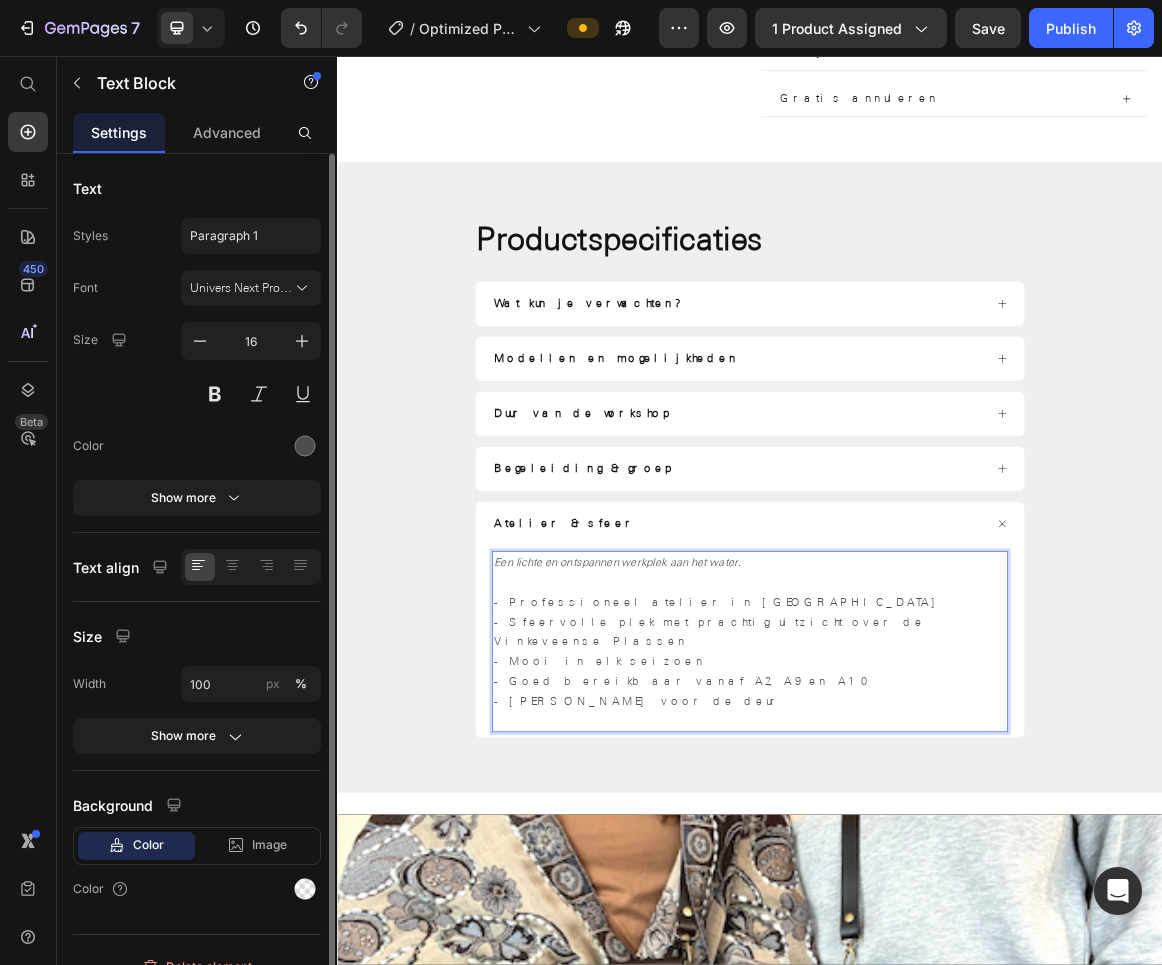 click on "- Sfeervolle plek met prachtig uitzicht over de Vinkeveense Plassen" at bounding box center (878, 894) 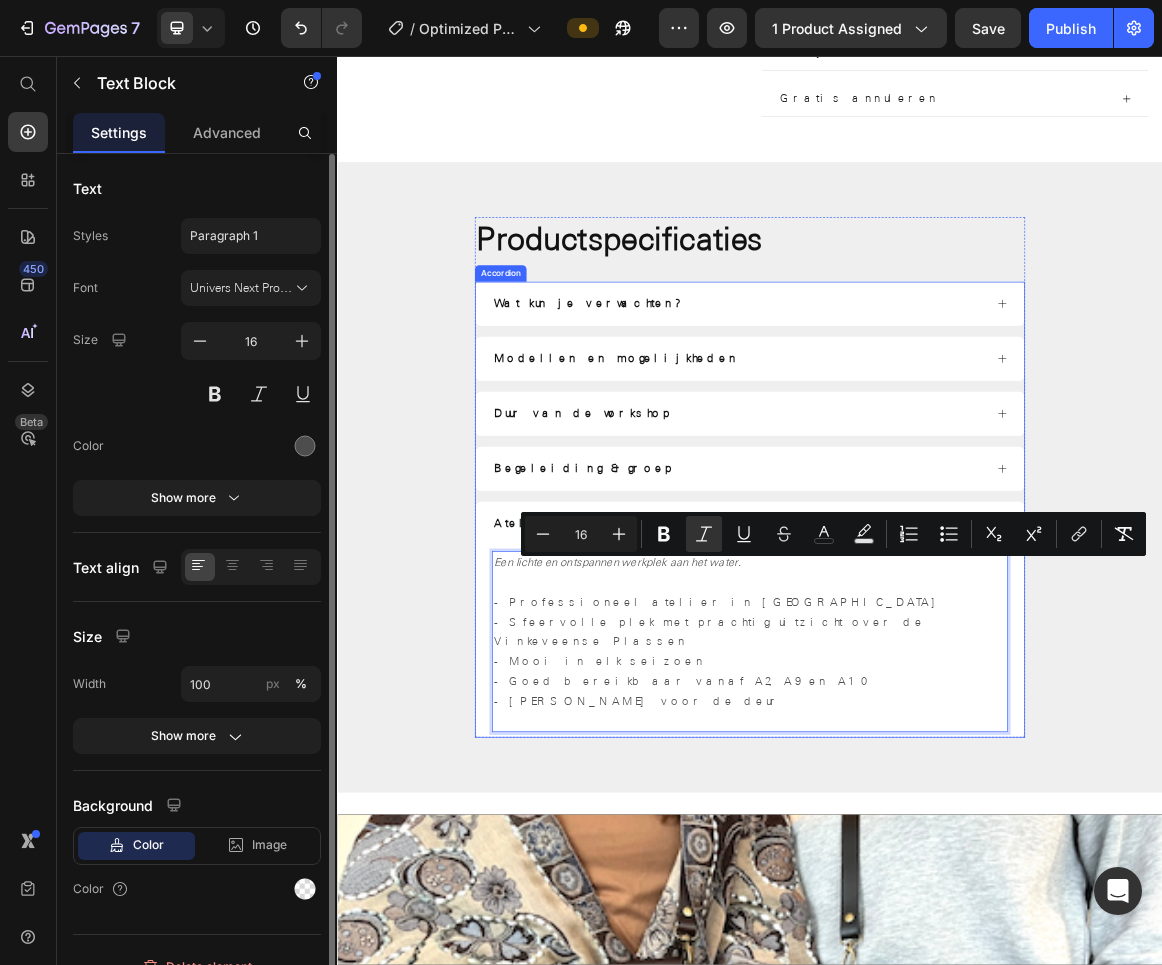 drag, startPoint x: 813, startPoint y: 964, endPoint x: 552, endPoint y: 795, distance: 310.9373 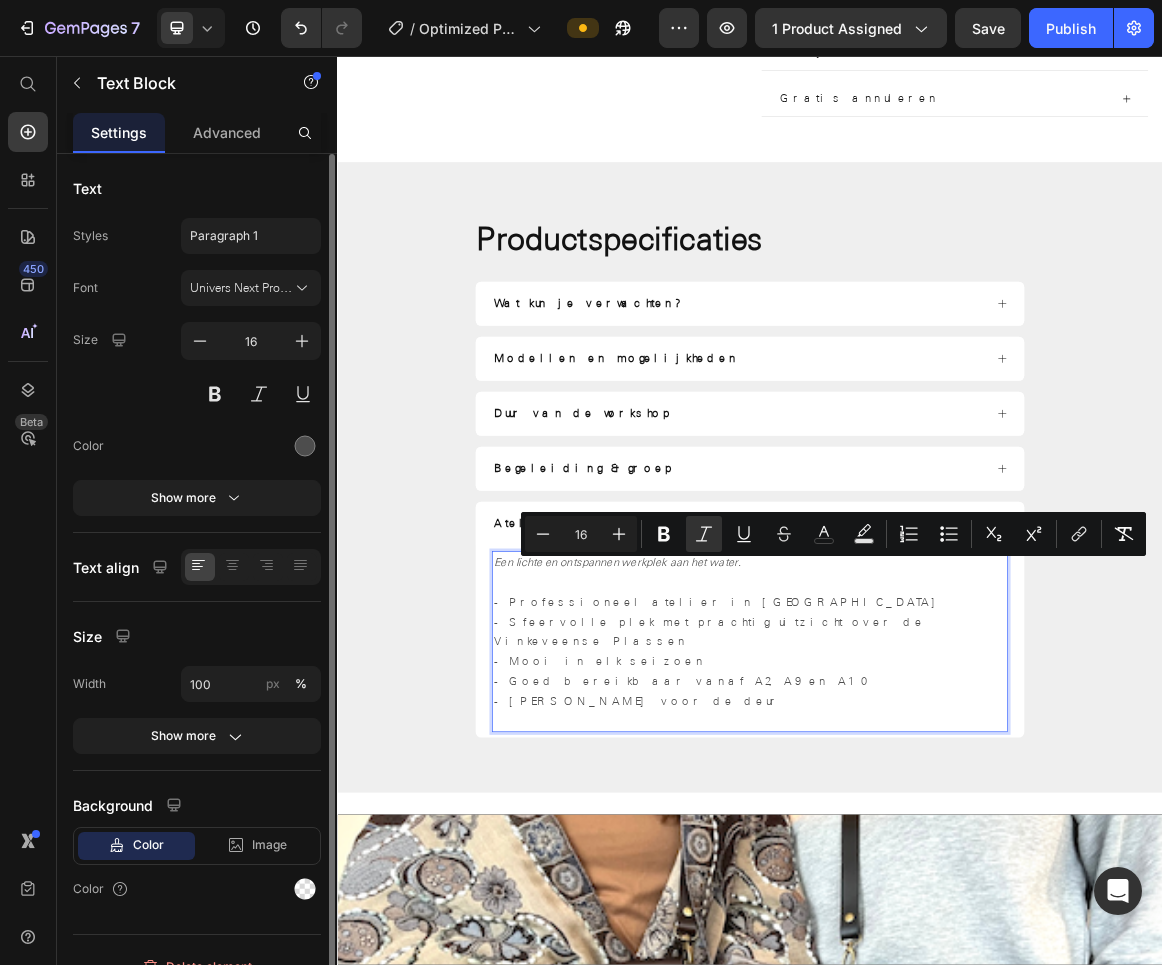 copy on "Een lichte en ontspannen werkplek aan het water. - Professioneel atelier in [GEOGRAPHIC_DATA] - Sfeervolle plek met prachtig uitzicht over de Vinkeveense Plassen - Mooi in elk seizoen - Goed bereikbaar vanaf A2, A9 en A10 - Gratis parkeren voor de deur" 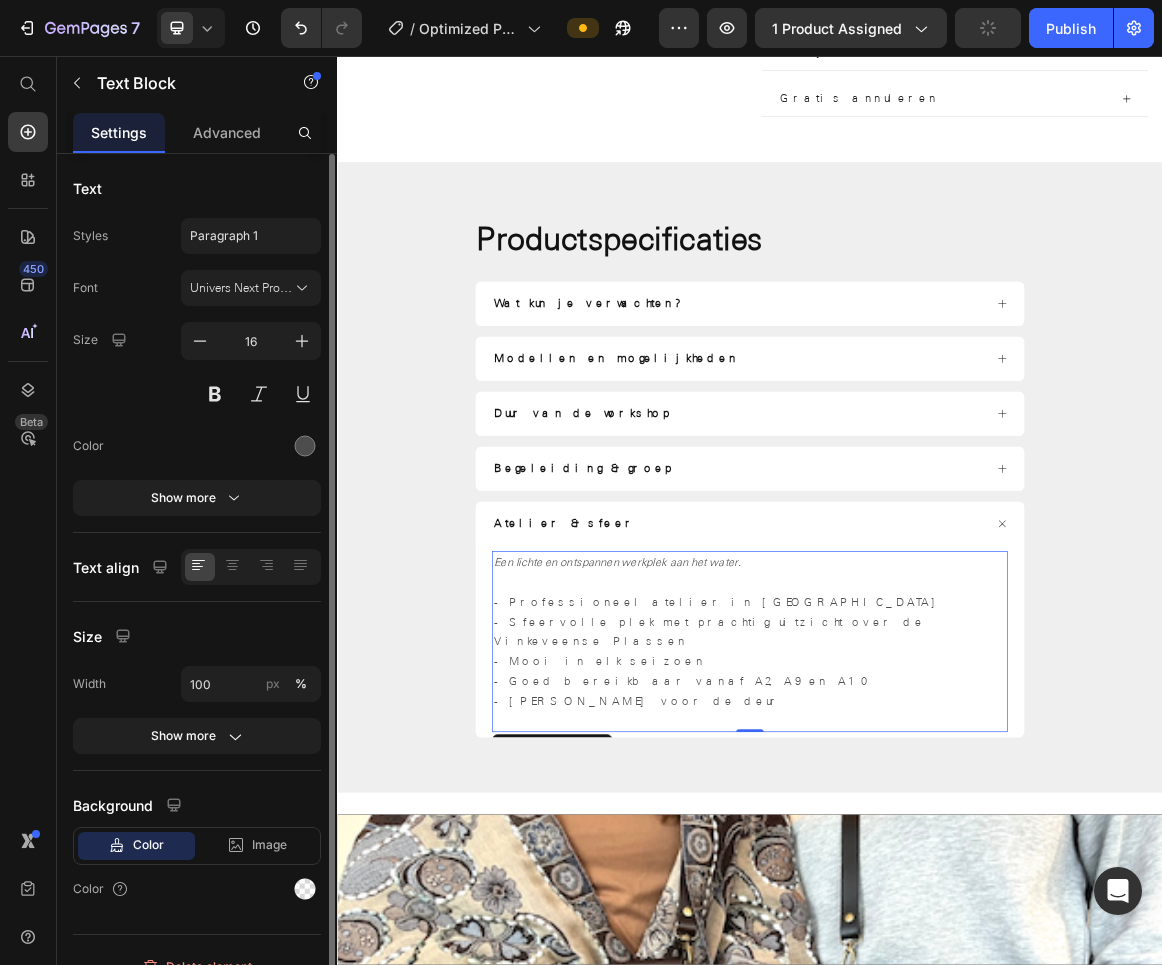 click on "- Professioneel atelier in [GEOGRAPHIC_DATA]" at bounding box center [891, 850] 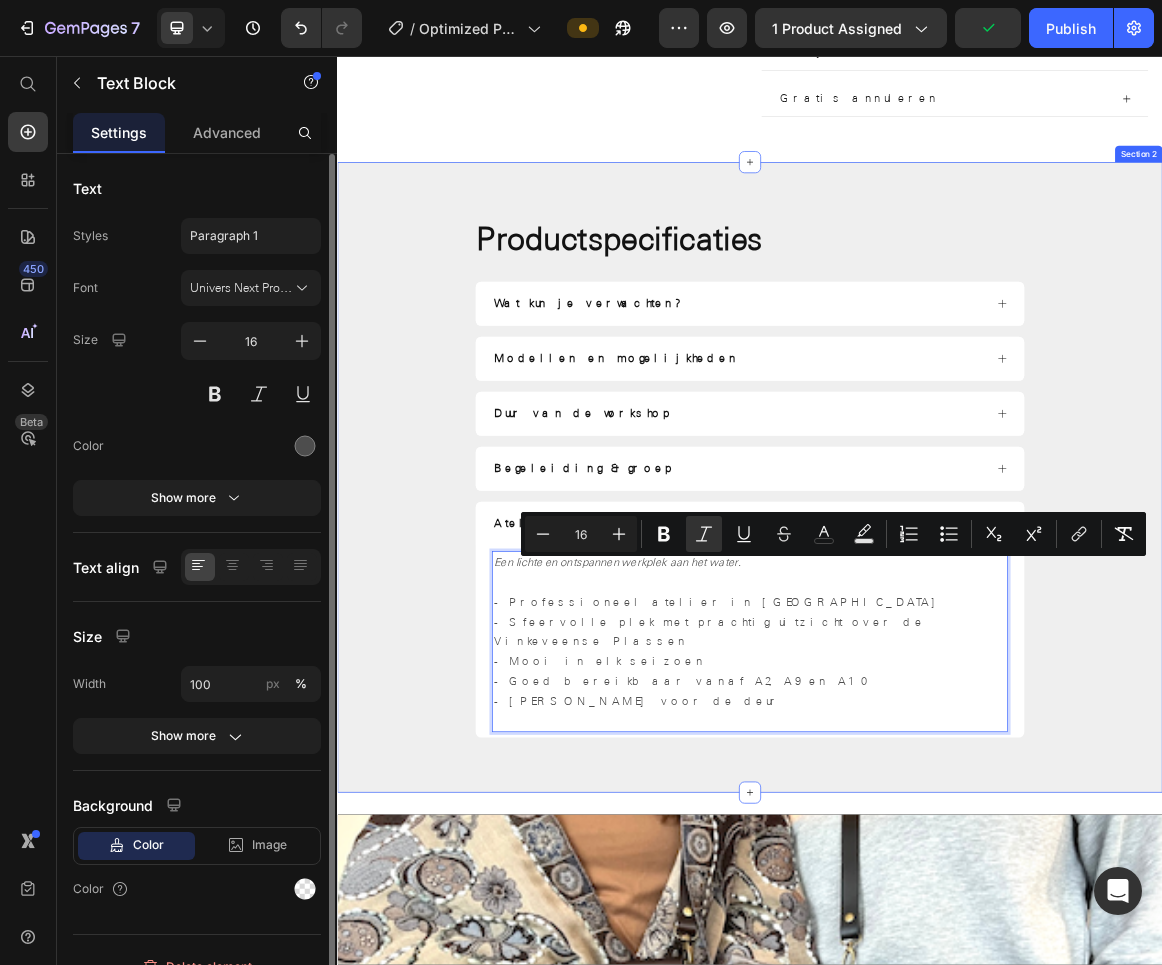click on "Productspecificaties Heading
Wat kun je verwachten?
Modellen en mogelijkheden
Duur van de workshop
Begeleiding & groep
Atelier & sfeer Een lichte en ontspannen werkplek aan het water. - Professioneel atelier in Vinkeveen - Sfeervolle plek met prachtig uitzicht over de Vinkeveense Plassen - Mooi in elk seizoen - Goed bereikbaar vanaf A2, A9 en A10 - Gratis parkeren voor de deur   Text Block   0 Accordion Row" at bounding box center (937, 669) 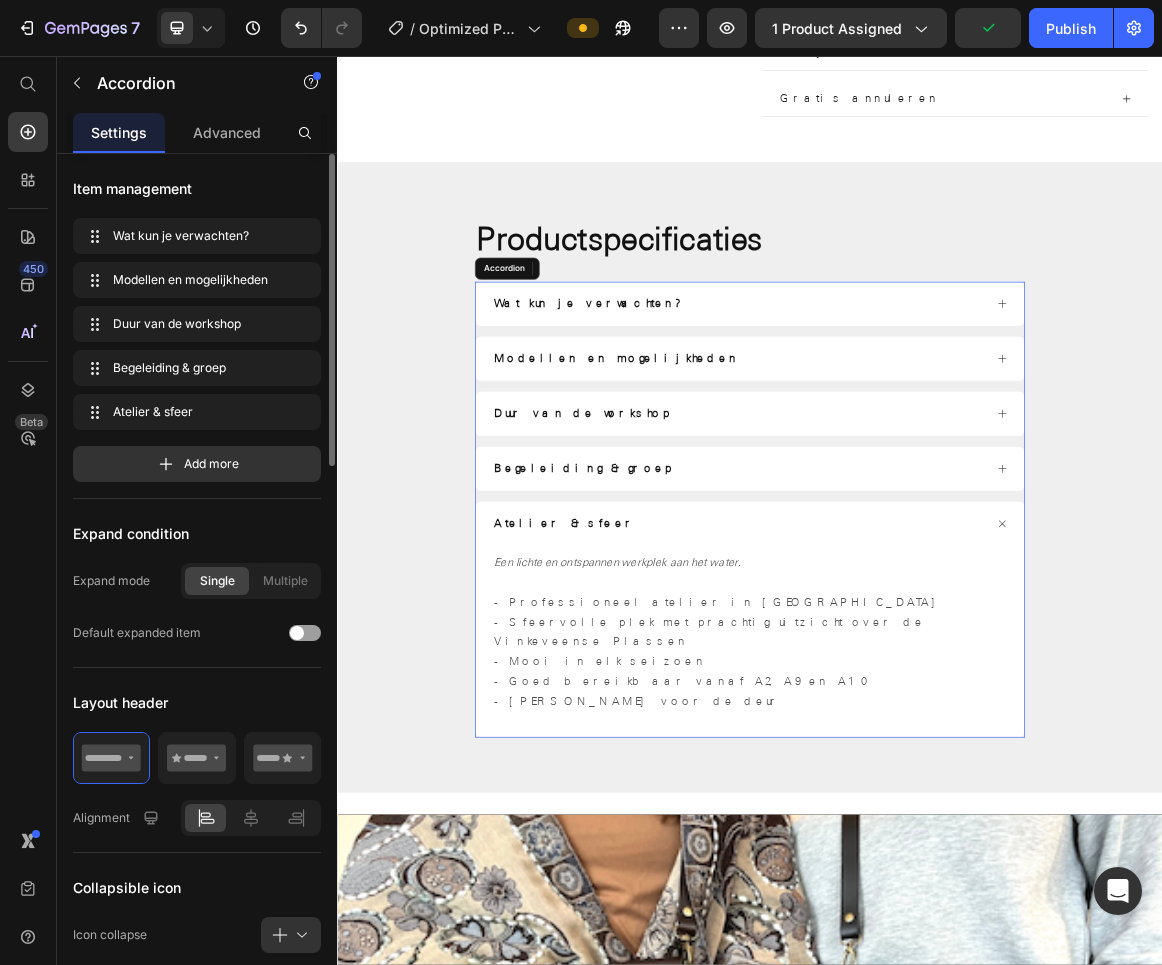 click 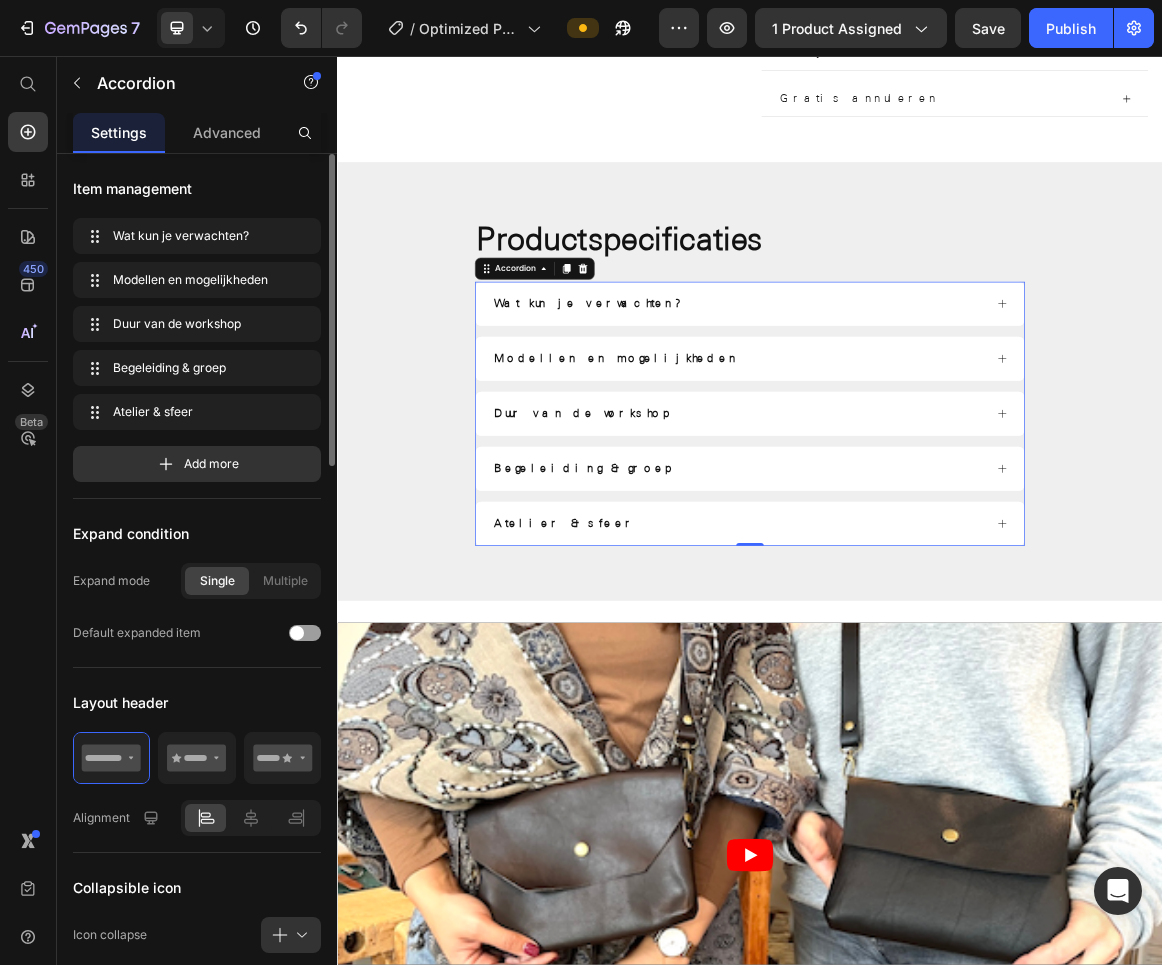 click on "Atelier & sfeer" at bounding box center (921, 737) 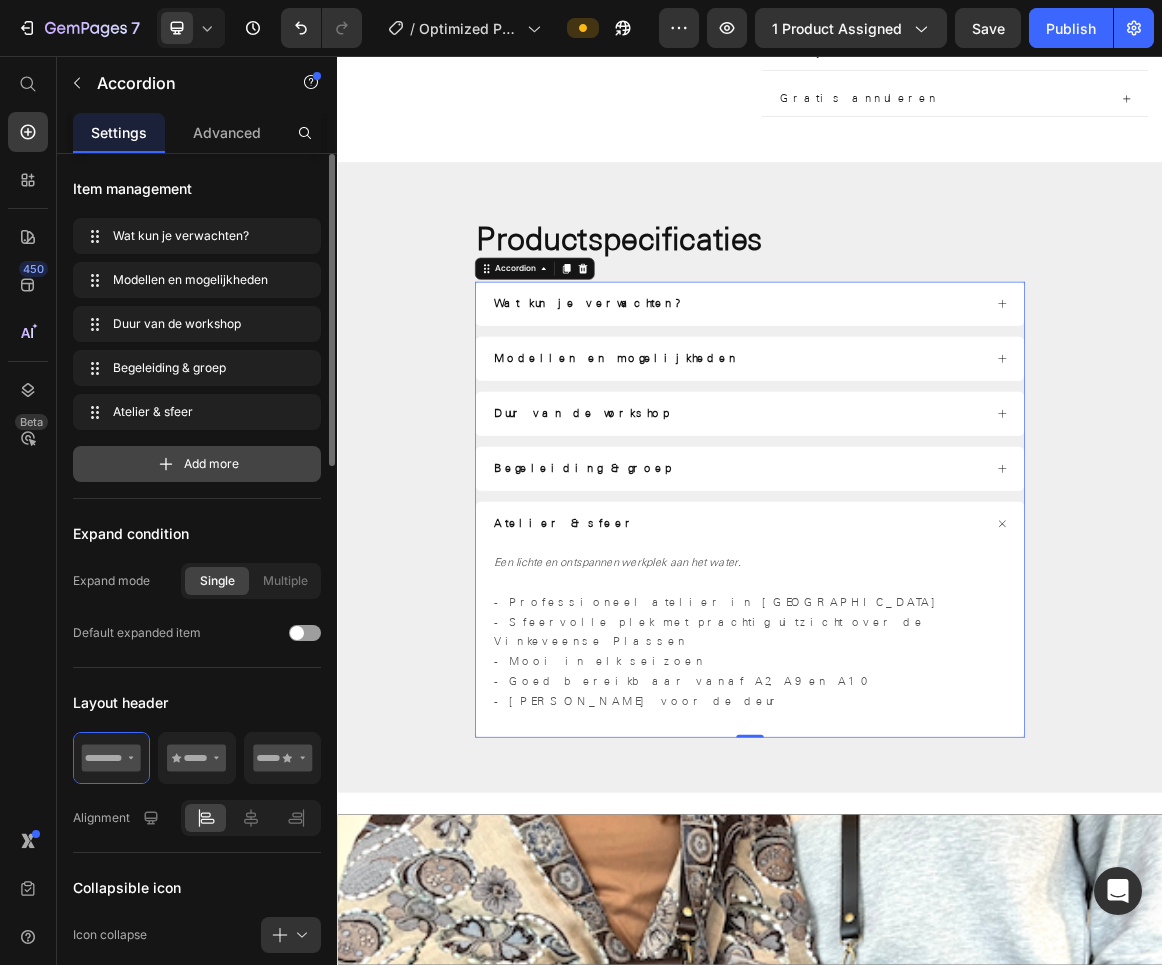 click on "Add more" at bounding box center (197, 464) 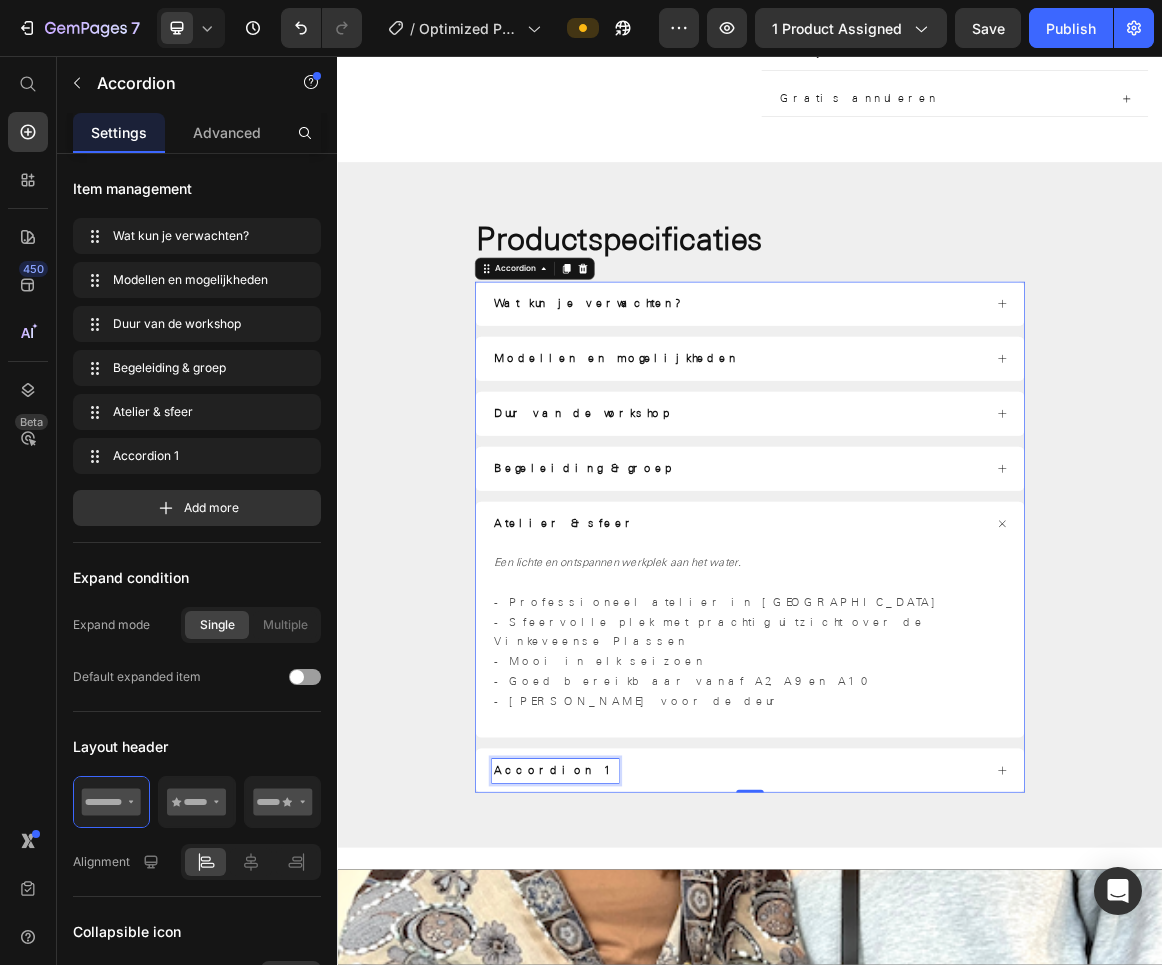 click on "Accordion 1" at bounding box center (654, 1096) 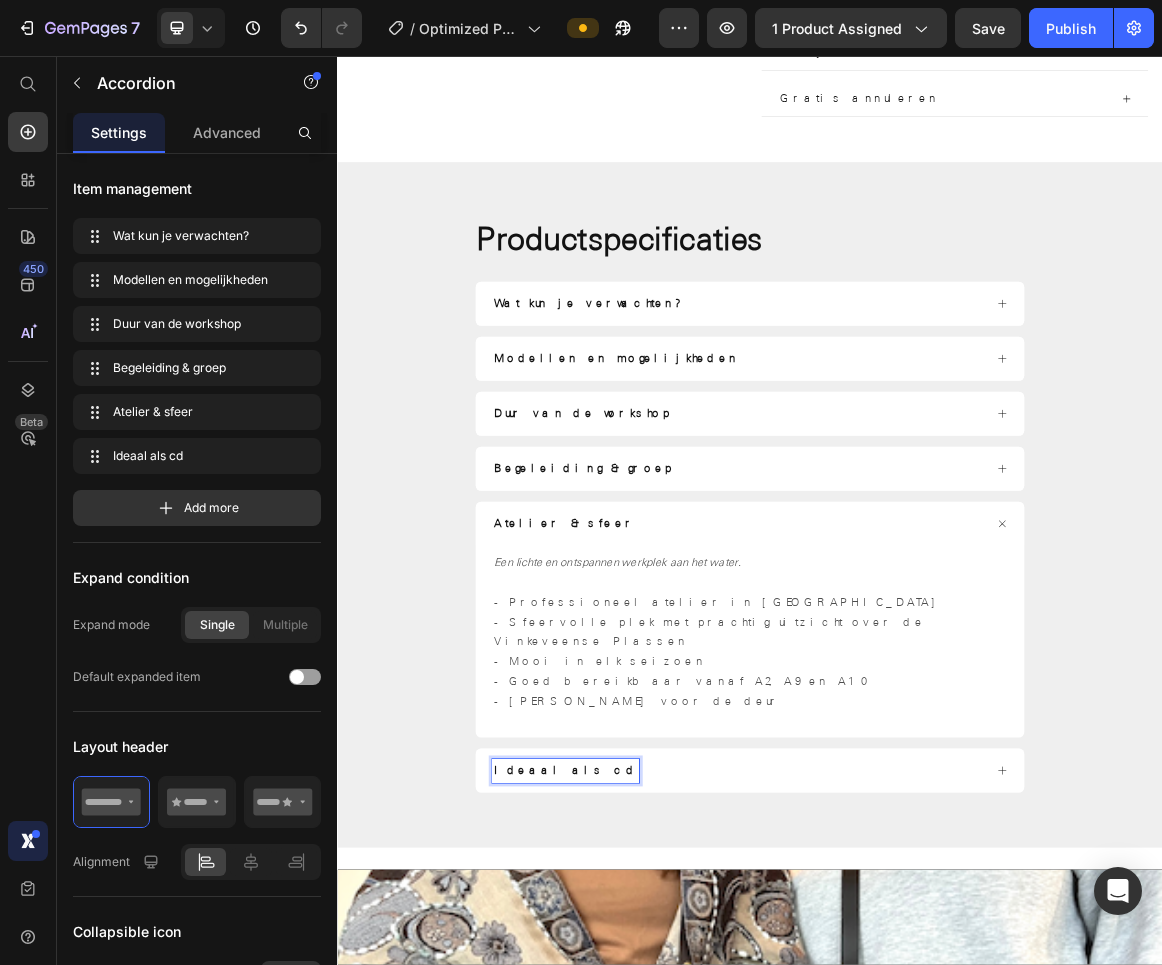 scroll, scrollTop: 131, scrollLeft: 0, axis: vertical 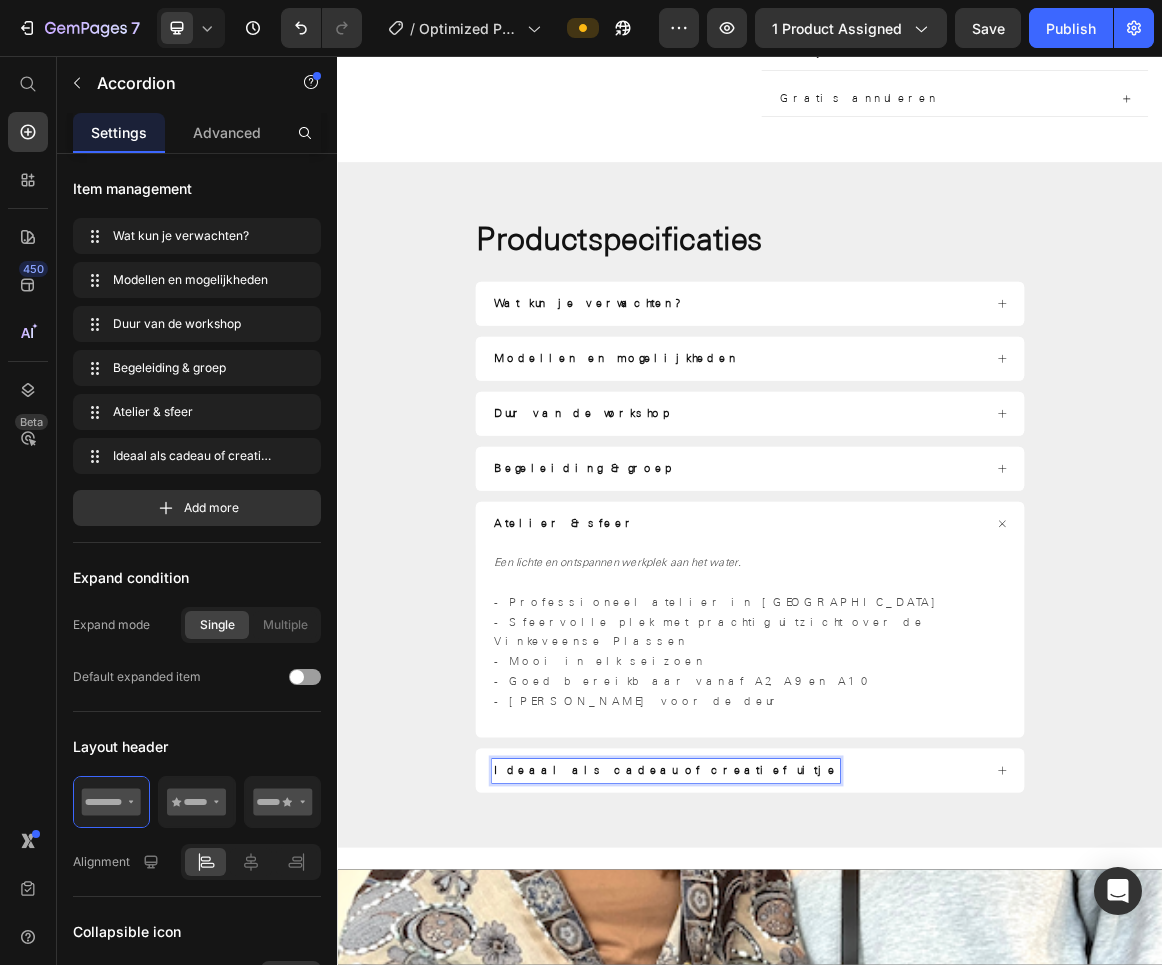 click 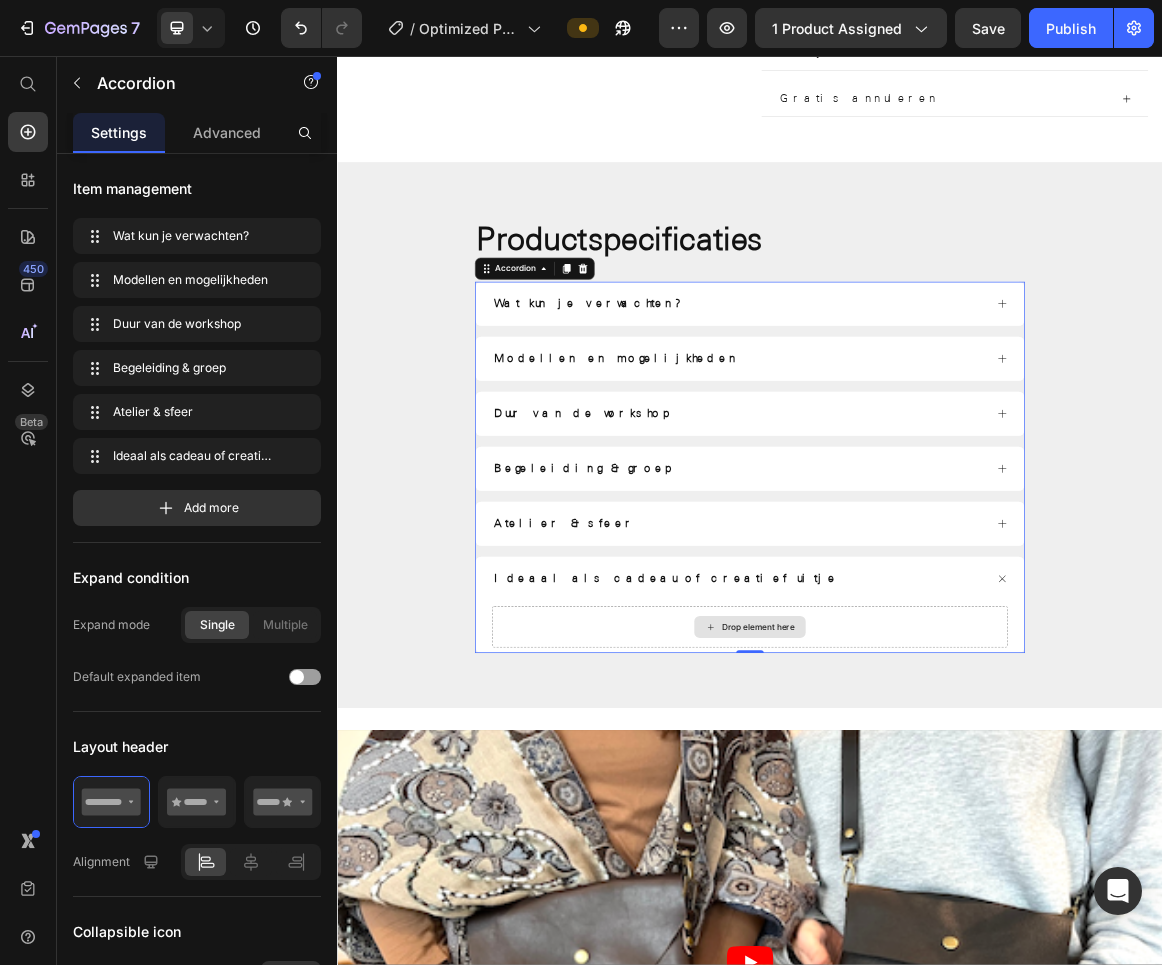 click on "Drop element here" at bounding box center (937, 887) 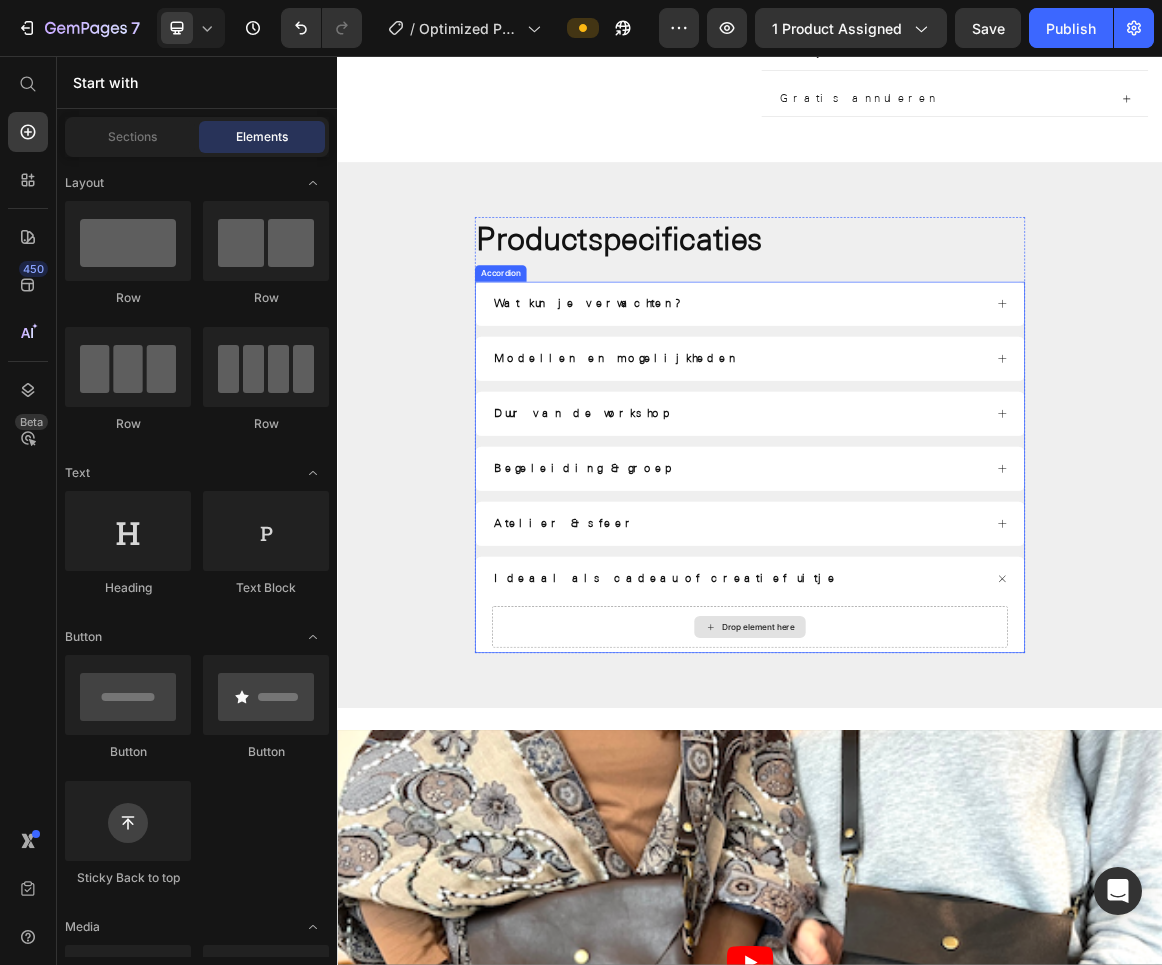 scroll, scrollTop: 0, scrollLeft: 0, axis: both 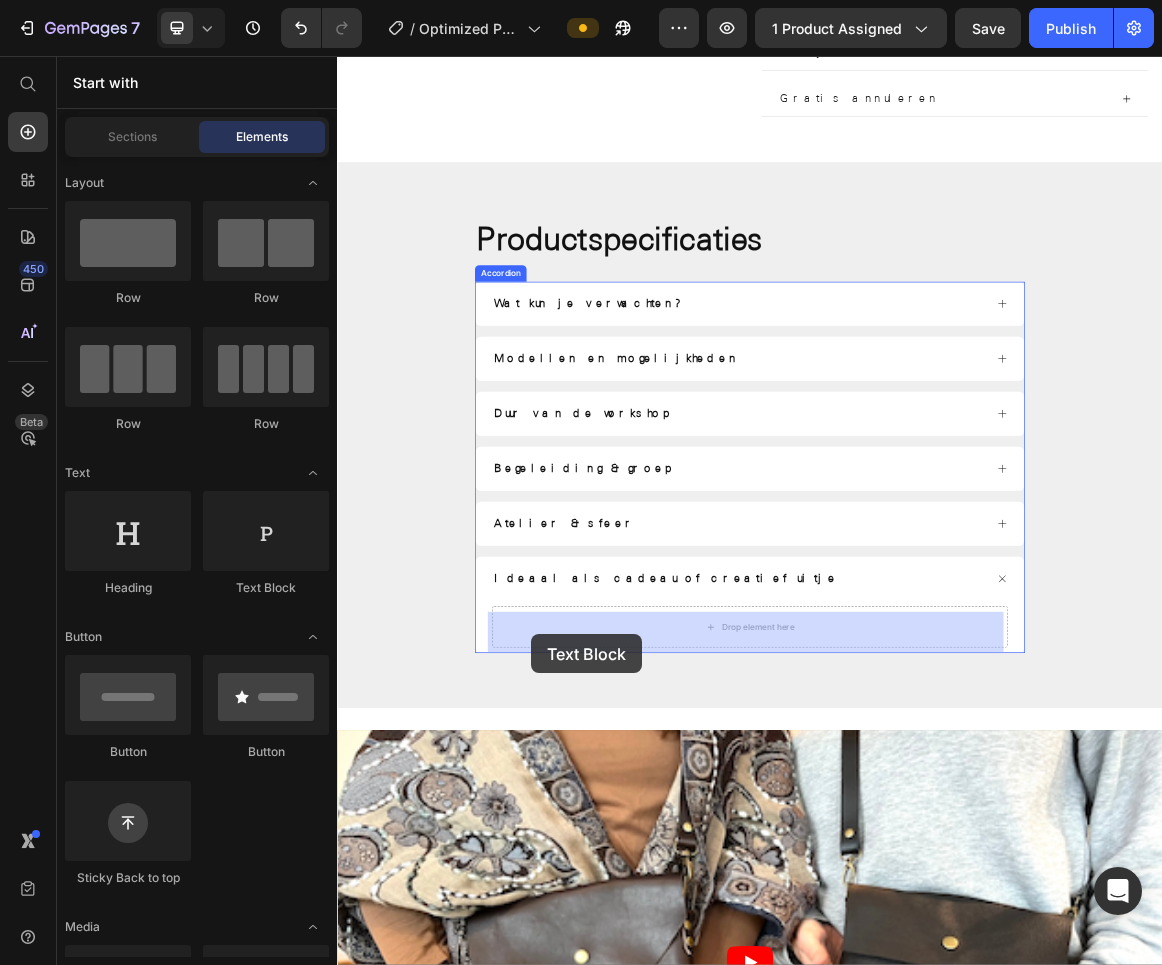 drag, startPoint x: 615, startPoint y: 604, endPoint x: 619, endPoint y: 897, distance: 293.0273 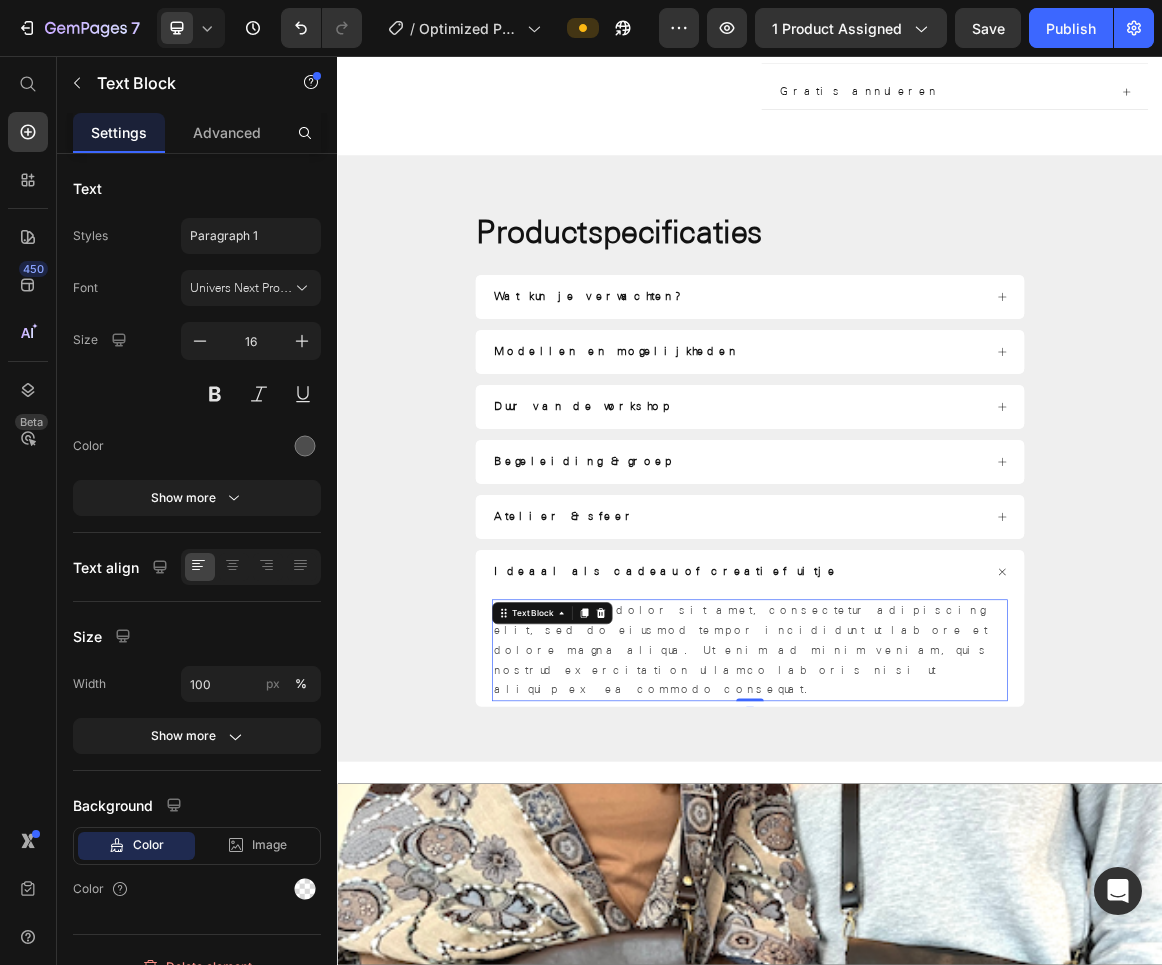 click on "Lorem ipsum dolor sit amet, consectetur adipiscing elit, sed do eiusmod tempor incididunt ut labore et dolore magna aliqua. Ut enim ad minim veniam, quis nostrud exercitation ullamco laboris nisi ut aliquip ex ea commodo consequat." at bounding box center (937, 921) 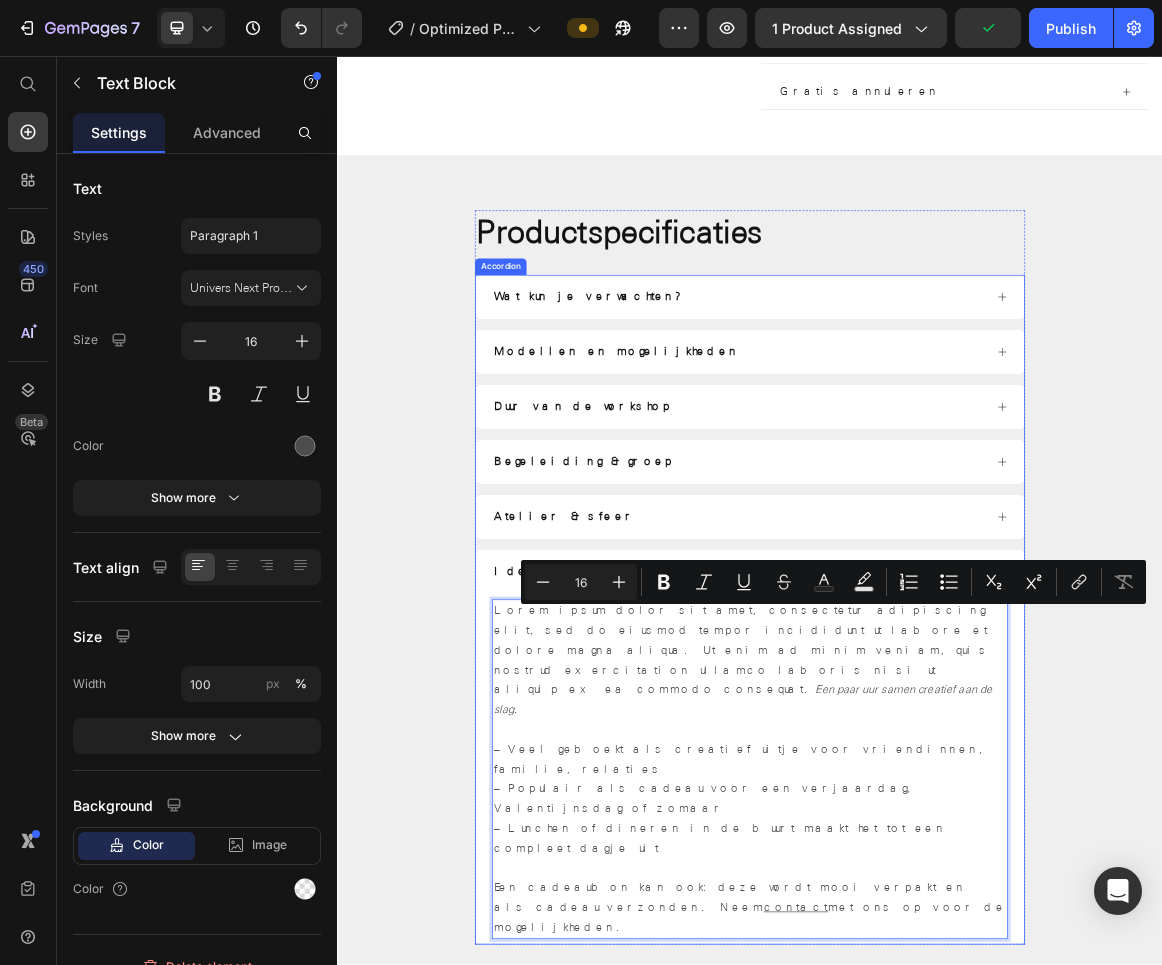drag, startPoint x: 763, startPoint y: 924, endPoint x: 539, endPoint y: 873, distance: 229.73245 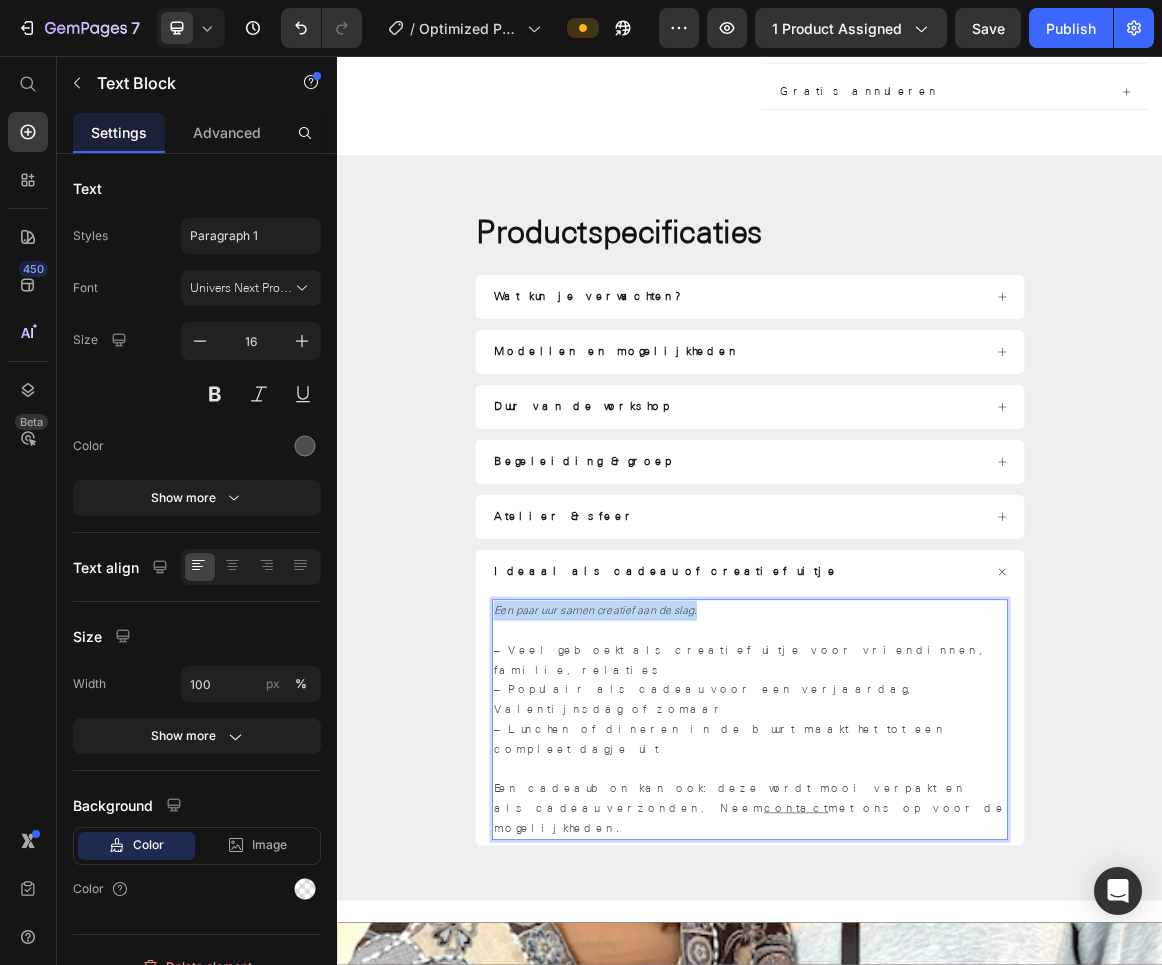 drag, startPoint x: 877, startPoint y: 873, endPoint x: 554, endPoint y: 873, distance: 323 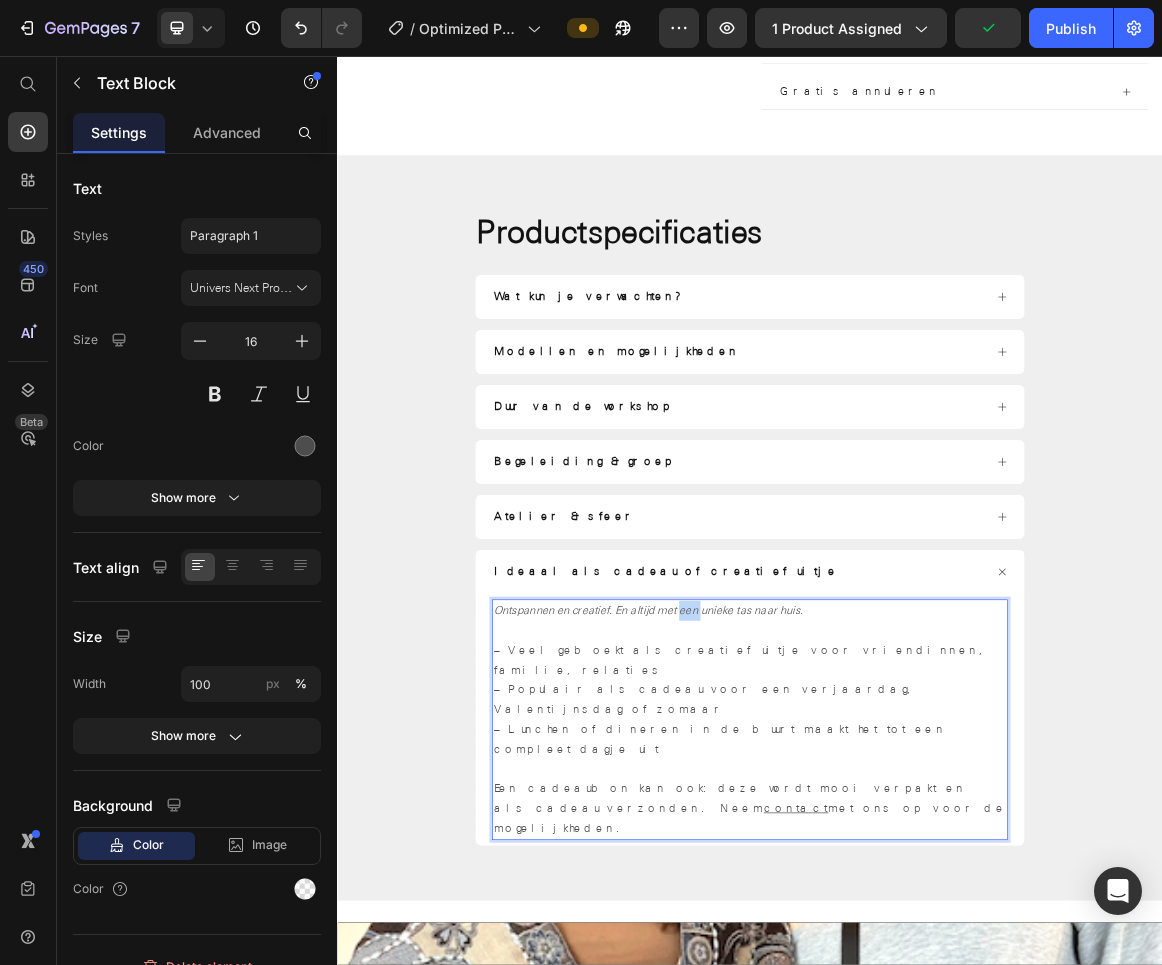 drag, startPoint x: 861, startPoint y: 866, endPoint x: 829, endPoint y: 868, distance: 32.06244 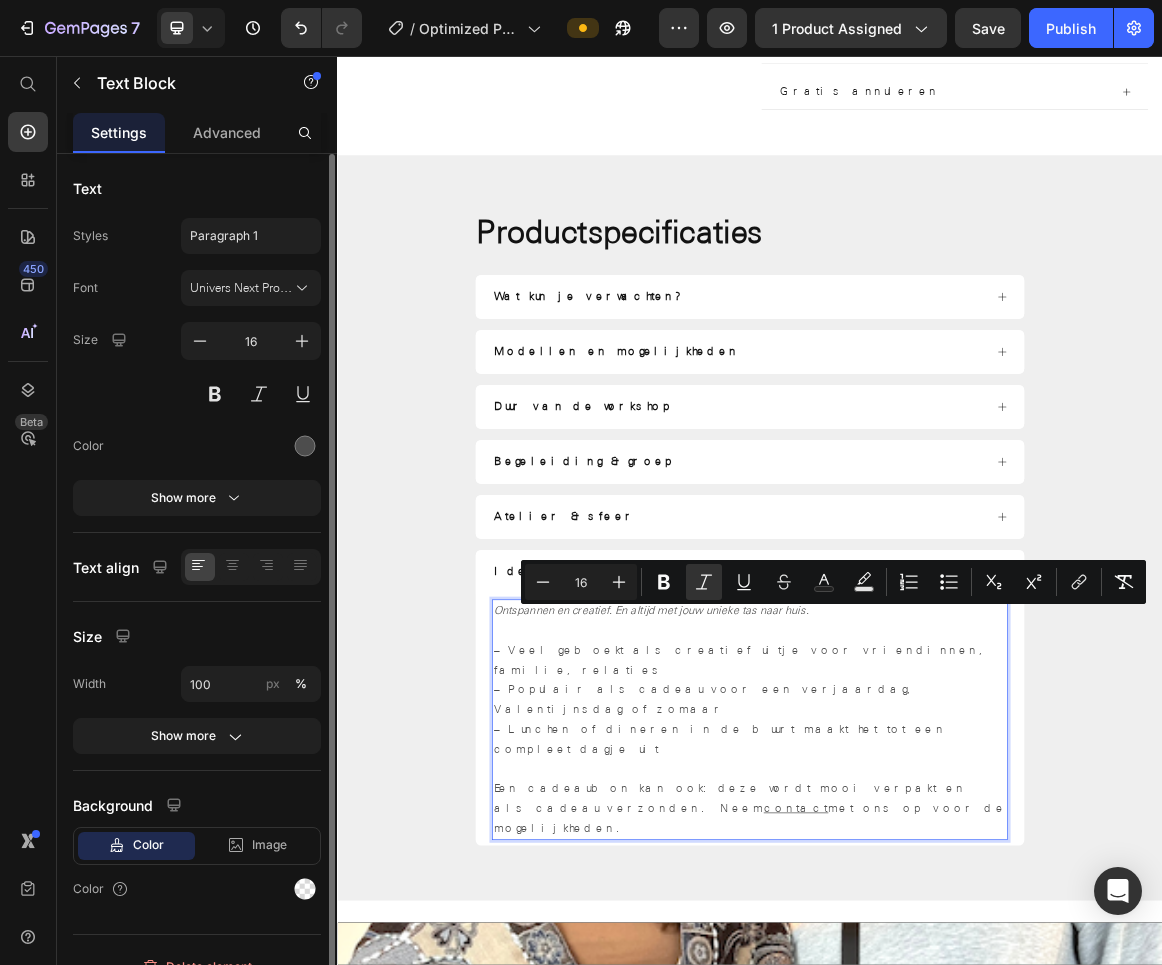 copy on "Ontspannen en creatief. En altijd met jouw unieke tas naar huis.  – Veel geboekt als creatief uitje voor vriendinnen, familie, relaties – Populair als cadeau voor een verjaardag, Valentijnsdag of zomaar – Lunchen of dineren in de buurt maakt het tot een compleet dagje uit Een cadeaubon kan ook: deze wordt mooi verpakt en als cadeau verzonden. Neem  contact  met ons op voor de mogelijkheden." 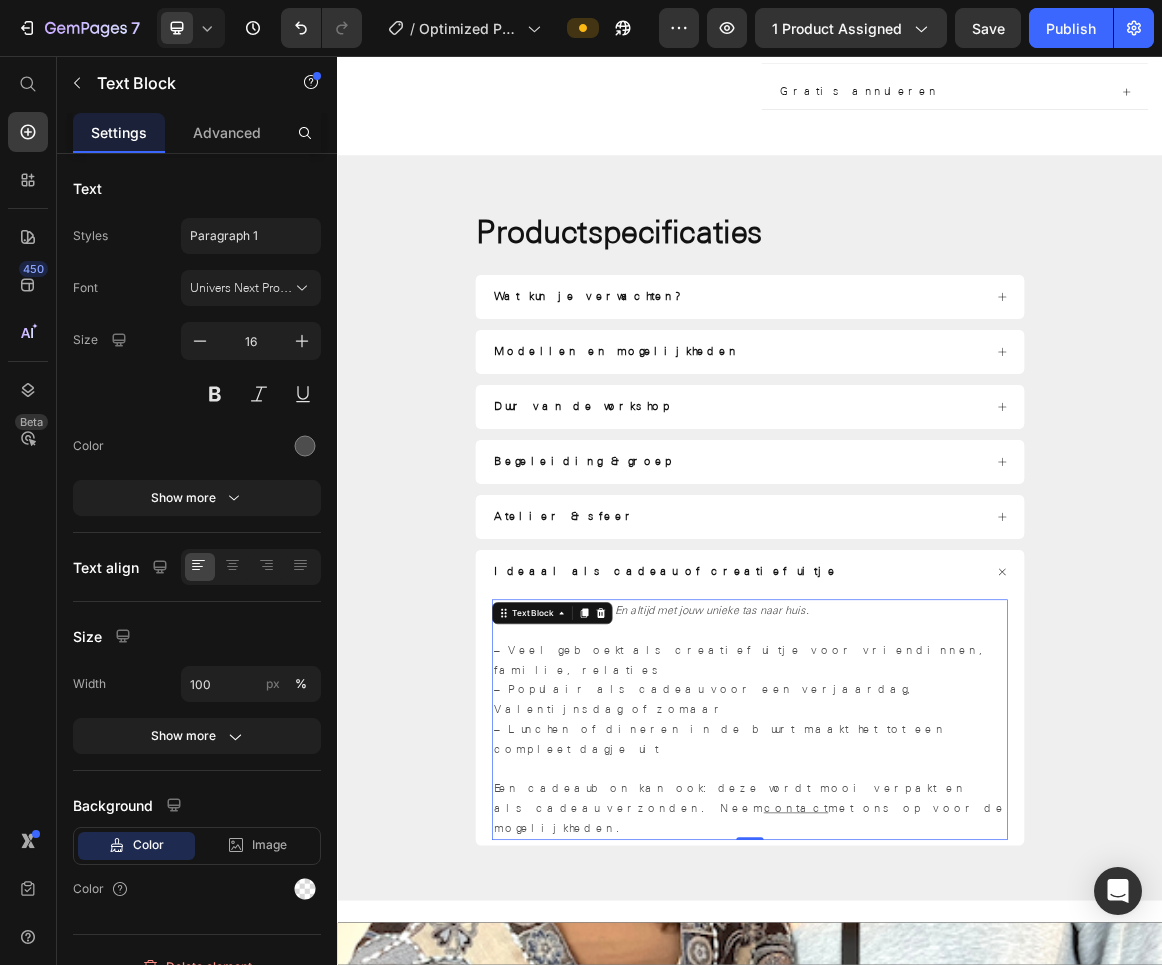 drag, startPoint x: 692, startPoint y: 948, endPoint x: 600, endPoint y: 999, distance: 105.1903 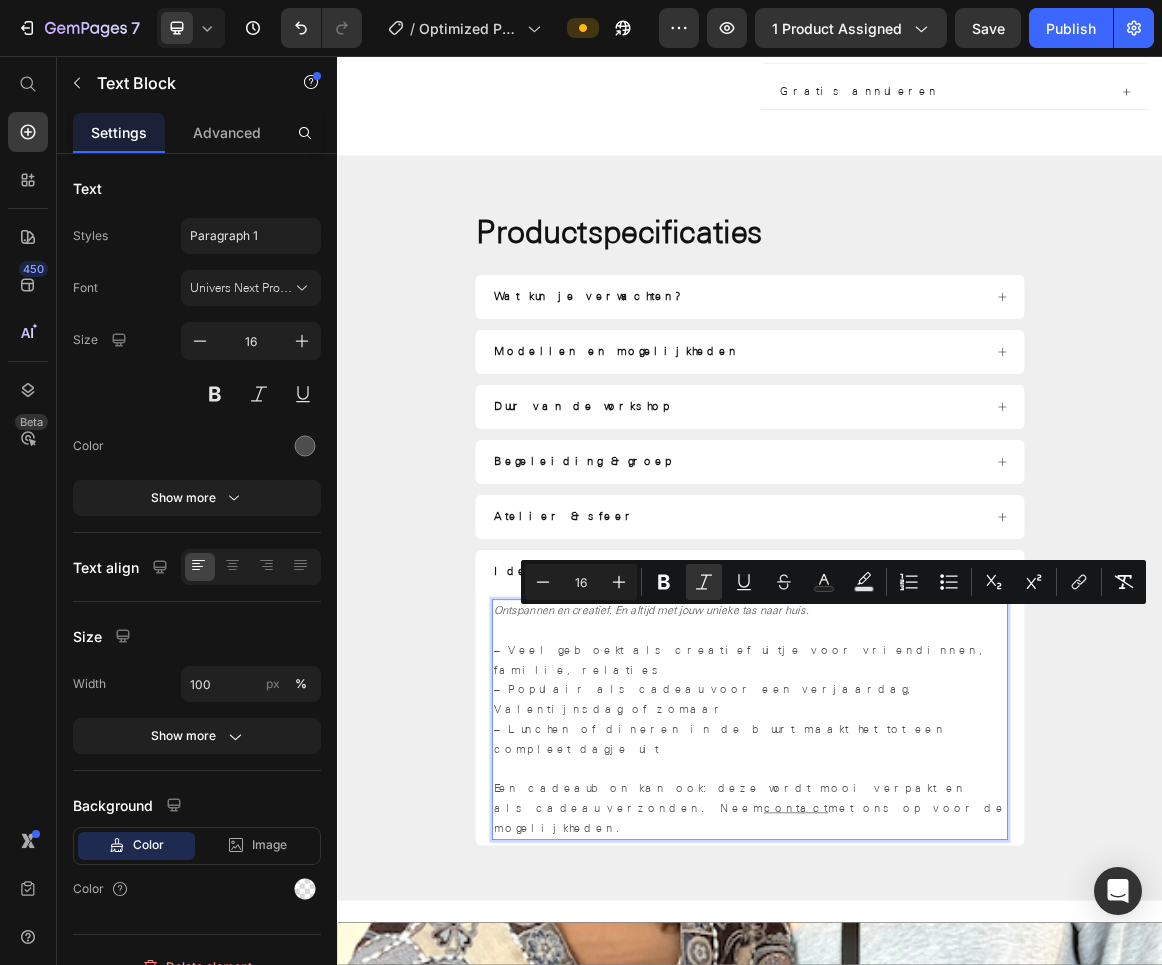 click on "– Veel geboekt als creatief uitje voor vriendinnen, familie, relaties – [PERSON_NAME] als cadeau voor een verjaardag, Valentijnsdag of zomaar – Lunchen of dineren in de buurt maakt het tot een compleet dagje uit" at bounding box center [937, 979] 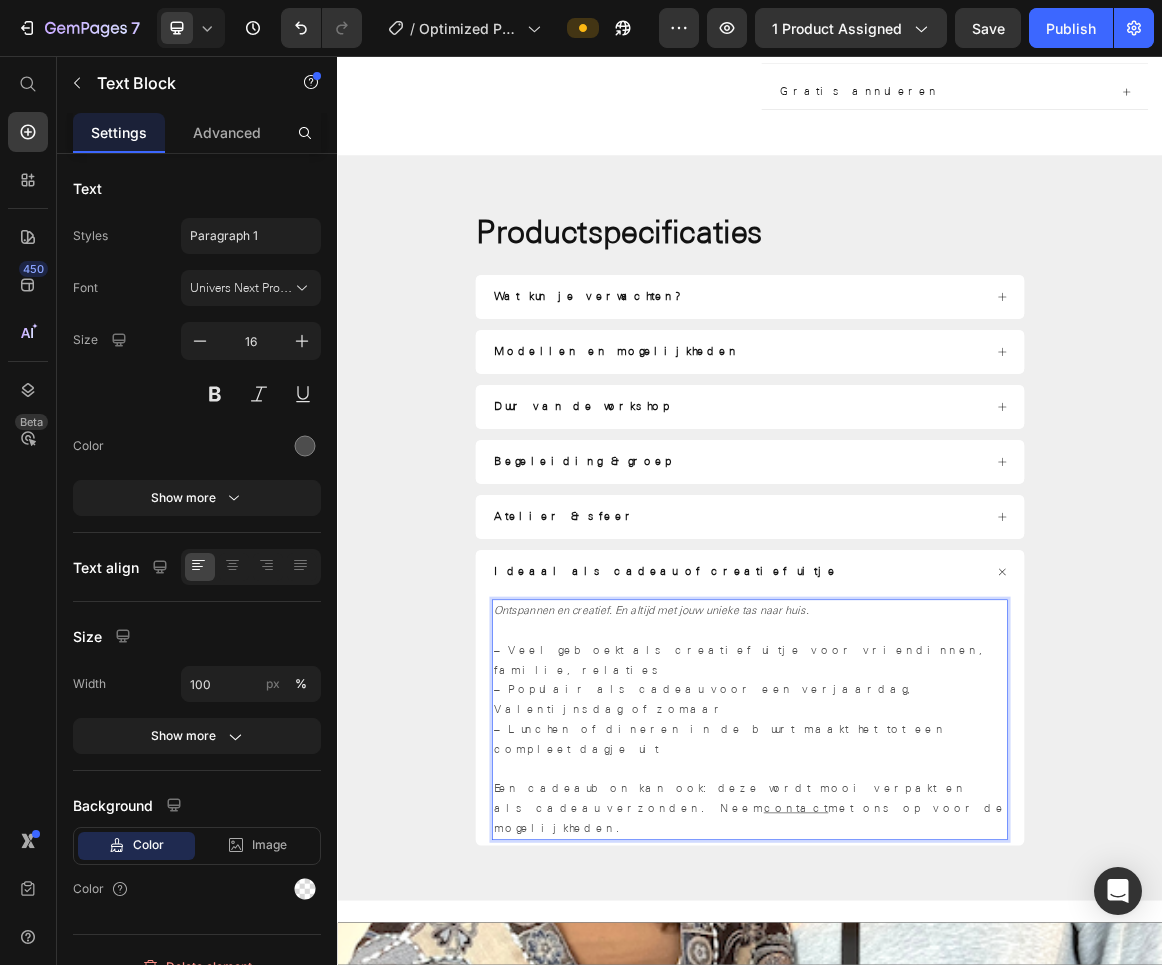click on "Een cadeaubon kan ook: deze wordt mooi verpakt en als cadeau verzonden. Neem  contact  met ons op voor de mogelijkheden." at bounding box center [937, 1151] 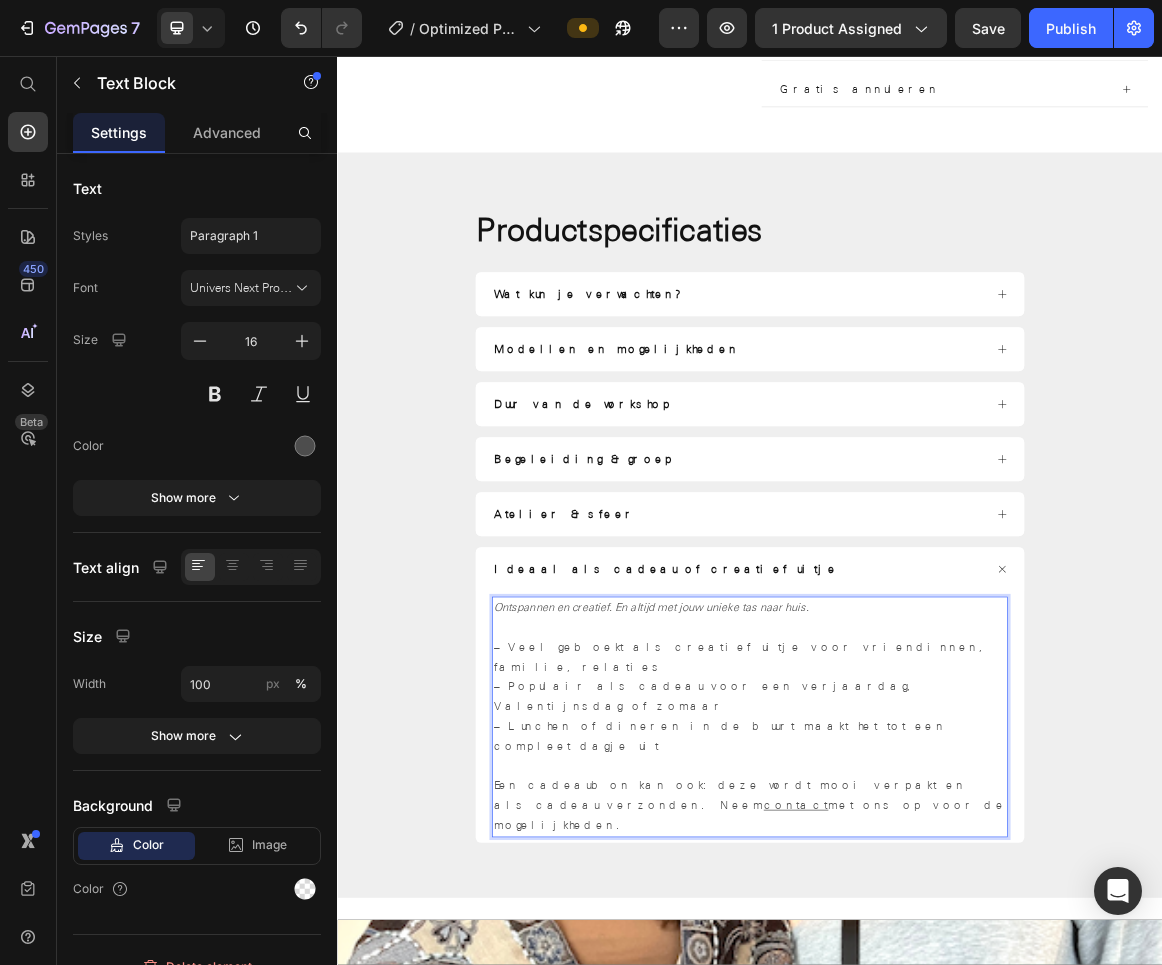 click on "Ontspannen en creatief. En altijd met jouw unieke tas naar huis." at bounding box center (793, 858) 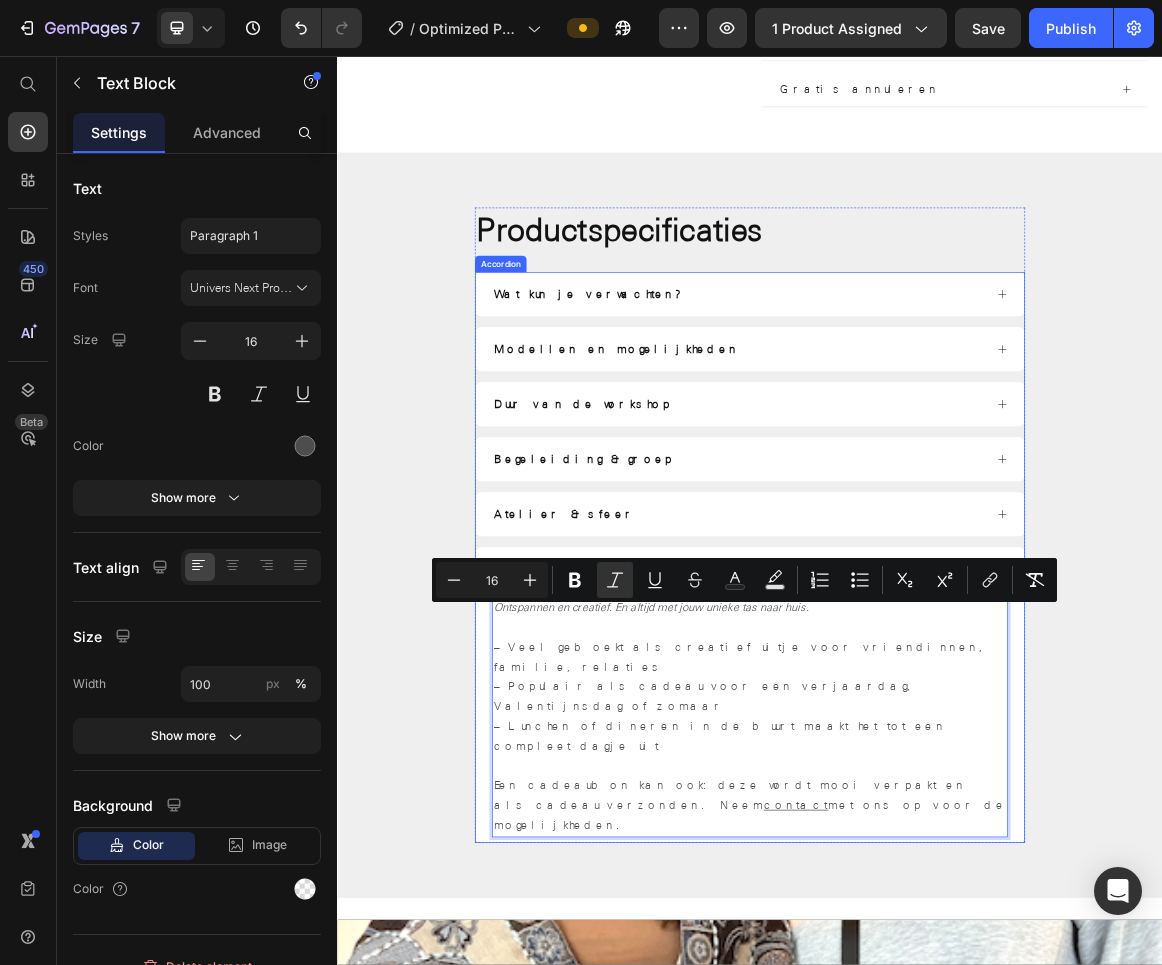 drag, startPoint x: 1022, startPoint y: 866, endPoint x: 533, endPoint y: 853, distance: 489.17276 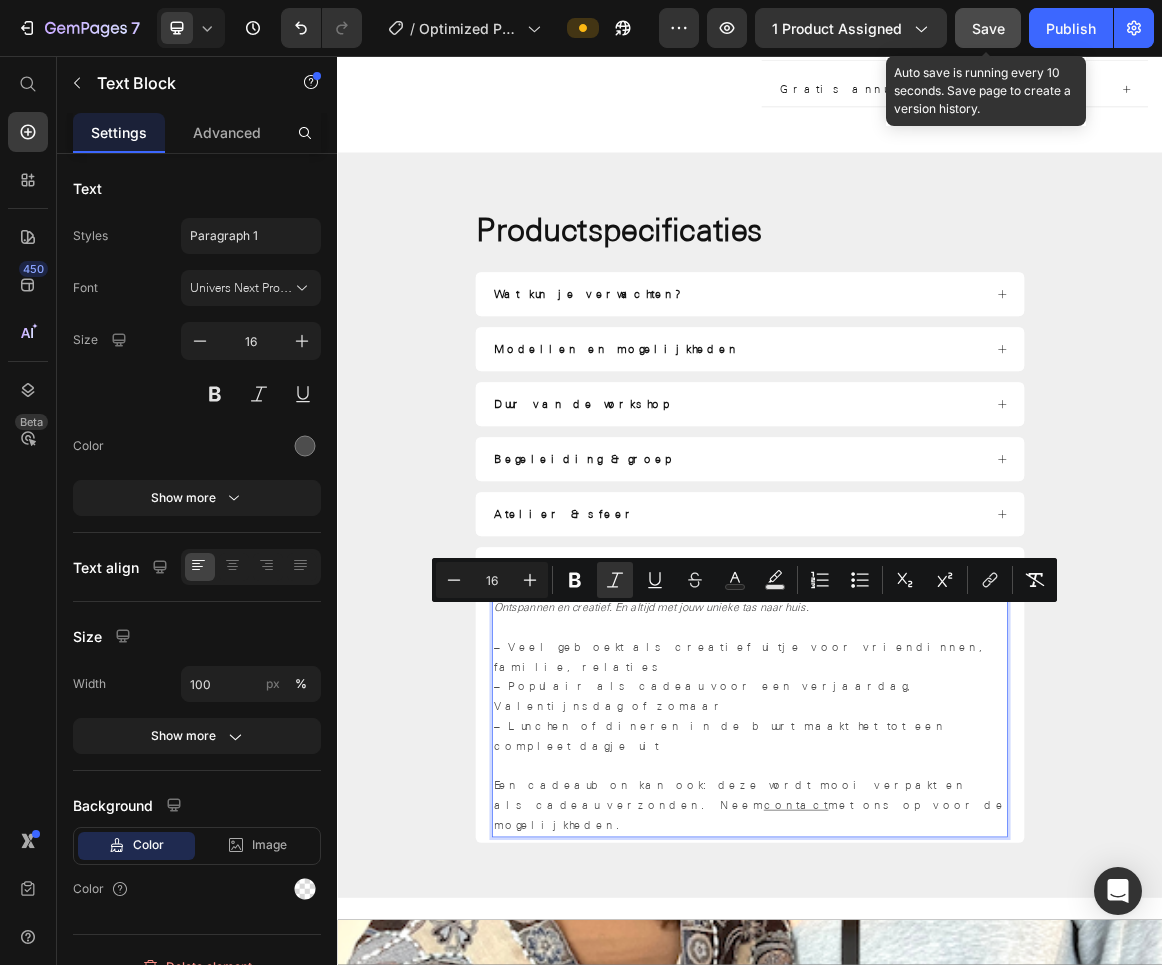 click on "Save" at bounding box center (988, 28) 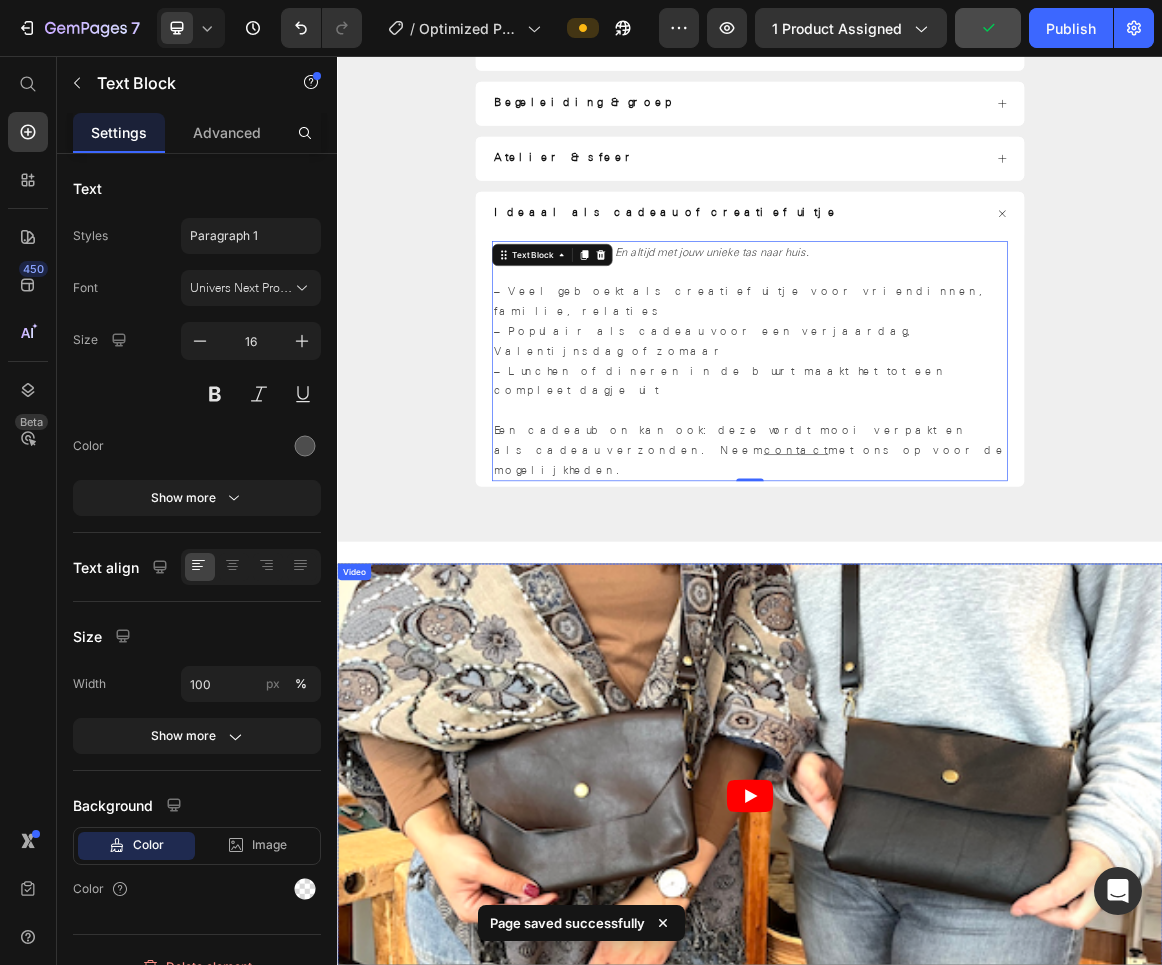 scroll, scrollTop: 2110, scrollLeft: 0, axis: vertical 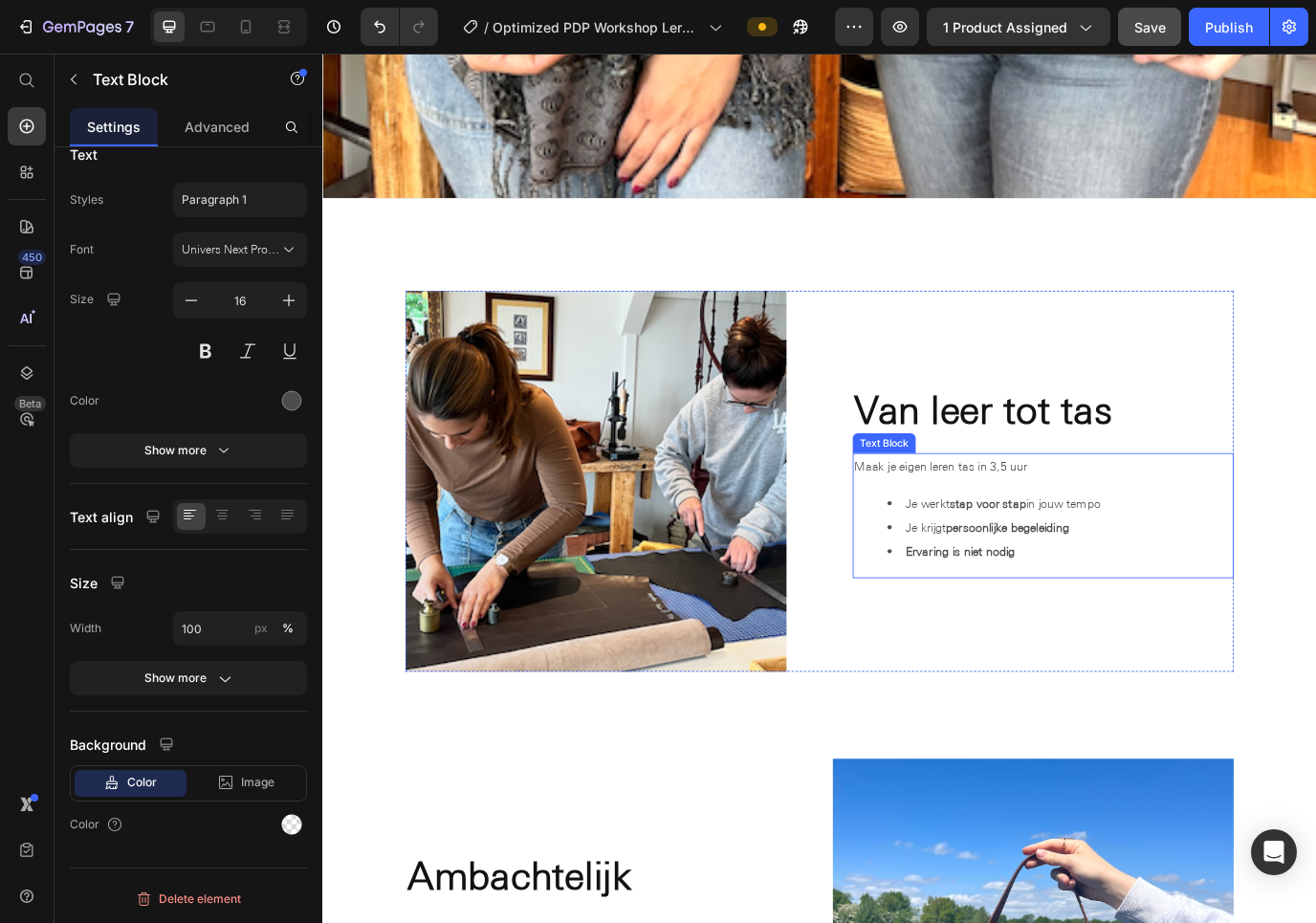 click on "Maak je eigen leren tas in 3,5 uur" at bounding box center [1154, 530] 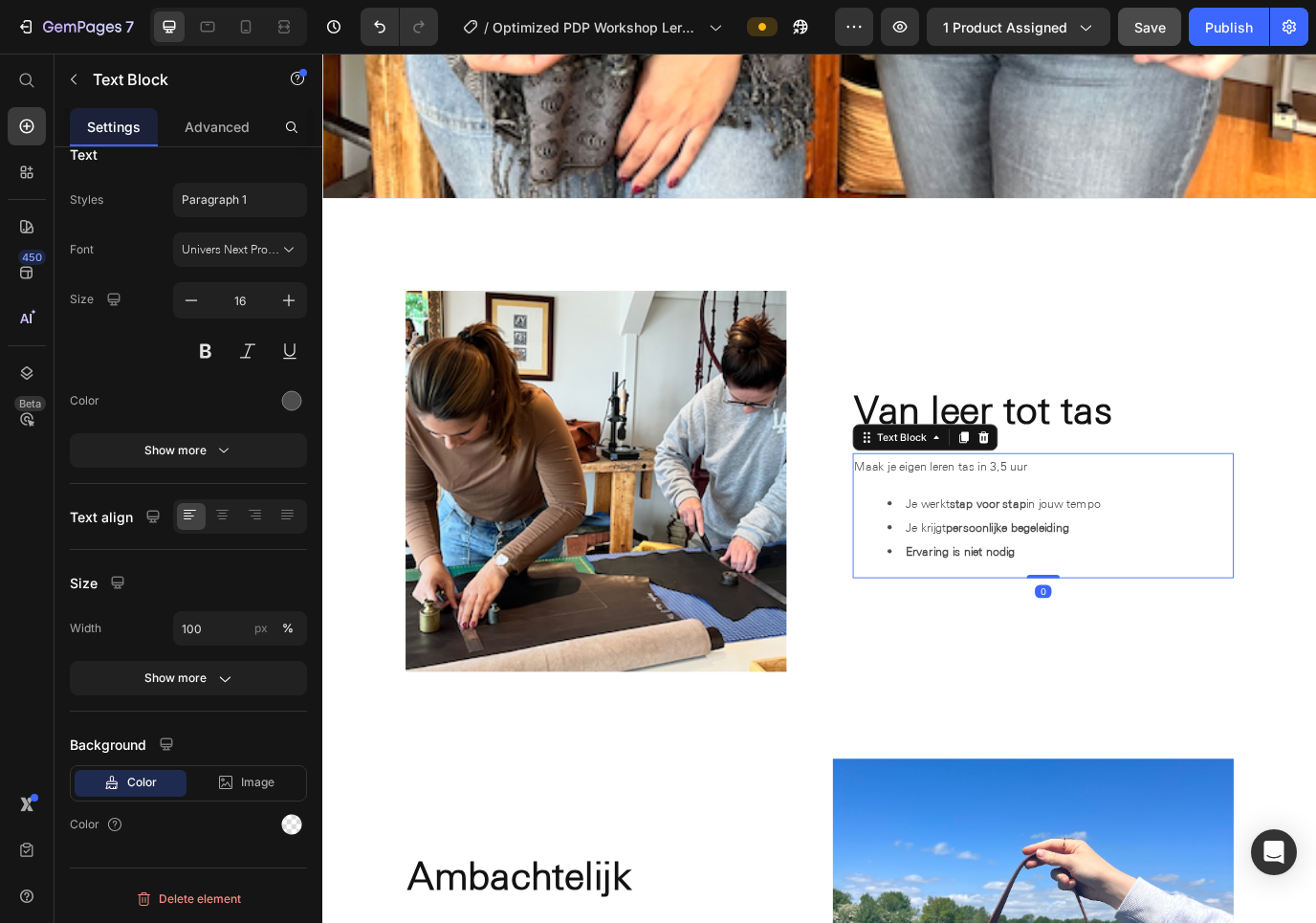click on "Maak je eigen leren tas in 3,5 uur" at bounding box center [1036, 530] 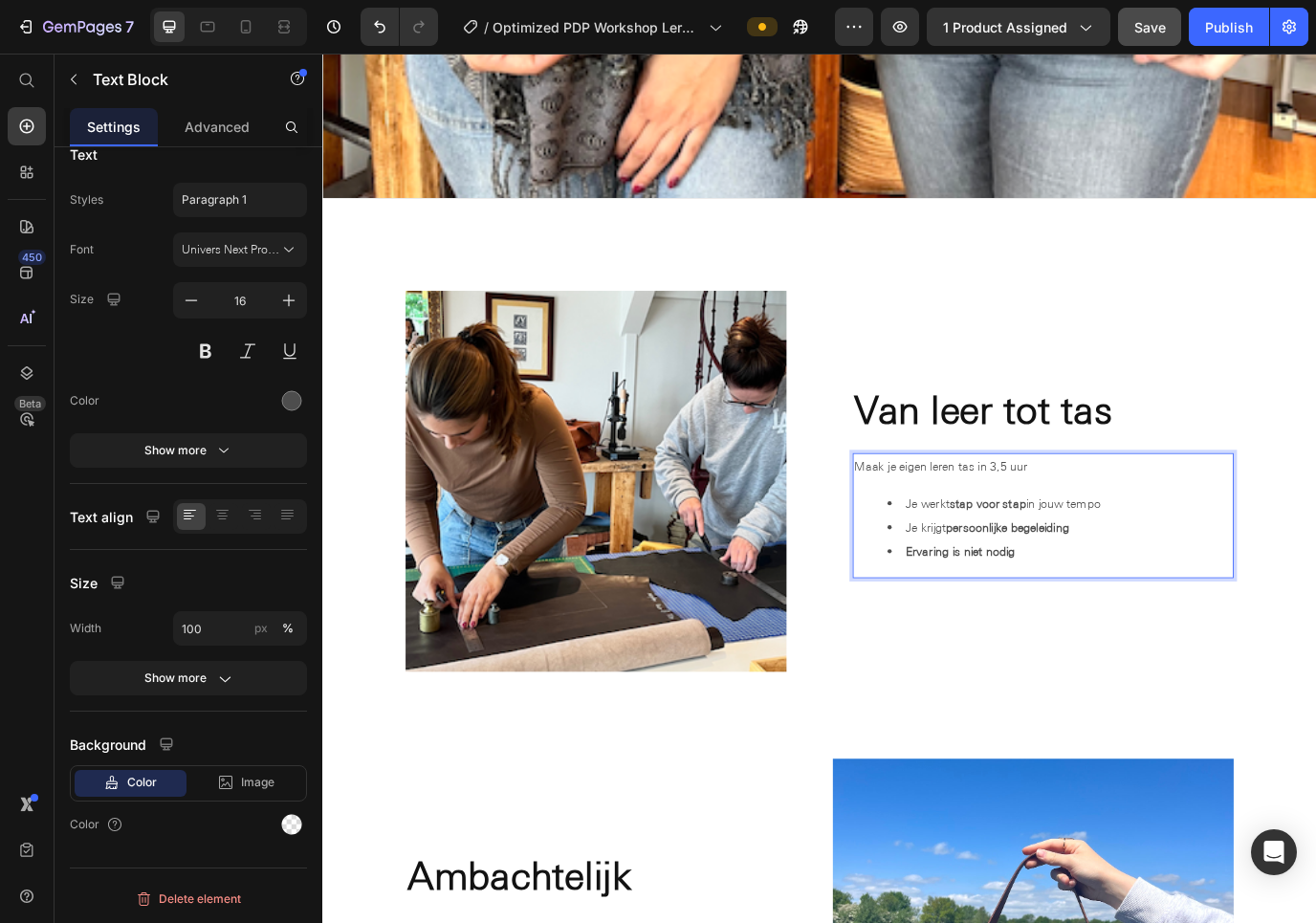 click on "Maak je eigen leren tas in 3,5 uur" at bounding box center [1154, 530] 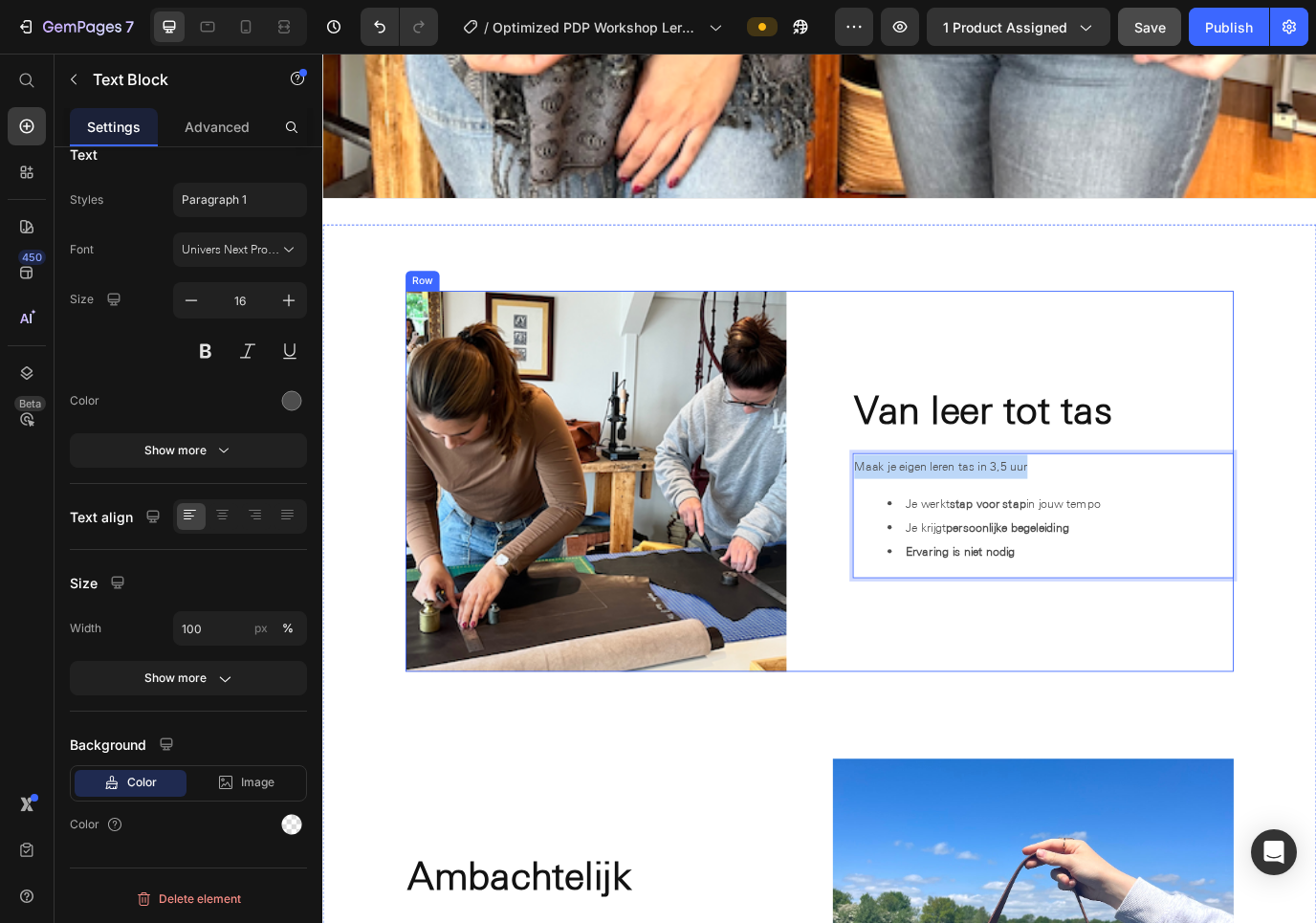 drag, startPoint x: 1154, startPoint y: 518, endPoint x: 923, endPoint y: 519, distance: 231.00216 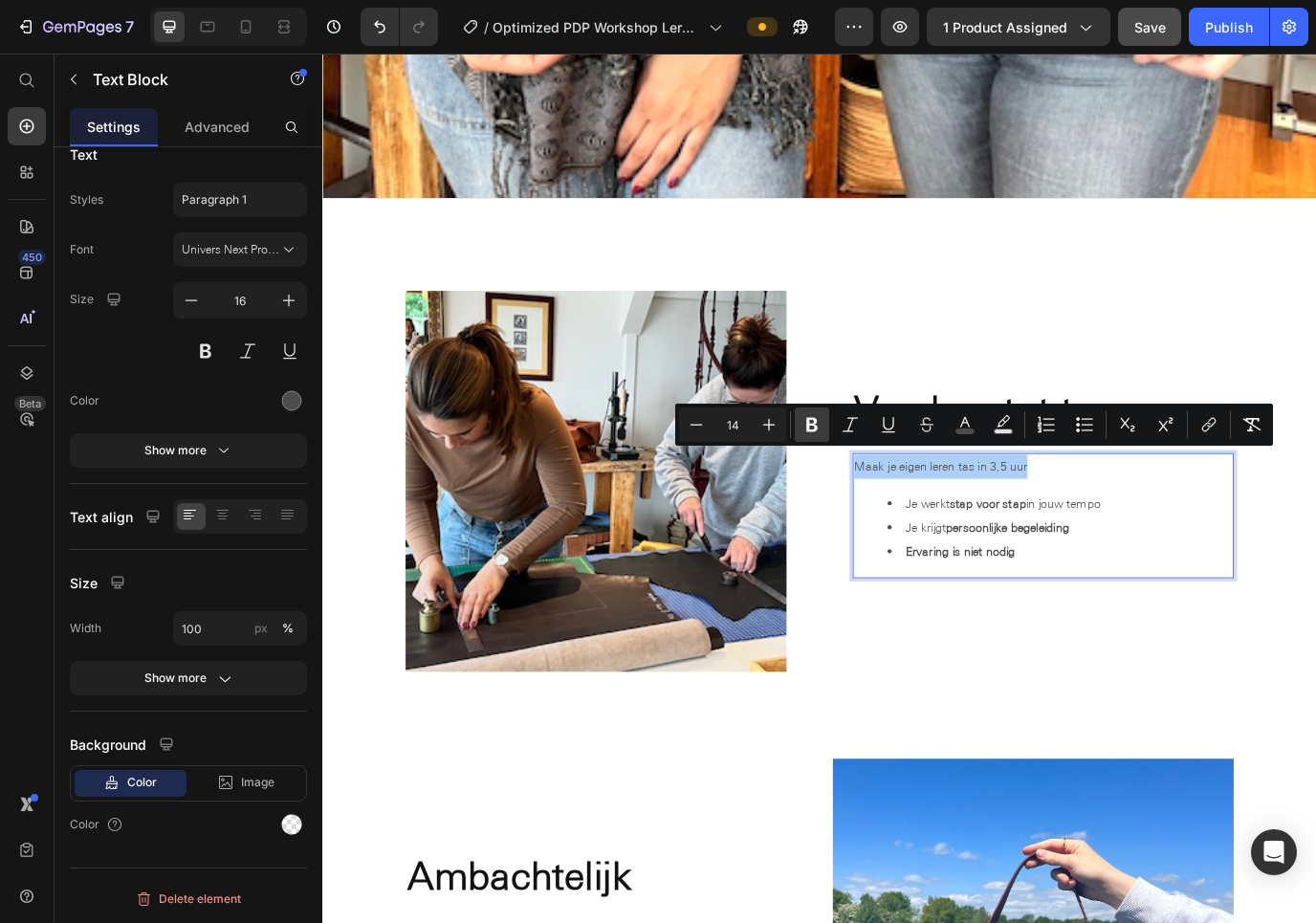 click 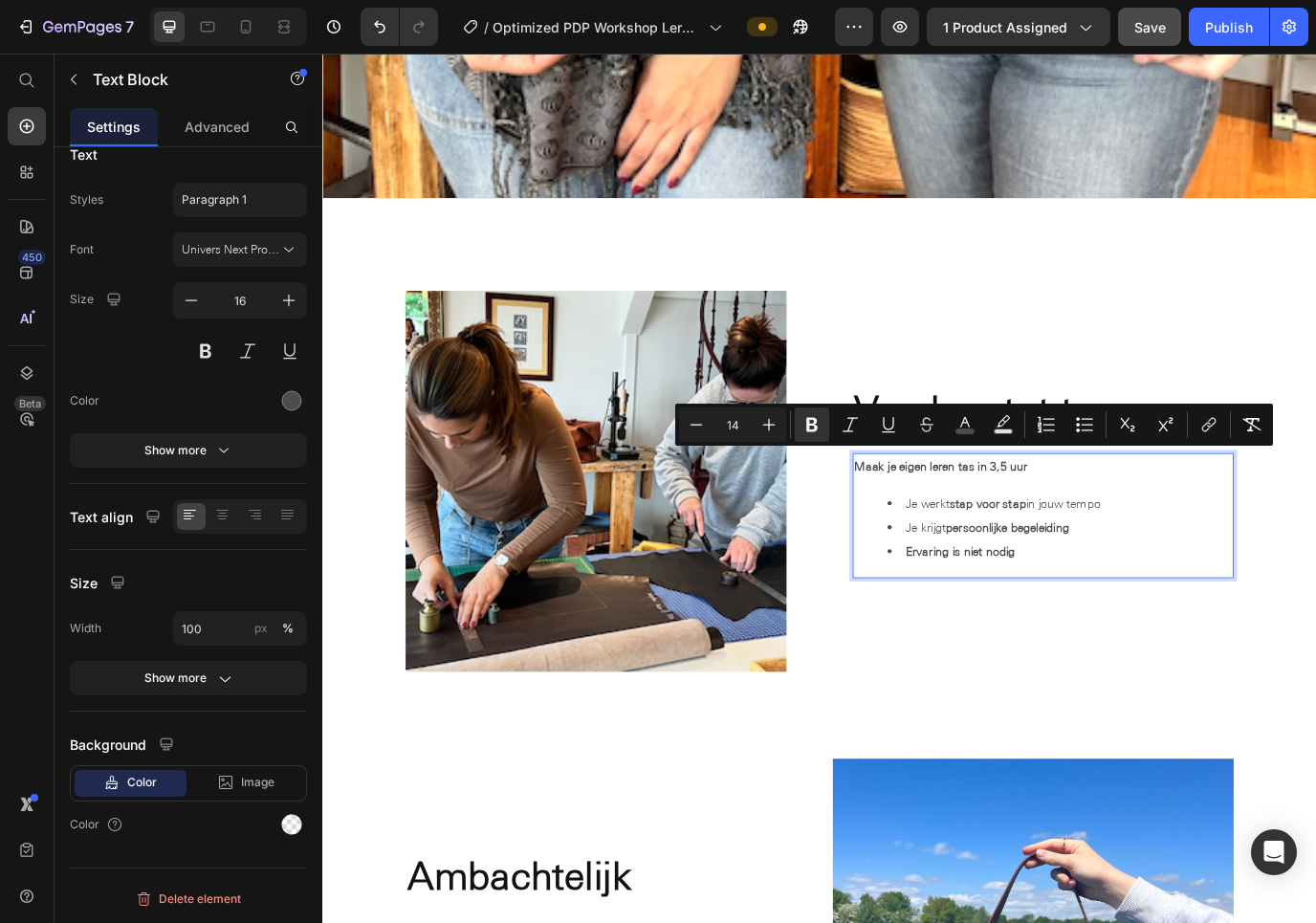 click on "Maak je eigen leren tas in 3,5 uur" at bounding box center [1154, 530] 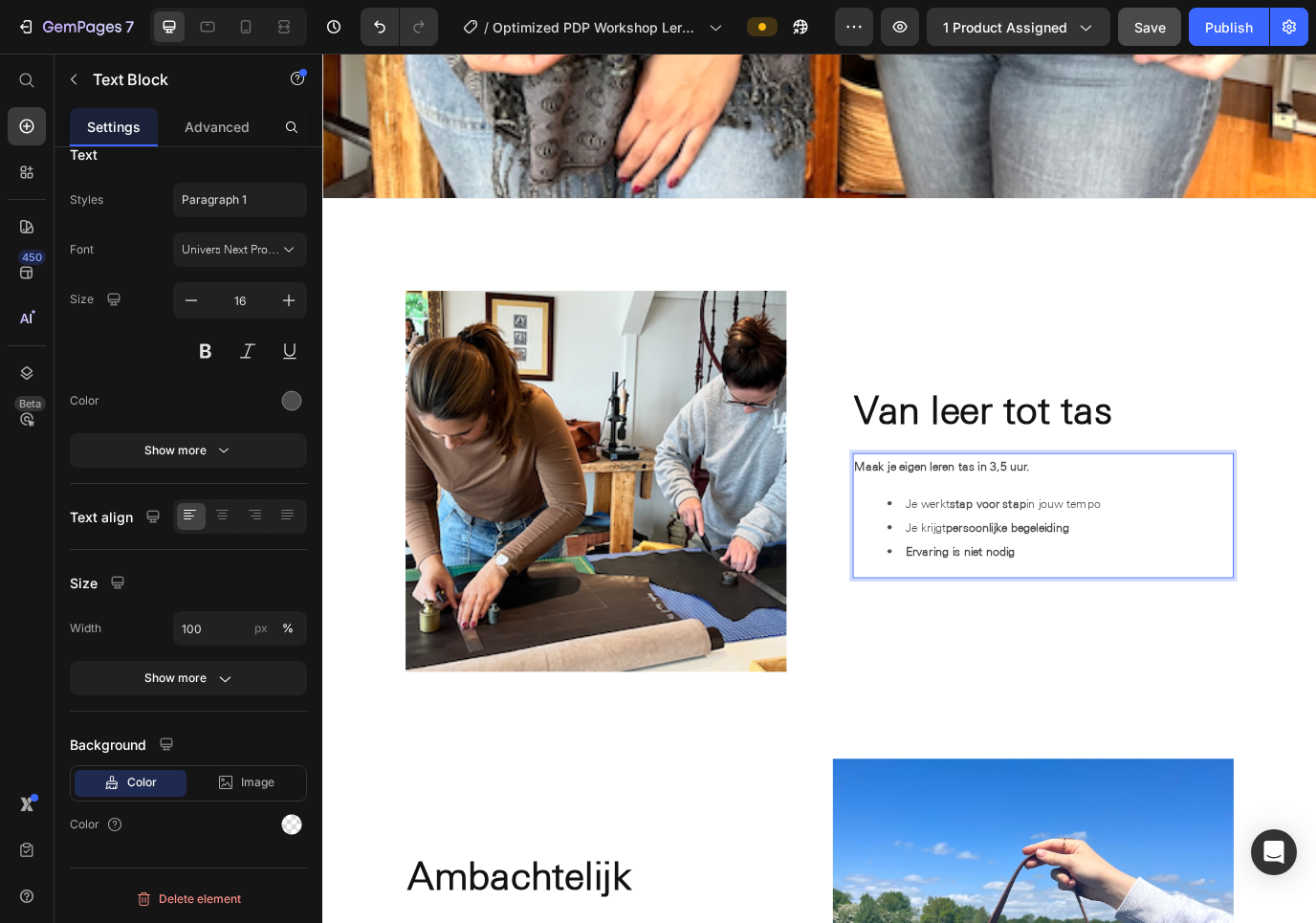 click on "Ervaring is niet nodig" at bounding box center (1173, 628) 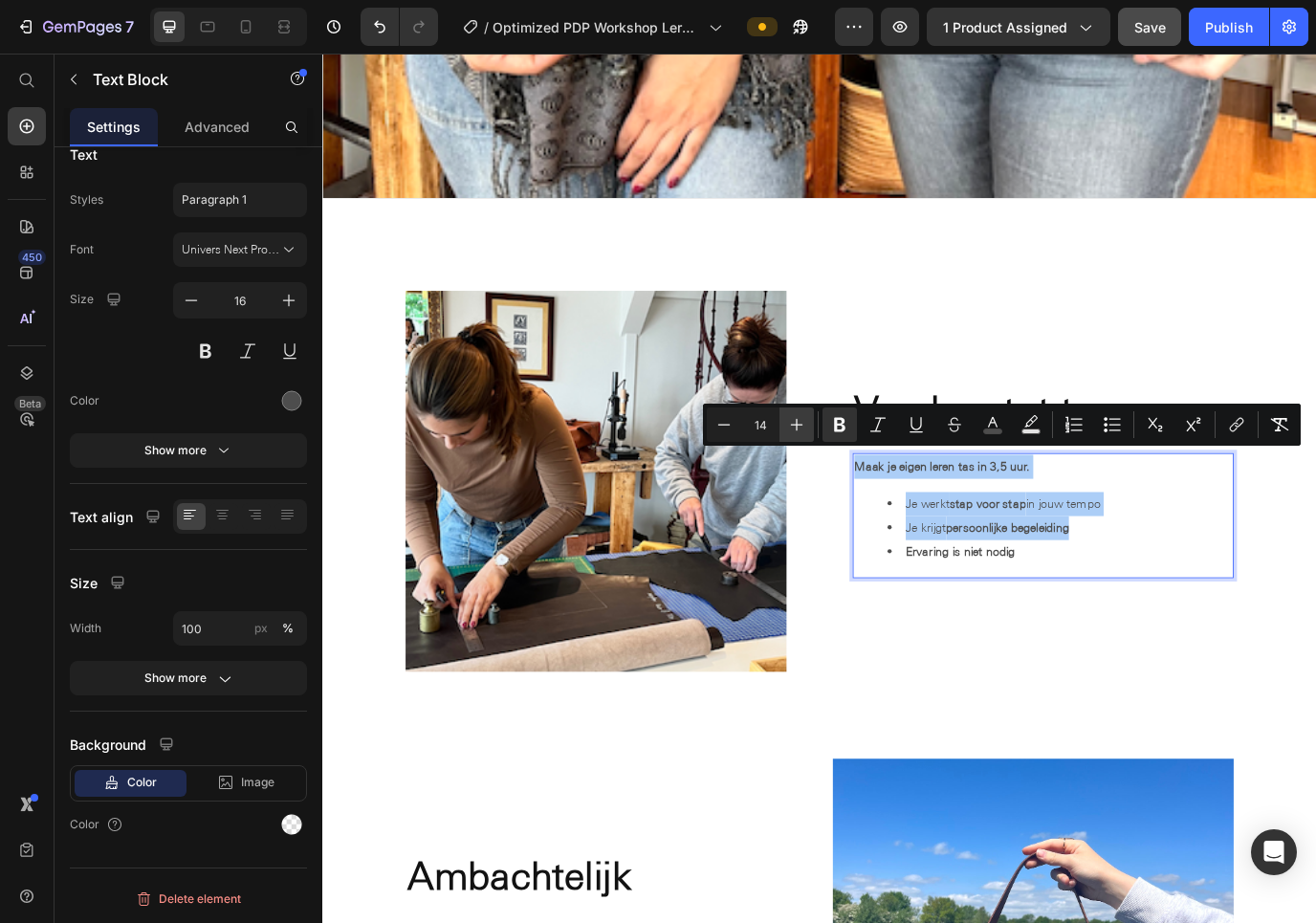 click 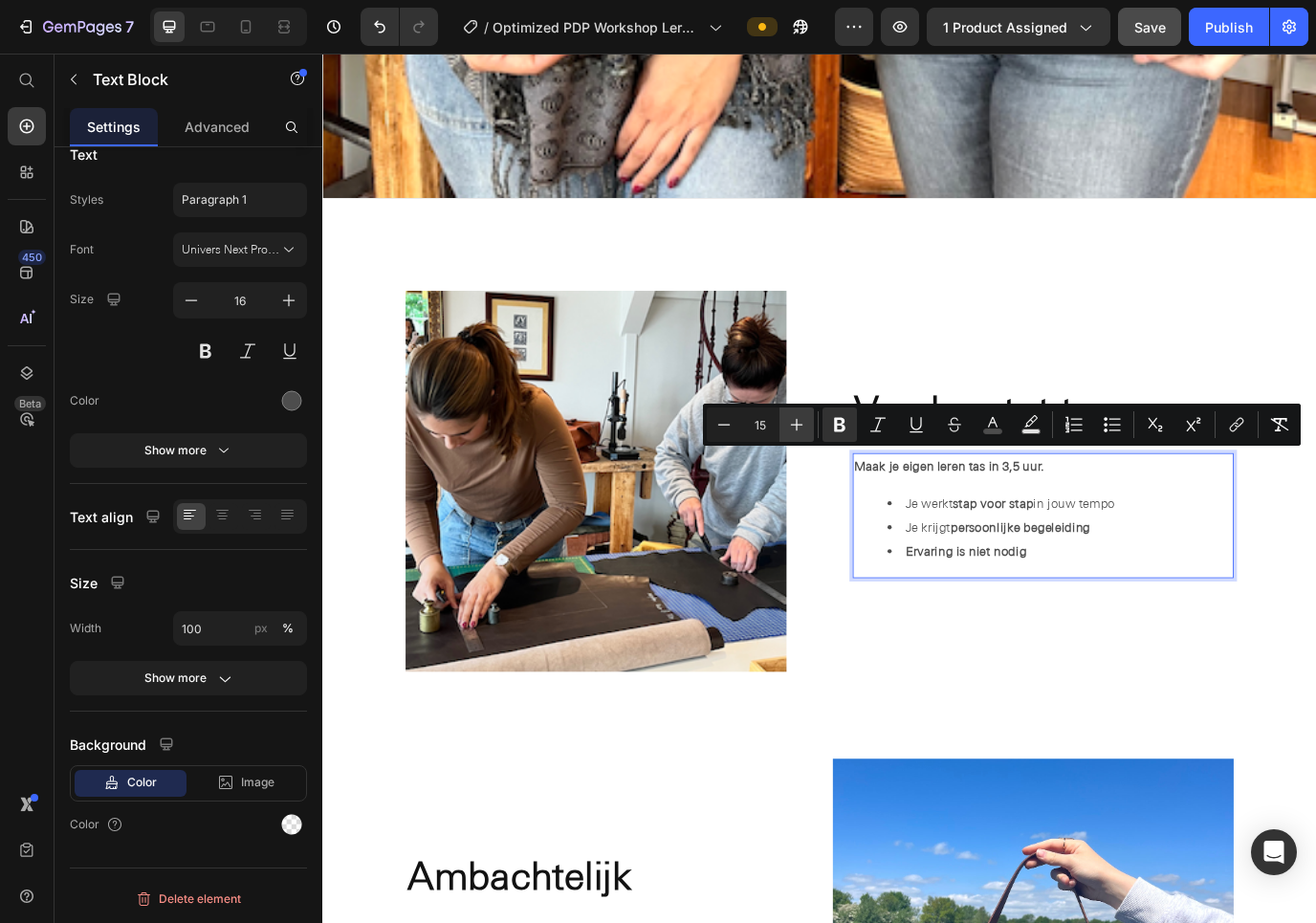 click 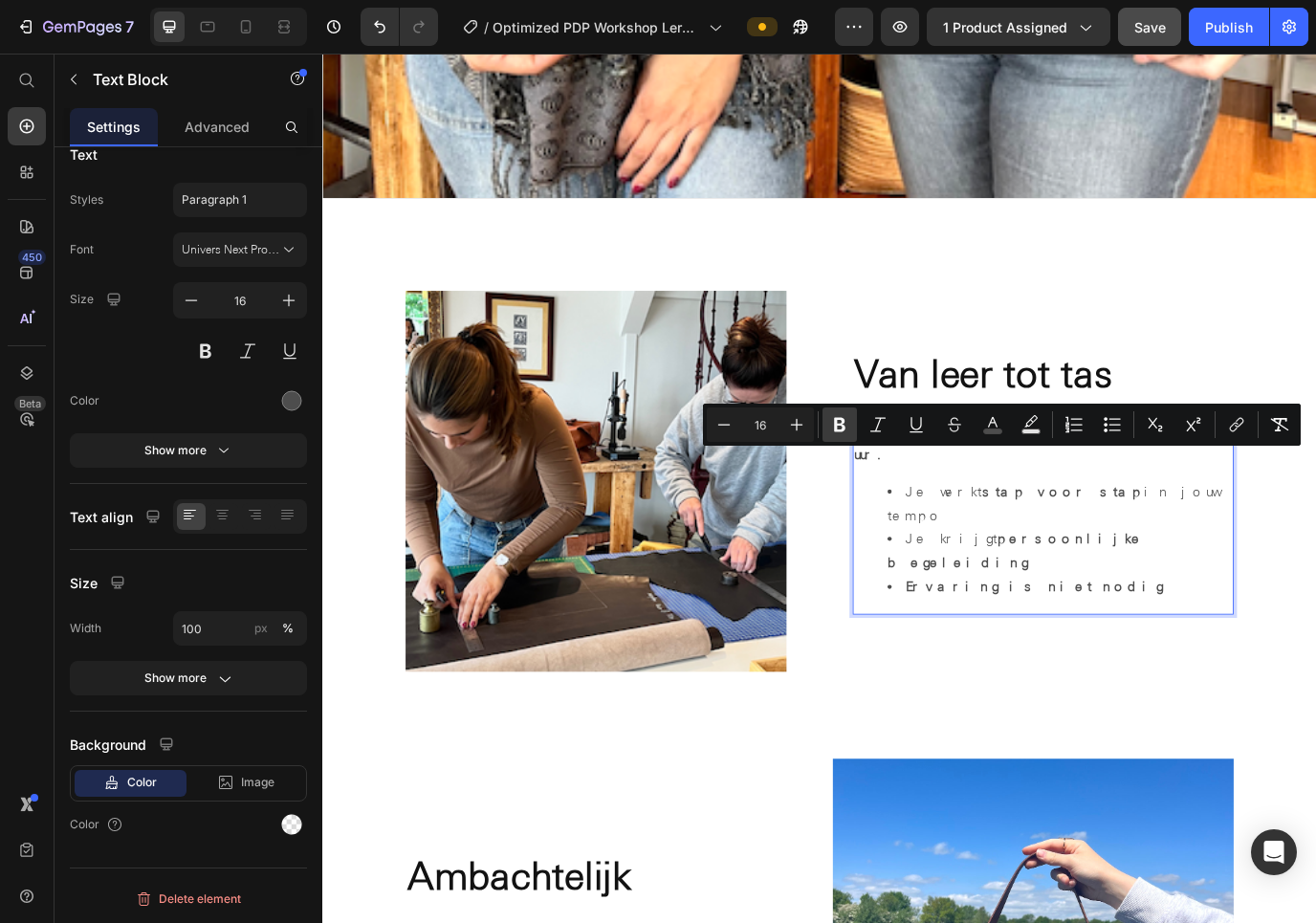 click 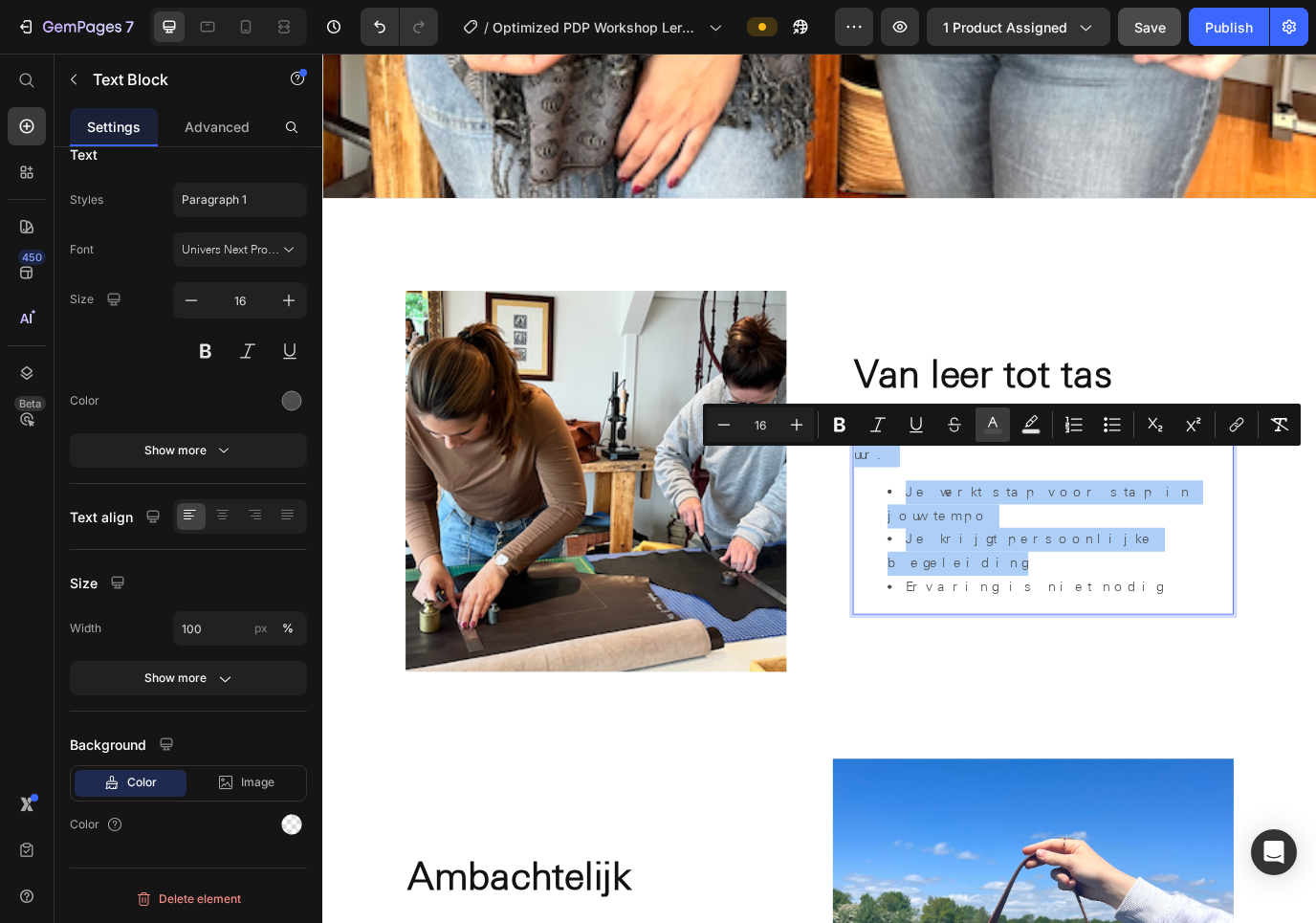 click 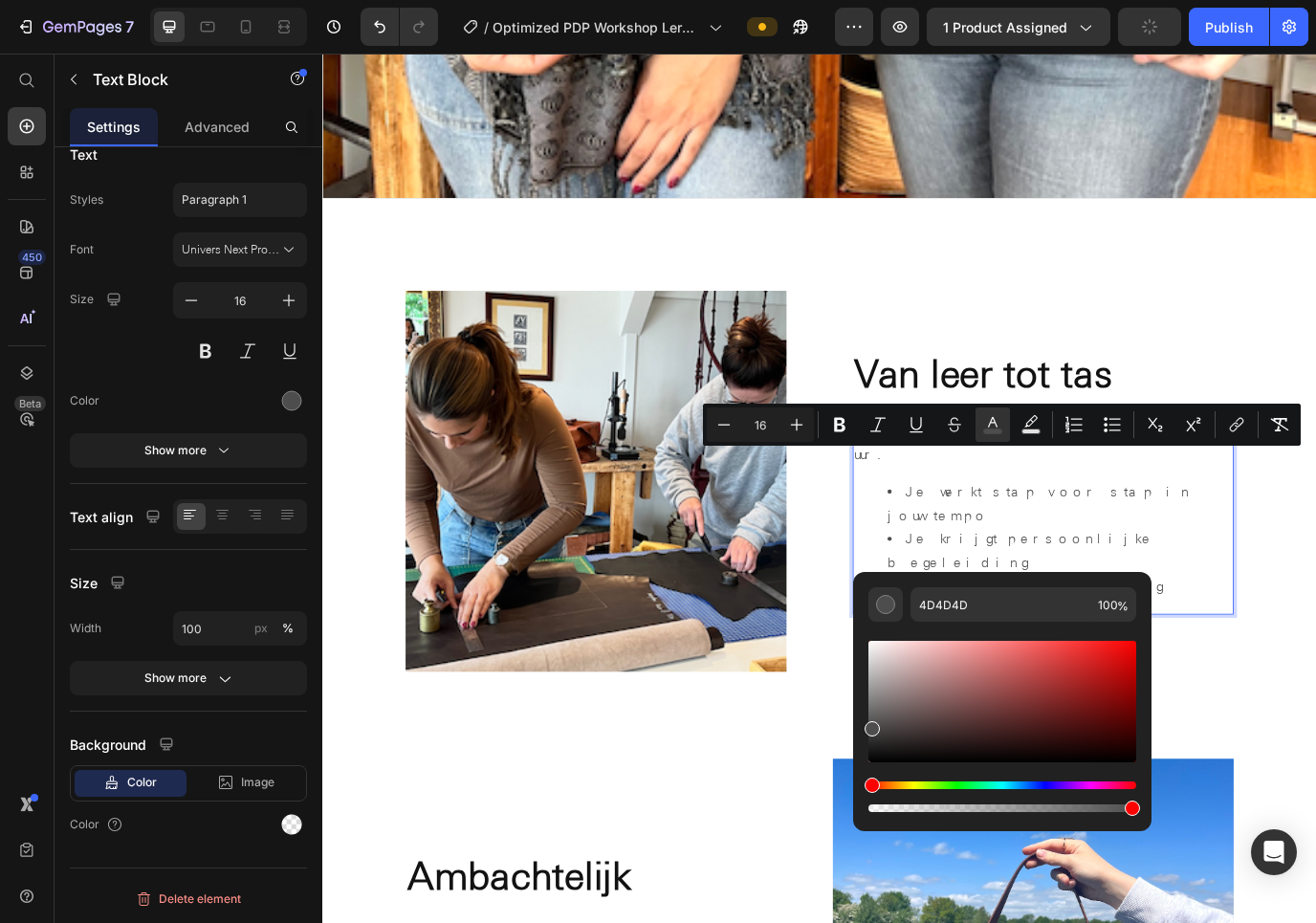 click on "Je werkt stap voor stap in jouw tempo" at bounding box center [1151, 573] 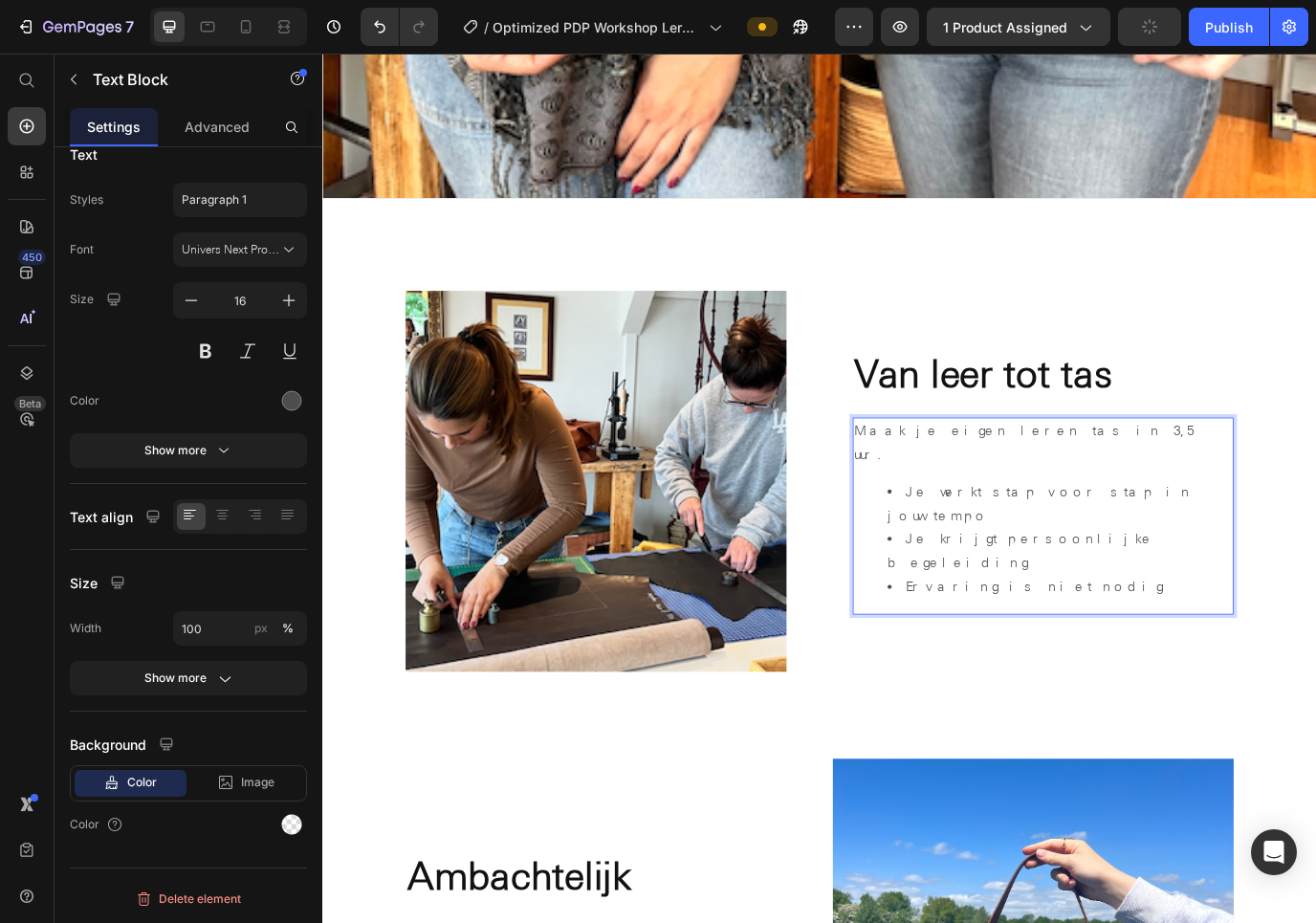 click on "Je krijgt persoonlijke begeleiding" at bounding box center [1129, 627] 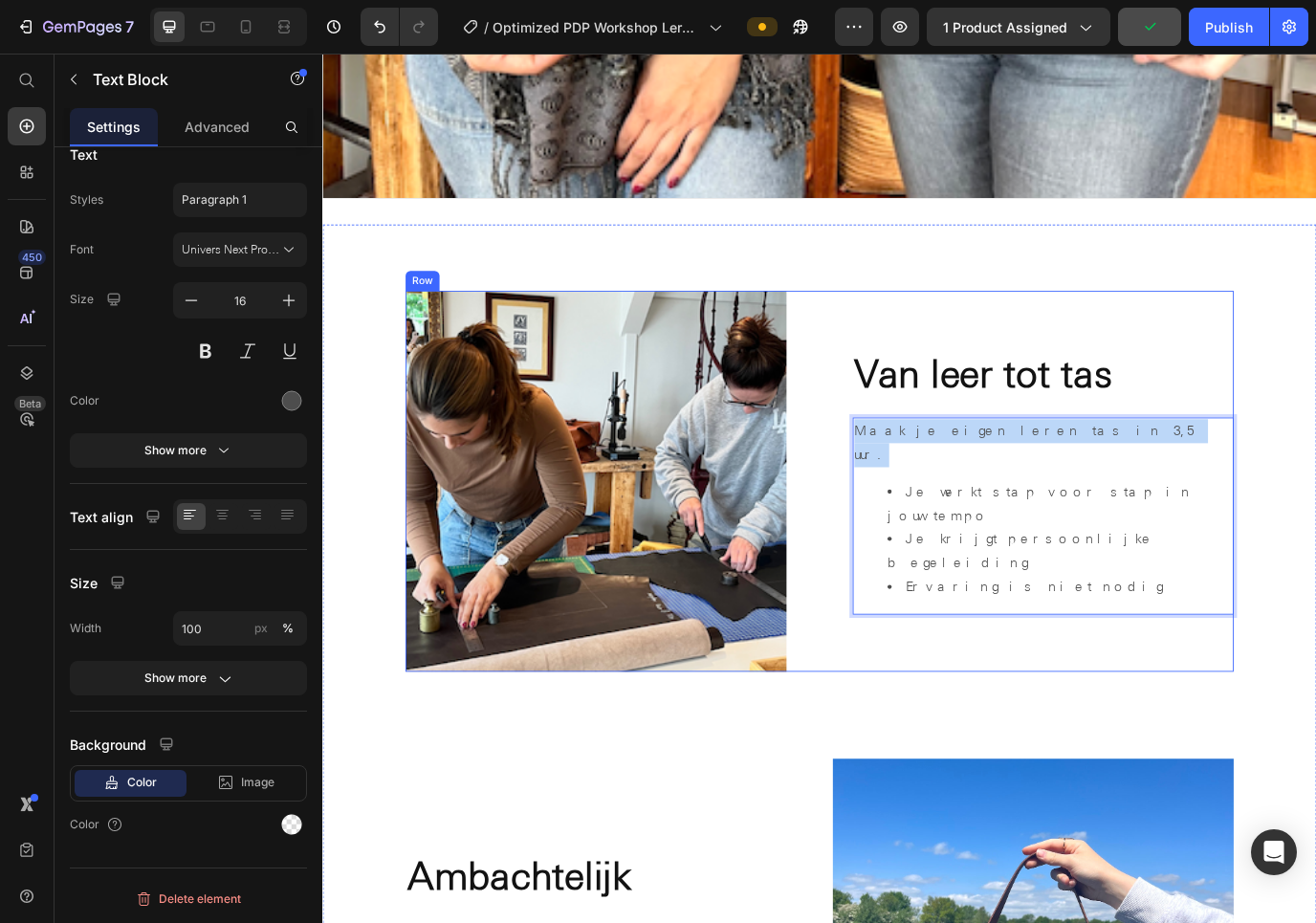 drag, startPoint x: 1173, startPoint y: 517, endPoint x: 922, endPoint y: 512, distance: 251.0498 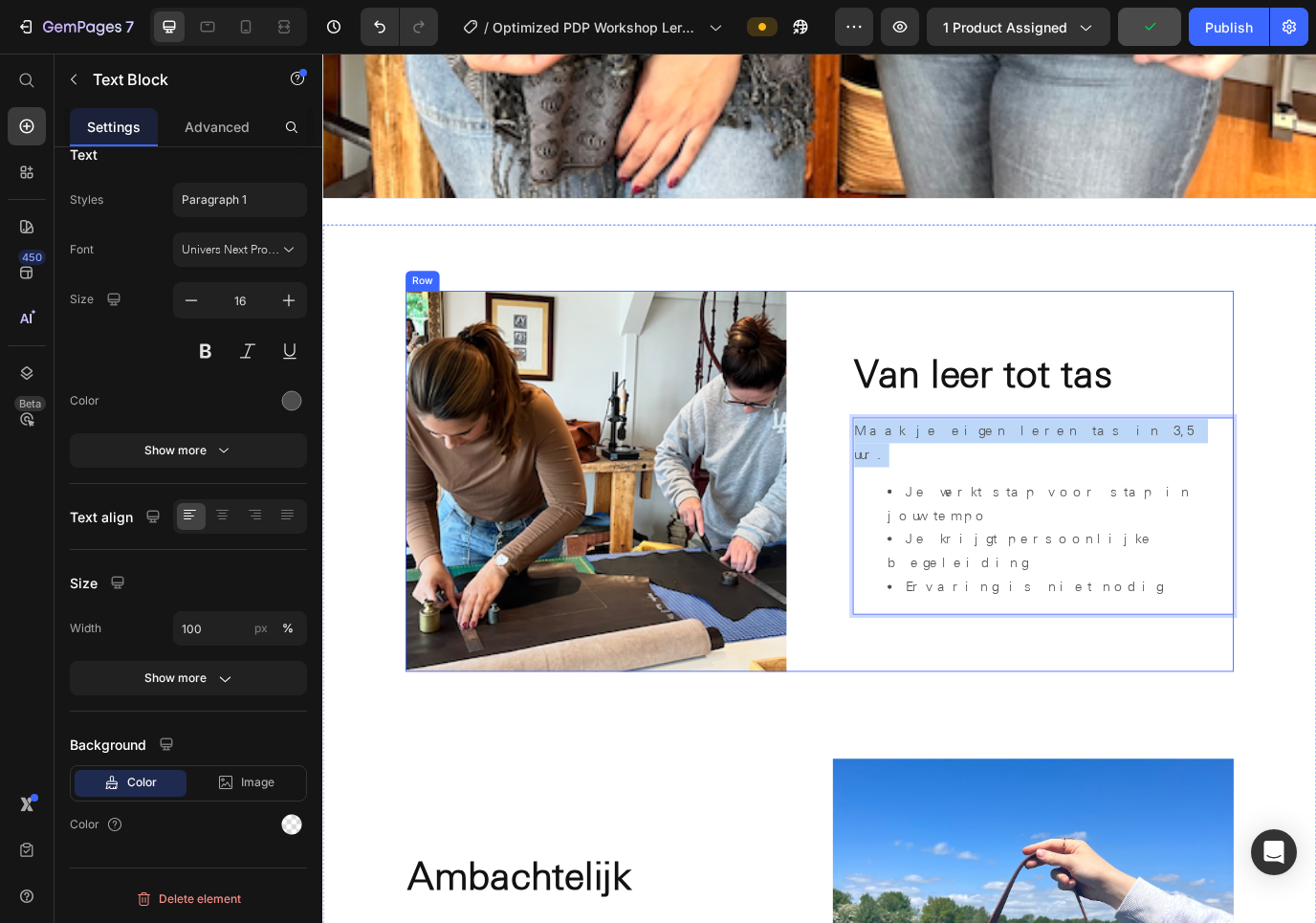 click on "Image Van leer tot tas Heading Maak je eigen leren tas in 3,5 uur. Je werkt stap voor stap in jouw tempo Je krijgt persoonlijke begeleiding Ervaring is niet nodig Text Block   0 Row" at bounding box center [896, 547] 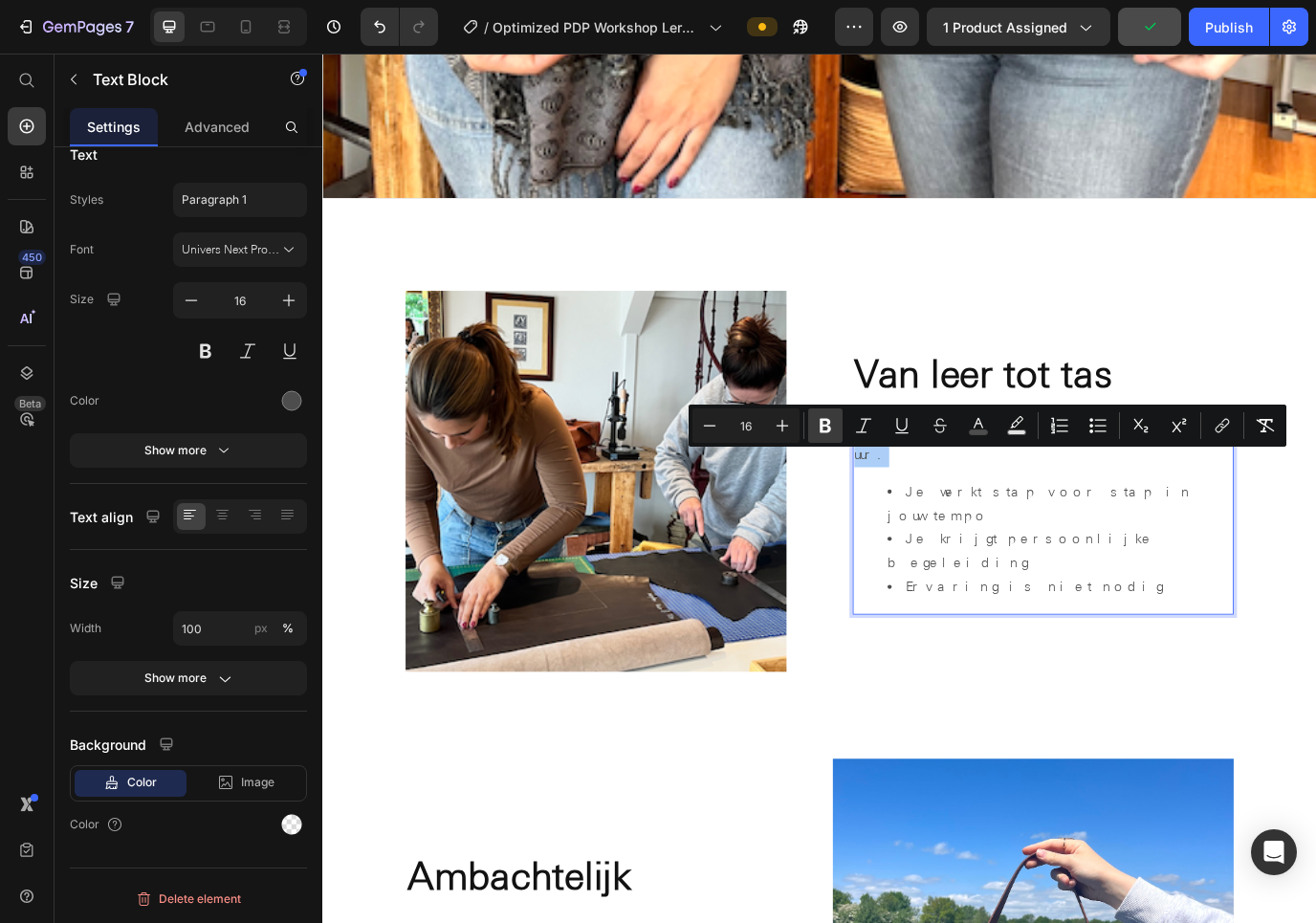 click 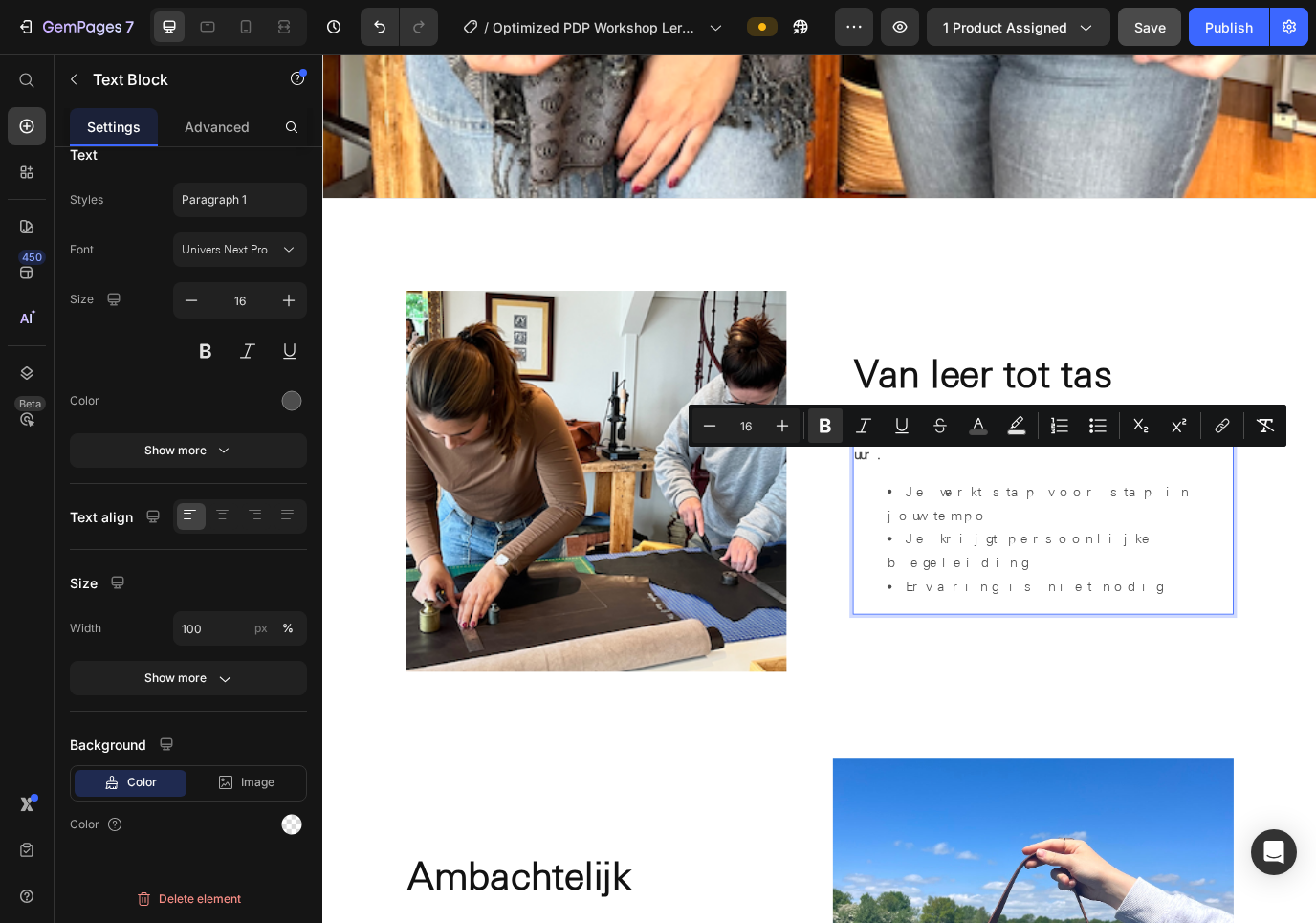click on "Je werkt stap voor stap in jouw tempo" at bounding box center (1173, 574) 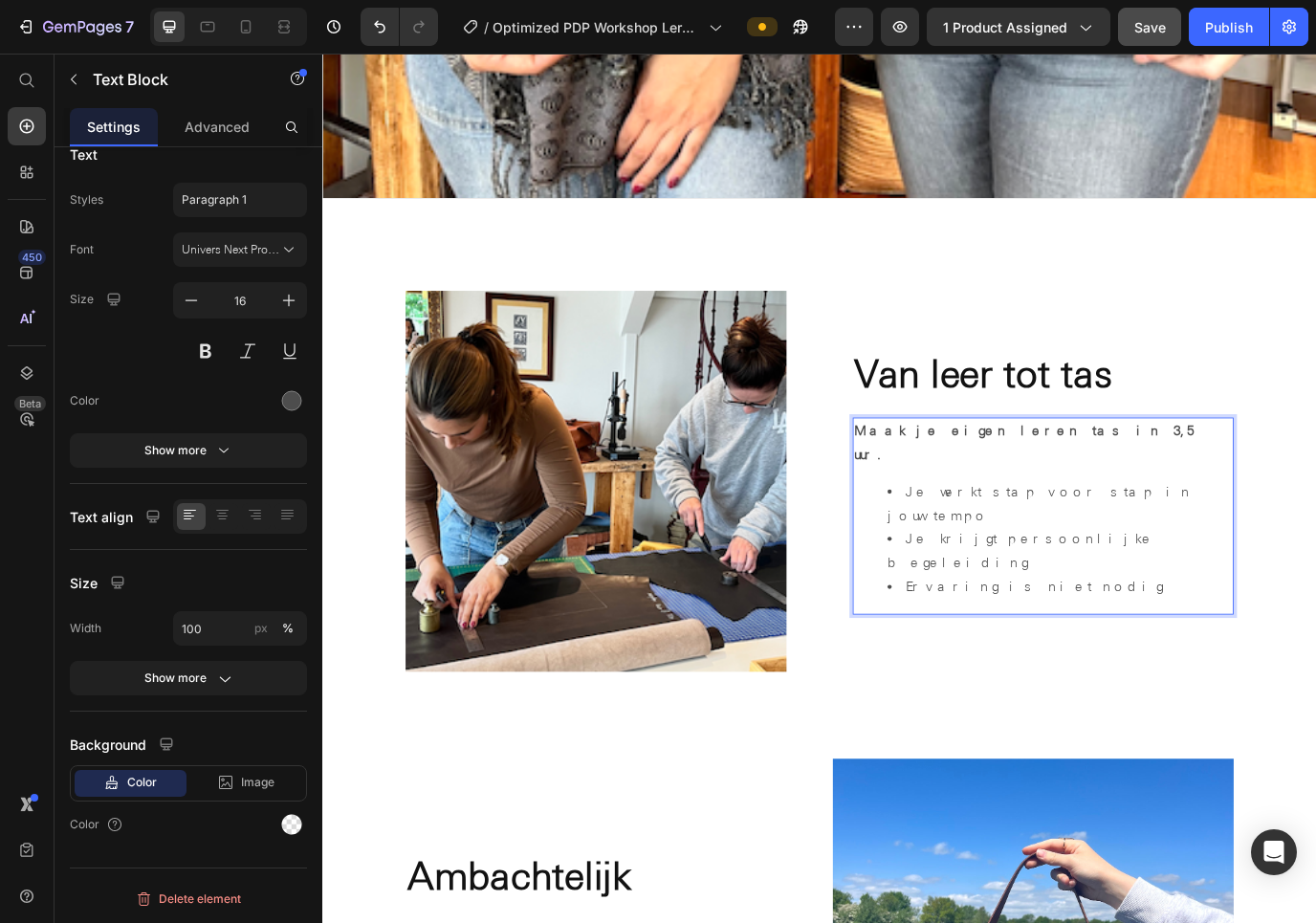 click on "Je werkt stap voor stap in jouw tempo" at bounding box center (1151, 573) 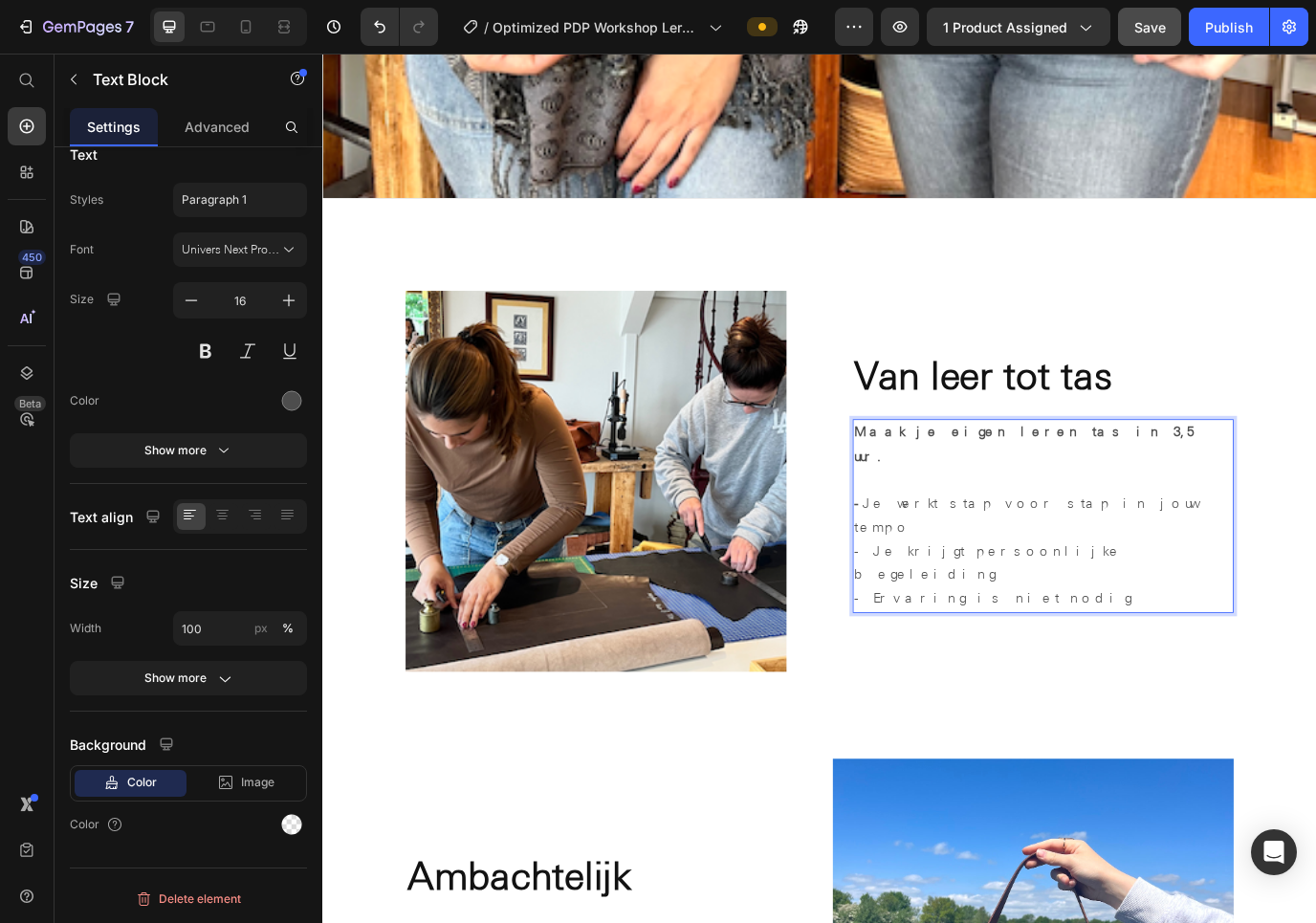 click on "- Ervaring is niet nodig" at bounding box center (1154, 683) 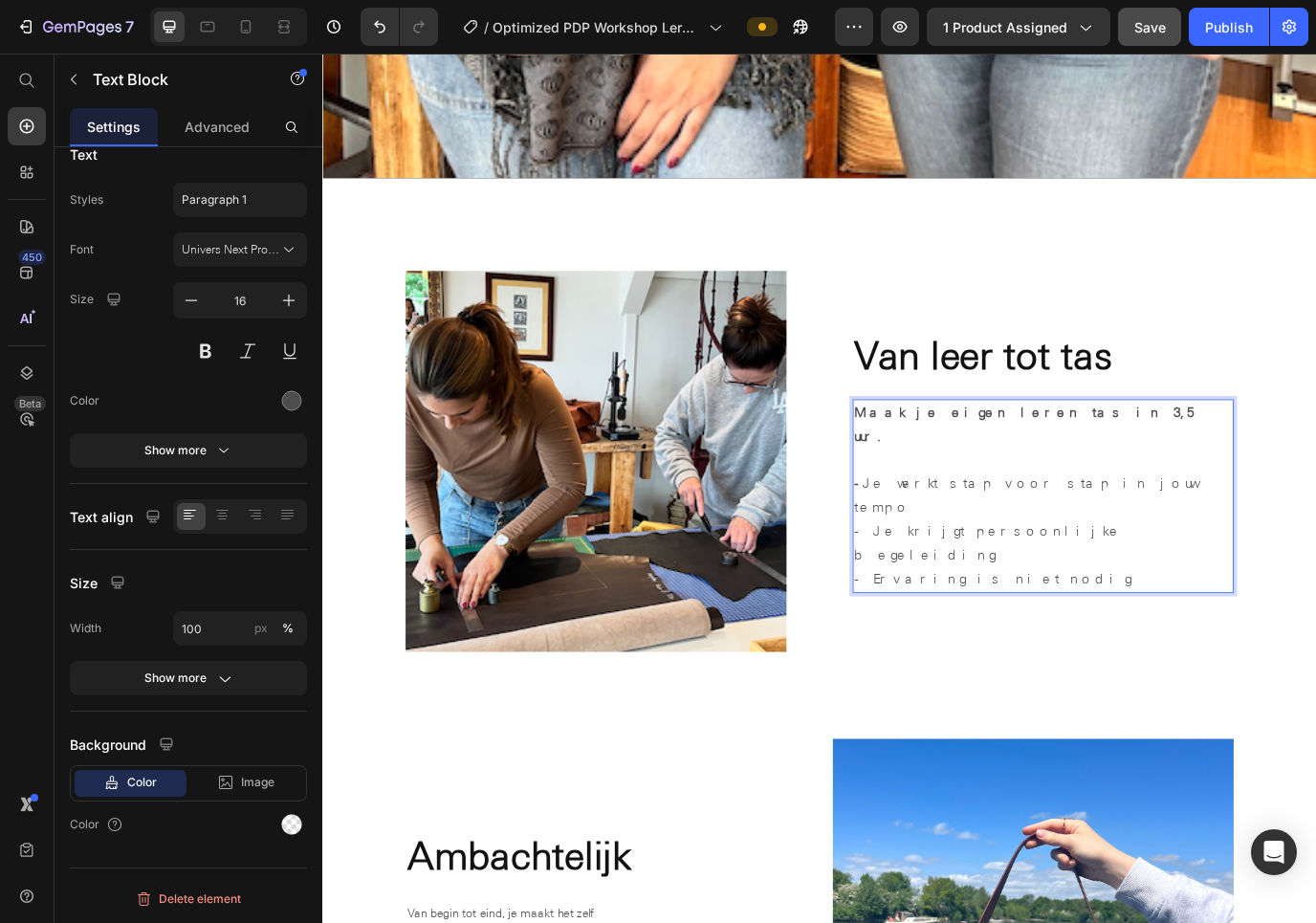 click on "- Je krijgt persoonlijke begeleiding" at bounding box center [1154, 620] 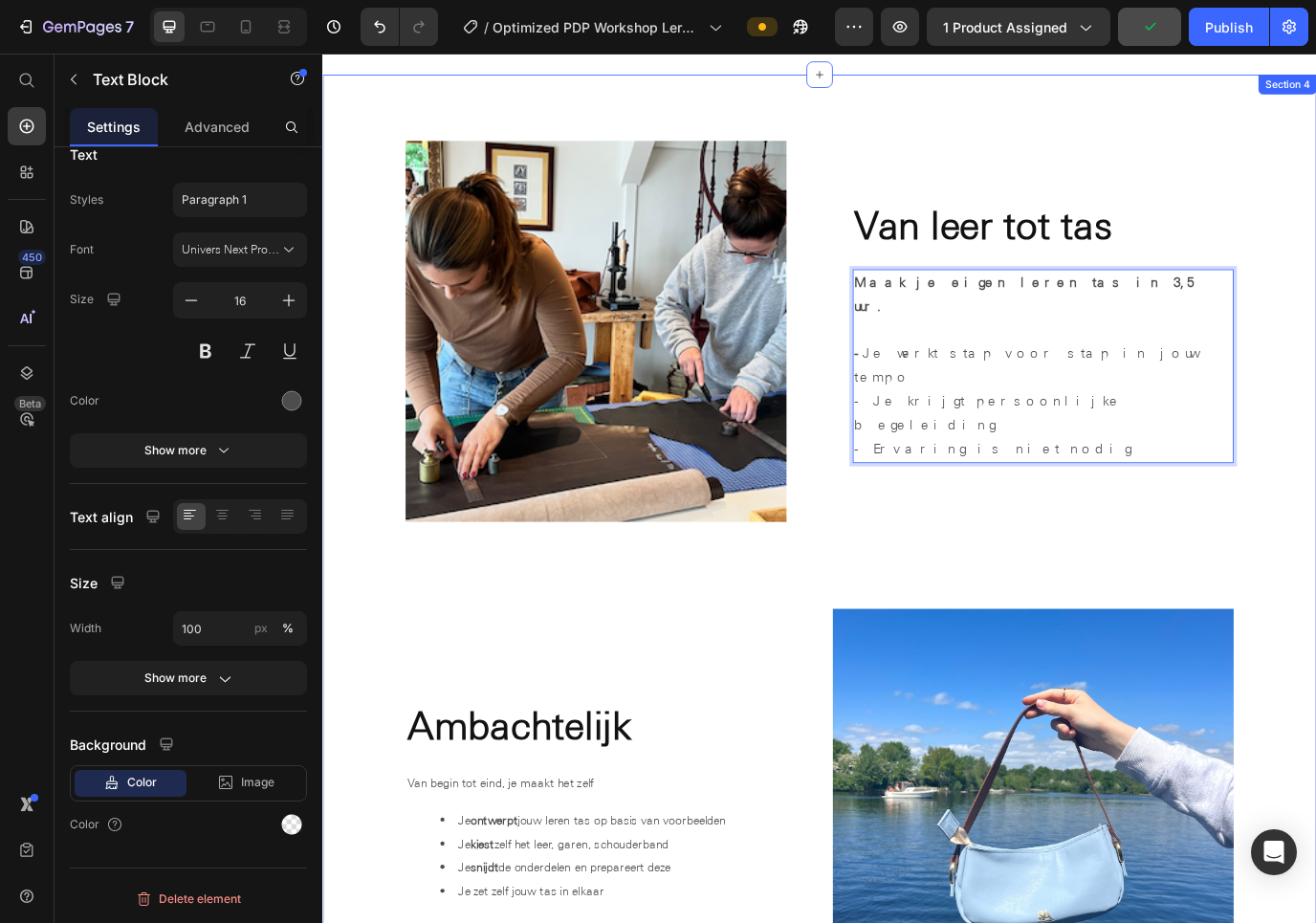 scroll, scrollTop: 3028, scrollLeft: 0, axis: vertical 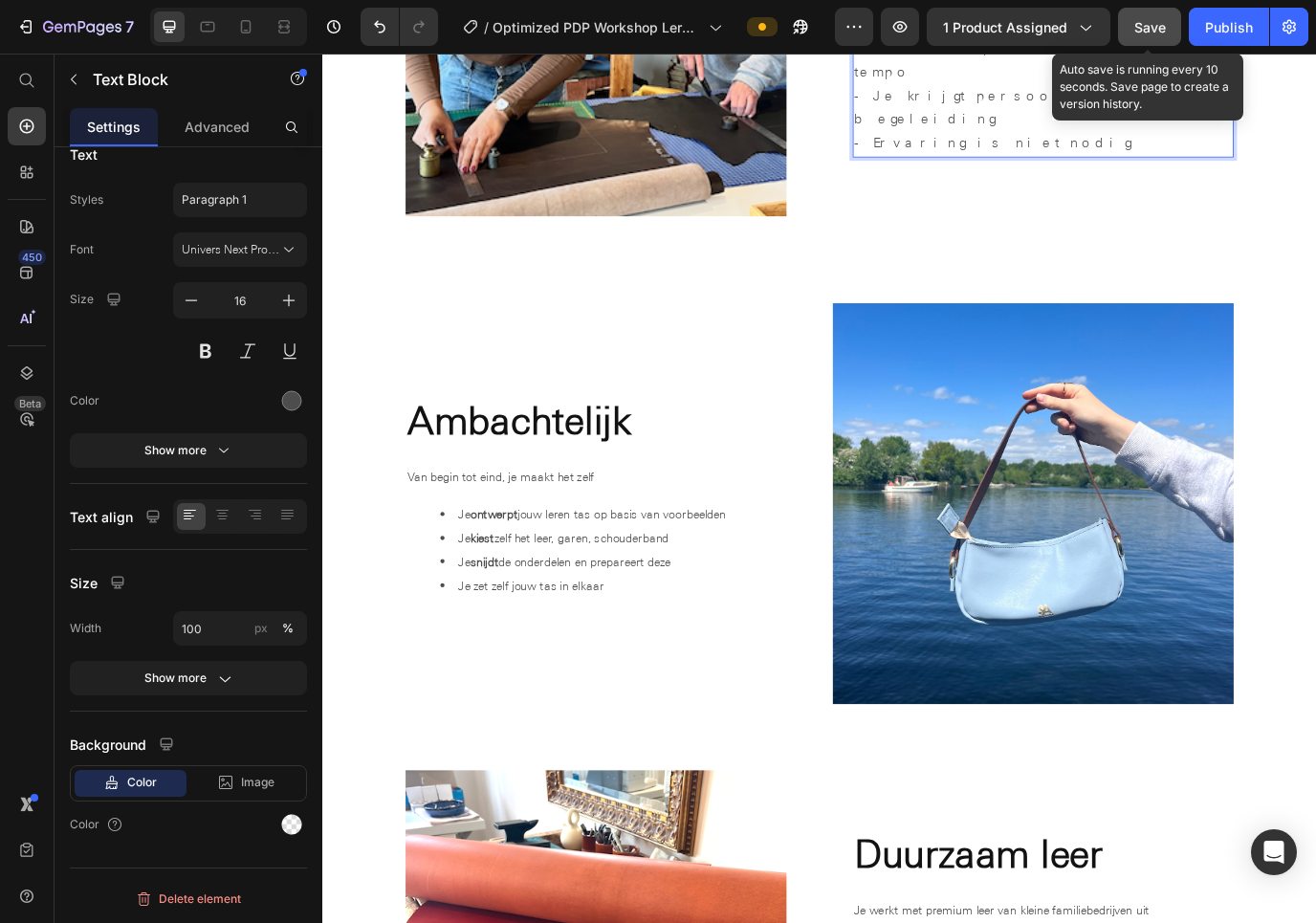 click on "Save" at bounding box center [1150, 27] 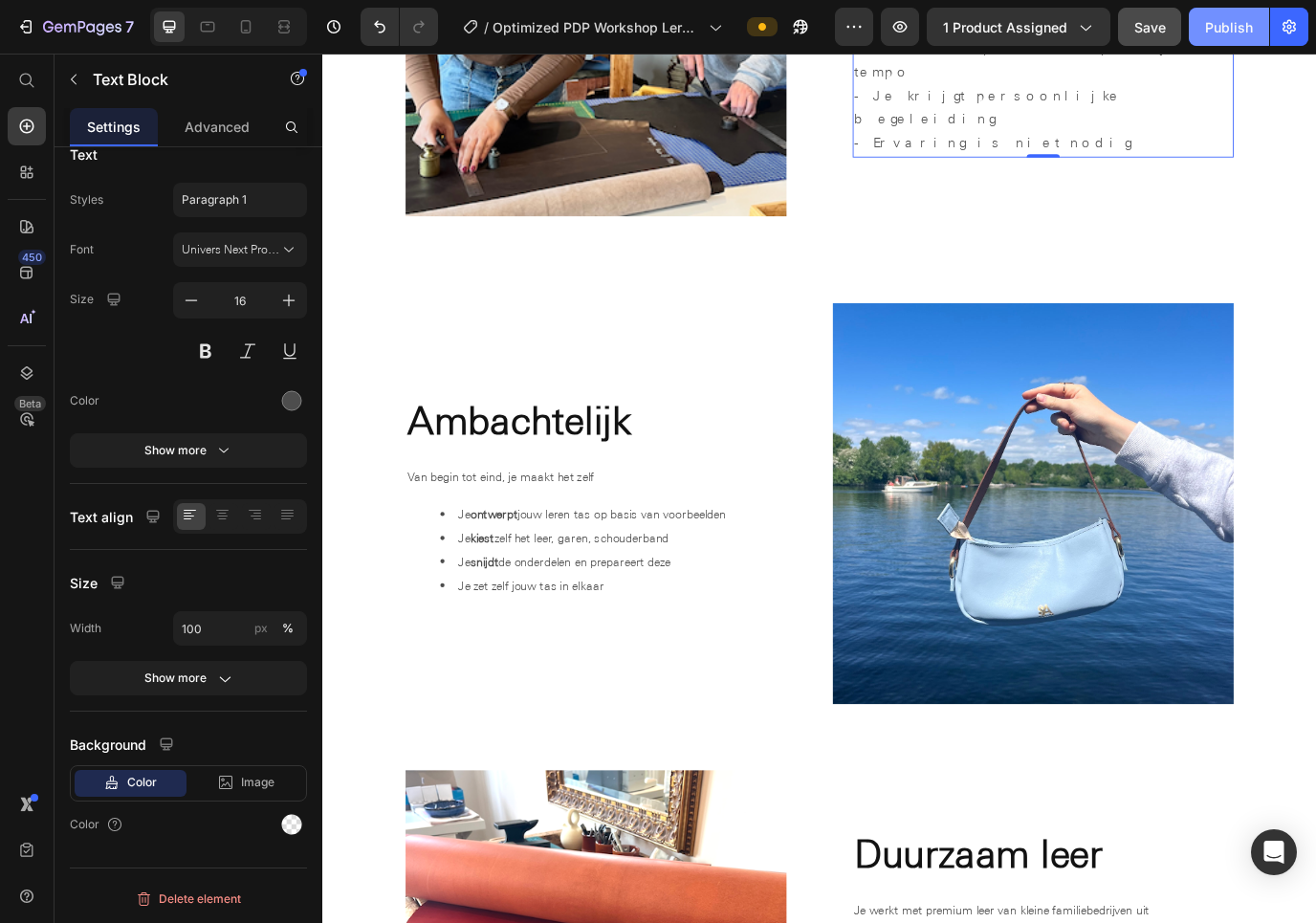 click on "Publish" at bounding box center (1229, 27) 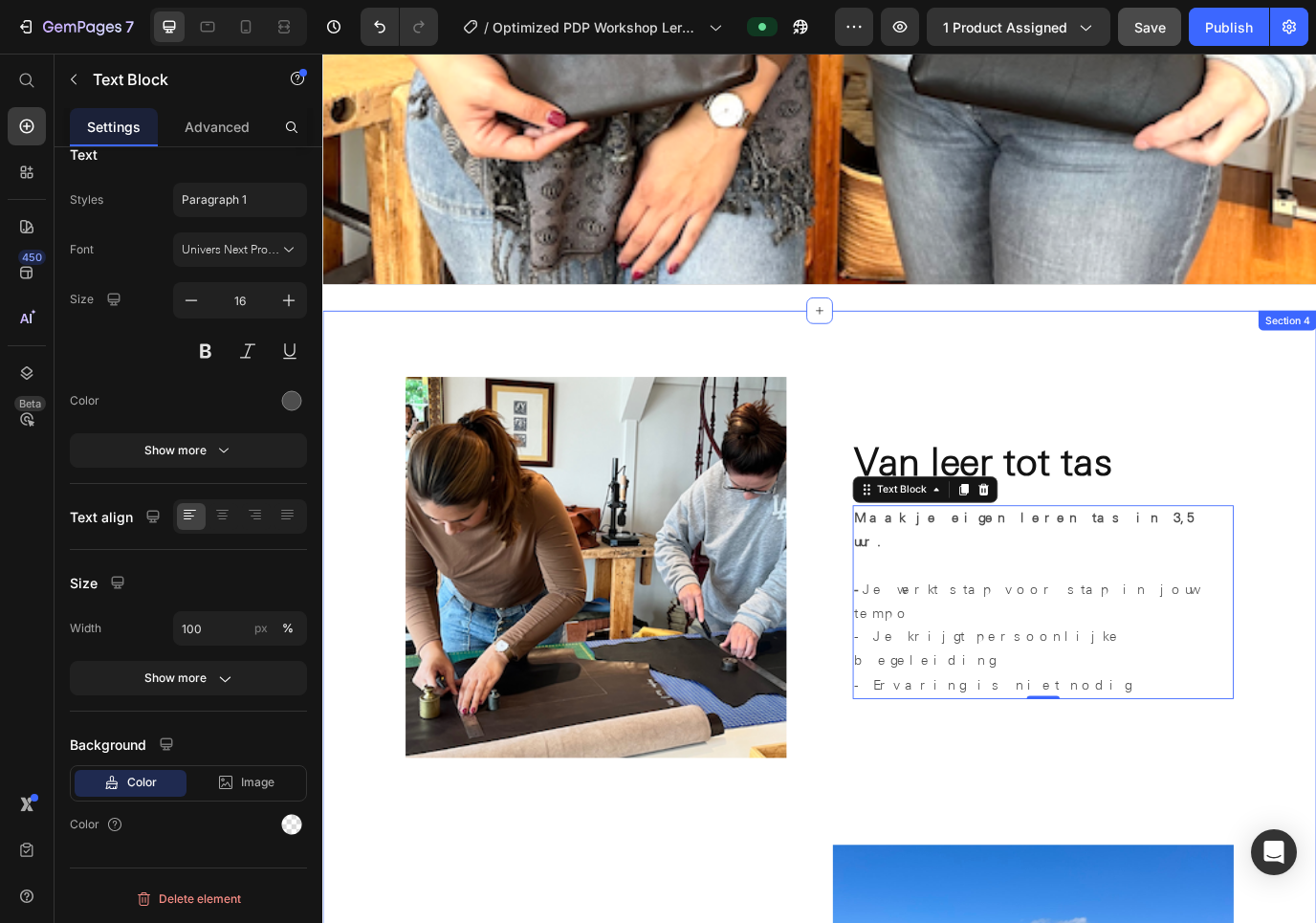 scroll, scrollTop: 1615, scrollLeft: 0, axis: vertical 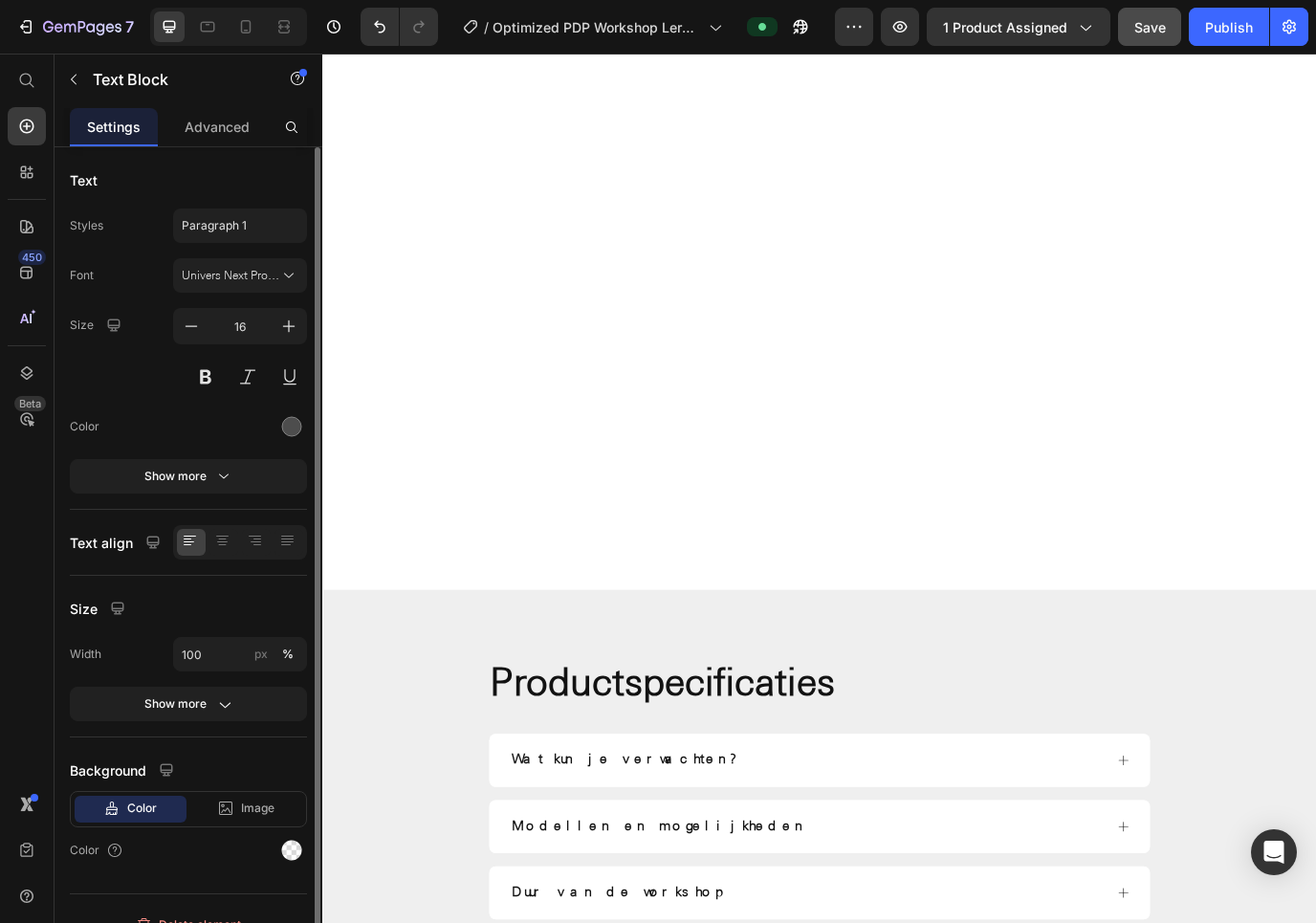 select on "574571540407124851" 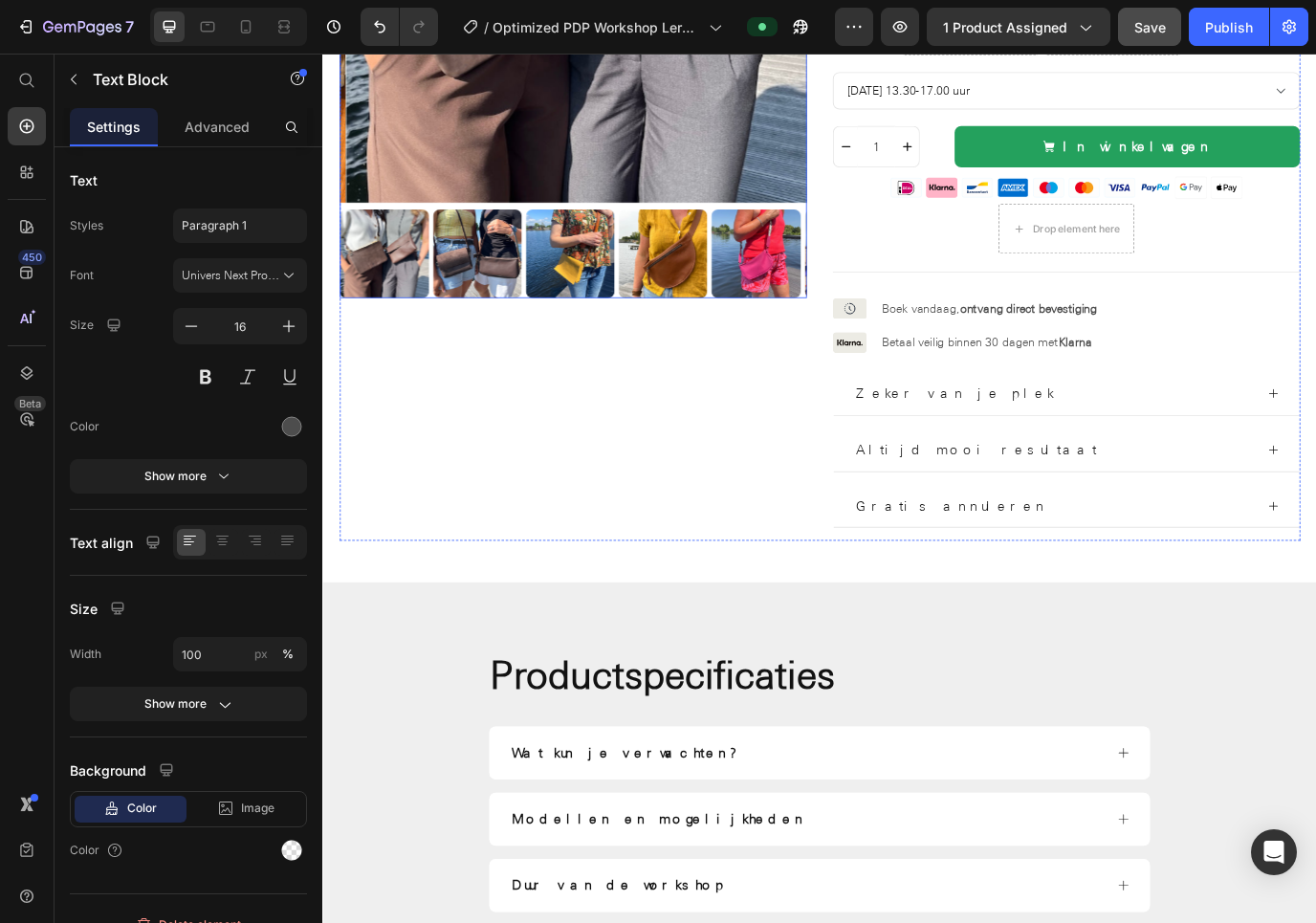 scroll, scrollTop: 0, scrollLeft: 0, axis: both 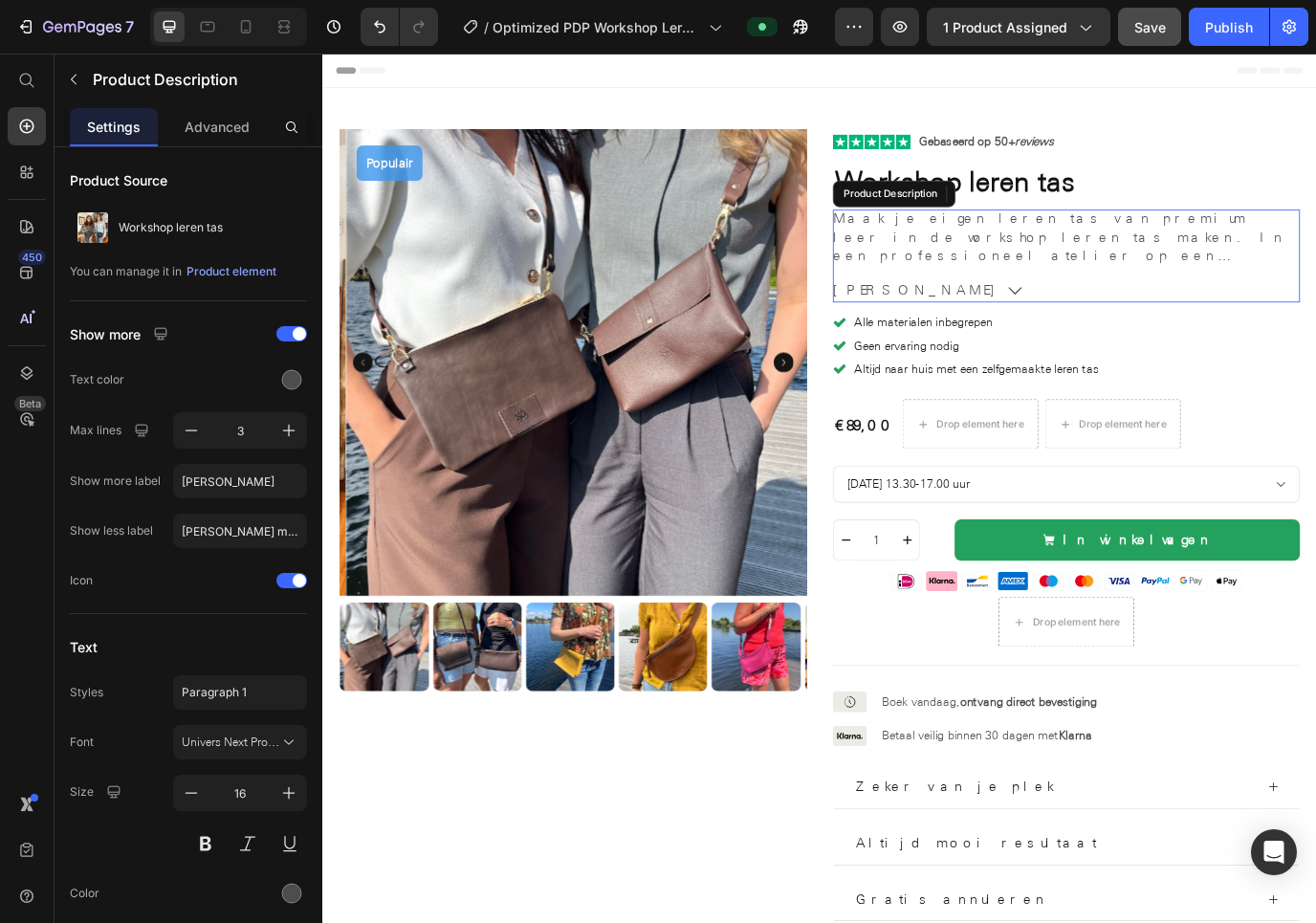 click on ". In een professioneel atelier op een prachtige locatie aan het water maak je een tas die écht bij je past. Kies uit verschillende modellen, soorten leer, kleuren, sluitingen en hengsels." at bounding box center [1173, 319] 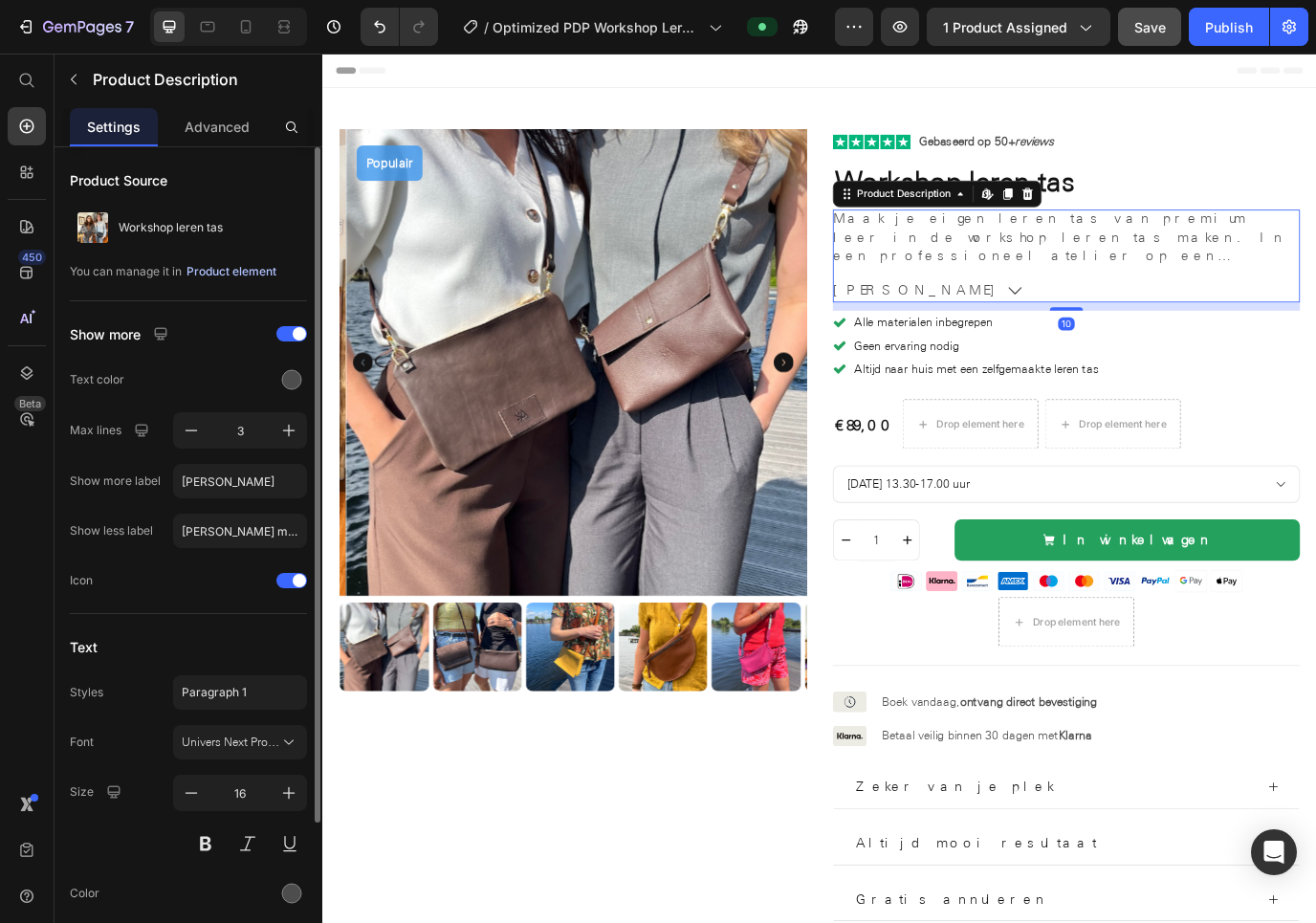 click on "Product element" at bounding box center (231, 272) 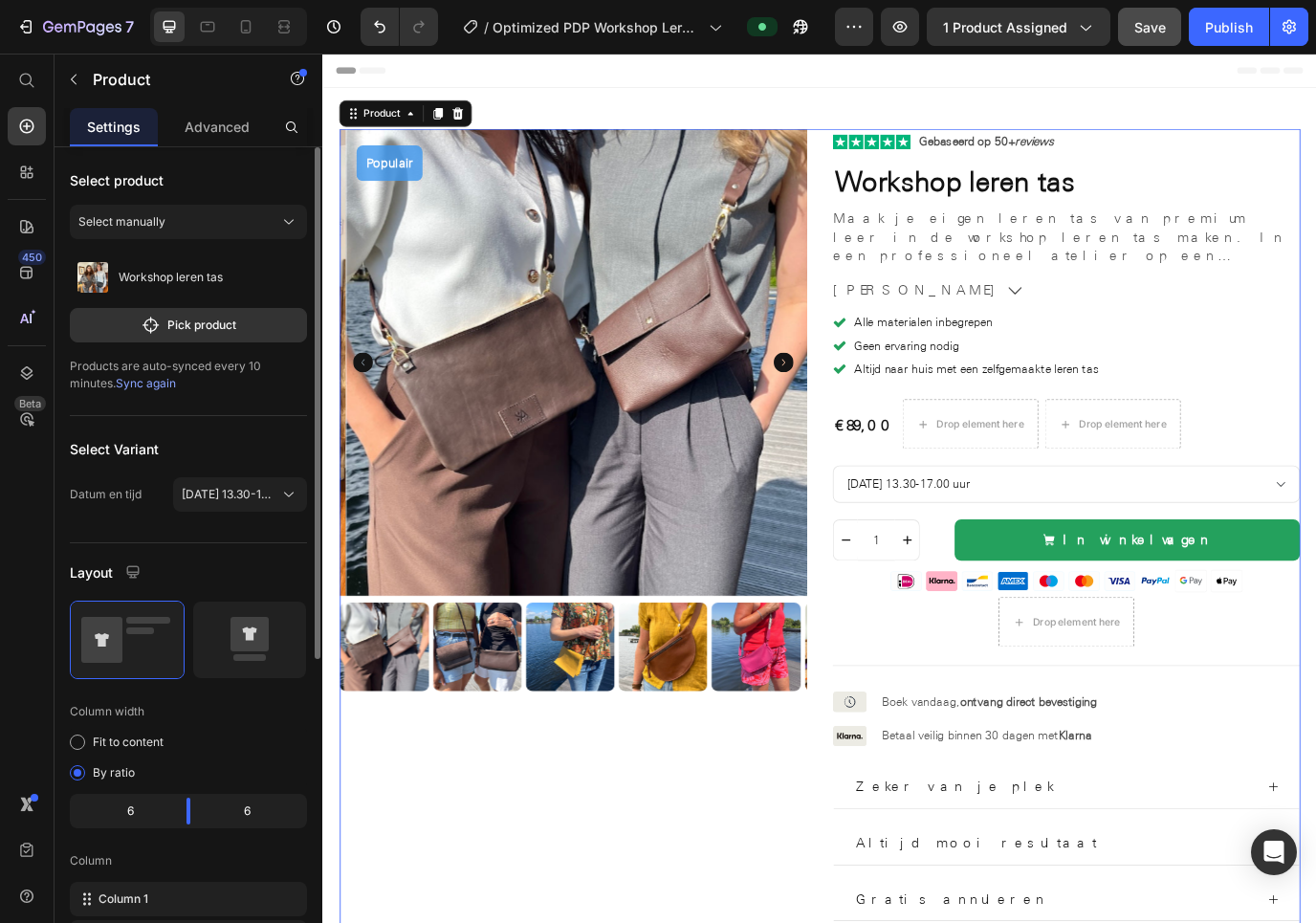 click on "Products are auto-synced every 10 minutes.  Sync again" at bounding box center [188, 375] 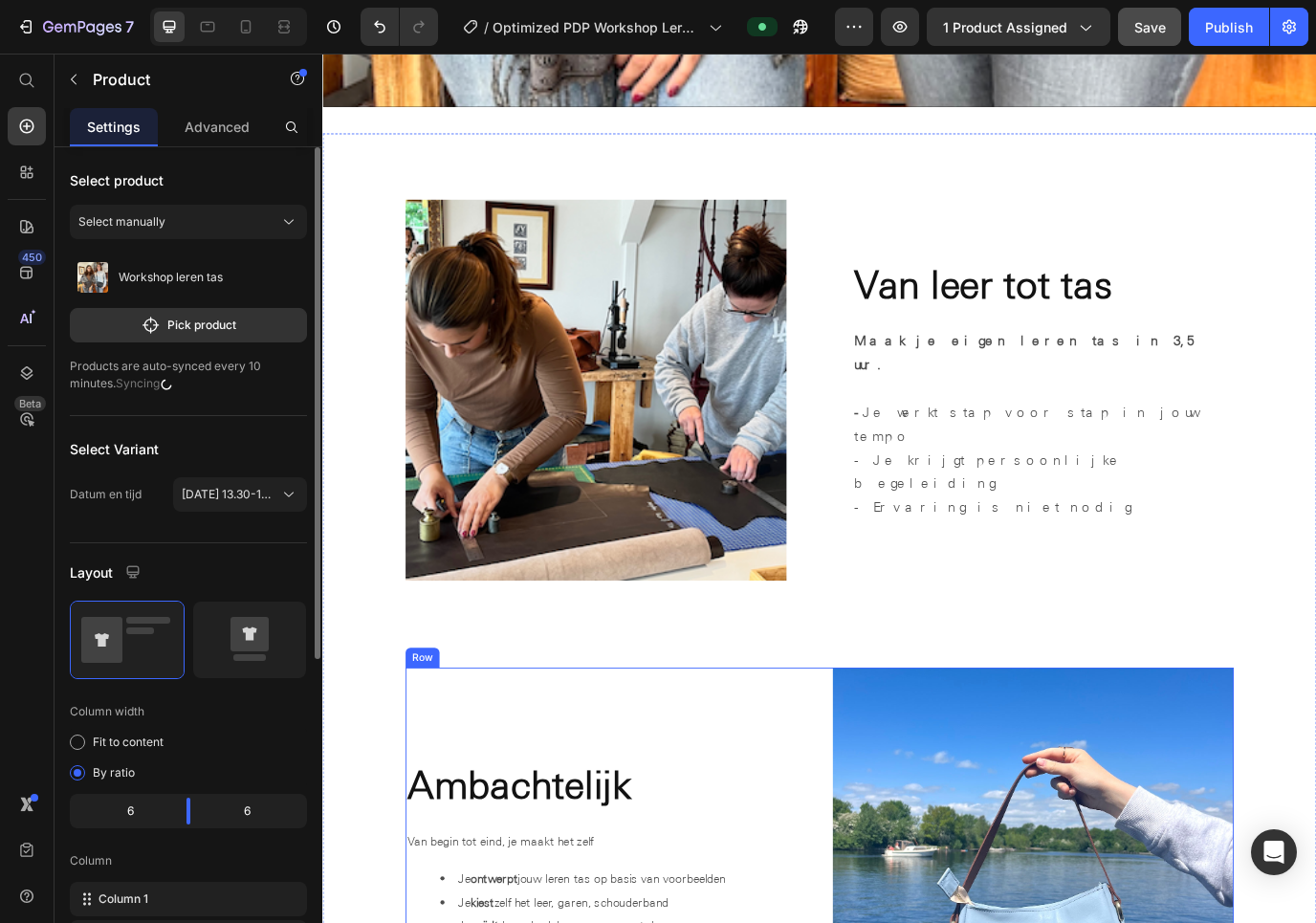 scroll, scrollTop: 2635, scrollLeft: 0, axis: vertical 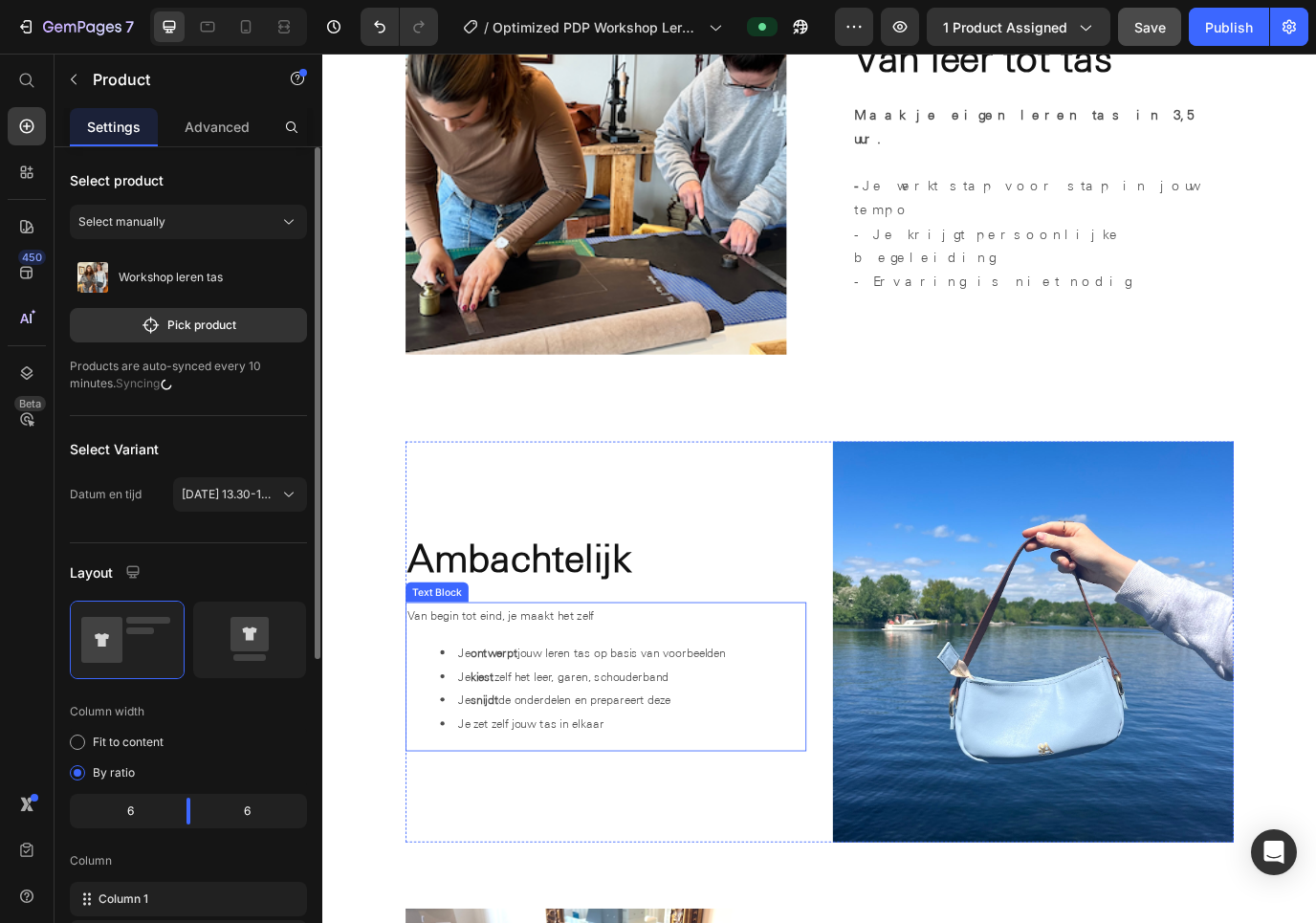 click on "Van begin tot eind, je maakt het zelf" at bounding box center [527, 702] 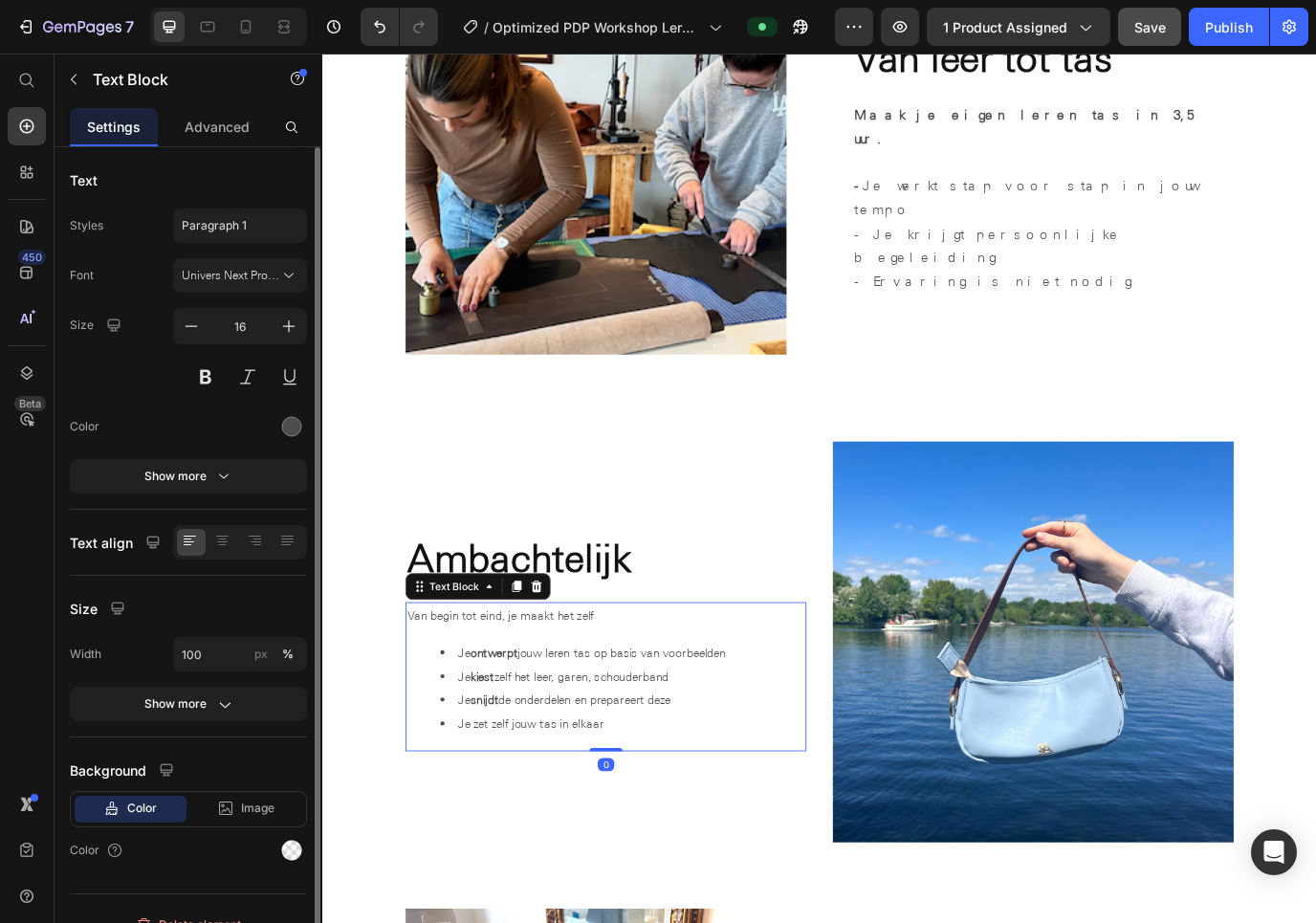 click on "Van begin tot eind, je maakt het zelf" at bounding box center (527, 702) 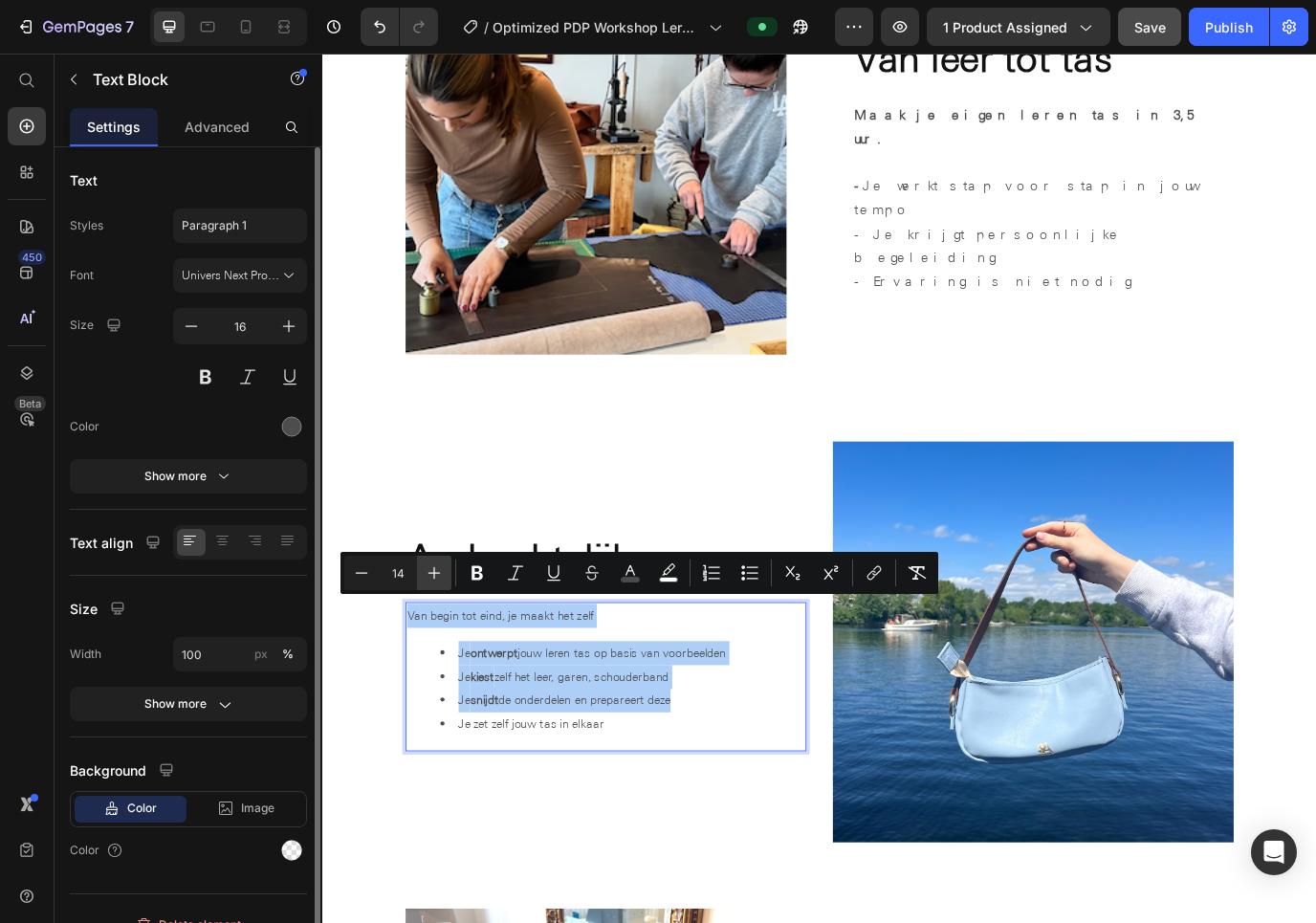 click 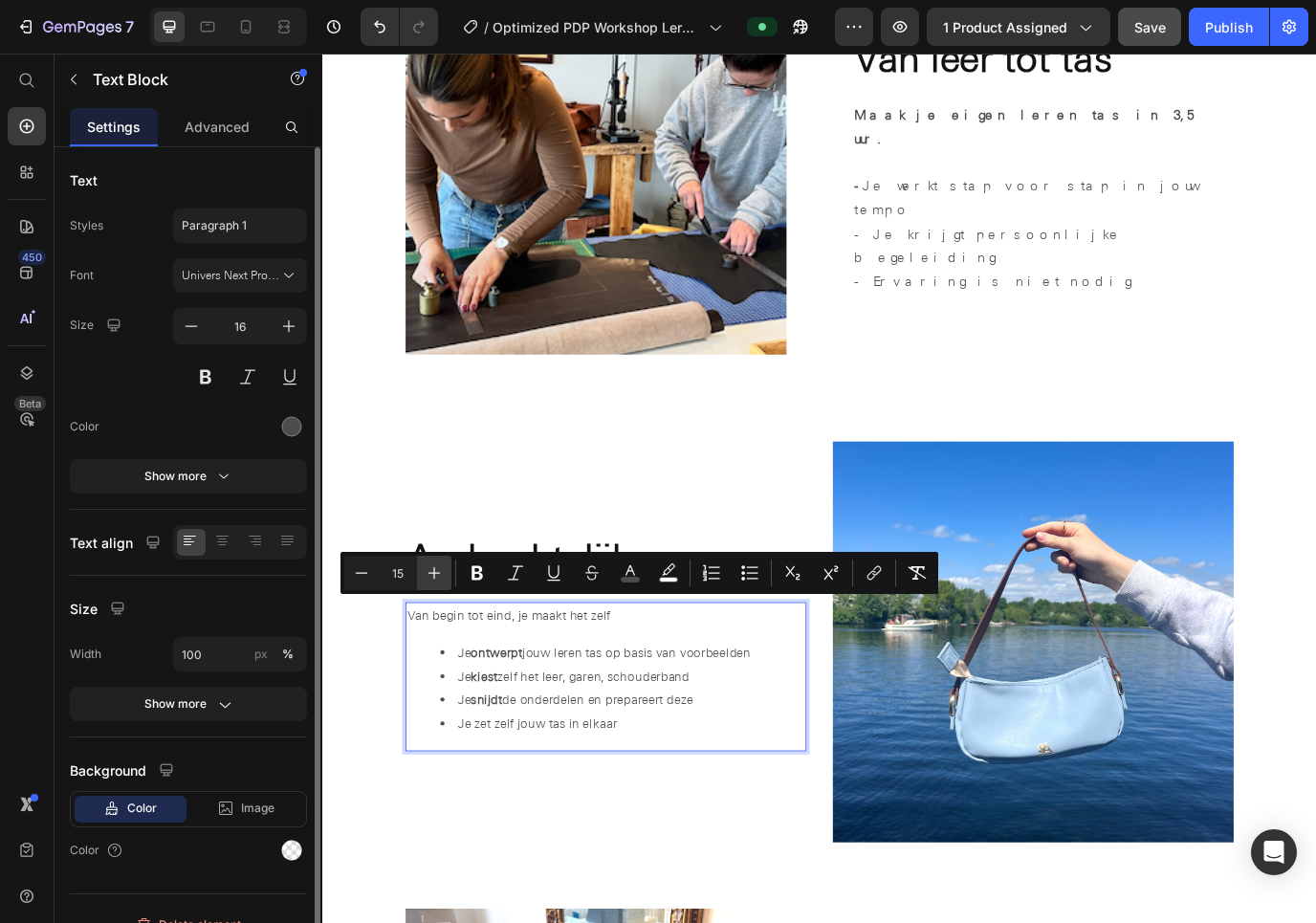 click 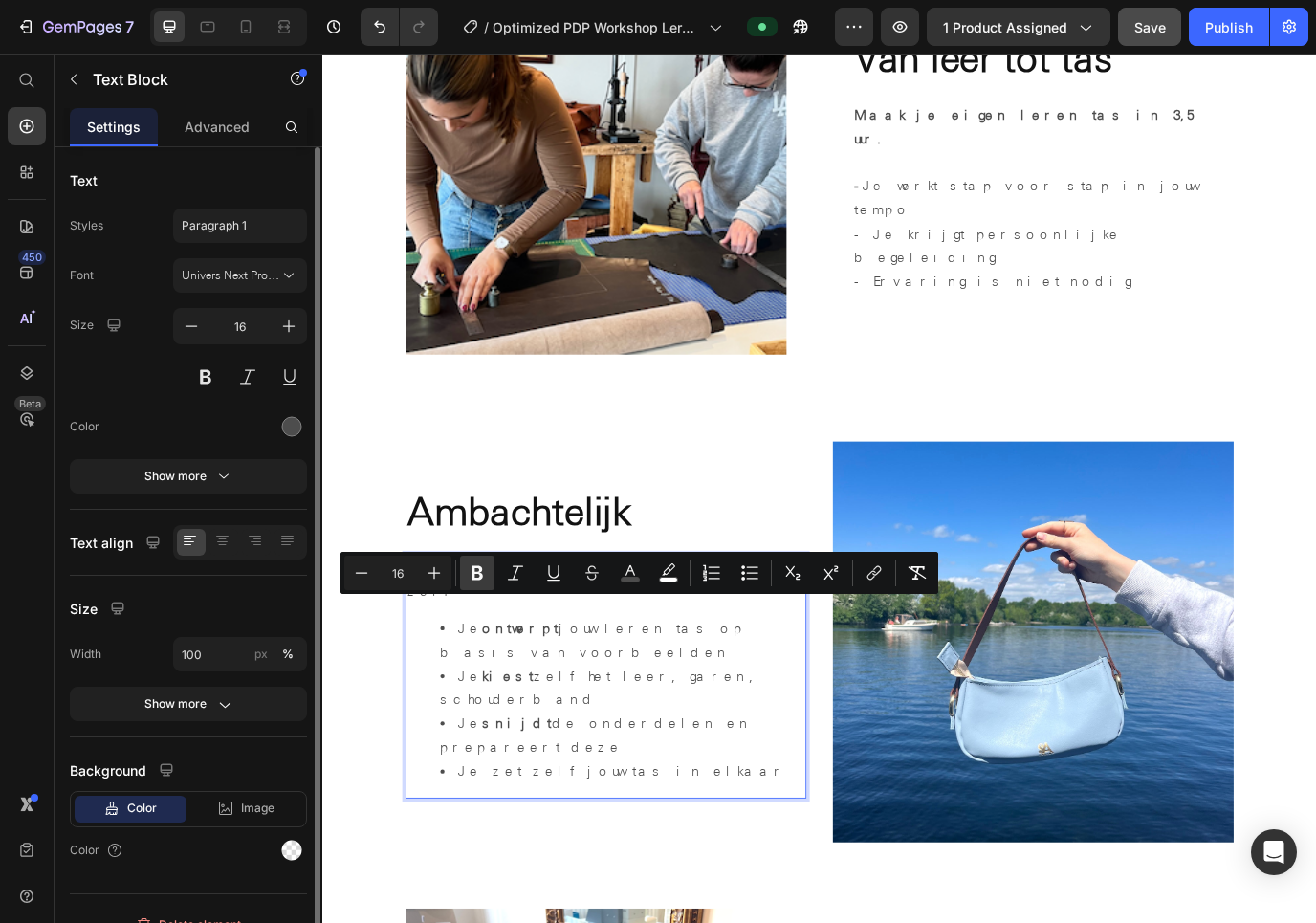 click 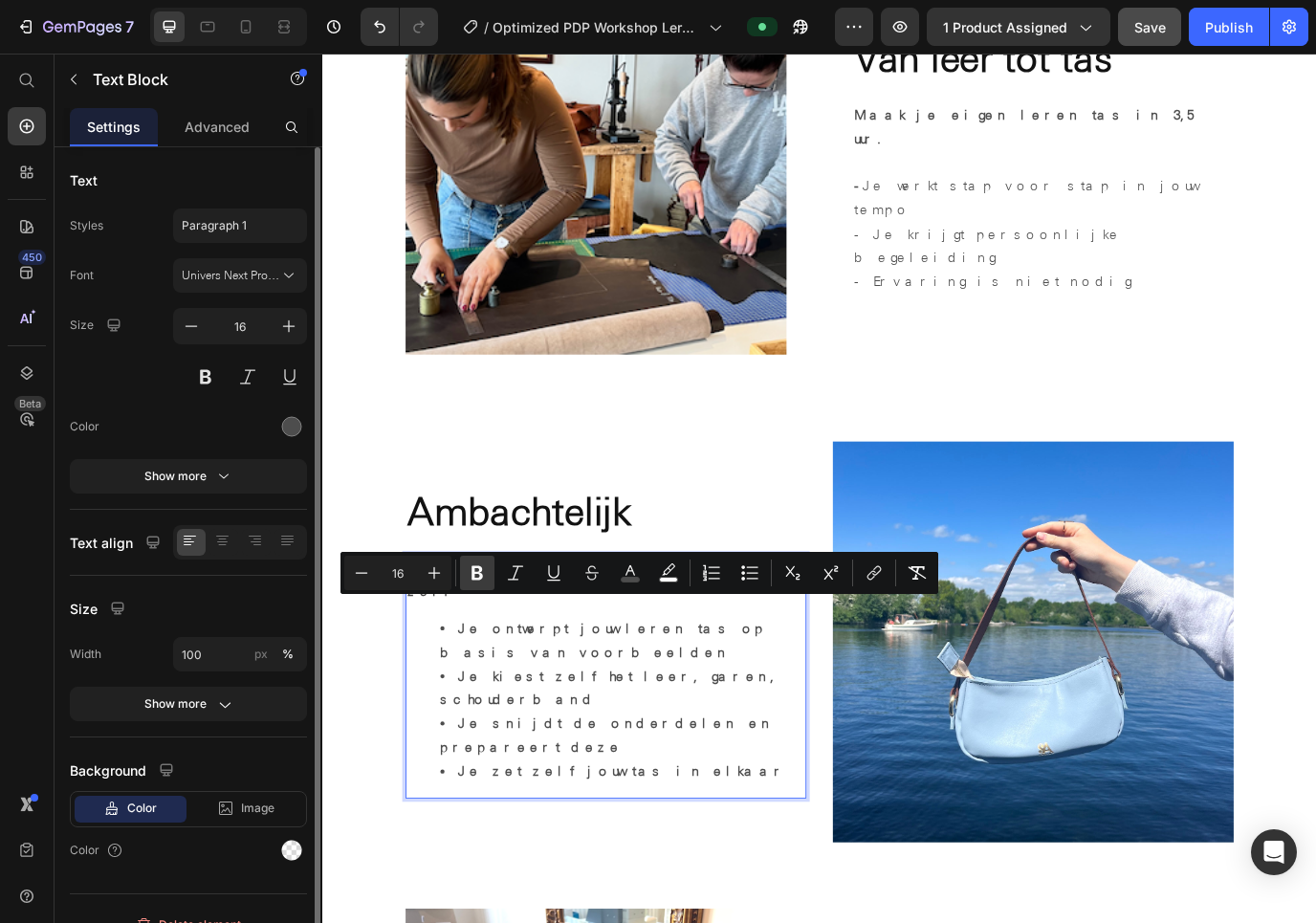 click 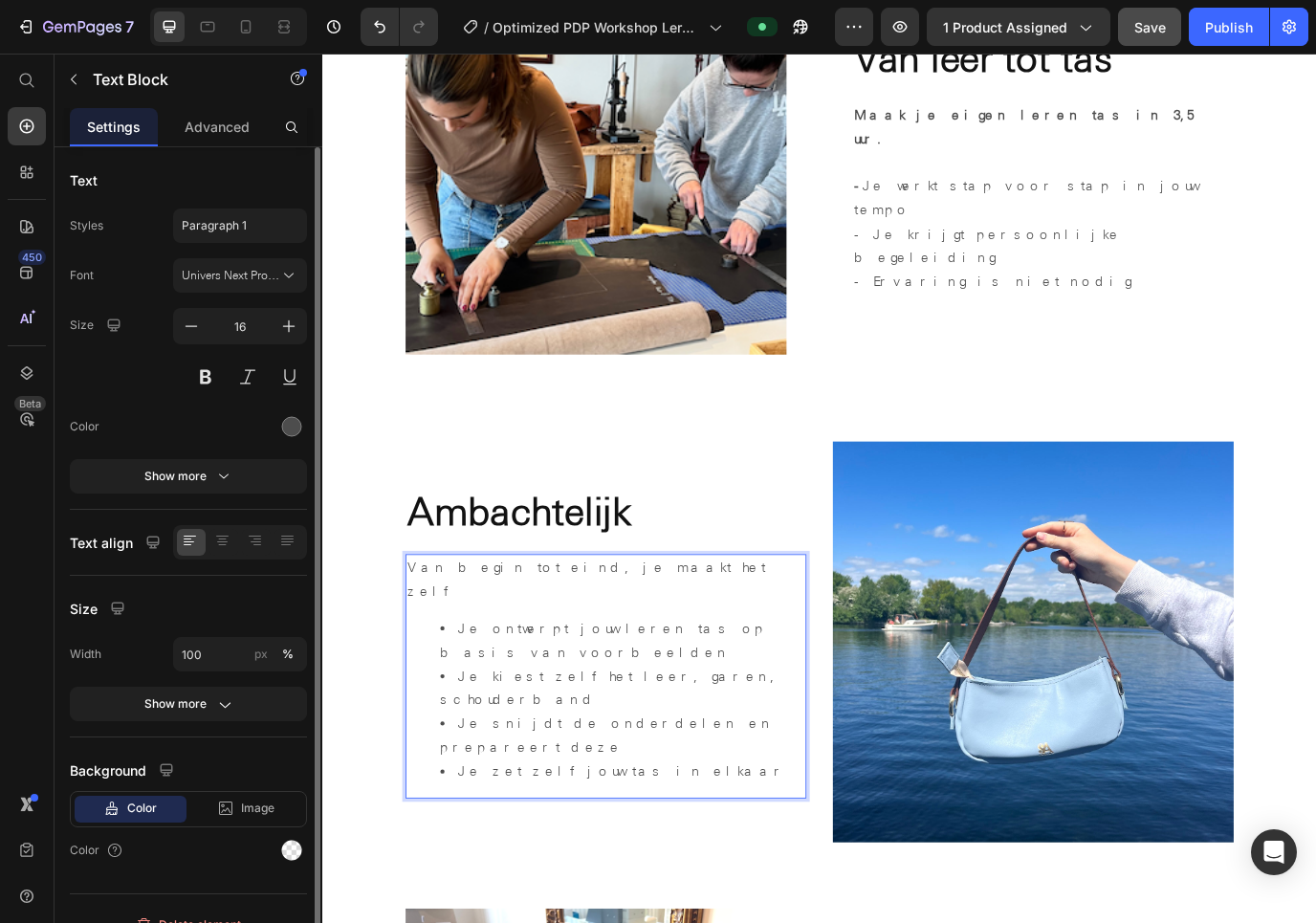 click on "Je ontwerpt jouw leren tas op basis van voorbeelden" at bounding box center (669, 732) 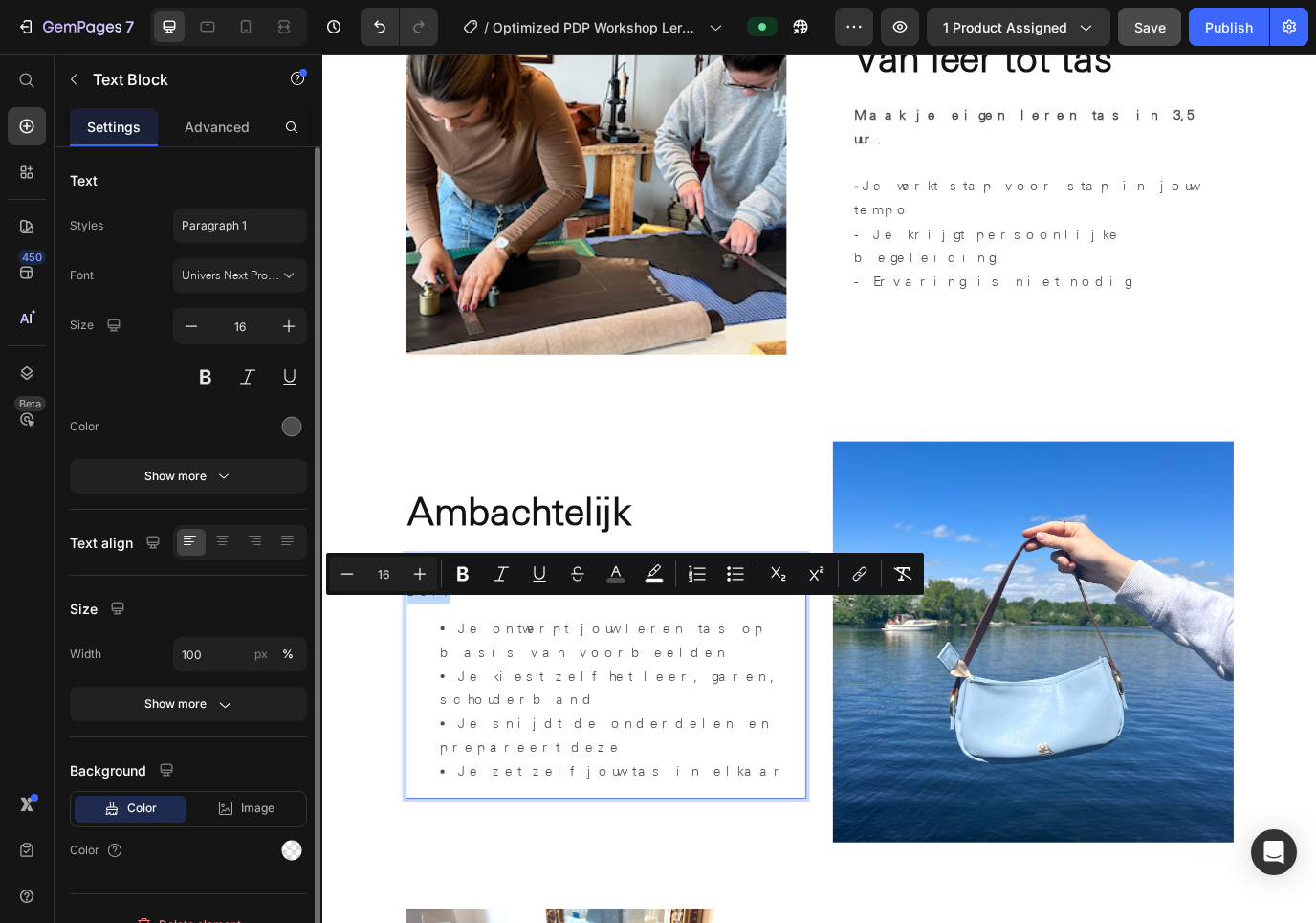 drag, startPoint x: 638, startPoint y: 693, endPoint x: 754, endPoint y: 644, distance: 125.92458 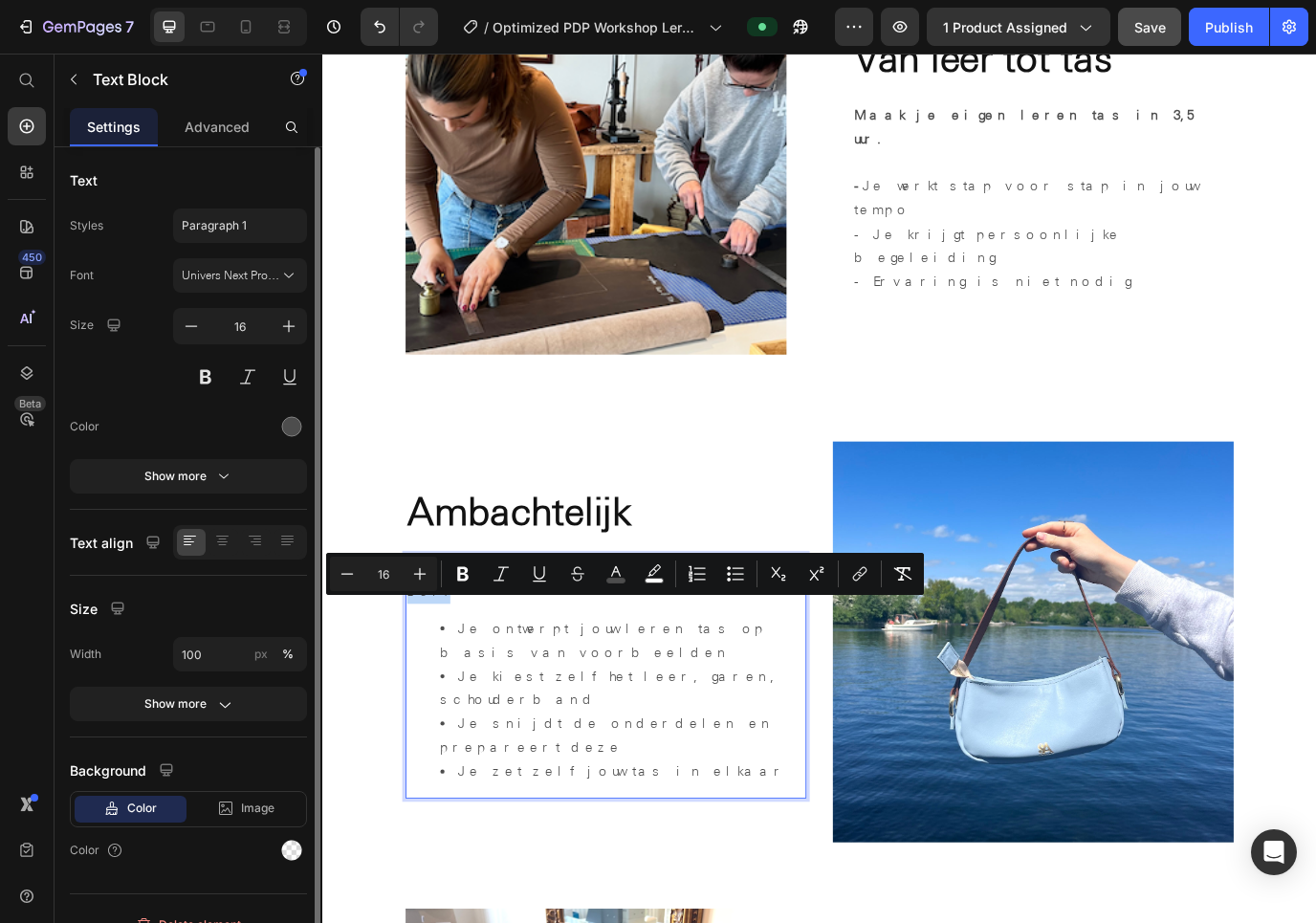 click on "Van begin tot eind, je maakt het zelf" at bounding box center [649, 661] 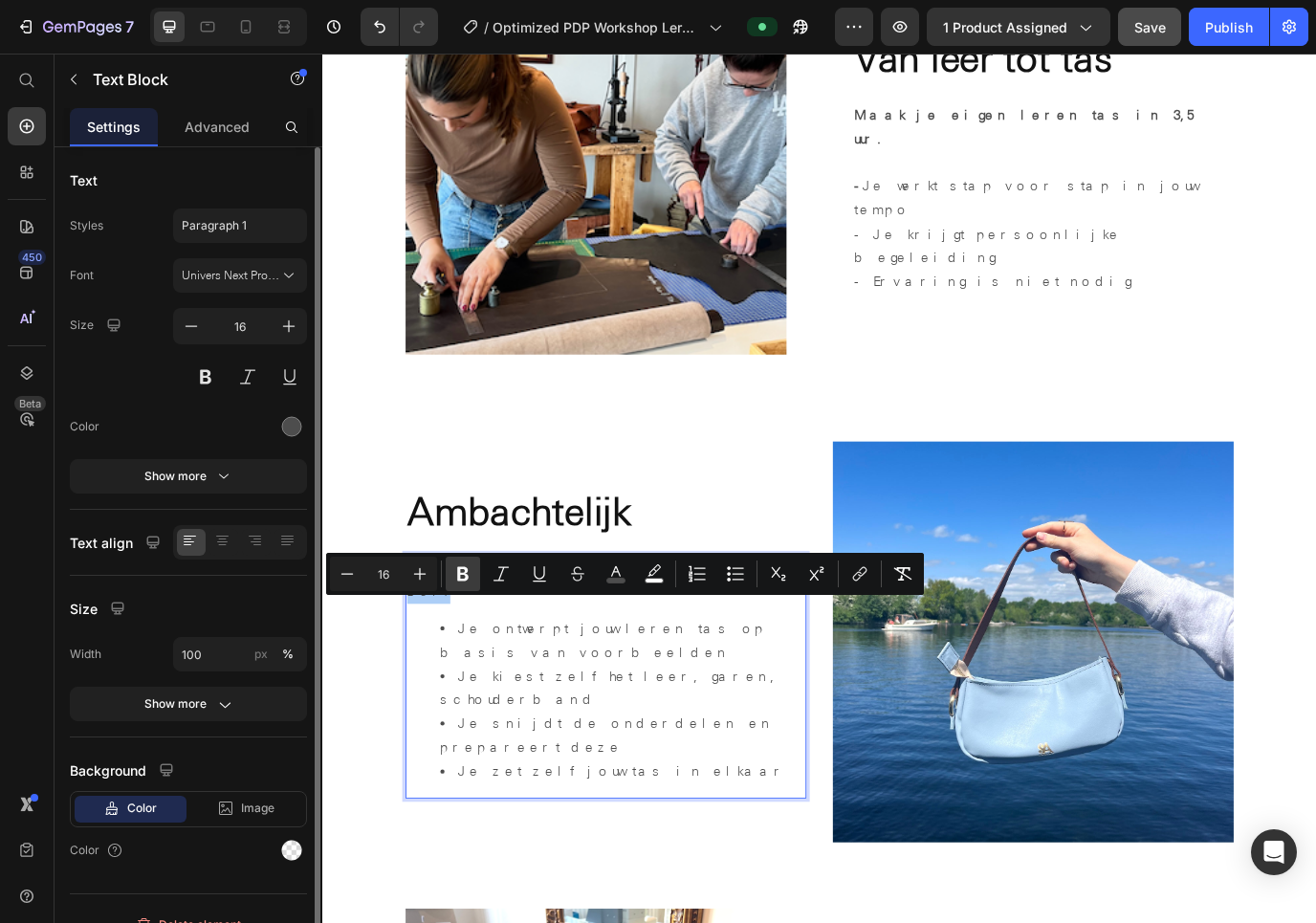 click 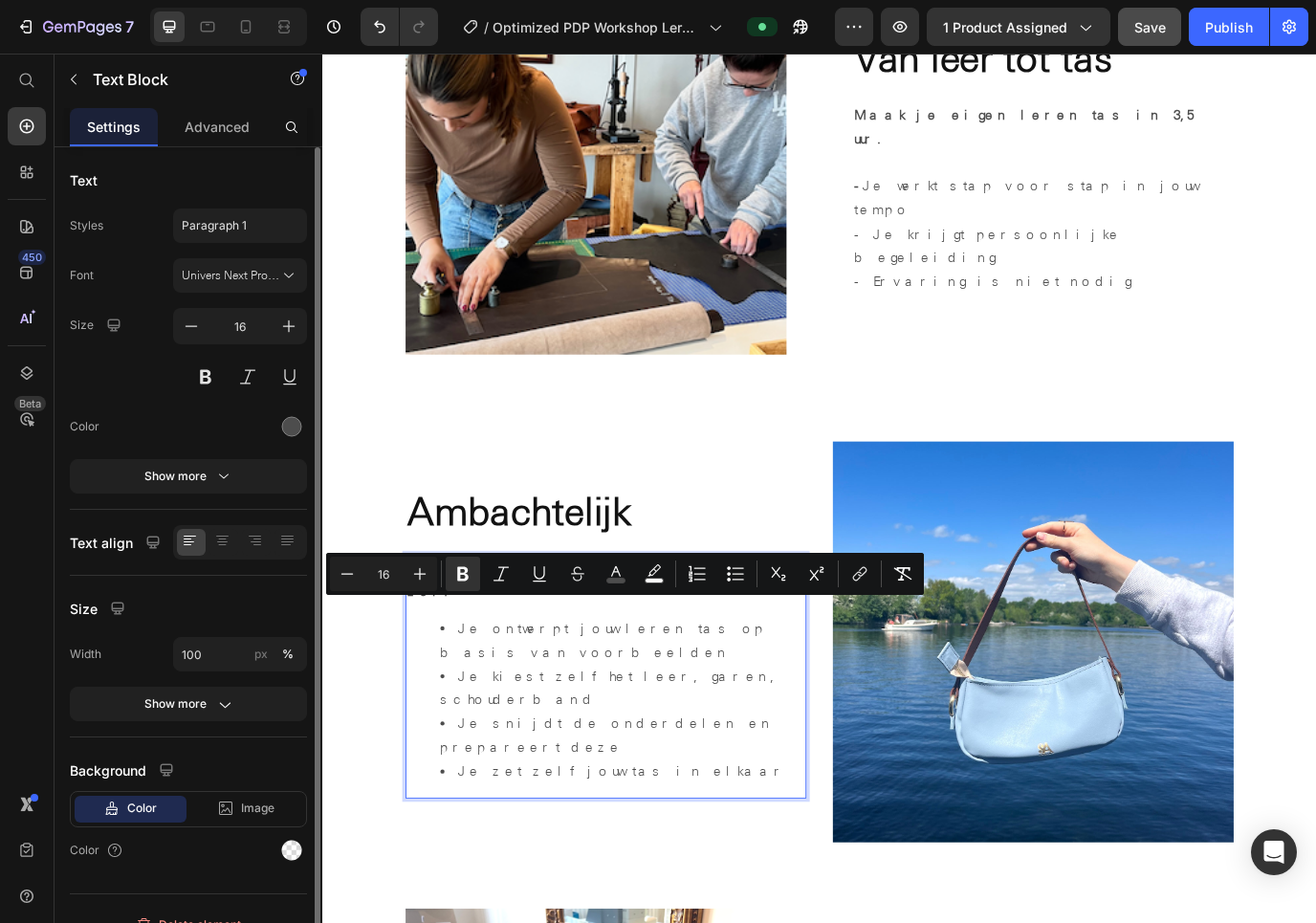 click on "Je ontwerpt jouw leren tas op basis van voorbeelden" at bounding box center [647, 731] 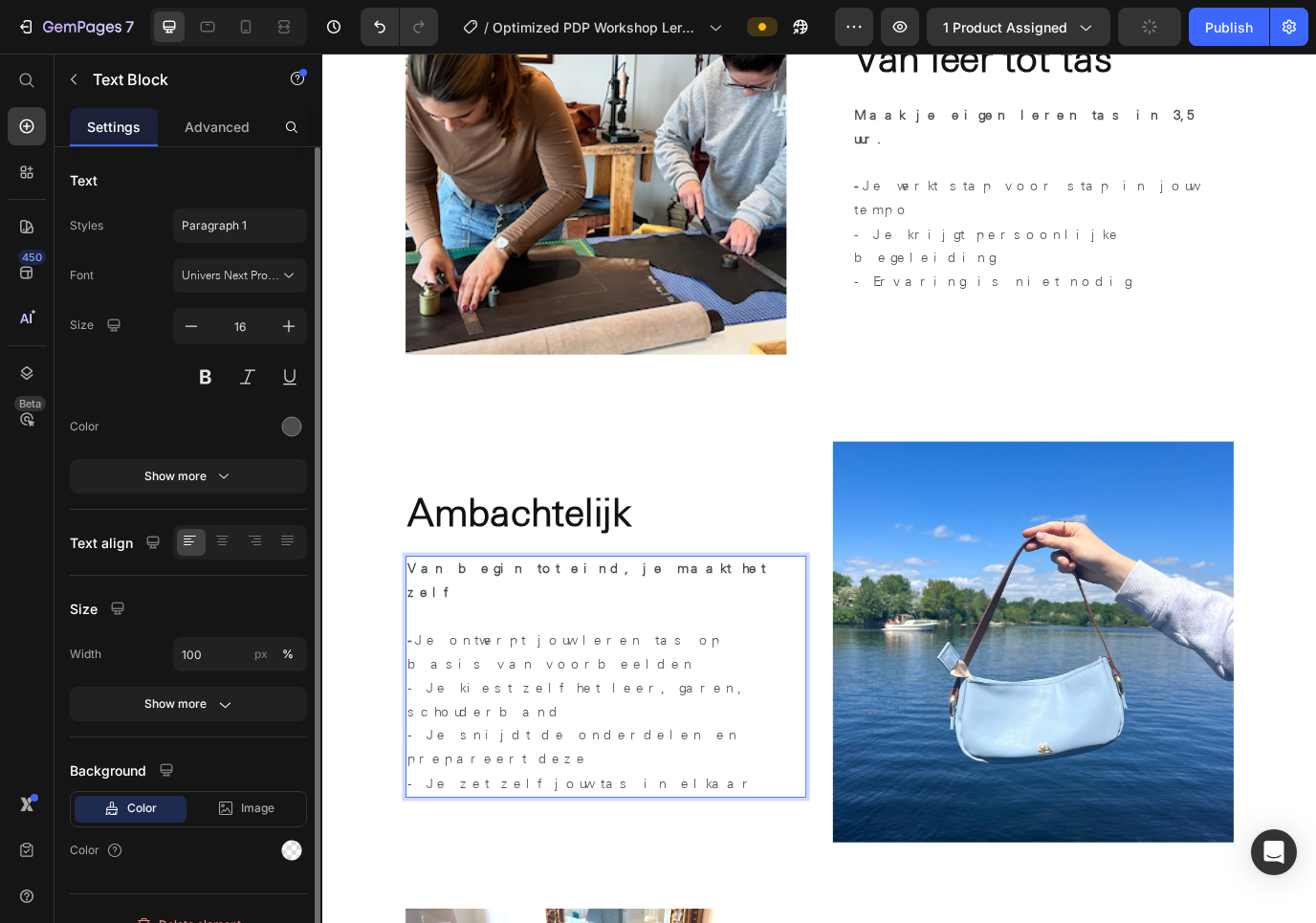 scroll, scrollTop: 26, scrollLeft: 0, axis: vertical 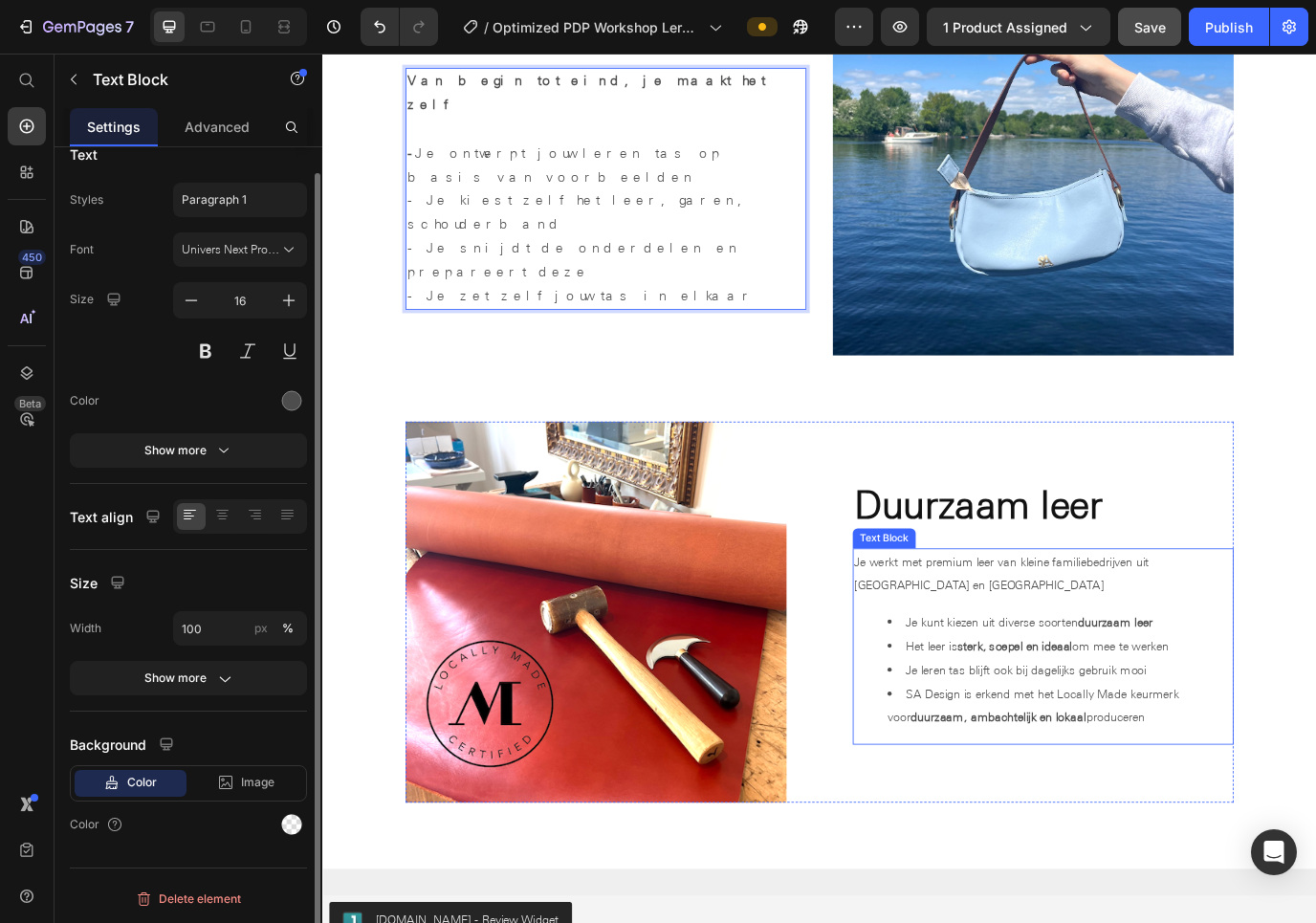 click on "Je werkt met premium leer van kleine familiebedrijven uit [GEOGRAPHIC_DATA] en [GEOGRAPHIC_DATA]" at bounding box center [1154, 654] 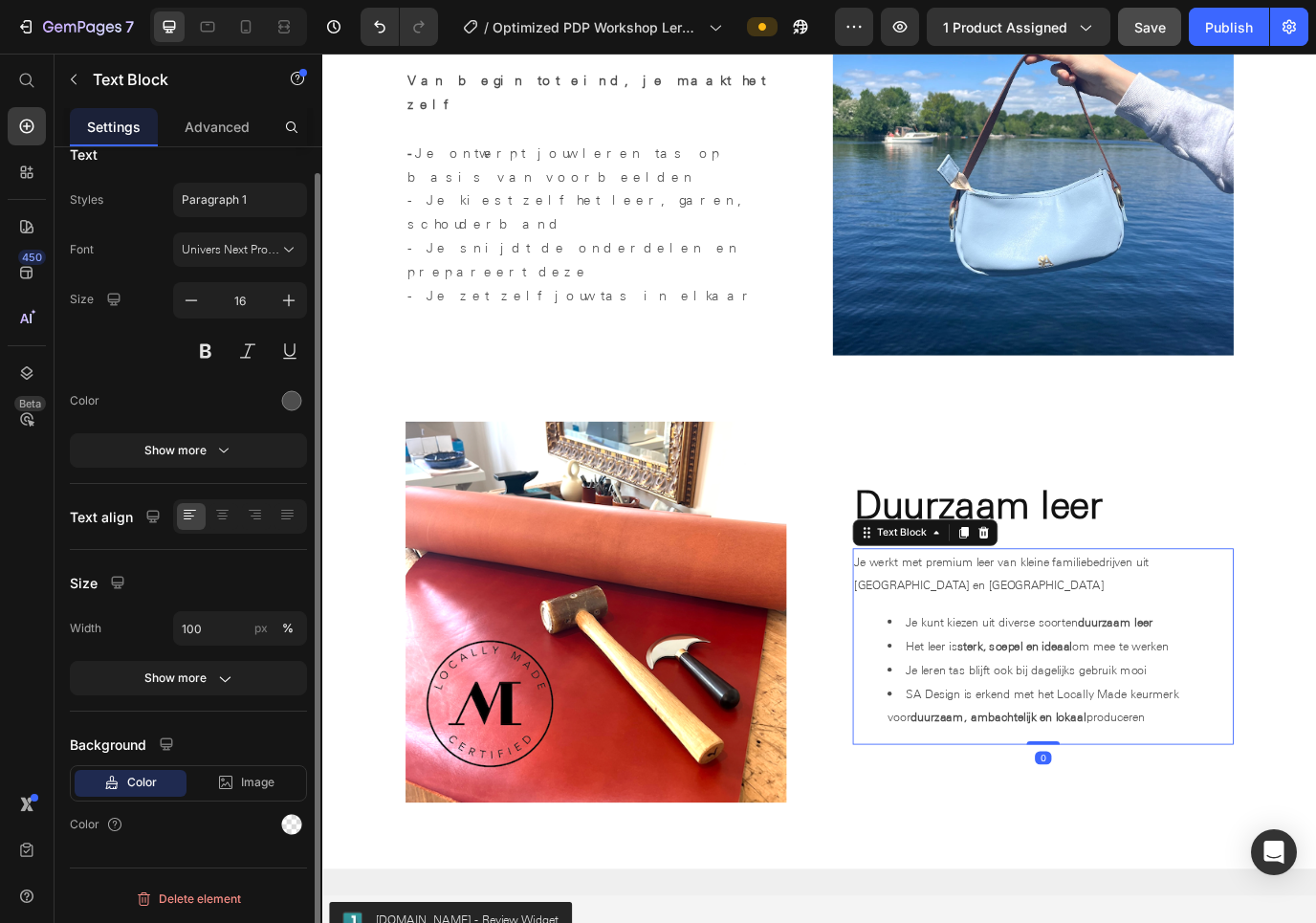 click on "Je werkt met premium leer van kleine familiebedrijven uit [GEOGRAPHIC_DATA] en [GEOGRAPHIC_DATA]" at bounding box center [1154, 654] 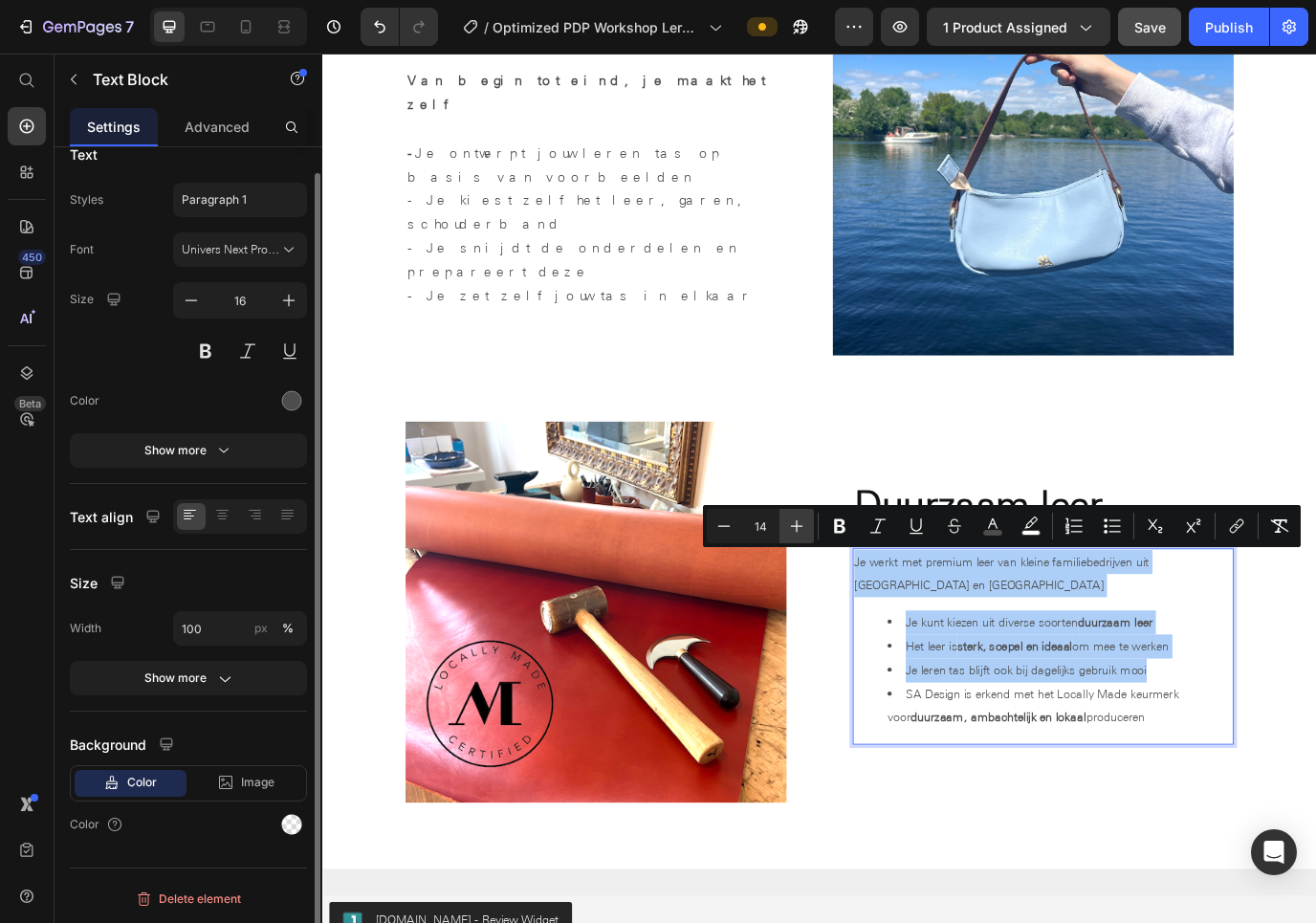 click 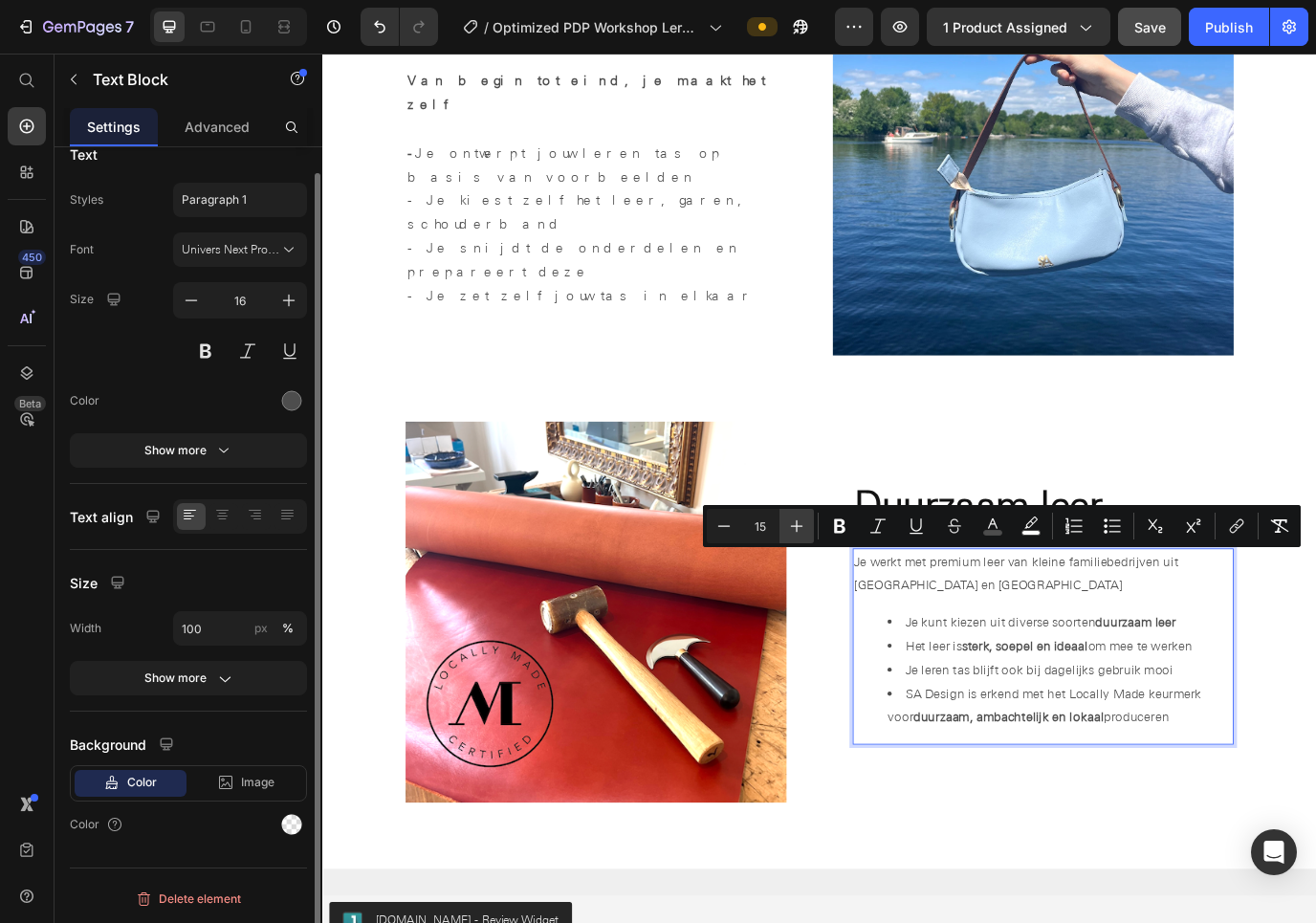 click 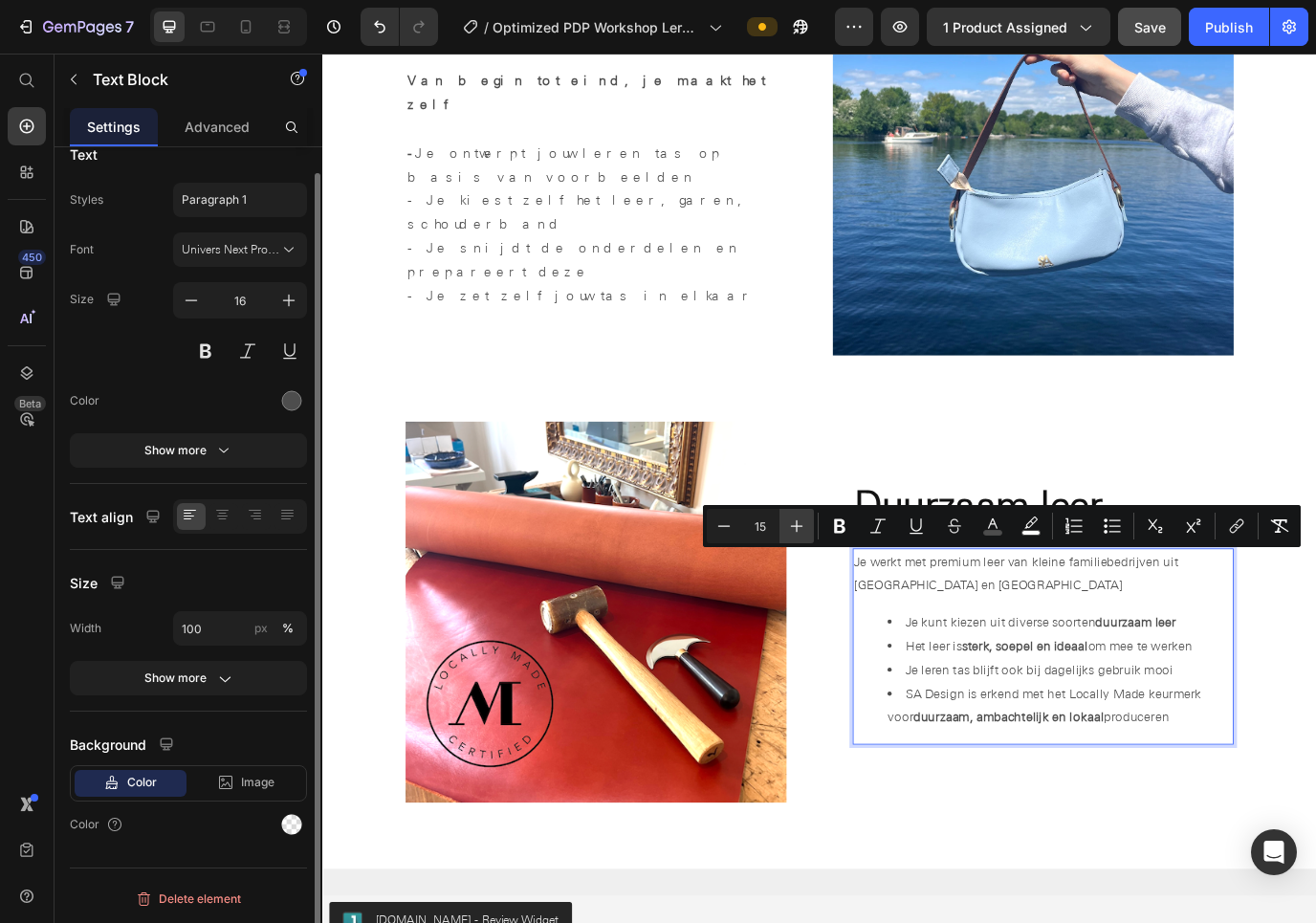 type on "16" 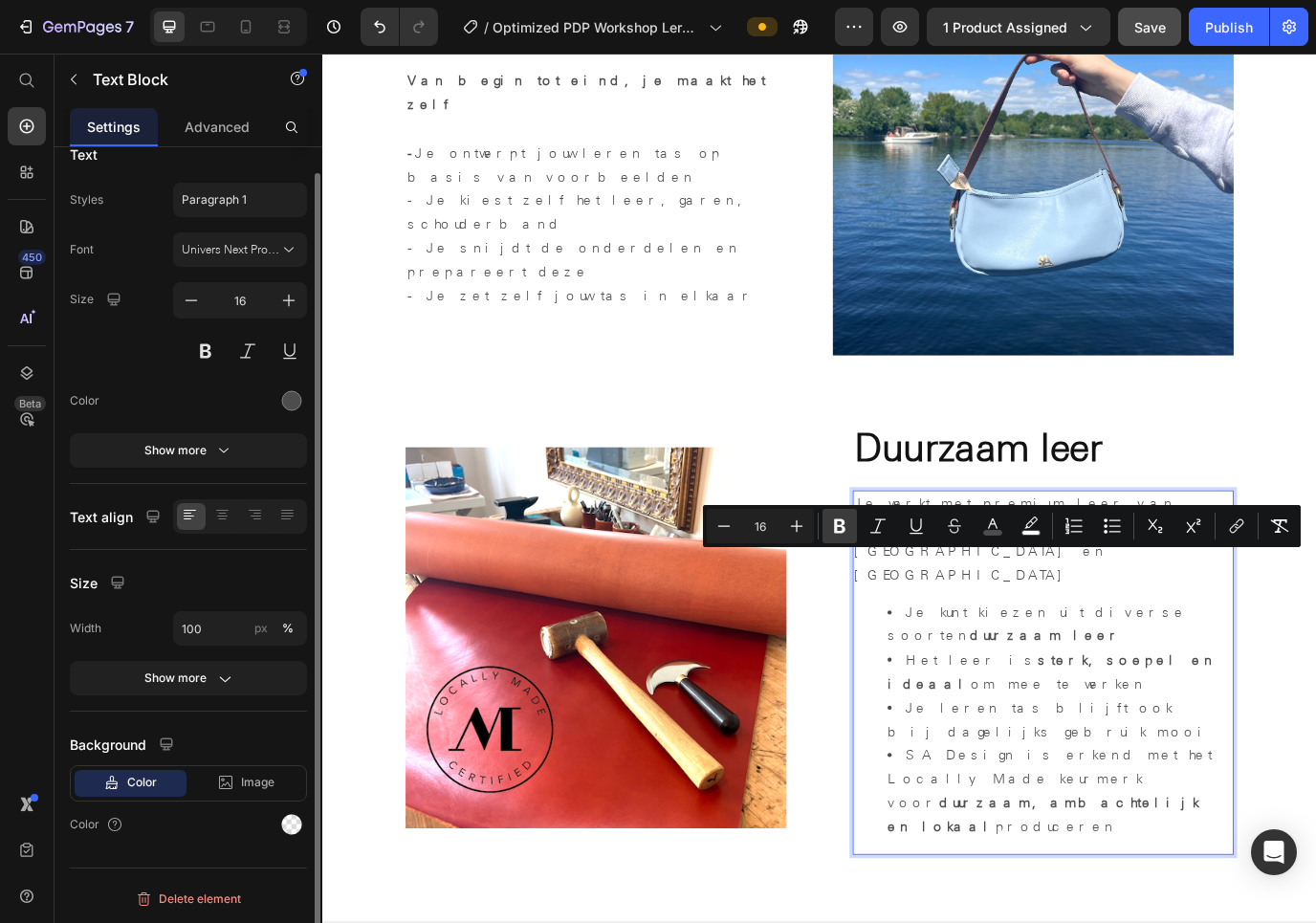 click 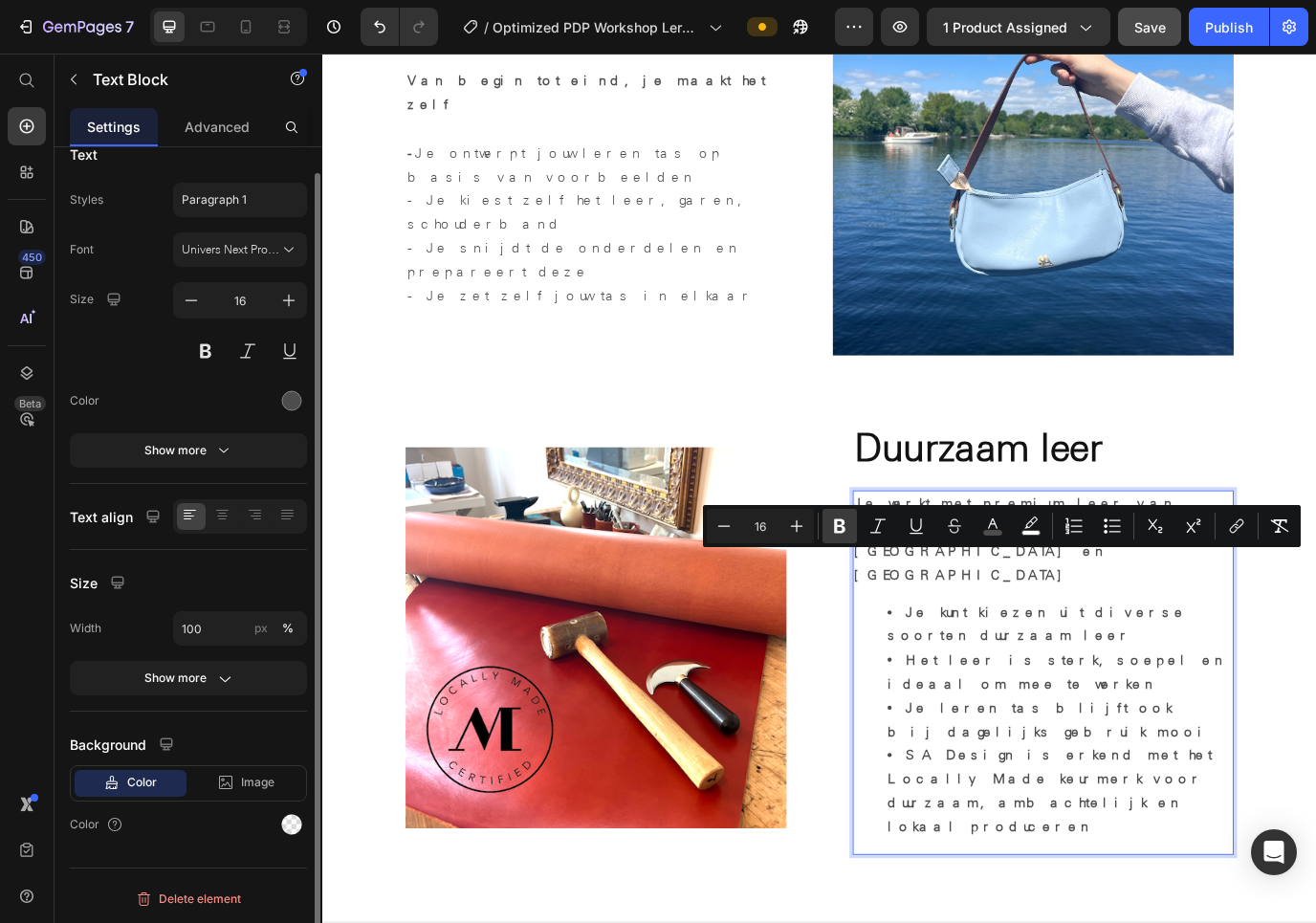 click 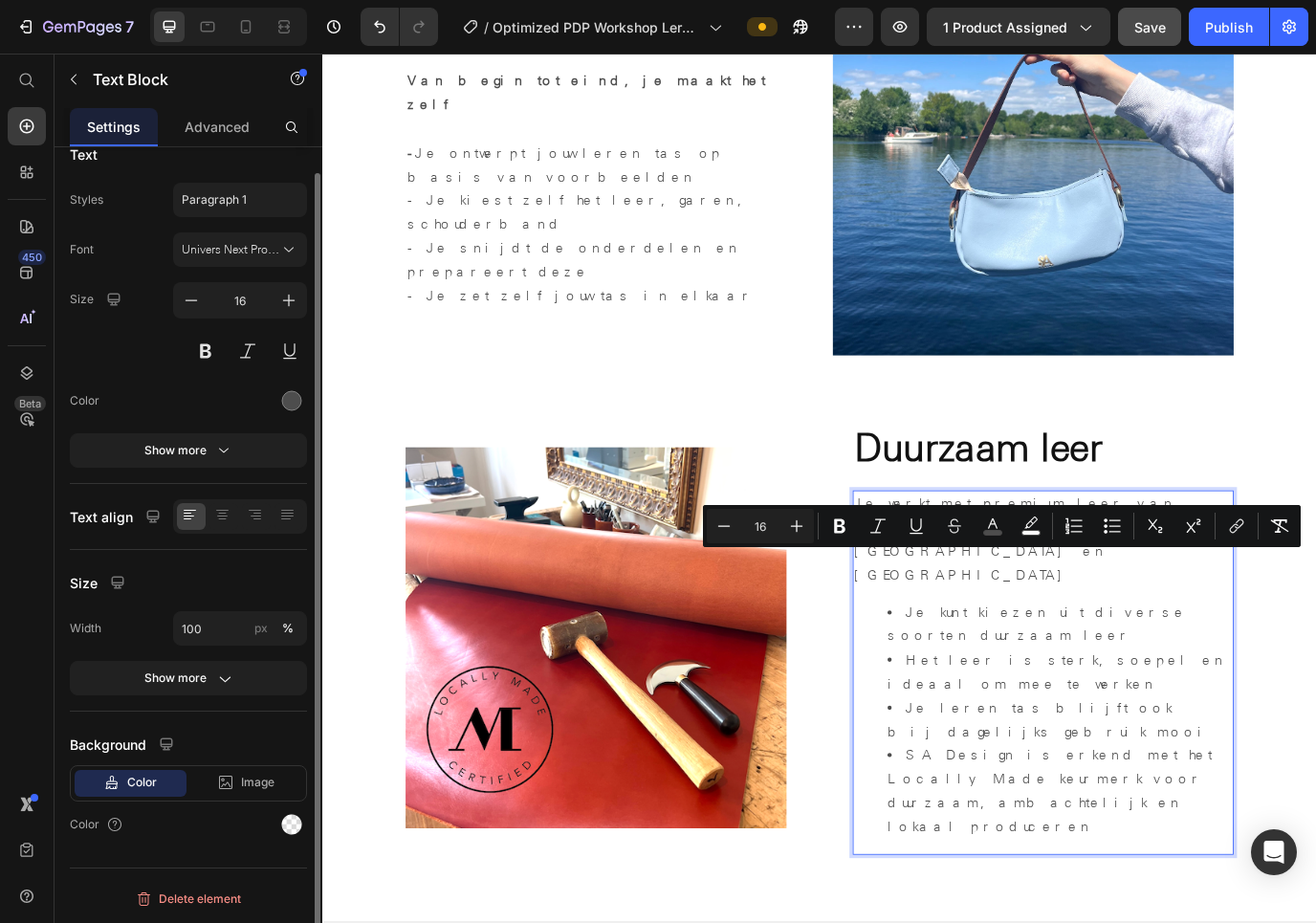 click on "Je werkt met premium leer van kleine familiebedrijven uit [GEOGRAPHIC_DATA] en [GEOGRAPHIC_DATA] Je kunt kiezen uit diverse soorten duurzaam leer Het leer is sterk, soepel en ideaal om mee te werken Je leren tas blijft ook bij dagelijks gebruik mooi SA Design is erkend met het Locally Made keurmerk voor duurzaam, ambachtelijk en lokaal produceren" at bounding box center [1154, 767] 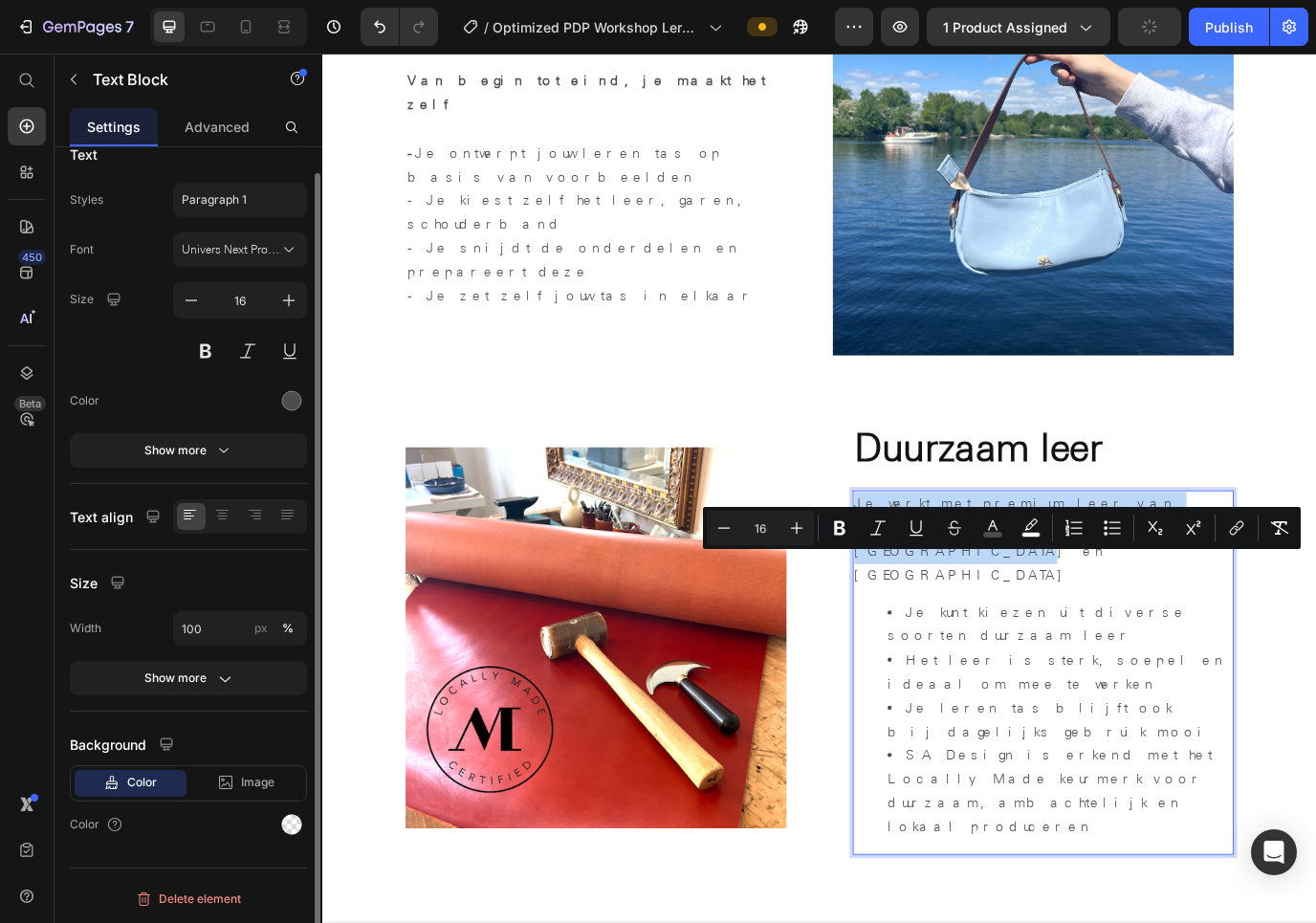 drag, startPoint x: 1050, startPoint y: 669, endPoint x: 928, endPoint y: 643, distance: 124.73973 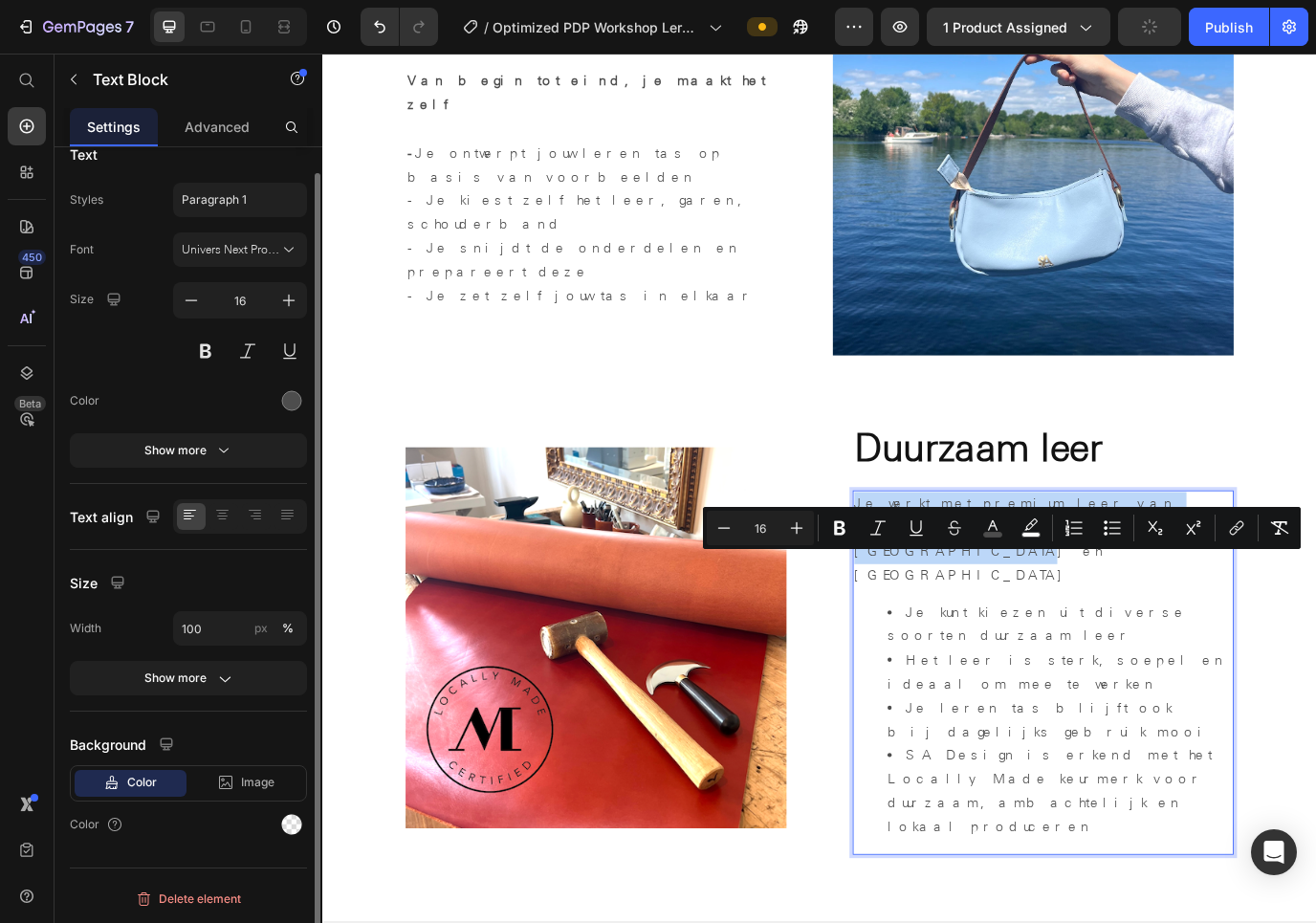 click on "Je werkt met premium leer van kleine familiebedrijven uit [GEOGRAPHIC_DATA] en [GEOGRAPHIC_DATA] Je kunt kiezen uit diverse soorten duurzaam leer Het leer is sterk, soepel en ideaal om mee te werken Je leren tas blijft ook bij dagelijks gebruik mooi SA Design is erkend met het Locally Made keurmerk voor duurzaam, ambachtelijk en lokaal produceren" at bounding box center (1154, 767) 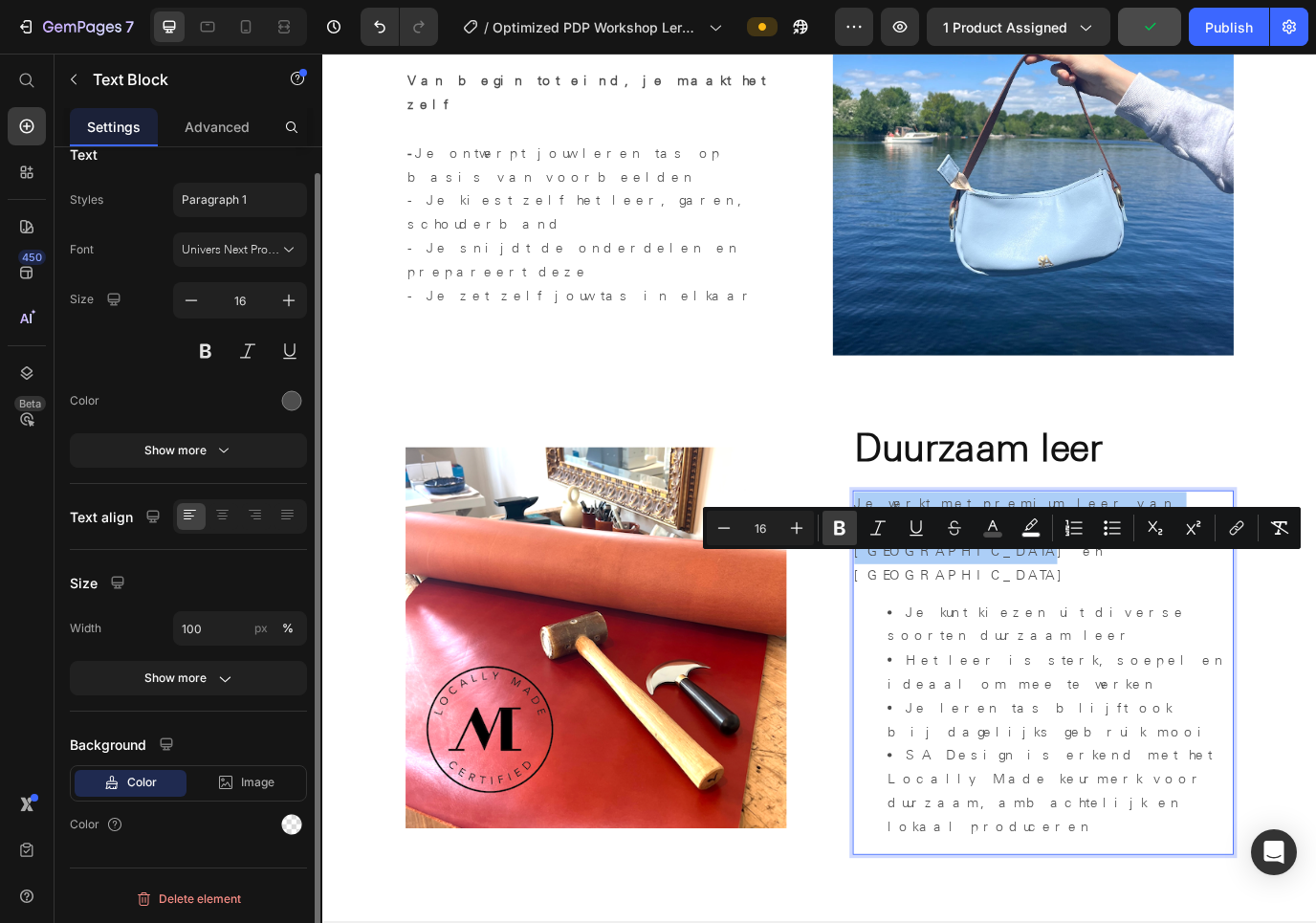 drag, startPoint x: 844, startPoint y: 526, endPoint x: 853, endPoint y: 535, distance: 12.727922 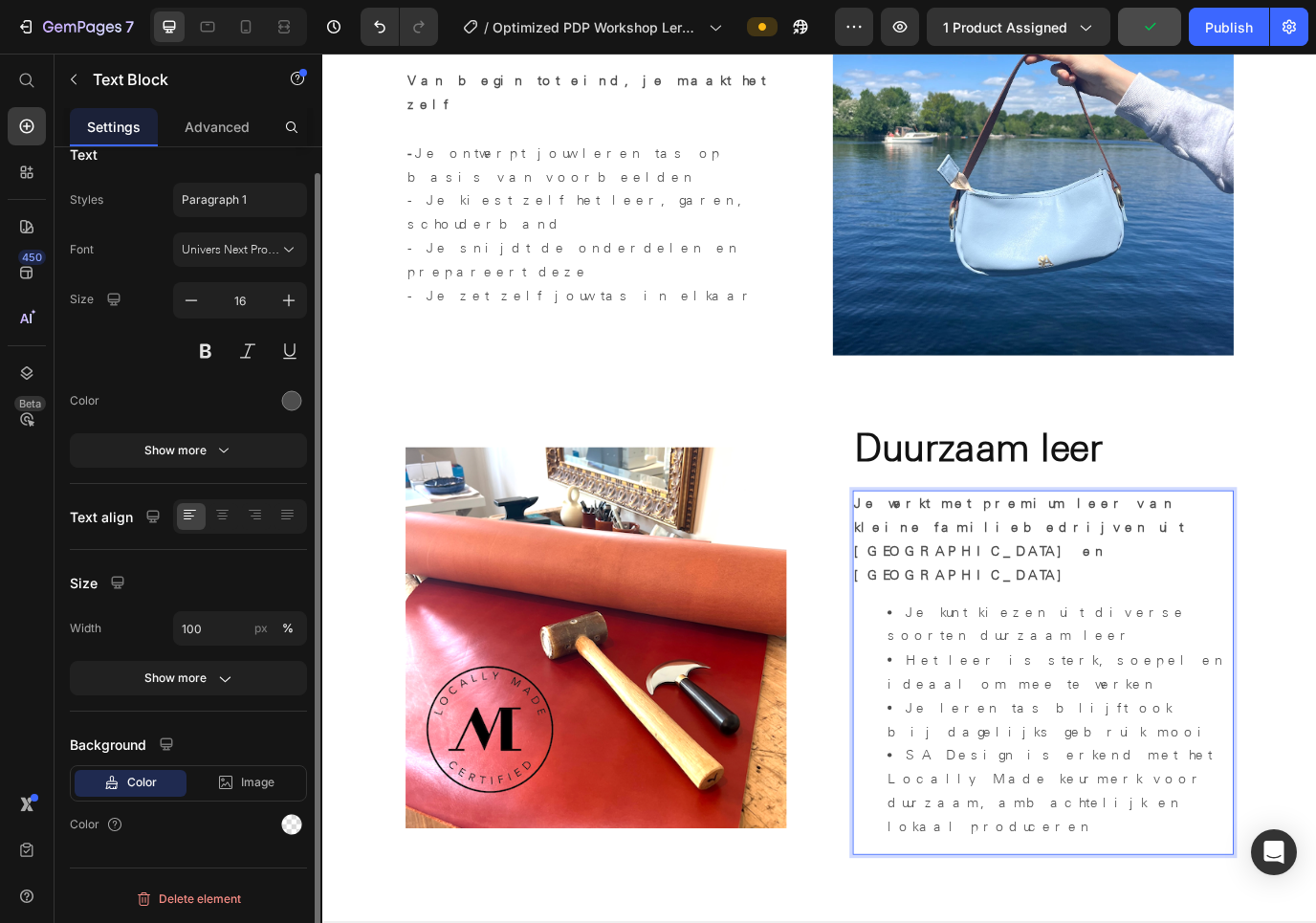 click on "Je werkt met premium leer van kleine familiebedrijven uit [GEOGRAPHIC_DATA] en [GEOGRAPHIC_DATA]" at bounding box center (1154, 614) 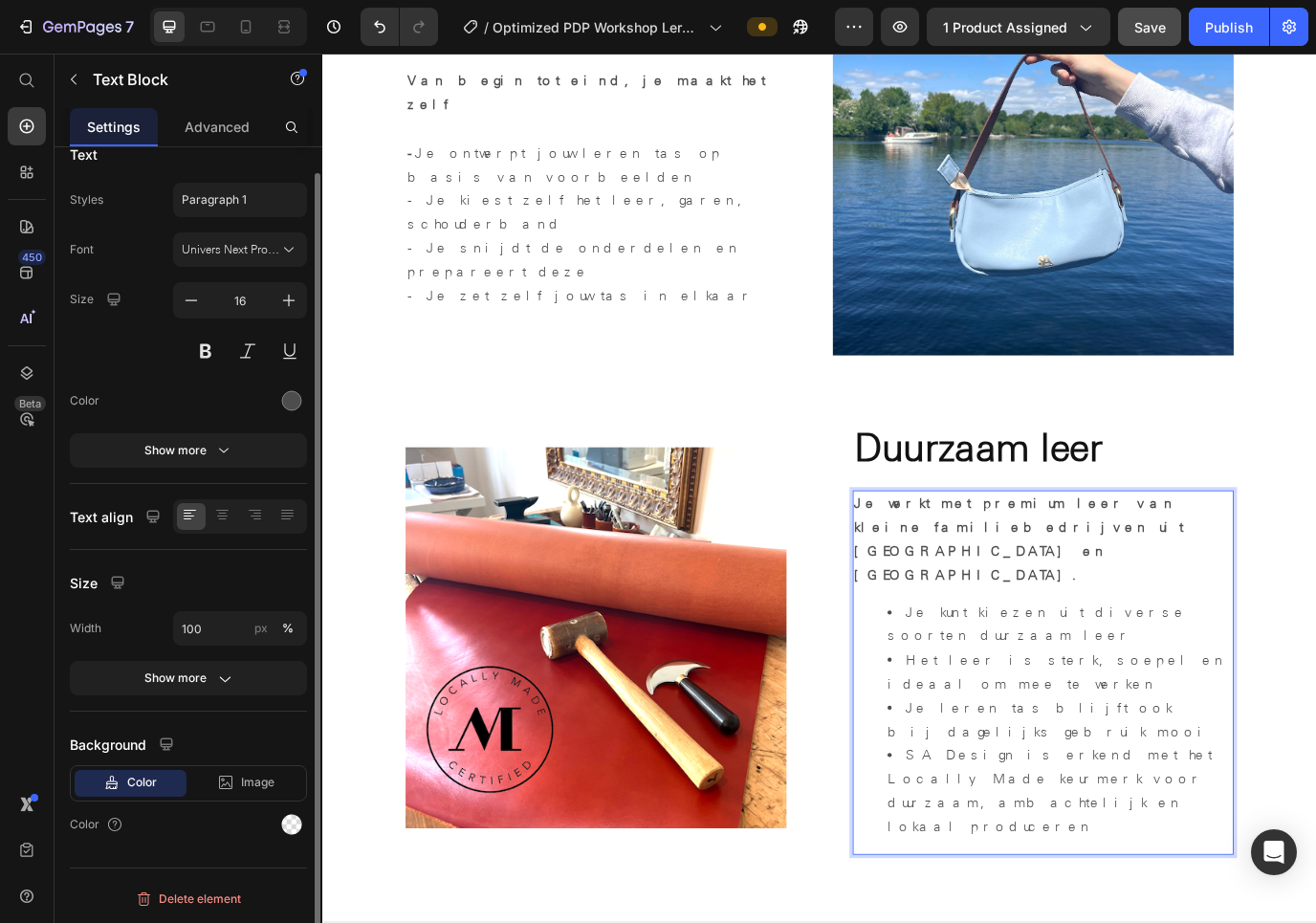 click on "Je kunt kiezen uit diverse soorten duurzaam leer" at bounding box center (1148, 713) 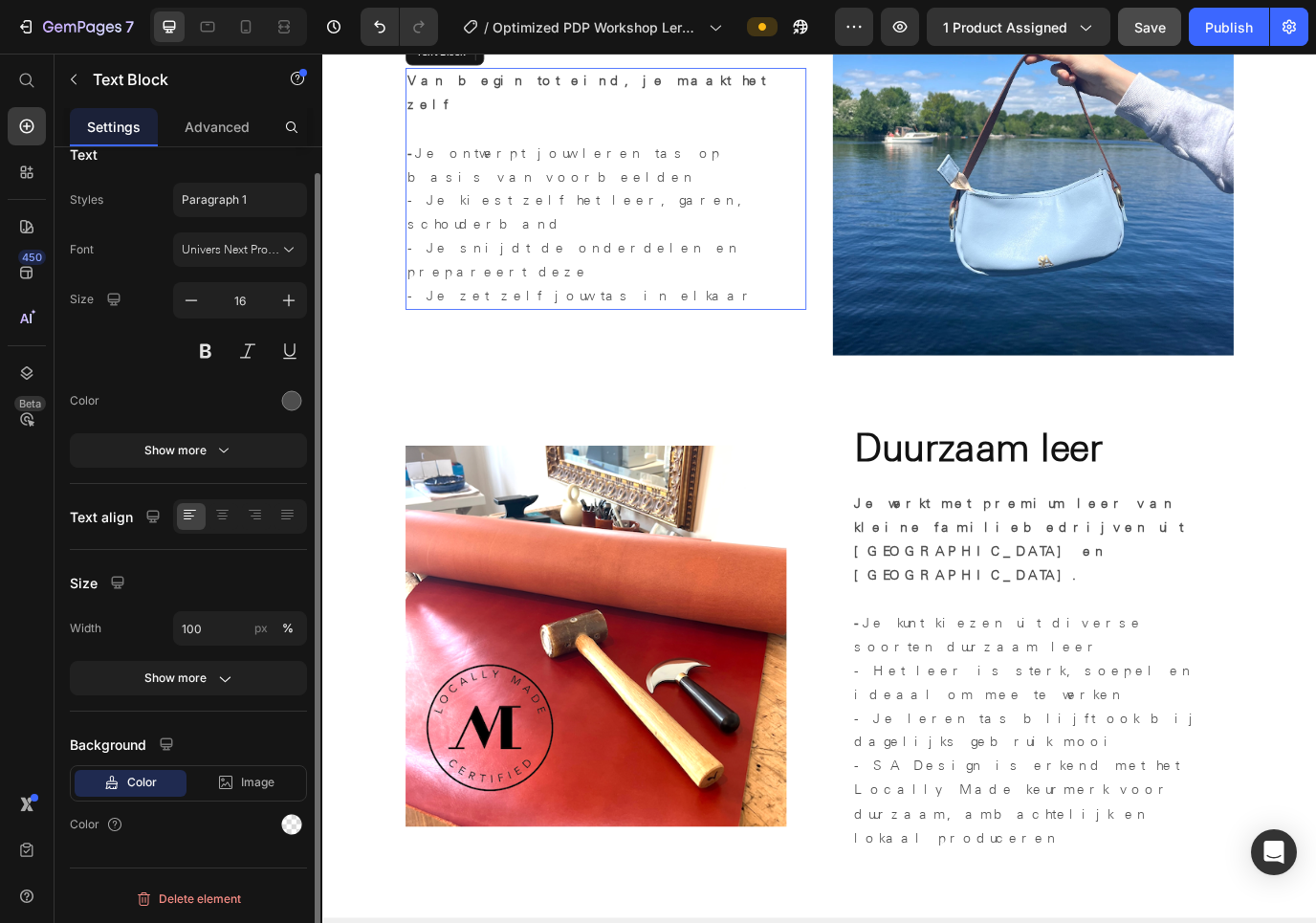 click on "Van begin tot eind, je maakt het zelf" at bounding box center (627, 99) 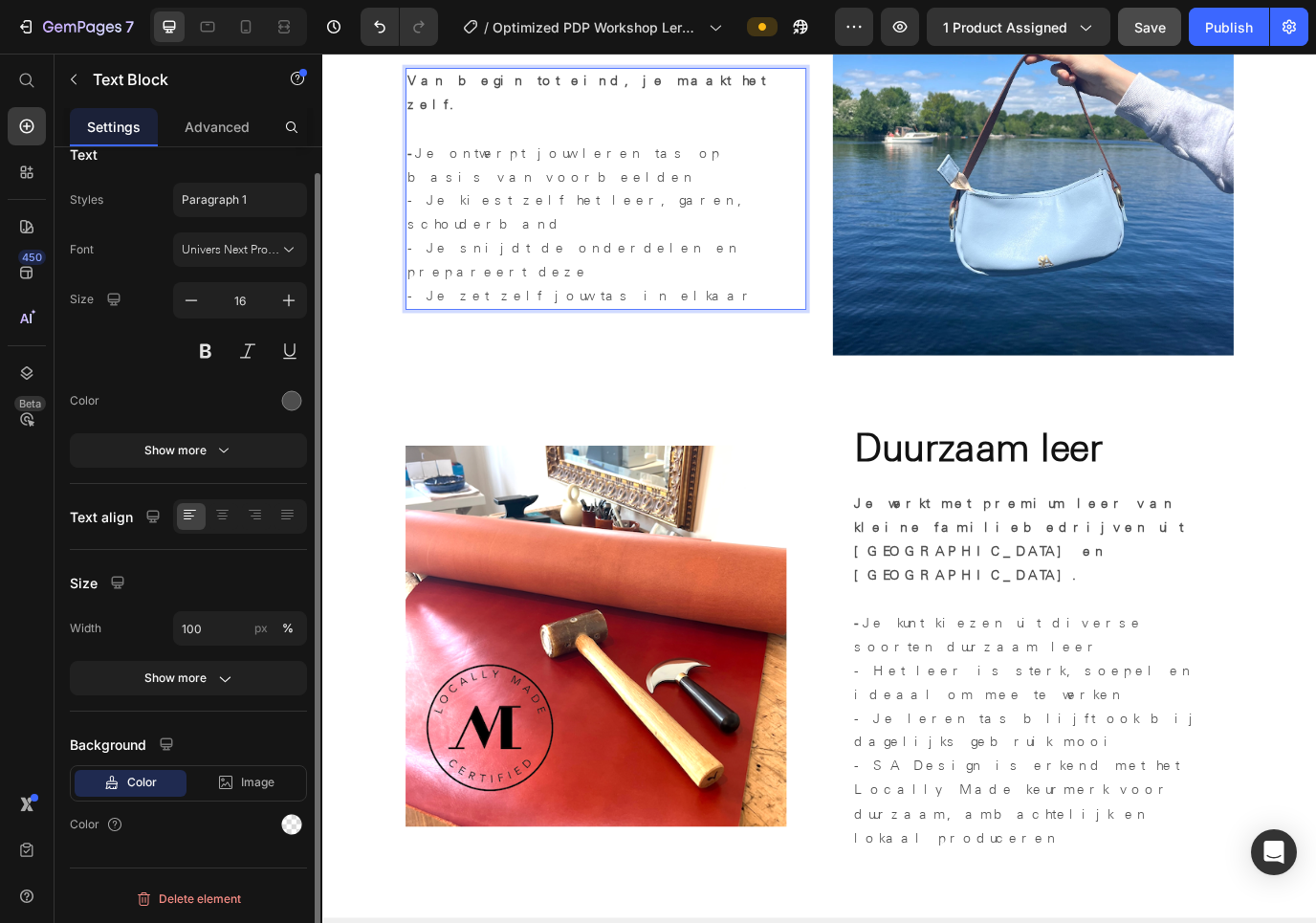 click on "Van begin tot eind, je maakt het zelf." at bounding box center [627, 99] 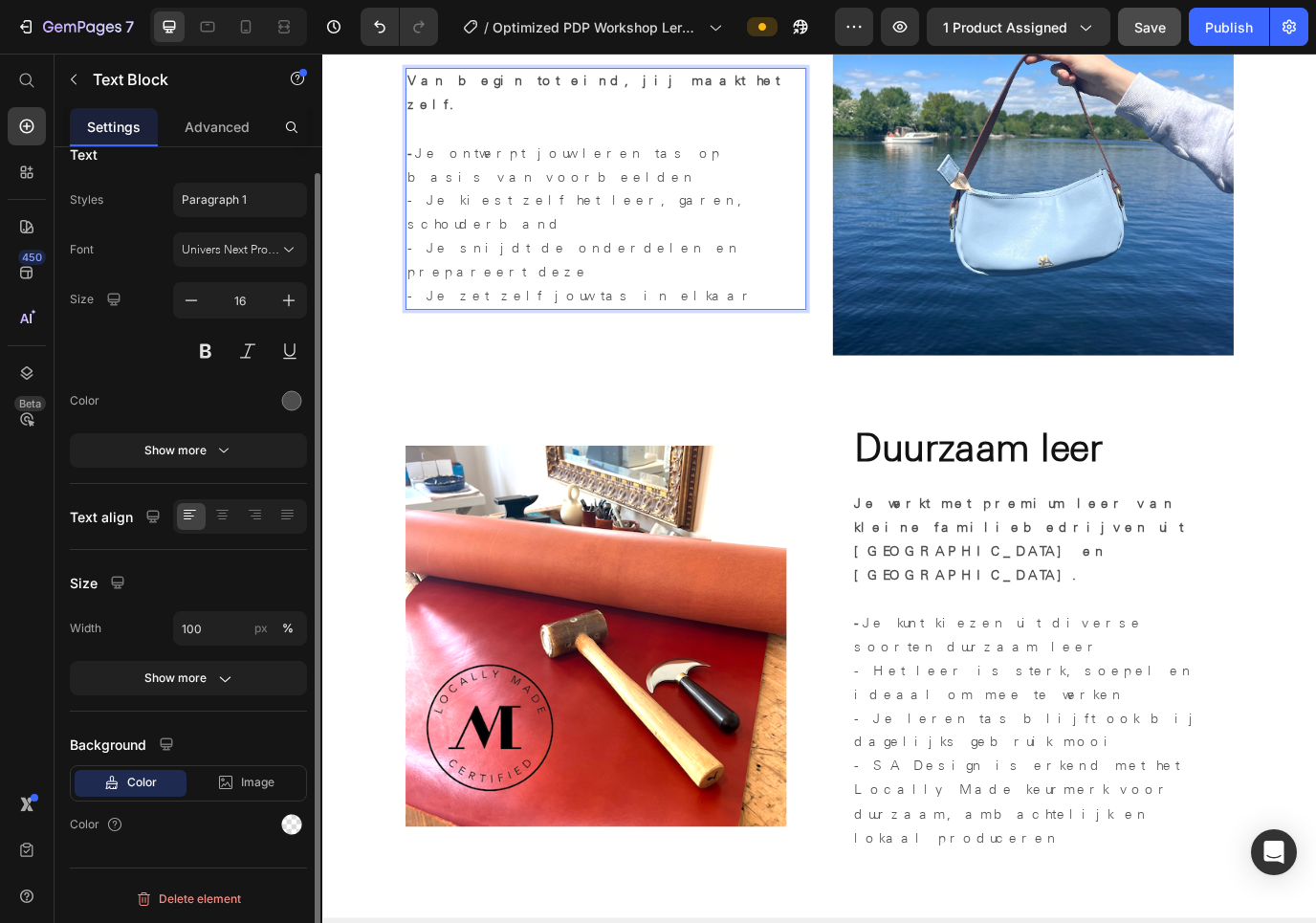 click on "- Je kiest zelf het leer, garen, schouderband" at bounding box center (615, 236) 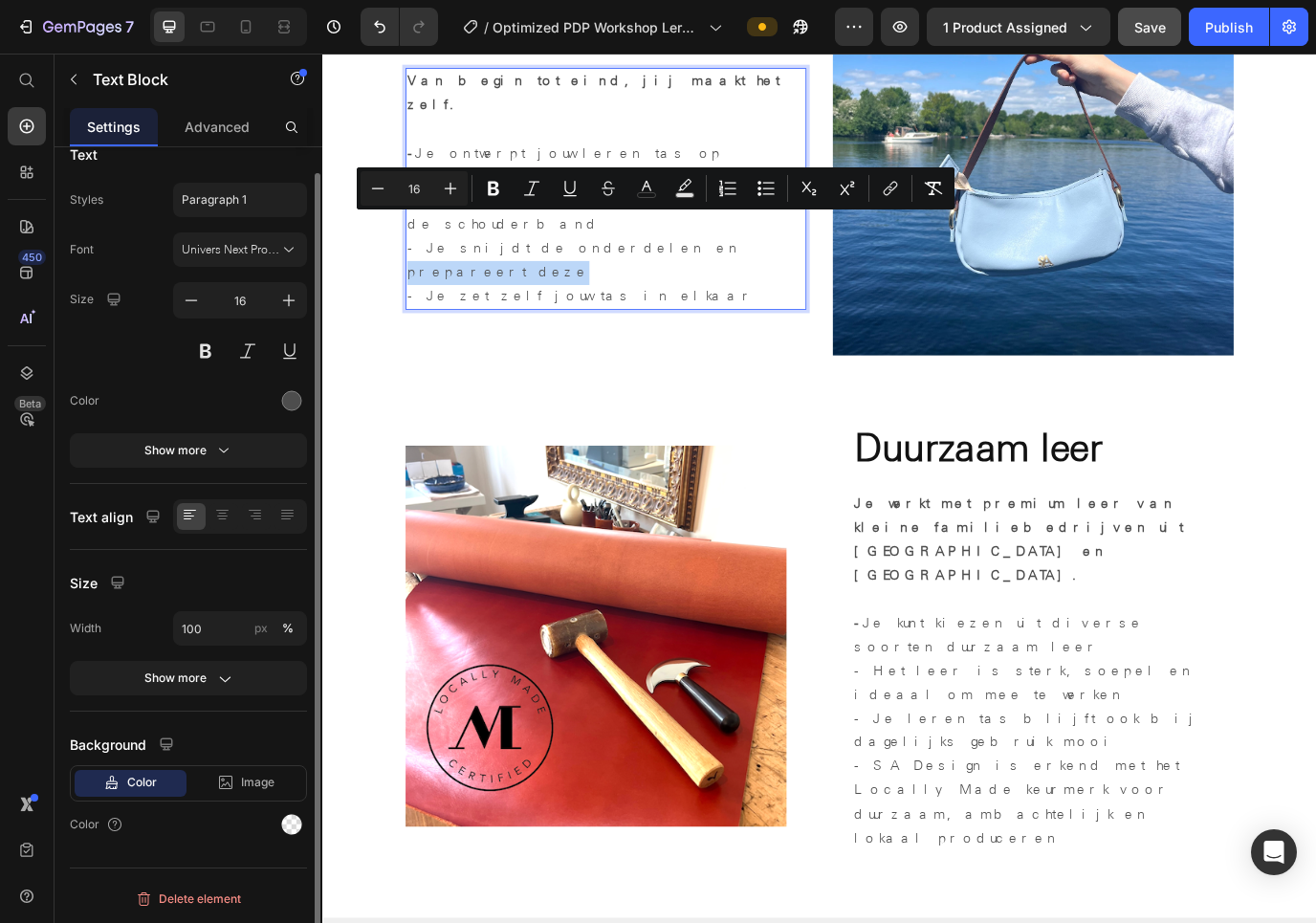 drag, startPoint x: 610, startPoint y: 251, endPoint x: 721, endPoint y: 245, distance: 111.16204 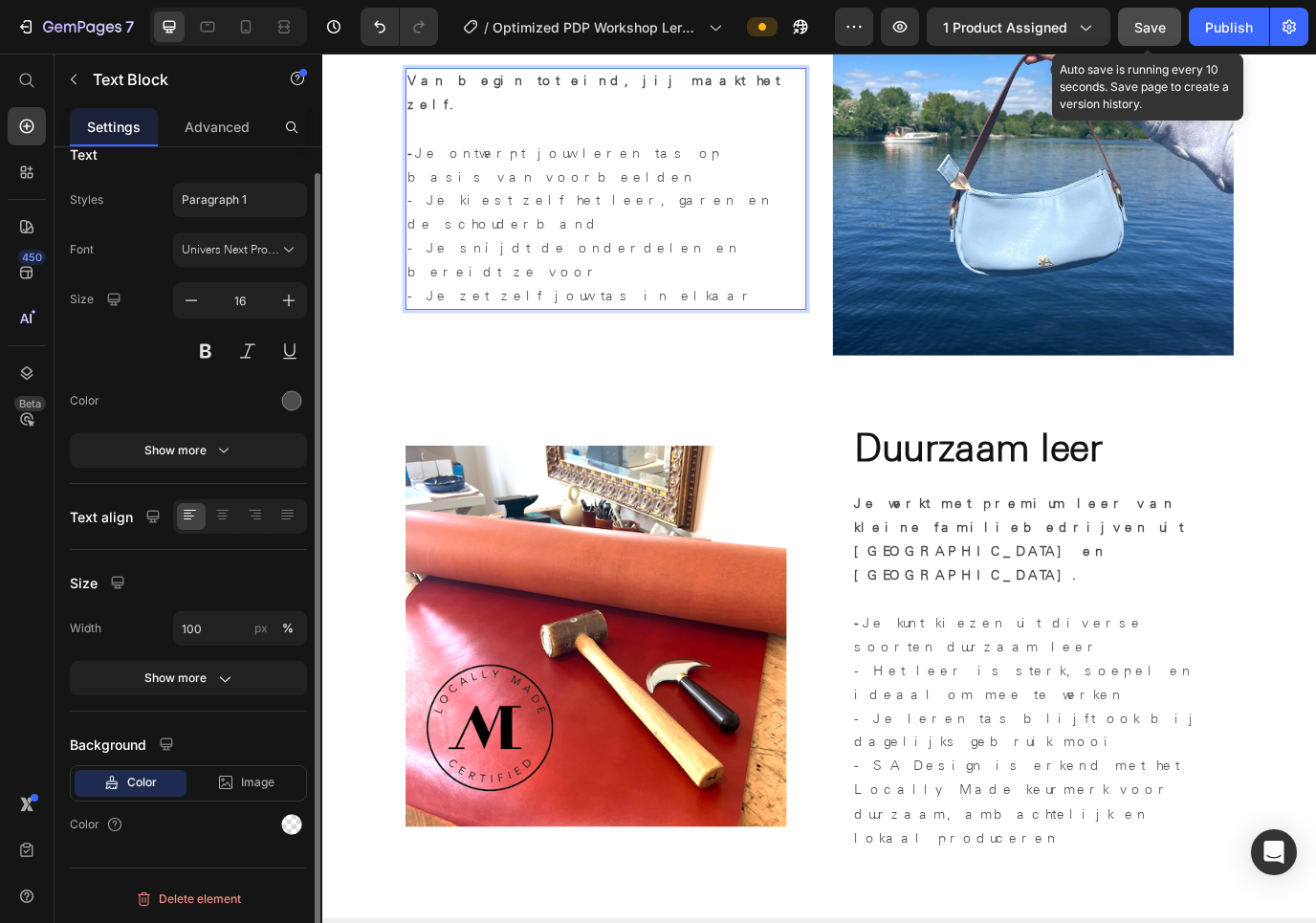 click on "Save" at bounding box center [1150, 27] 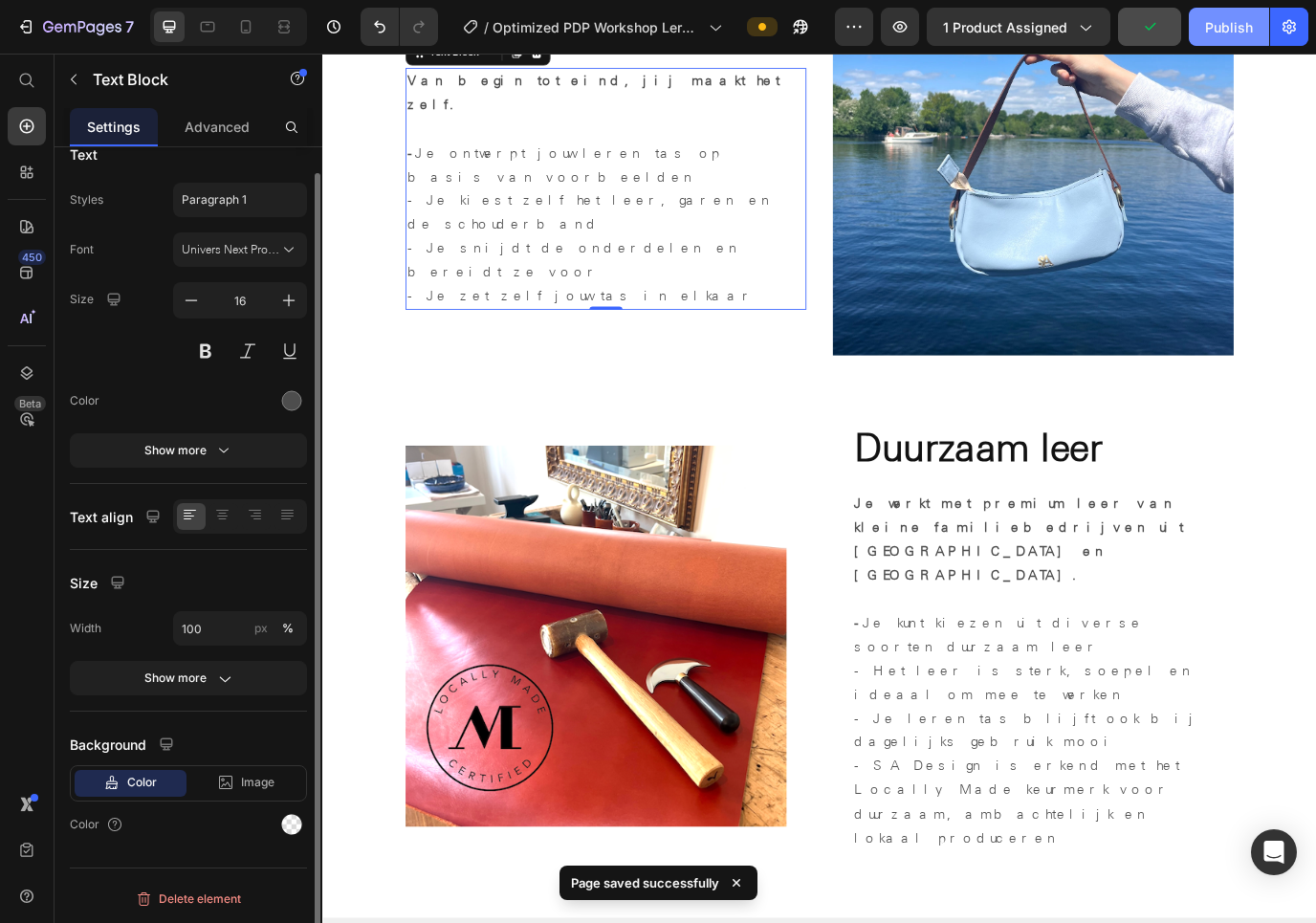 click on "Publish" at bounding box center [1229, 27] 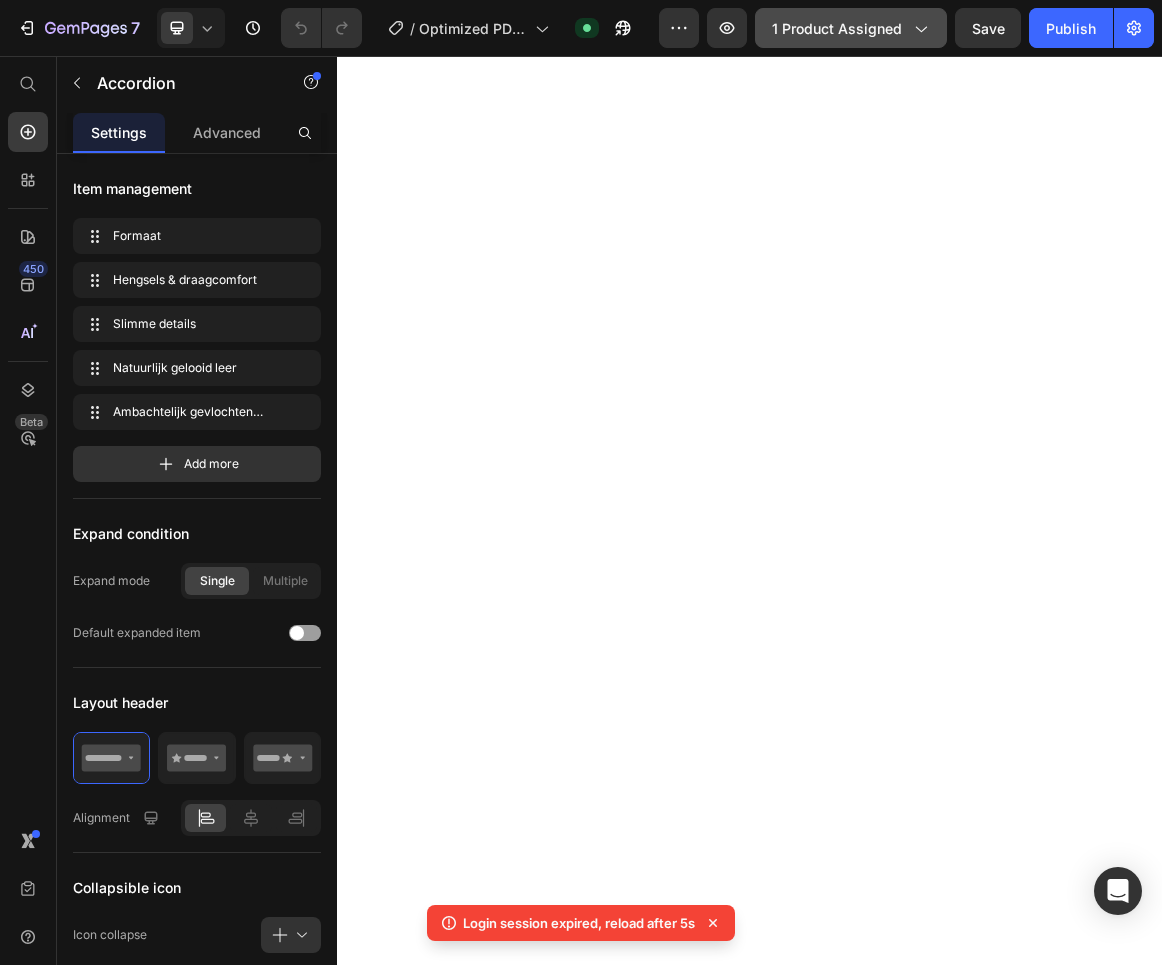 scroll, scrollTop: 0, scrollLeft: 0, axis: both 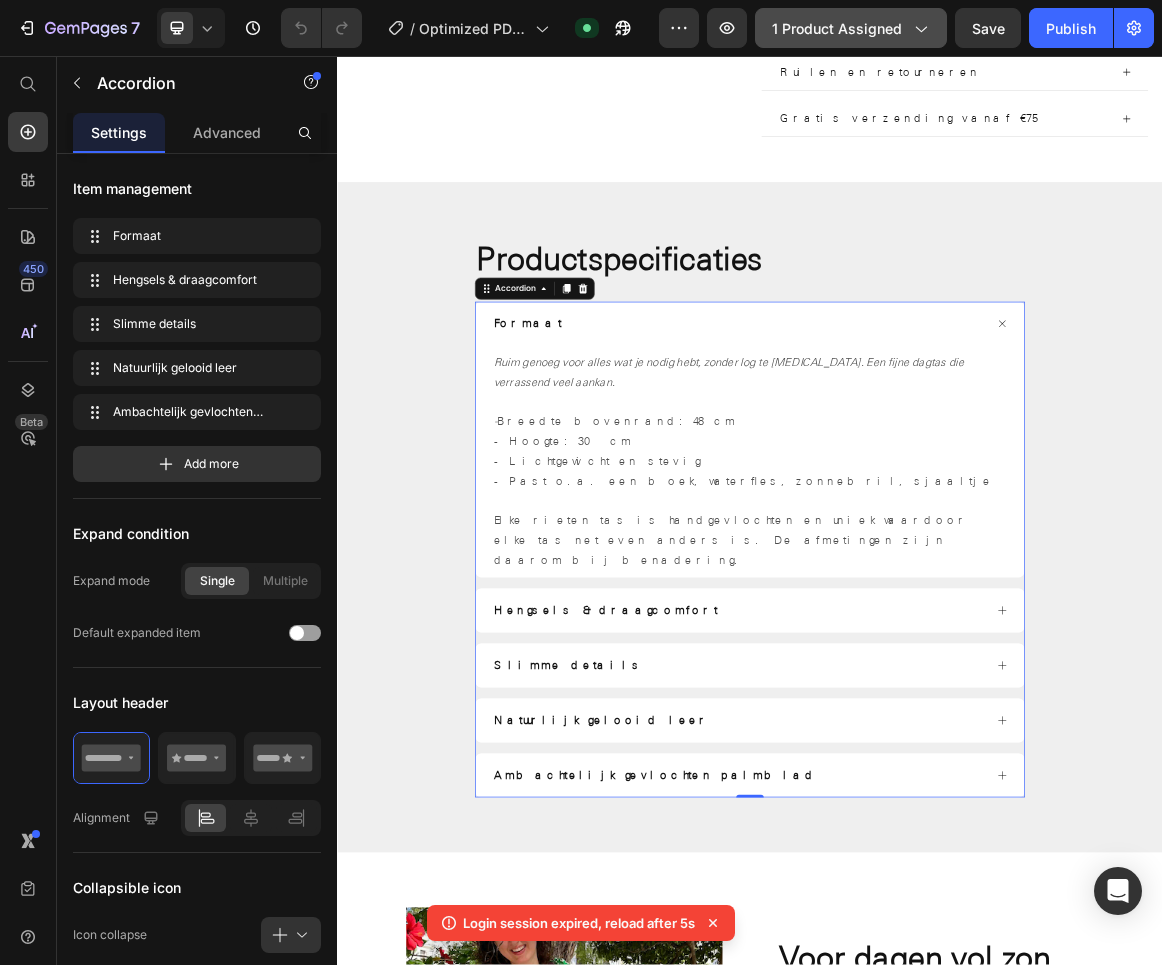 click on "1 product assigned" 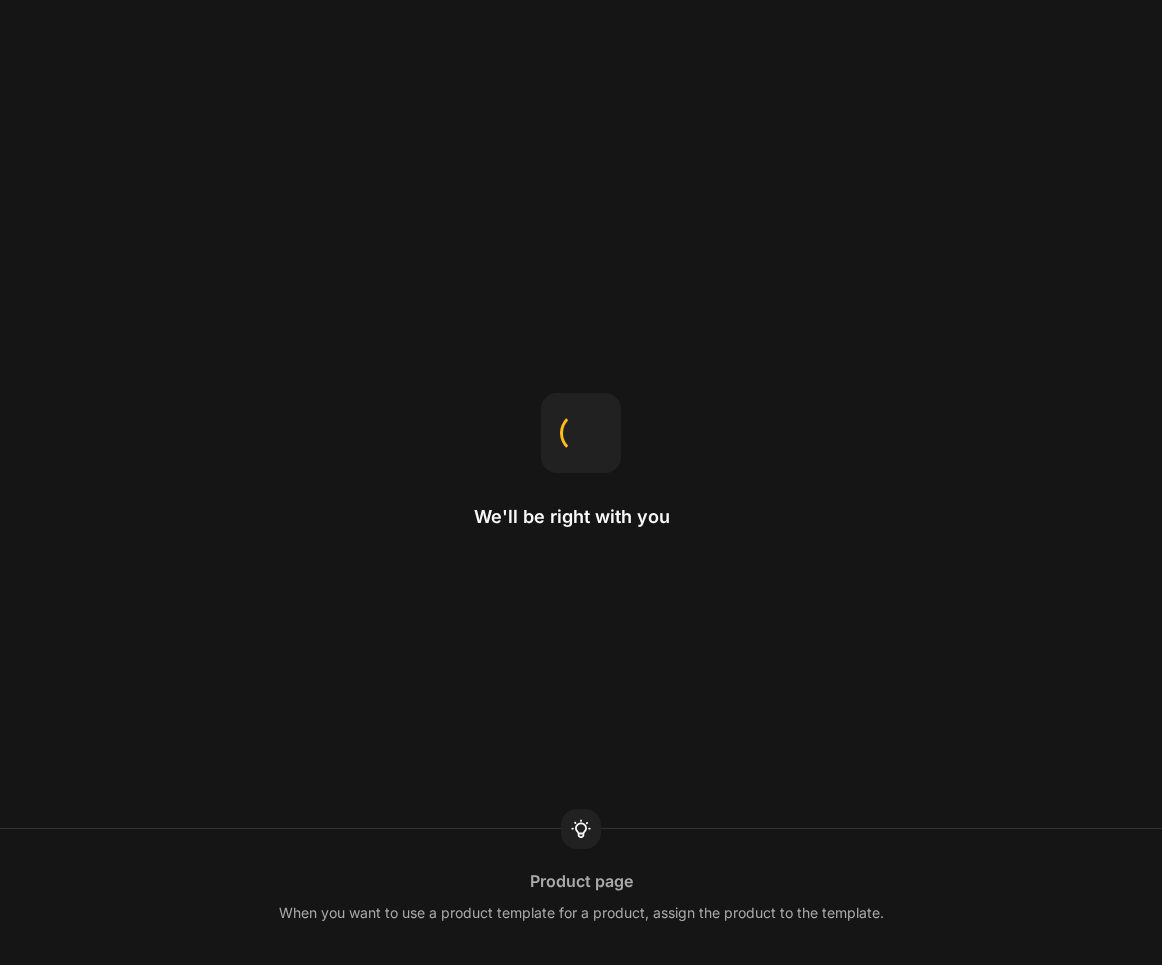 scroll, scrollTop: 0, scrollLeft: 0, axis: both 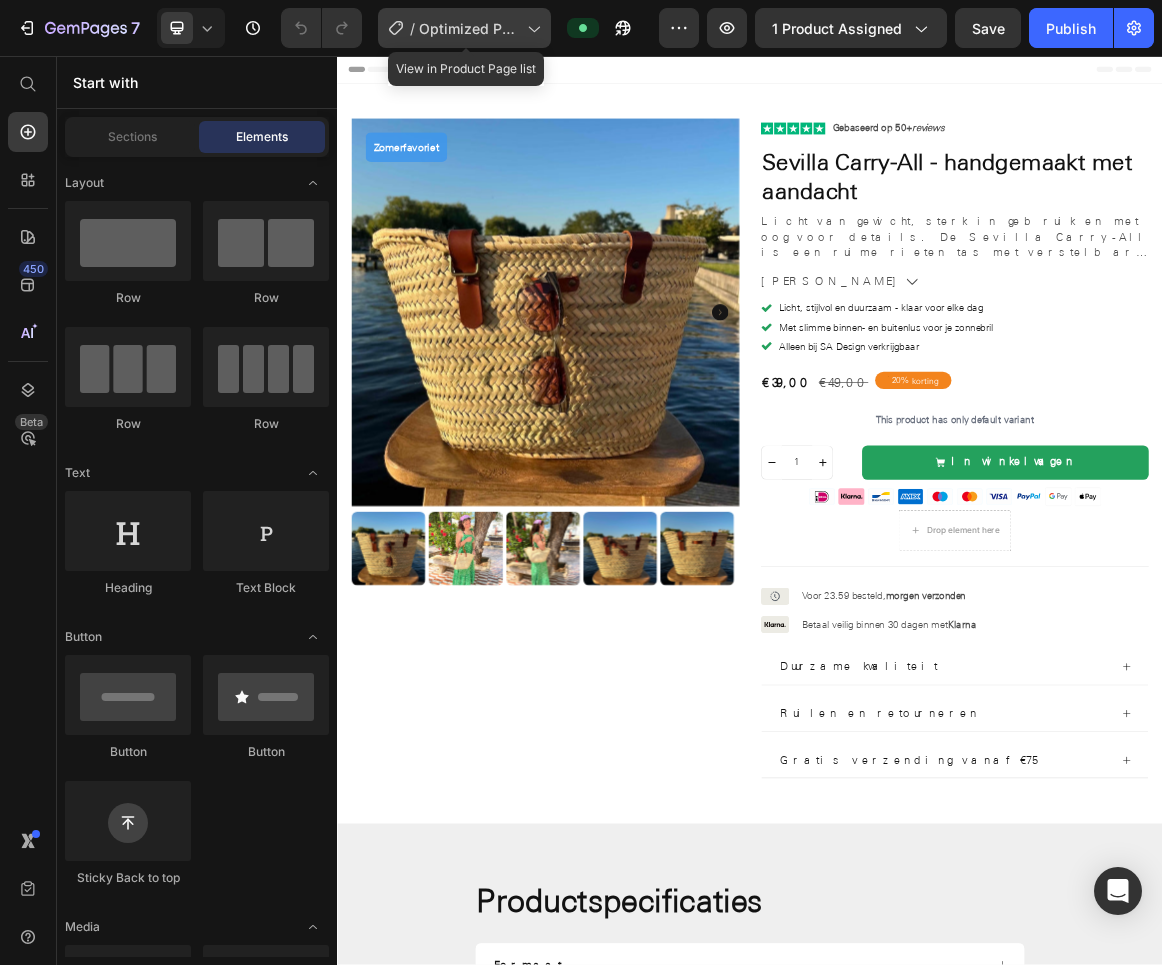 click on "Optimized PDP Rieten tas Sevilla met leren hengsels" at bounding box center (469, 28) 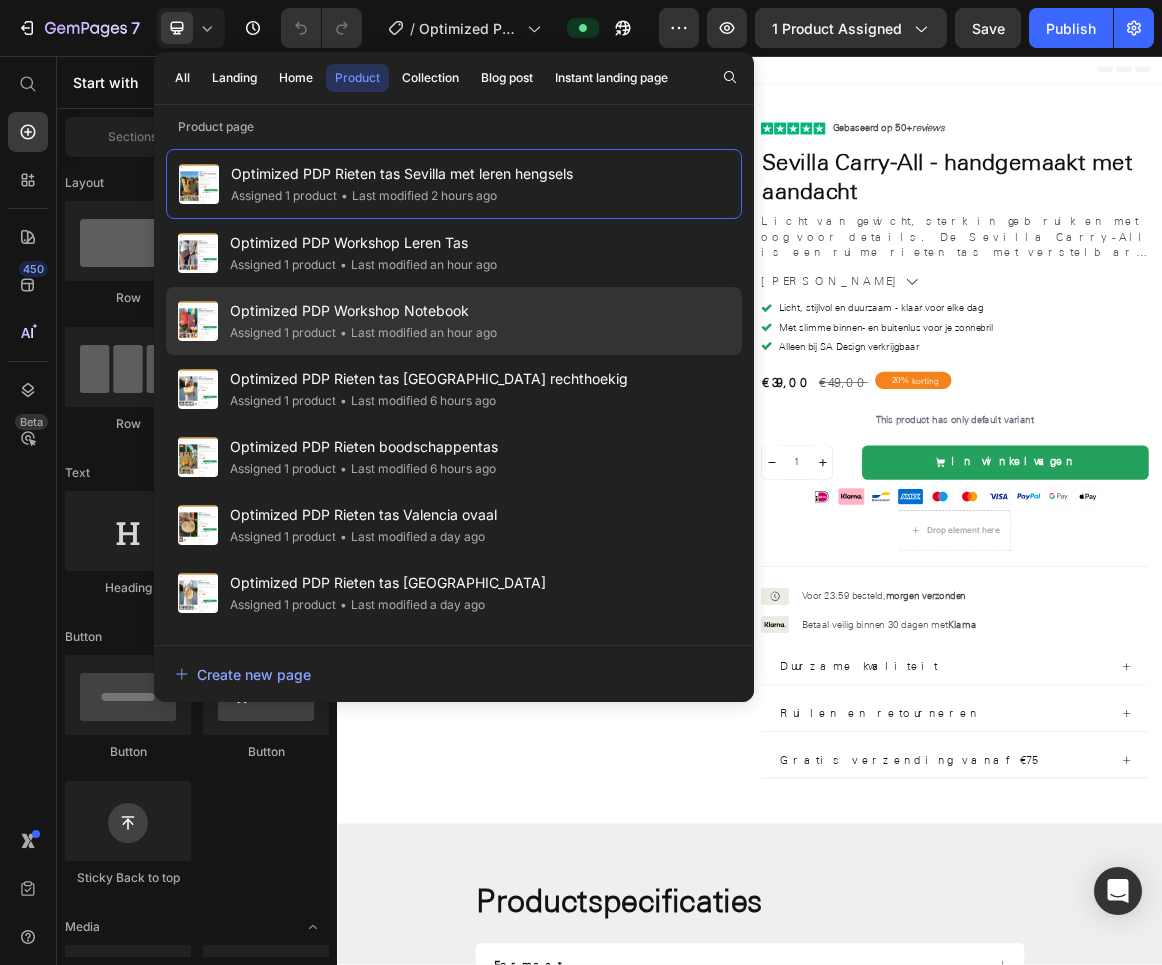 click on "Optimized PDP Workshop Notebook Assigned 1 product • Last modified an hour ago" 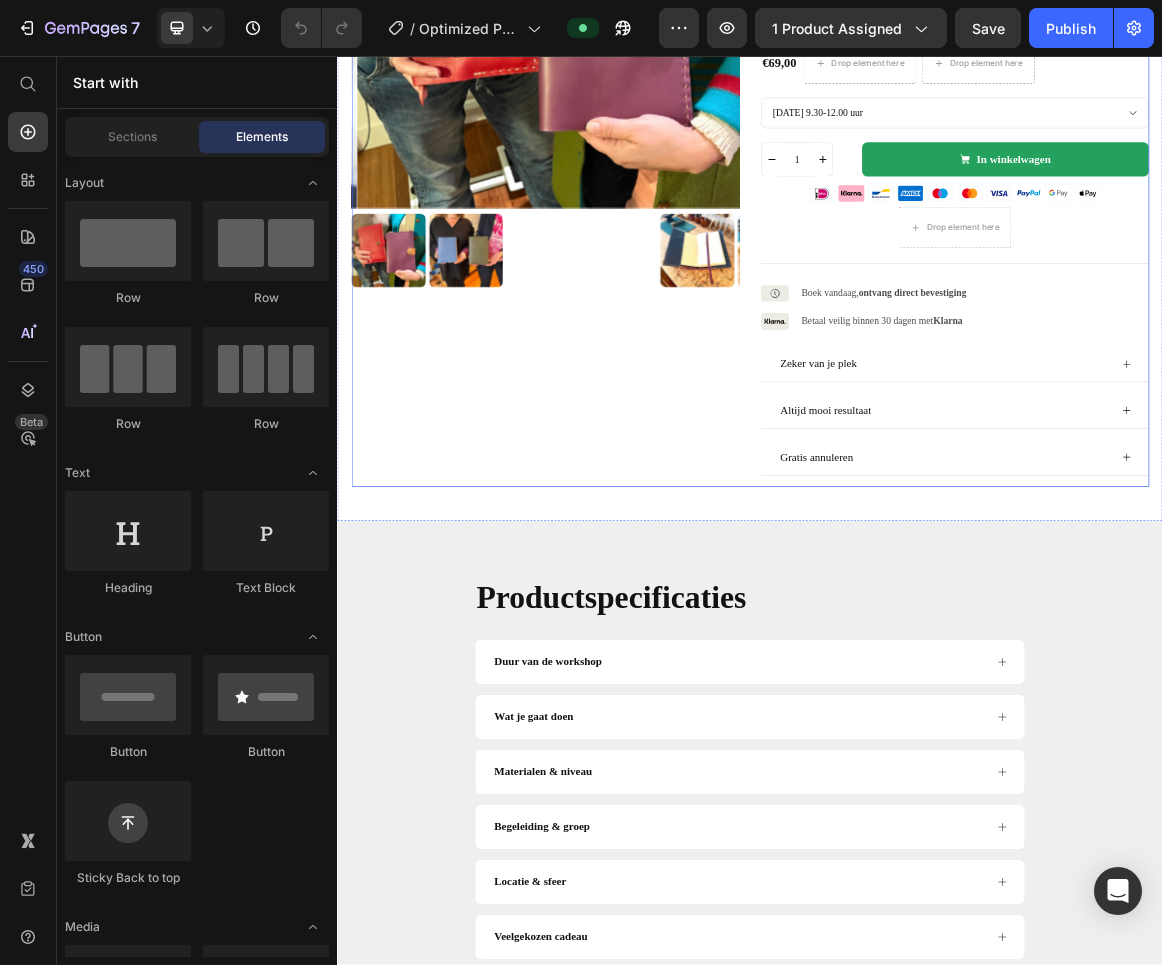 scroll, scrollTop: 589, scrollLeft: 0, axis: vertical 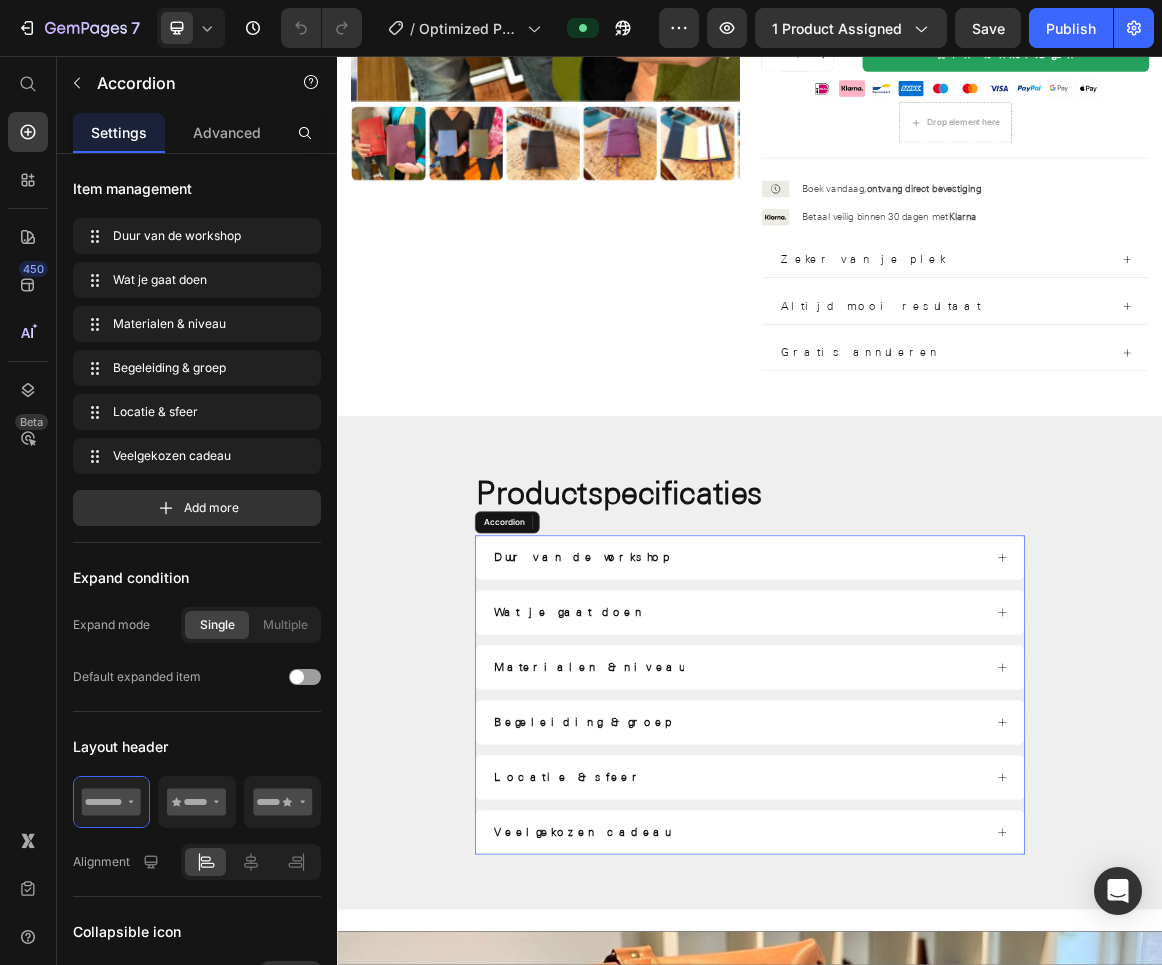 click 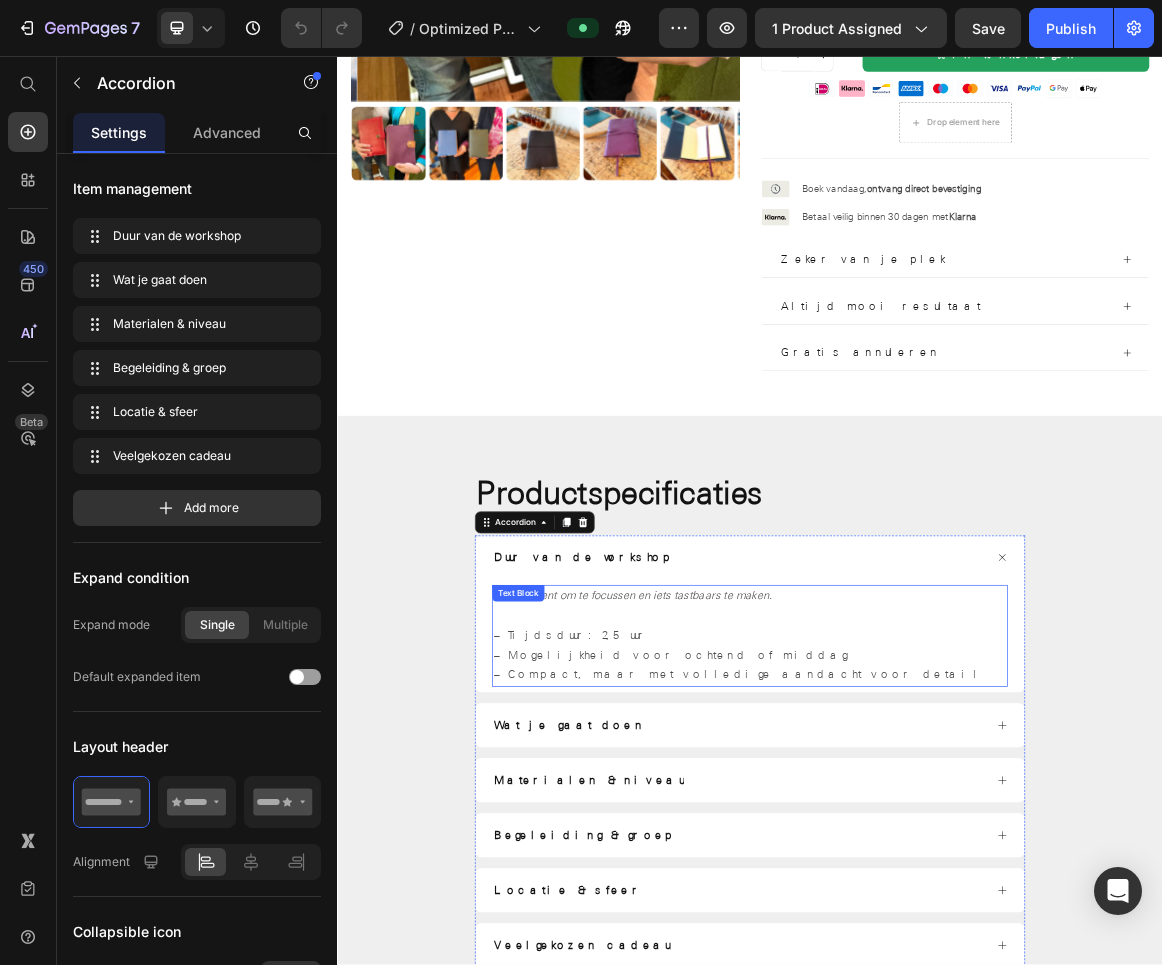 click on "– Tijdsduur: 2,5 uur – Mogelijkheid voor ochtend of middag – Compact, maar met volledige aandacht voor detail" at bounding box center (937, 914) 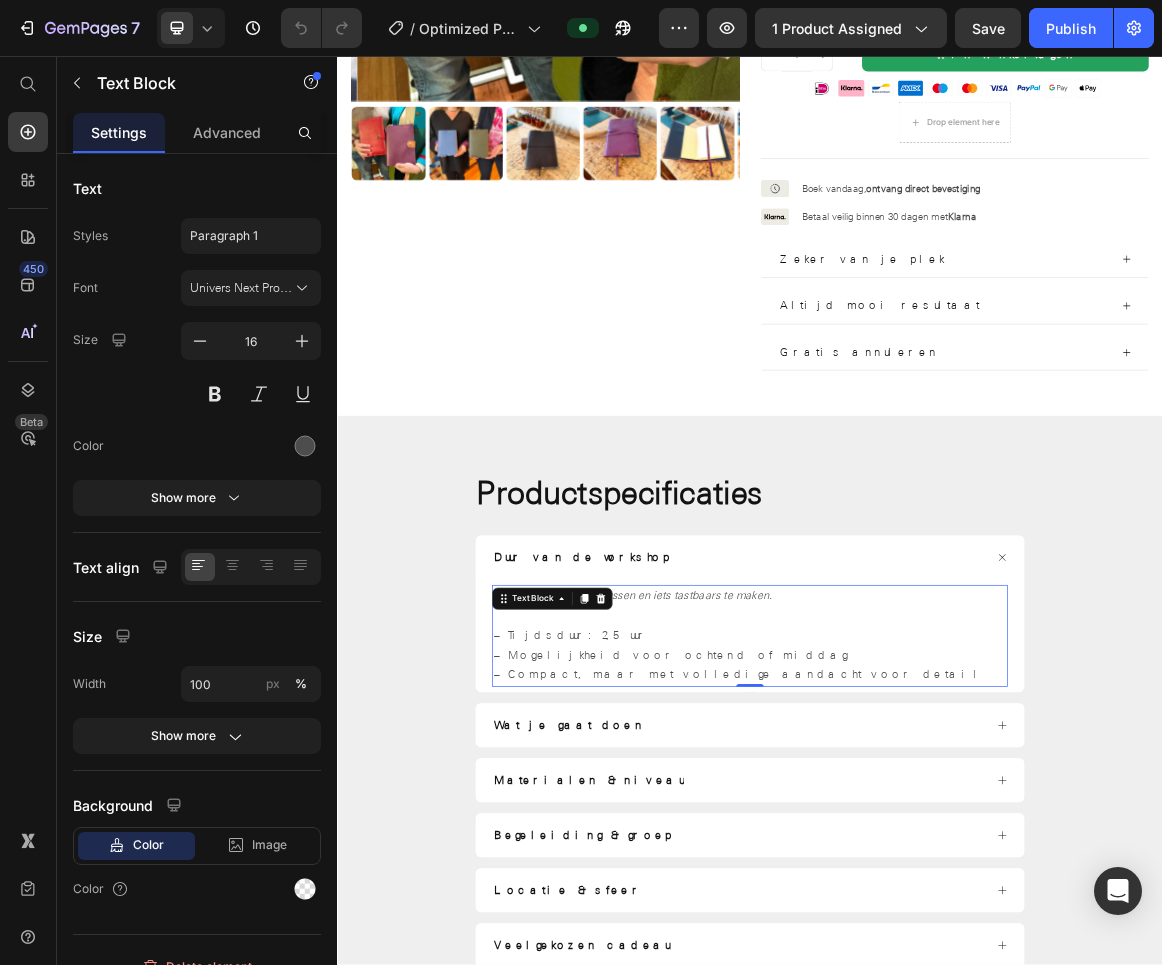 click on "– Tijdsduur: 2,5 uur – Mogelijkheid voor ochtend of middag – Compact, maar met volledige aandacht voor detail" at bounding box center (937, 914) 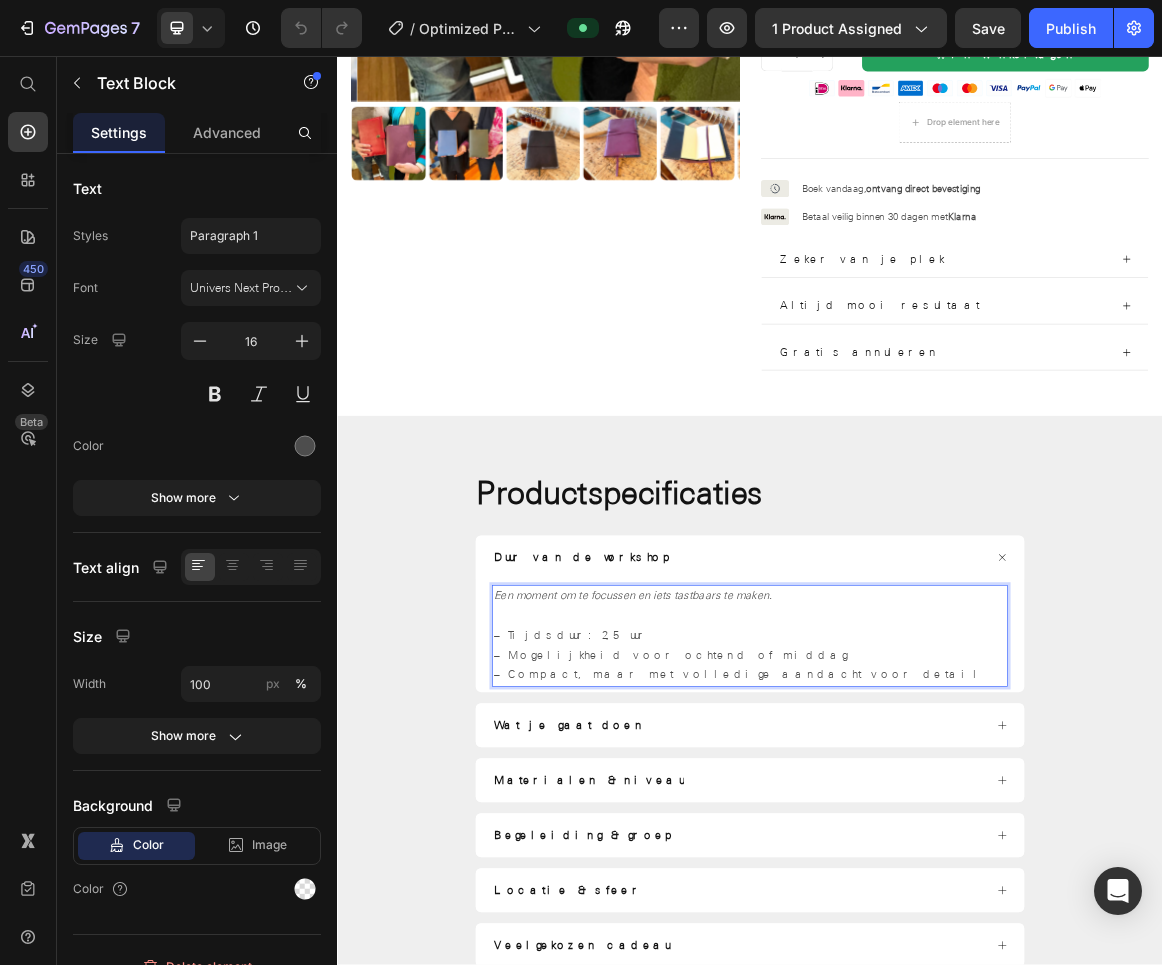 click on "– Tijdsduur: 2,5 uur – Mogelijkheid voor ochtend of middag – Compact, maar met volledige aandacht voor detail" at bounding box center [937, 914] 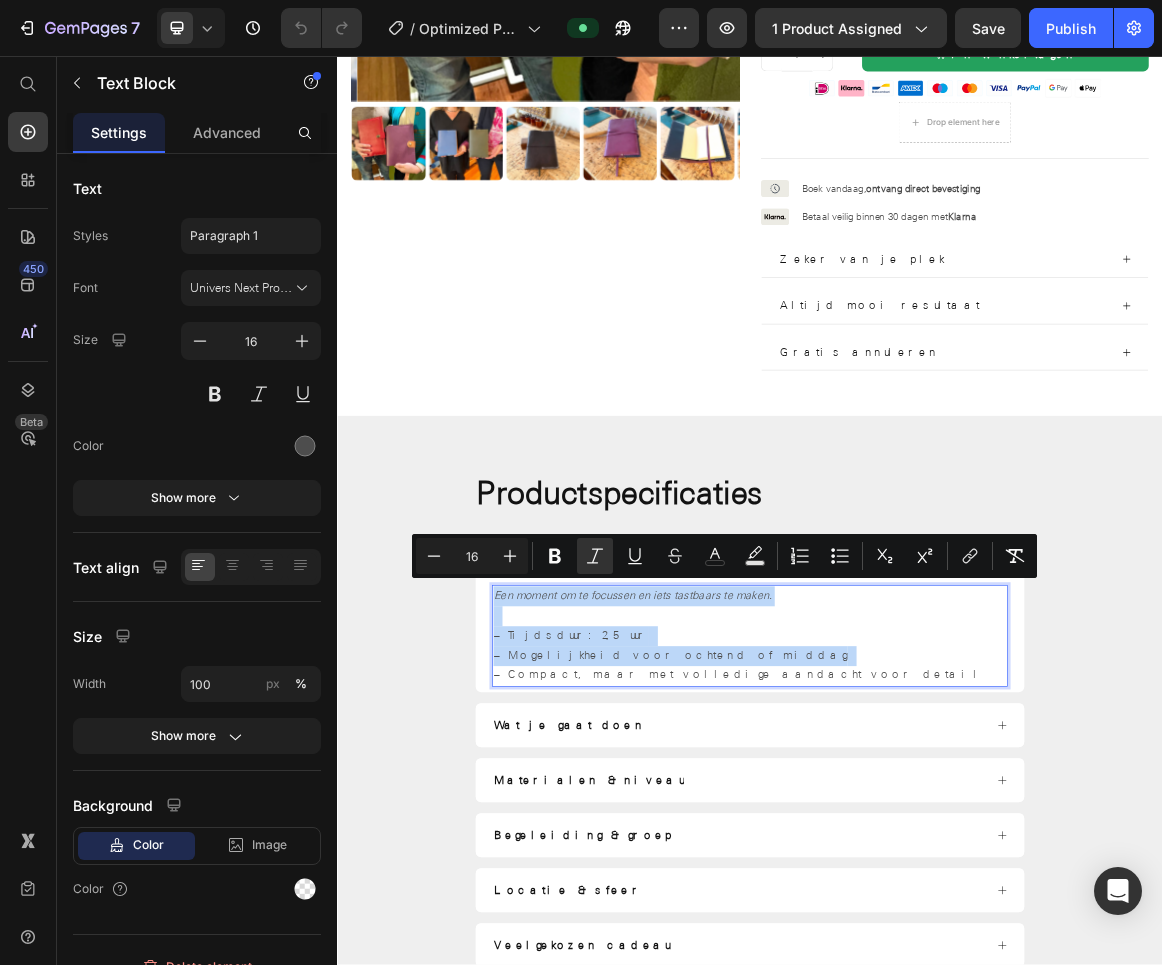 copy on "Een moment om te focussen en iets tastbaars te maken. – Tijdsduur: 2,5 uur – Mogelijkheid voor ochtend of middag" 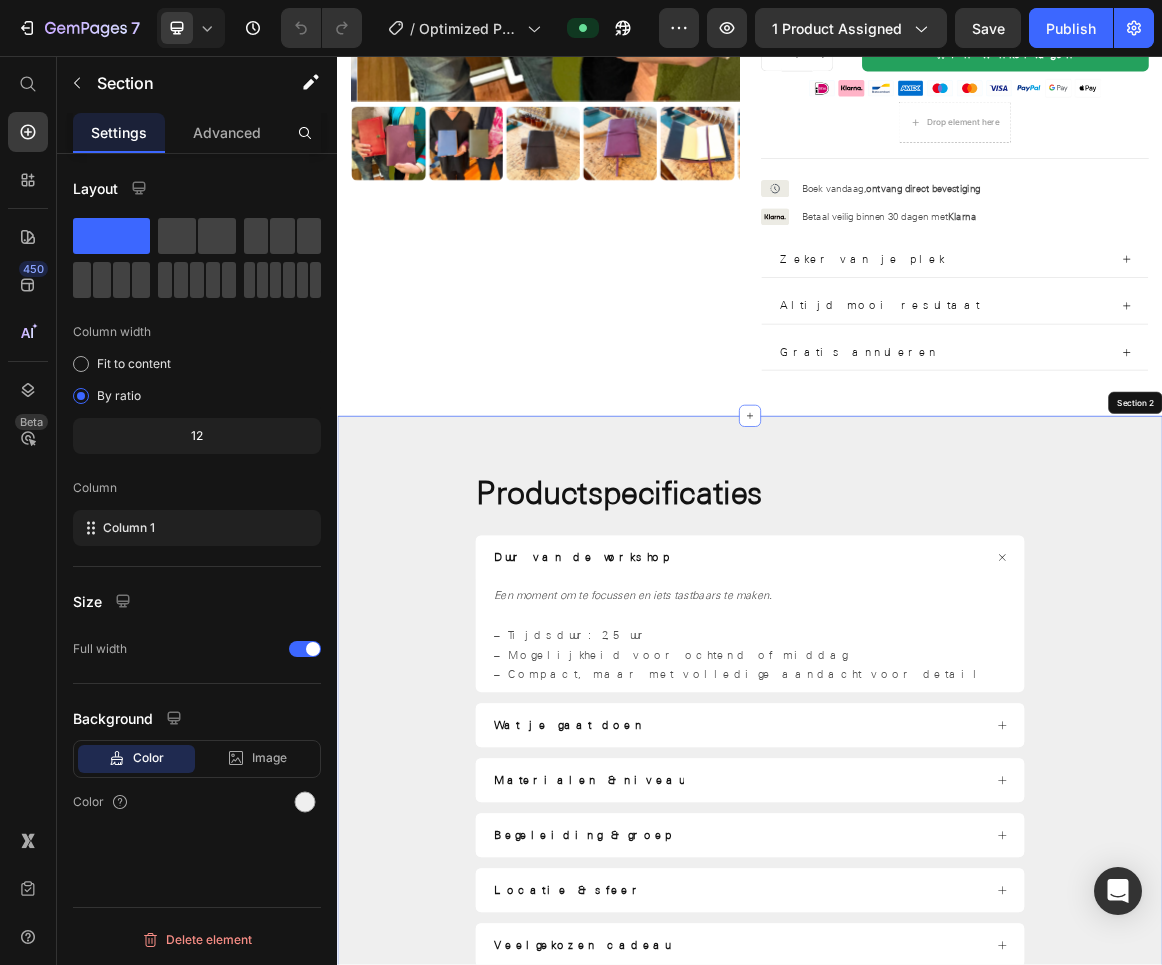 drag, startPoint x: 1397, startPoint y: 891, endPoint x: 1348, endPoint y: 859, distance: 58.5235 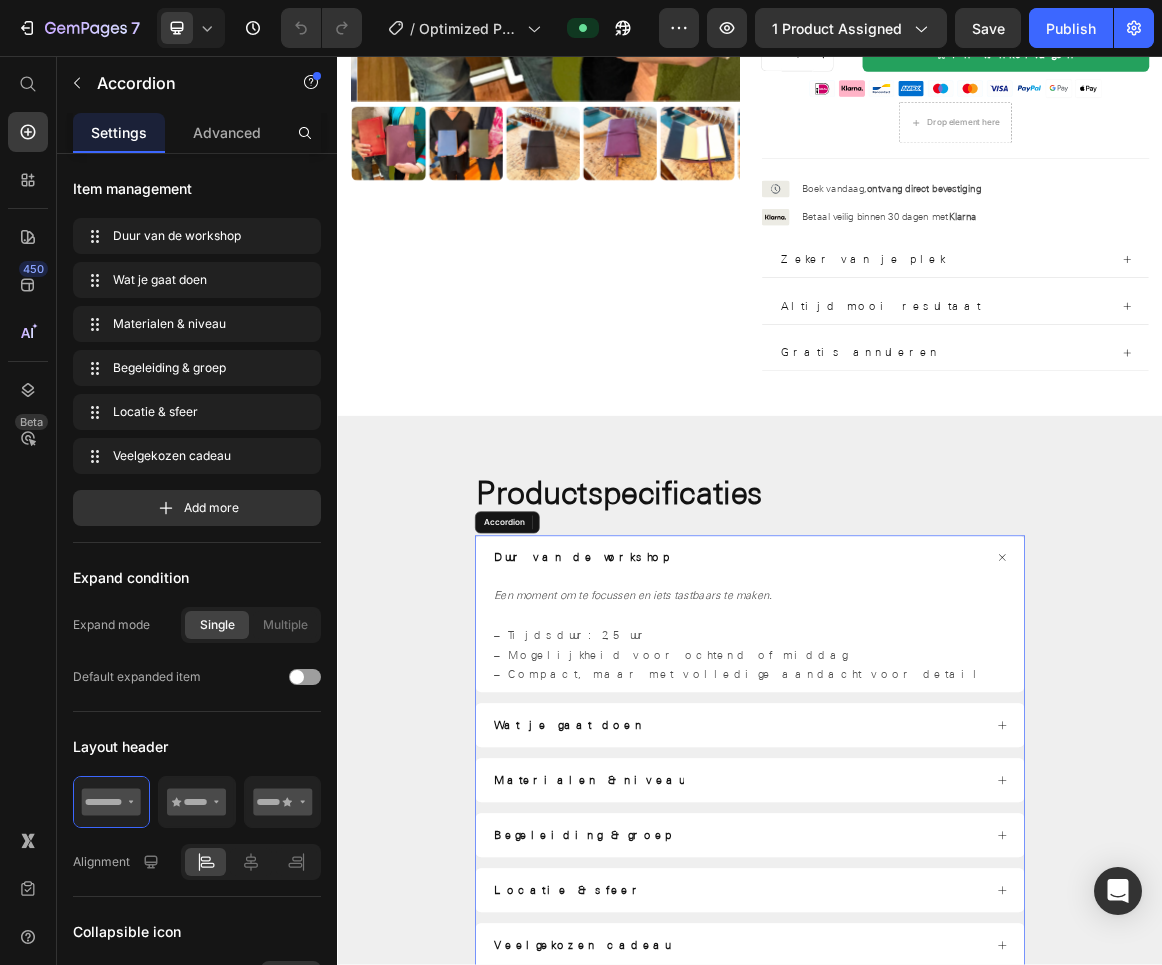 click on "Duur van de workshop" at bounding box center [937, 786] 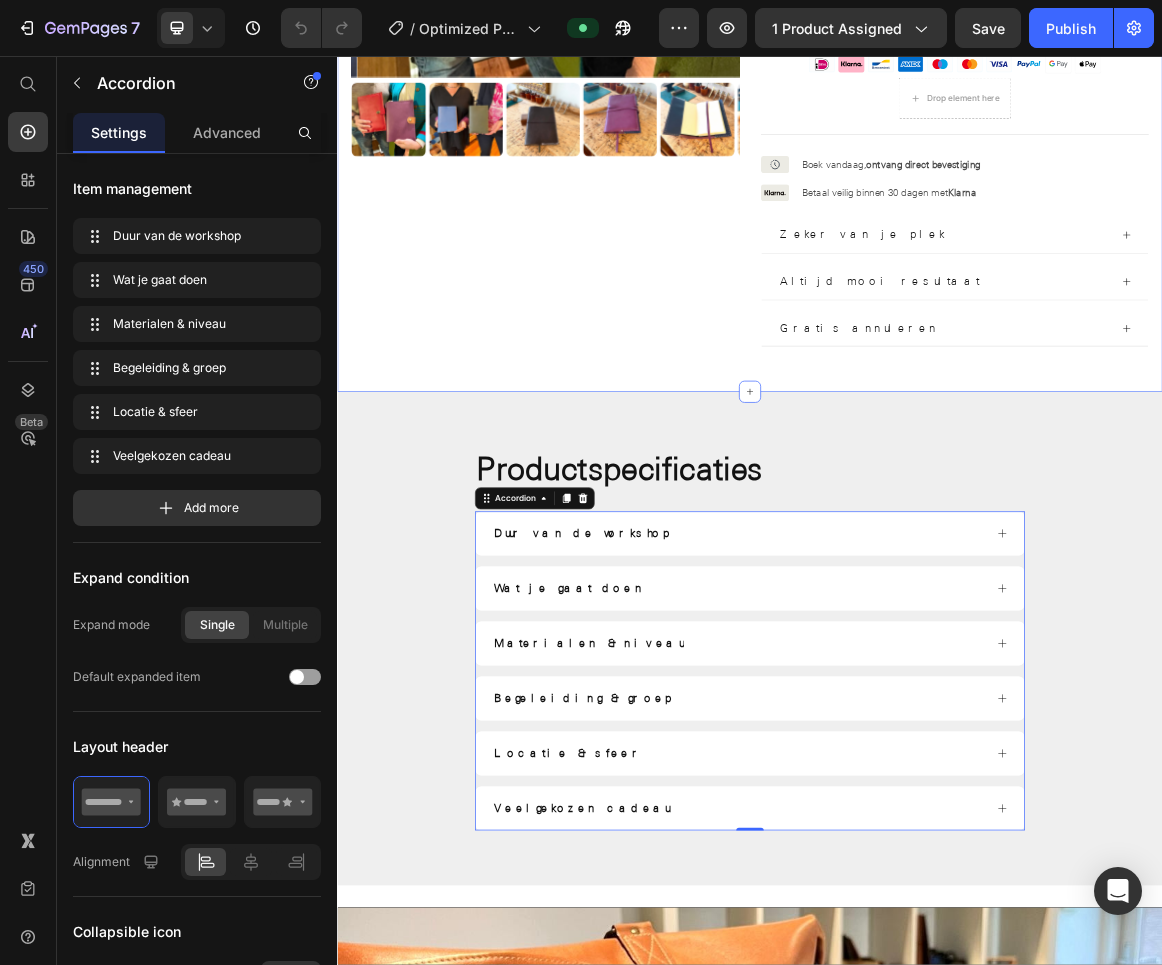 scroll, scrollTop: 897, scrollLeft: 0, axis: vertical 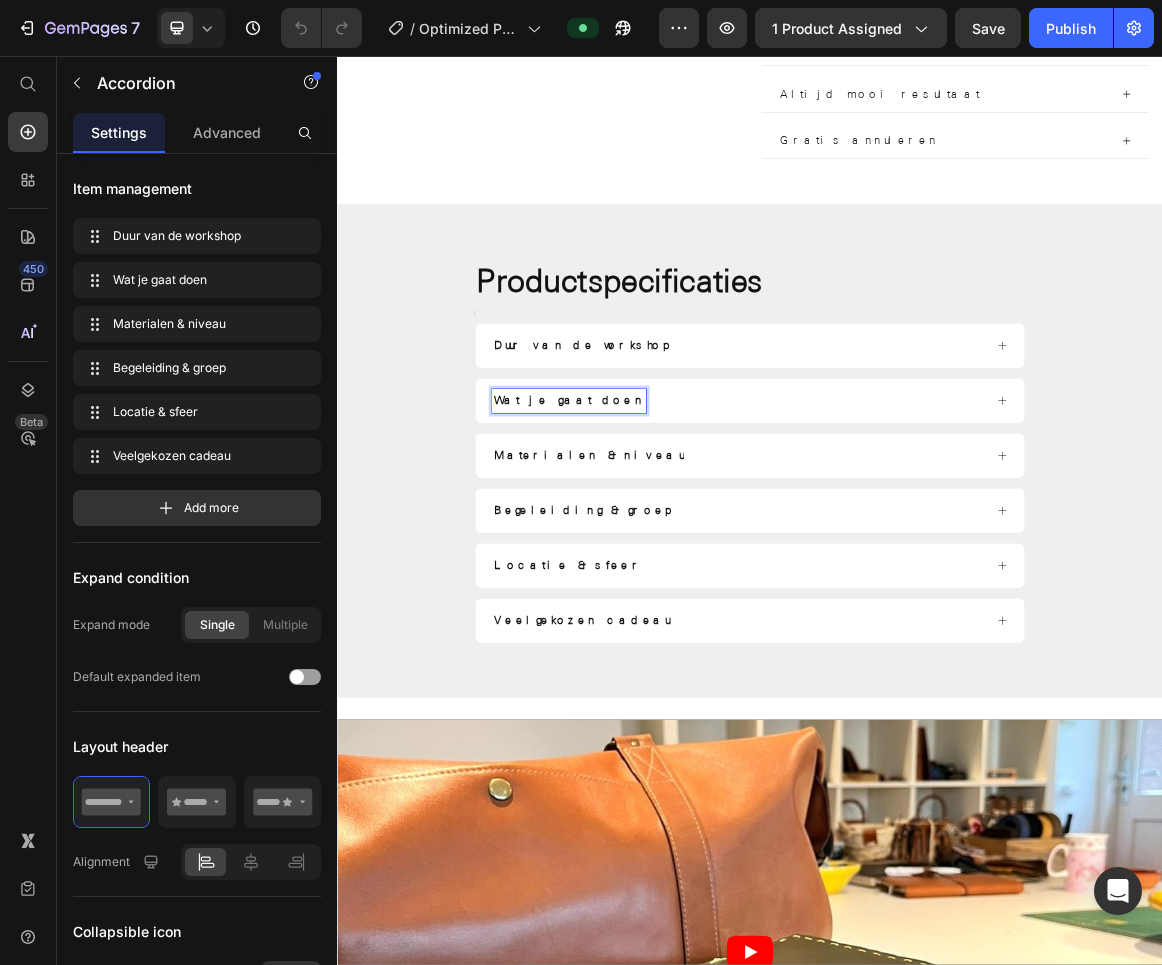 click on "Wat je gaat doen" at bounding box center [674, 558] 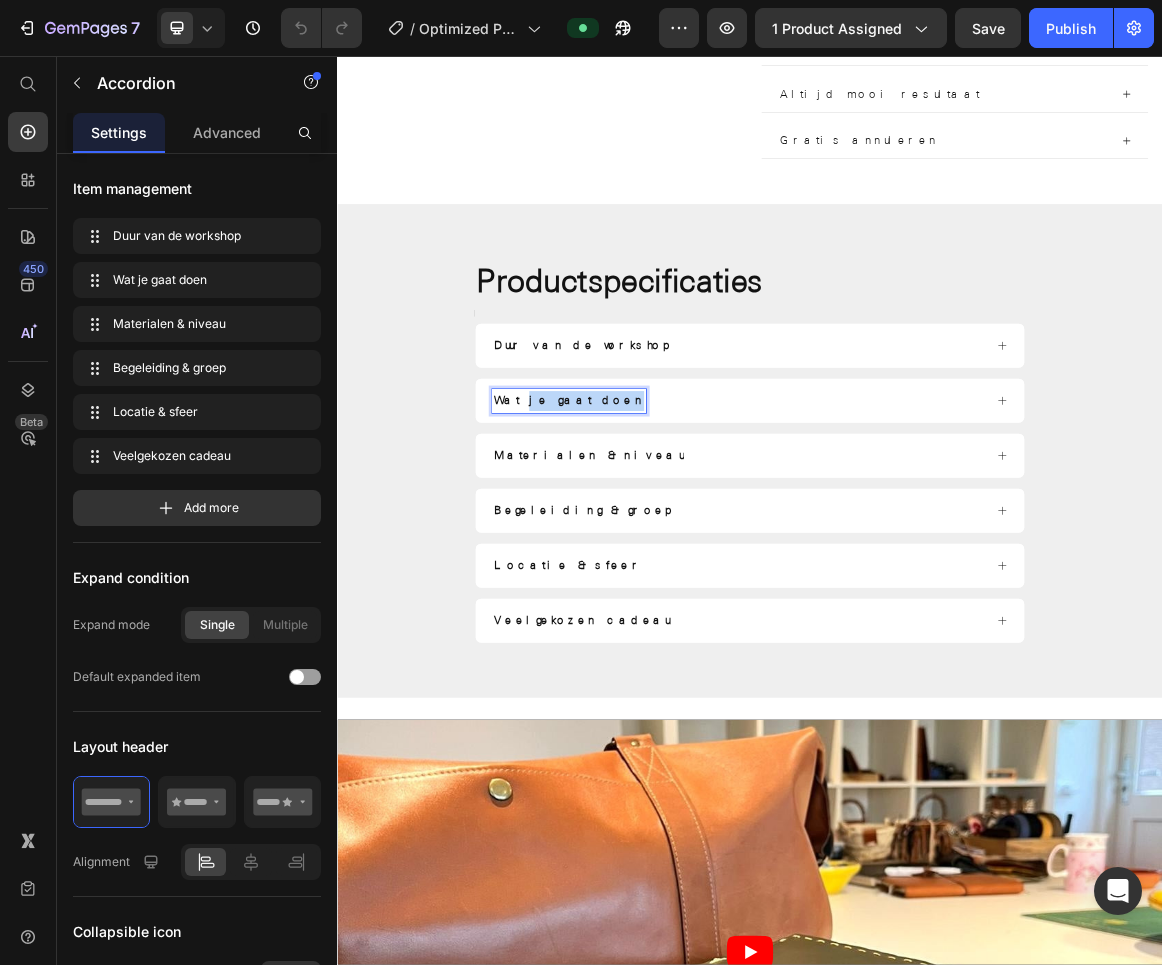 drag, startPoint x: 593, startPoint y: 548, endPoint x: 708, endPoint y: 545, distance: 115.03912 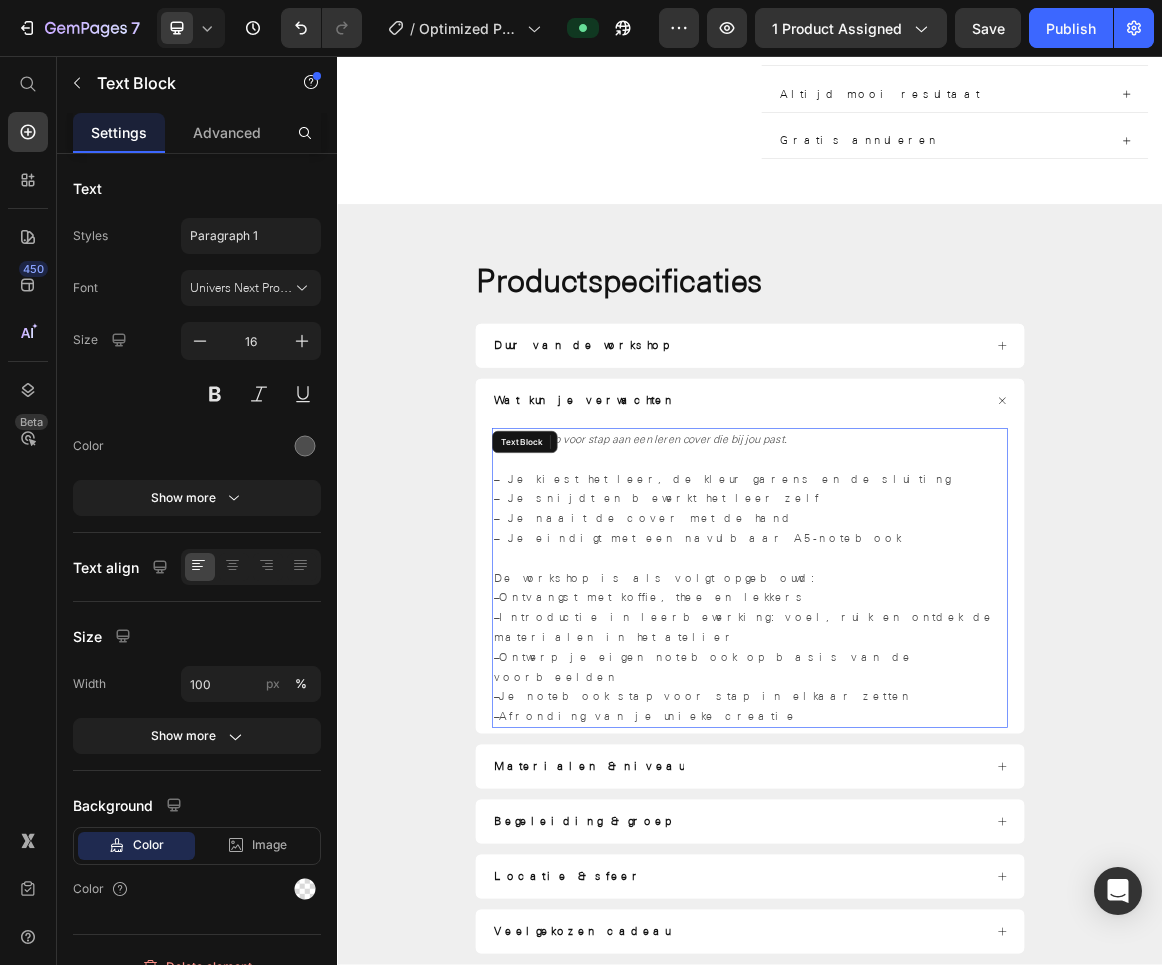click on "Je werkt stap voor stap aan een leren cover die bij jou past." at bounding box center [777, 613] 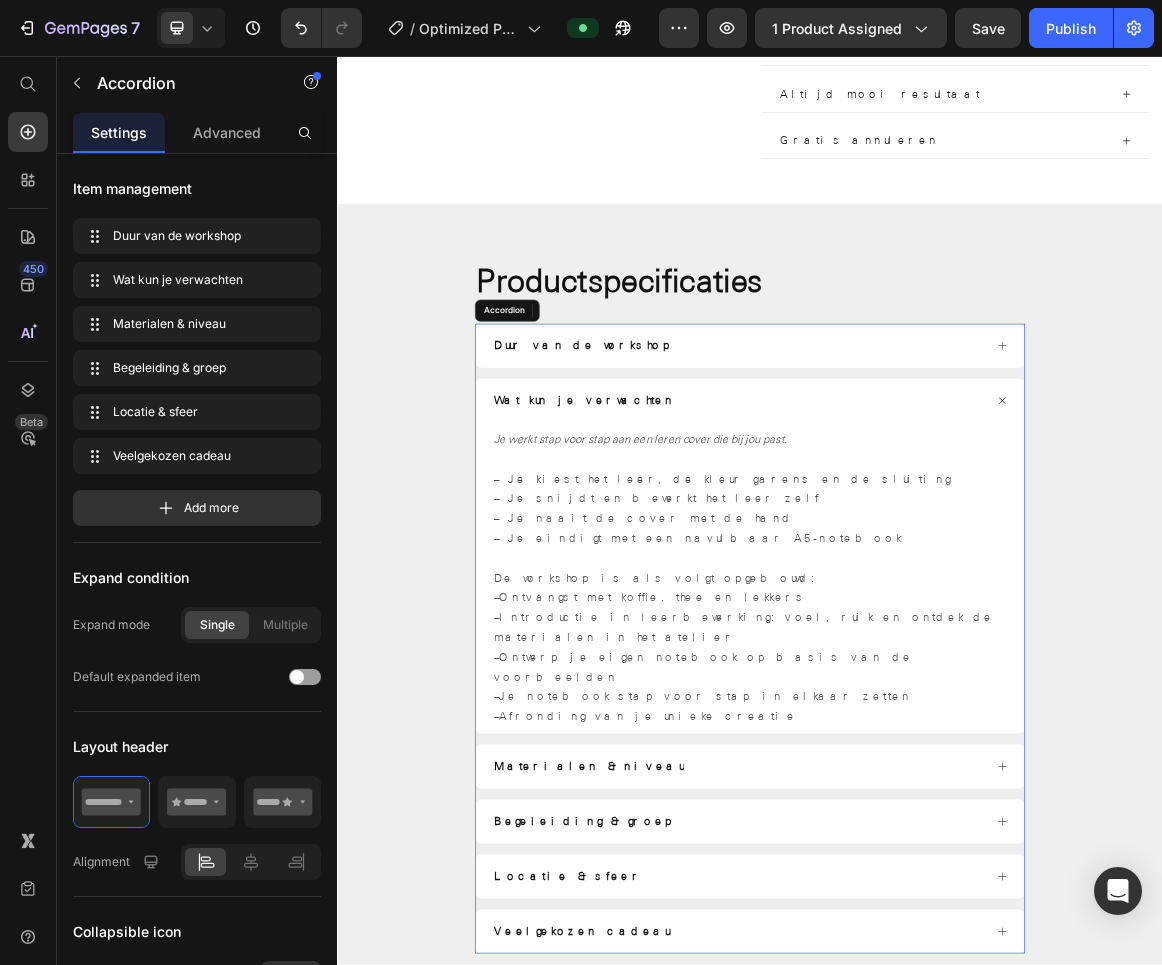 click on "Duur van de workshop" at bounding box center (921, 478) 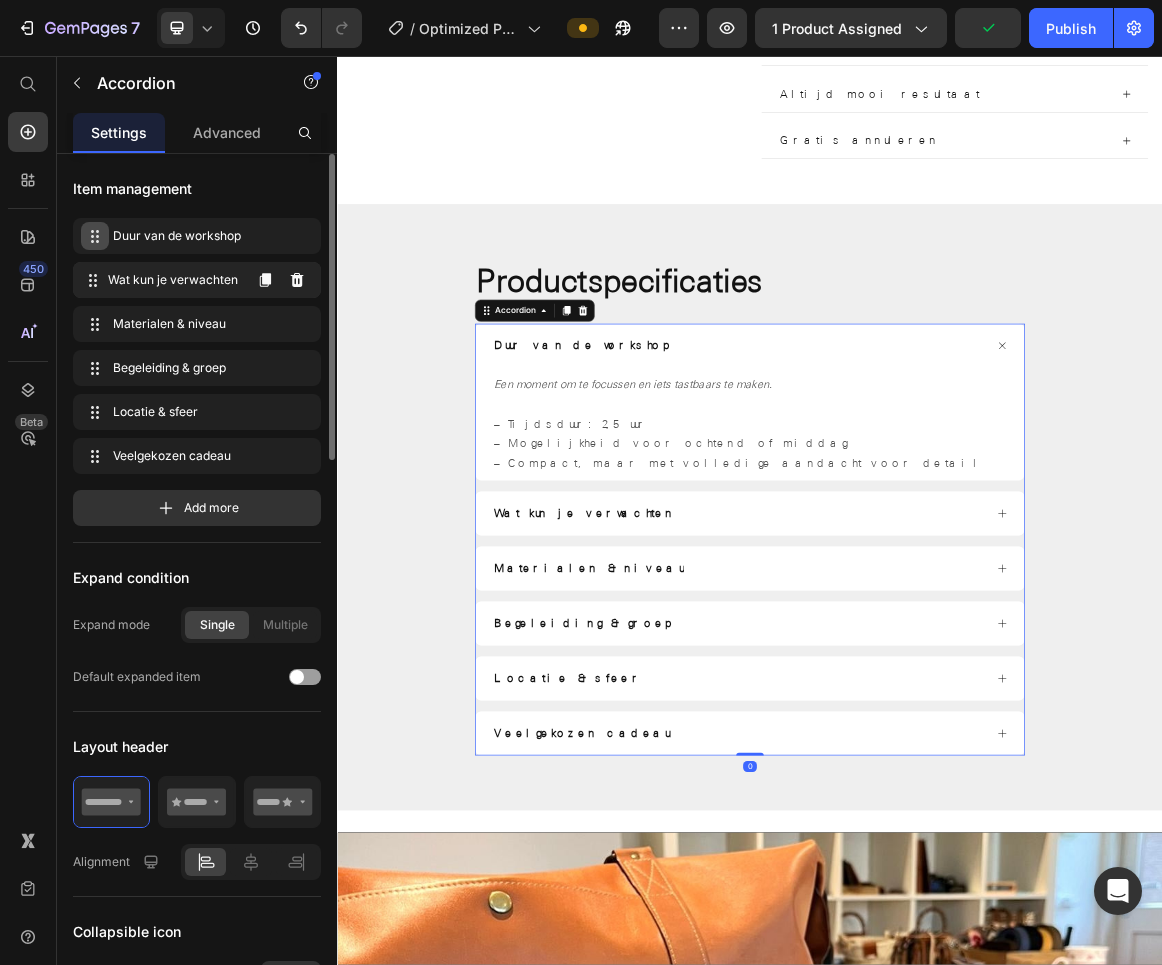type 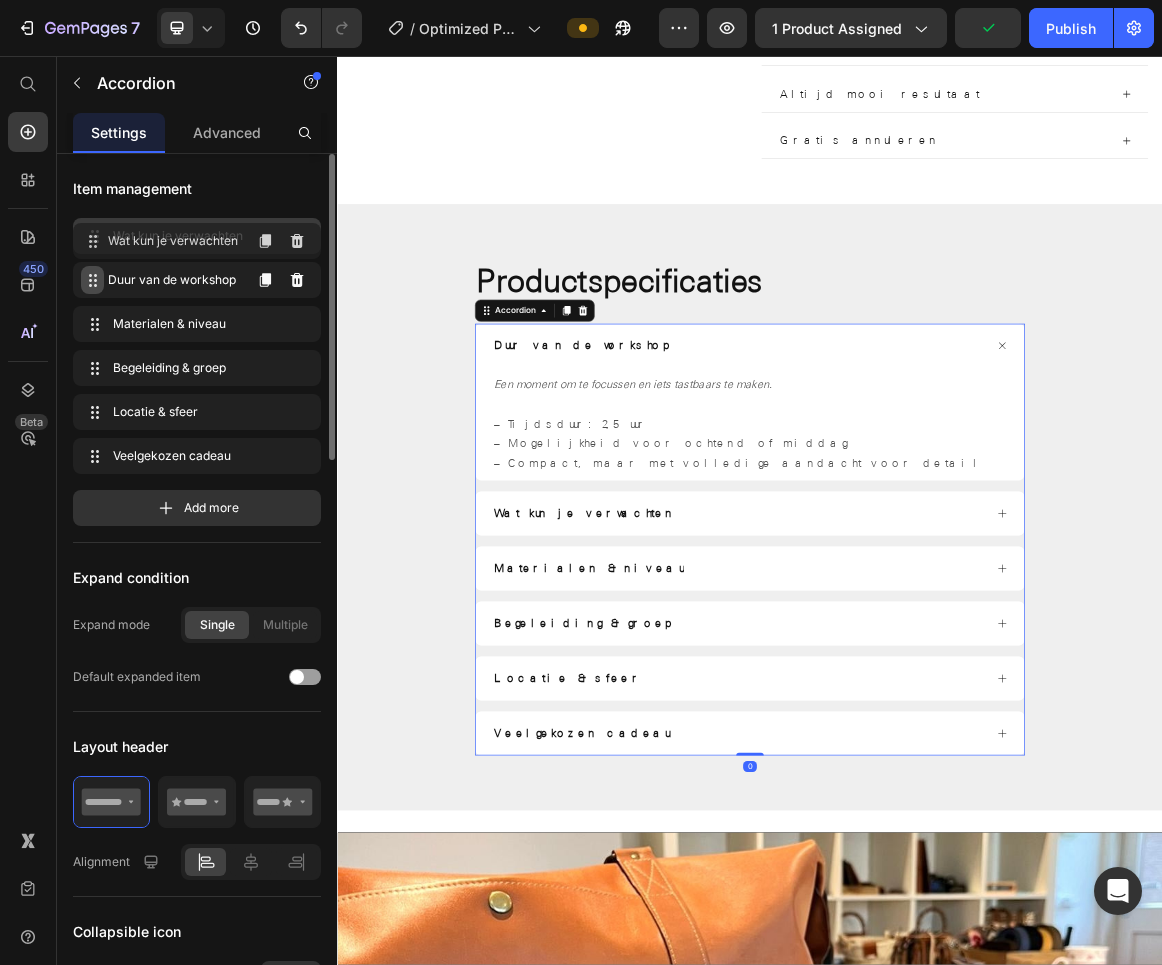 drag, startPoint x: 94, startPoint y: 280, endPoint x: 94, endPoint y: 241, distance: 39 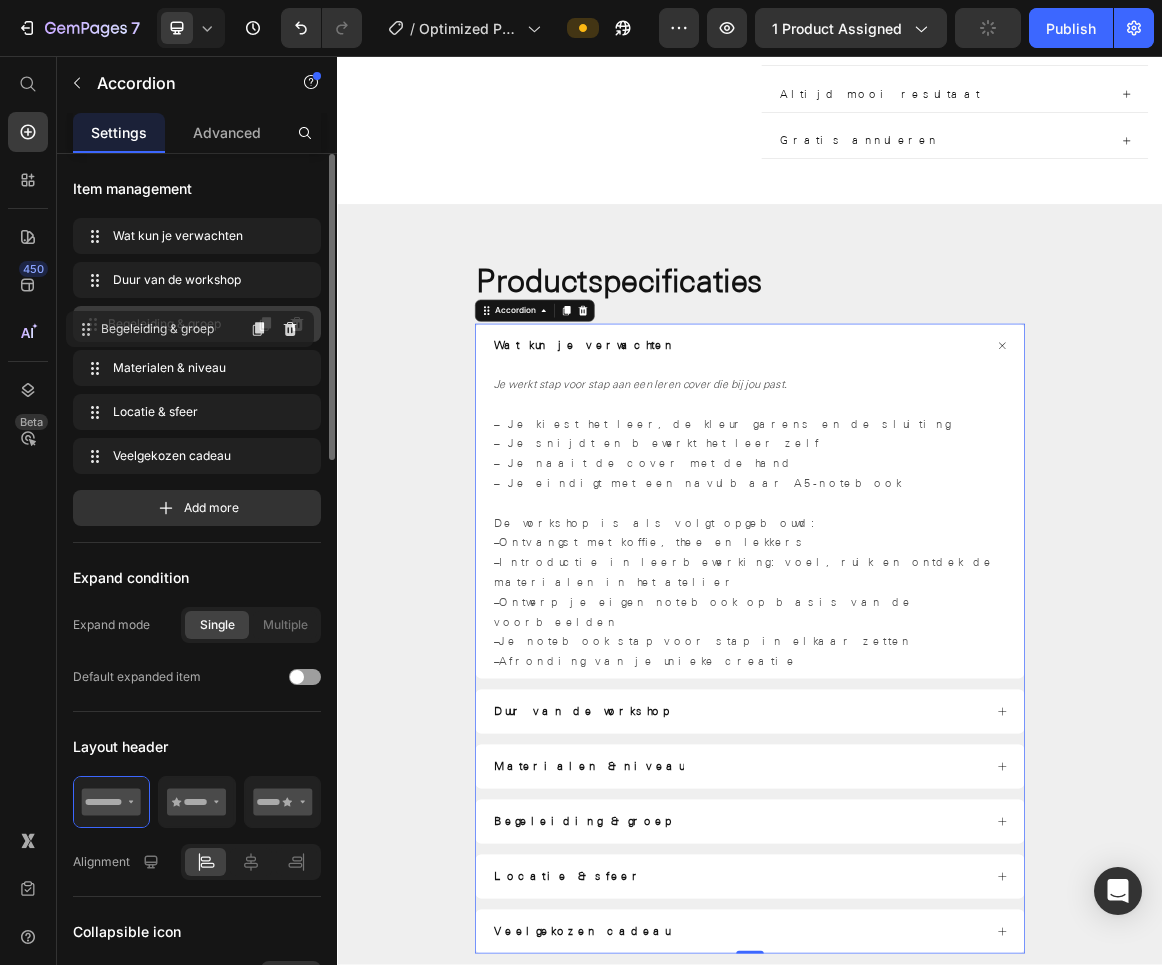 drag, startPoint x: 95, startPoint y: 374, endPoint x: 88, endPoint y: 335, distance: 39.623226 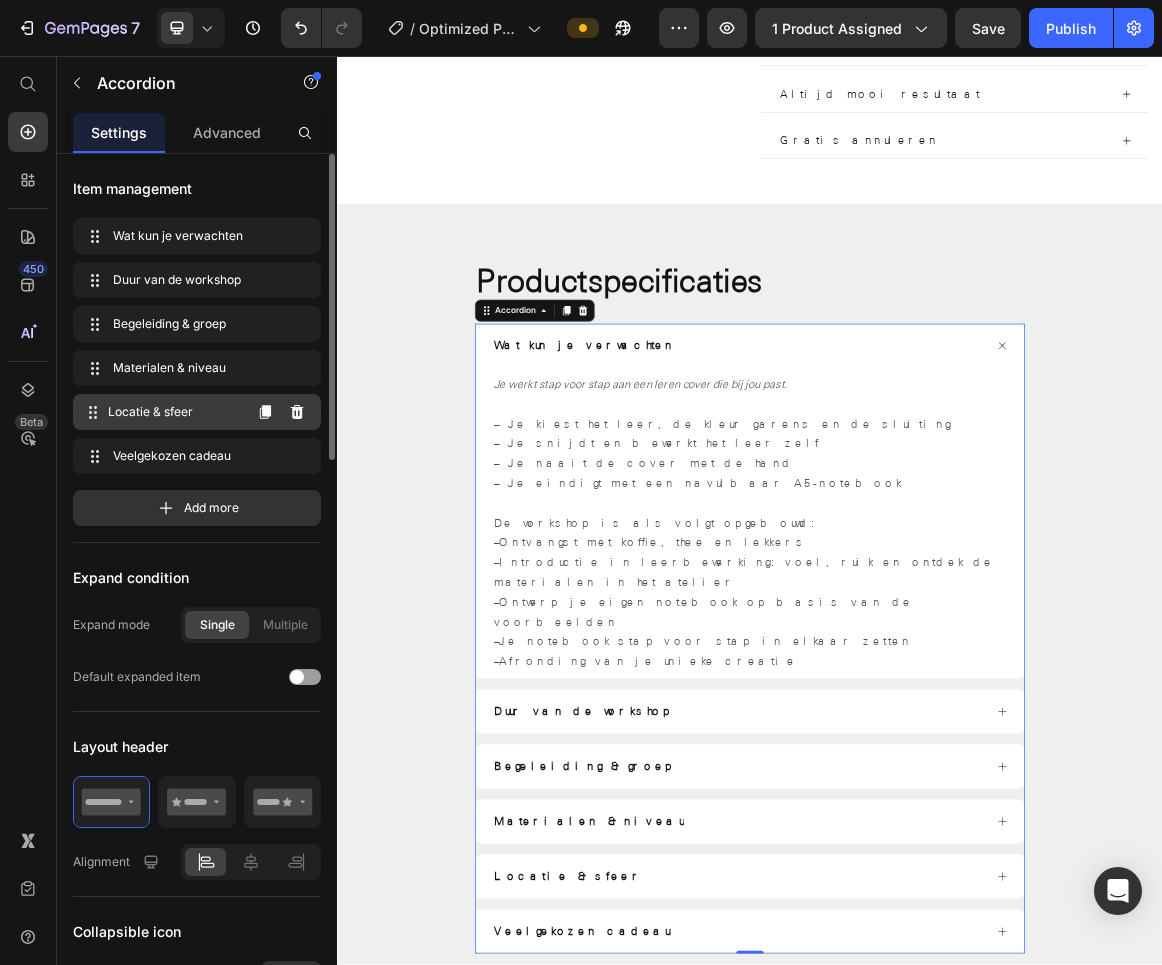 click on "Locatie & sfeer" at bounding box center [174, 412] 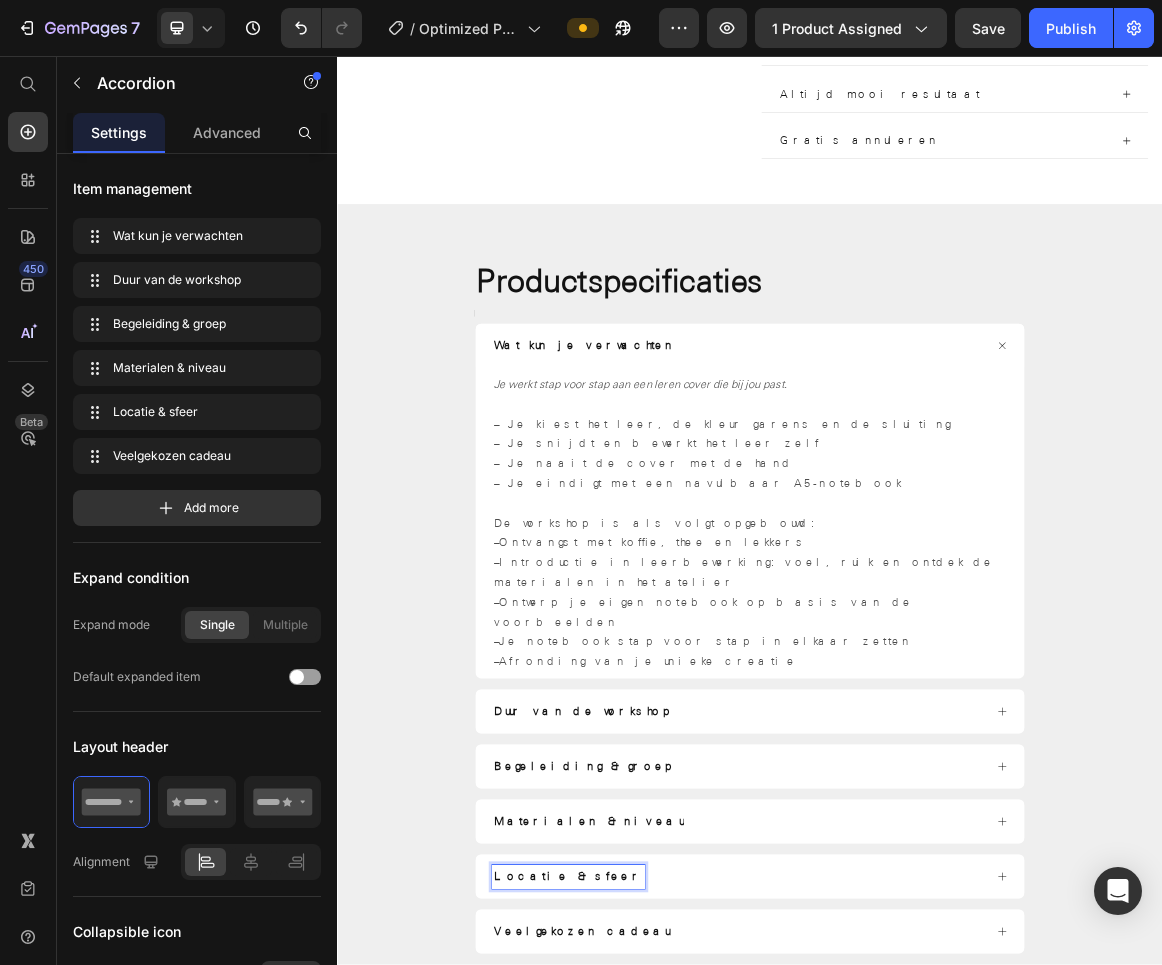 click on "Locatie & sfeer" at bounding box center [673, 1250] 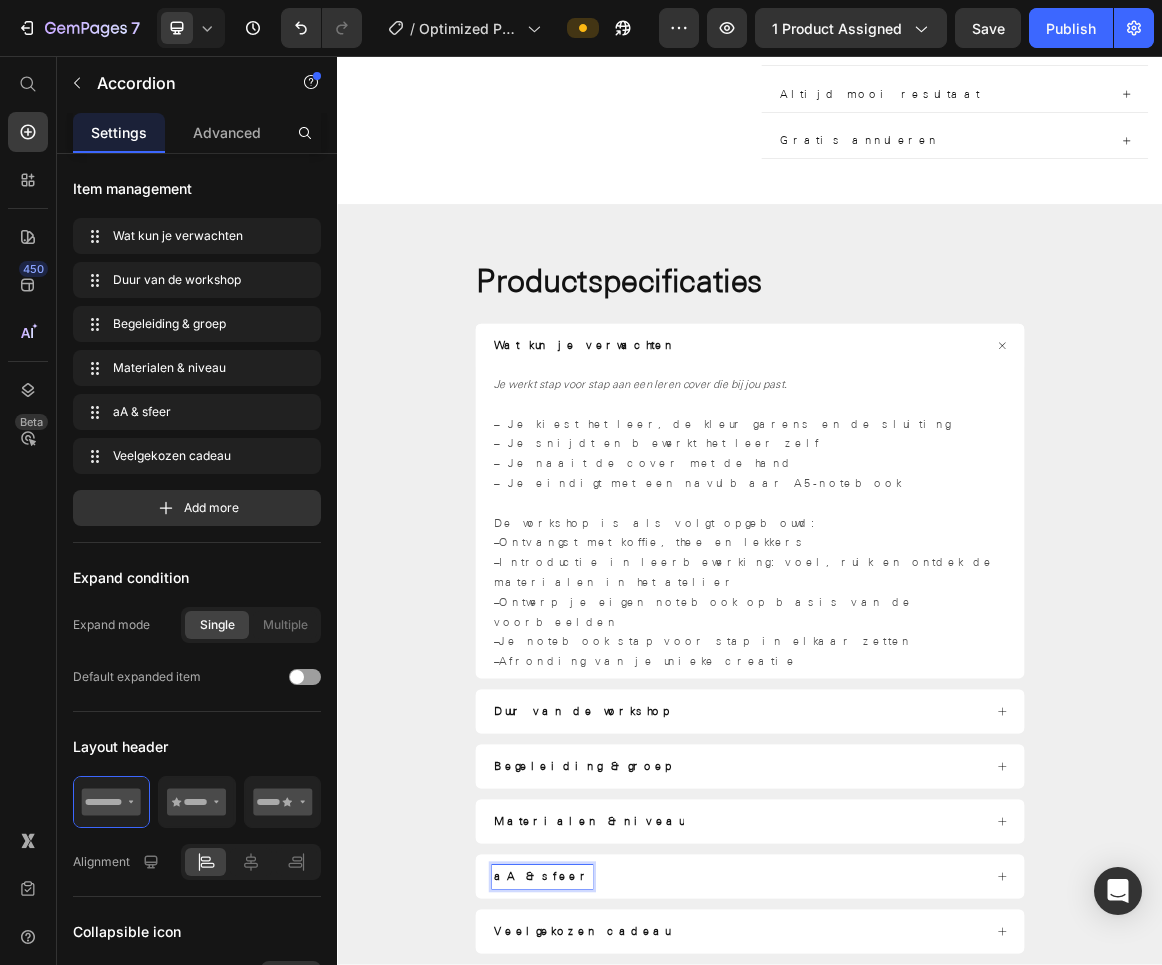 scroll, scrollTop: 3276, scrollLeft: 0, axis: vertical 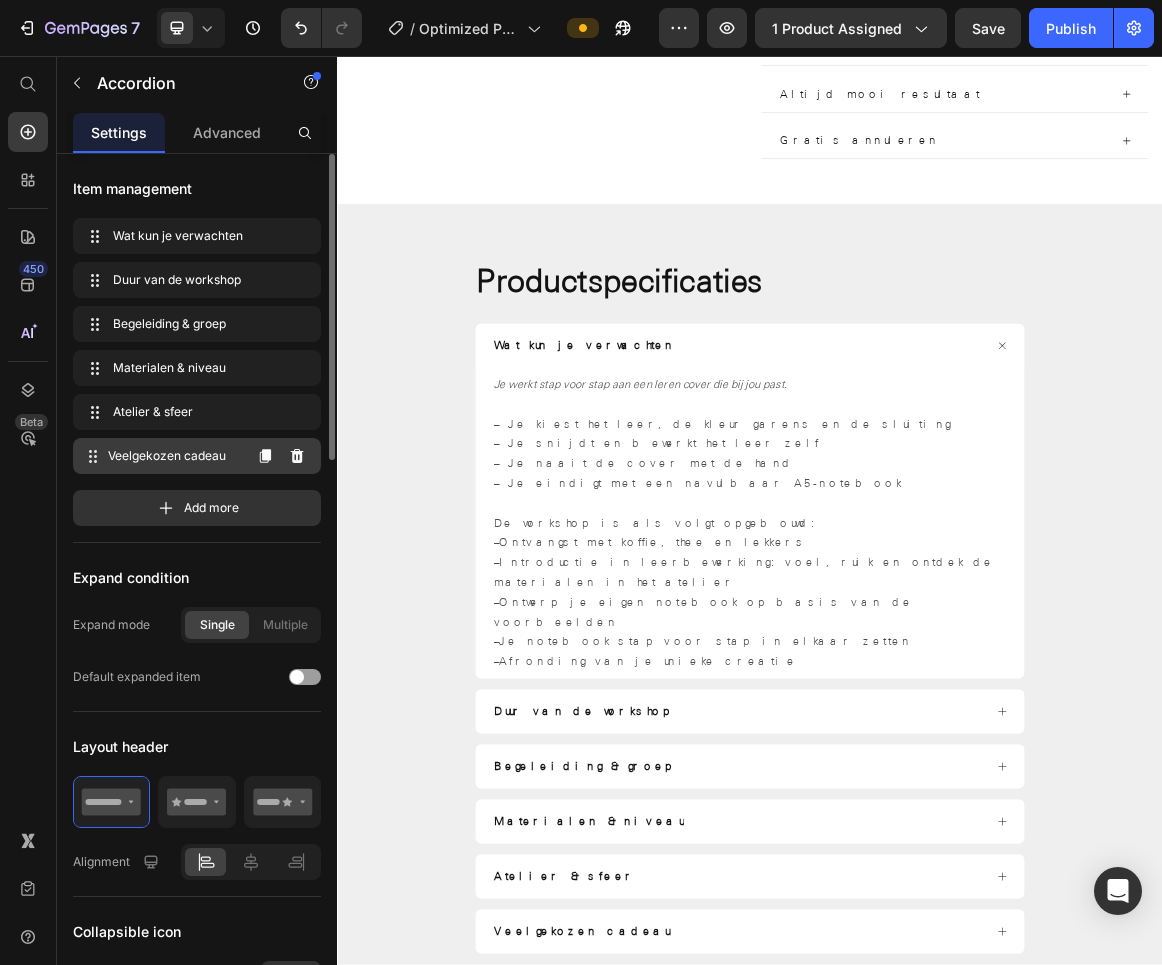 click on "Veelgekozen cadeau" at bounding box center (174, 456) 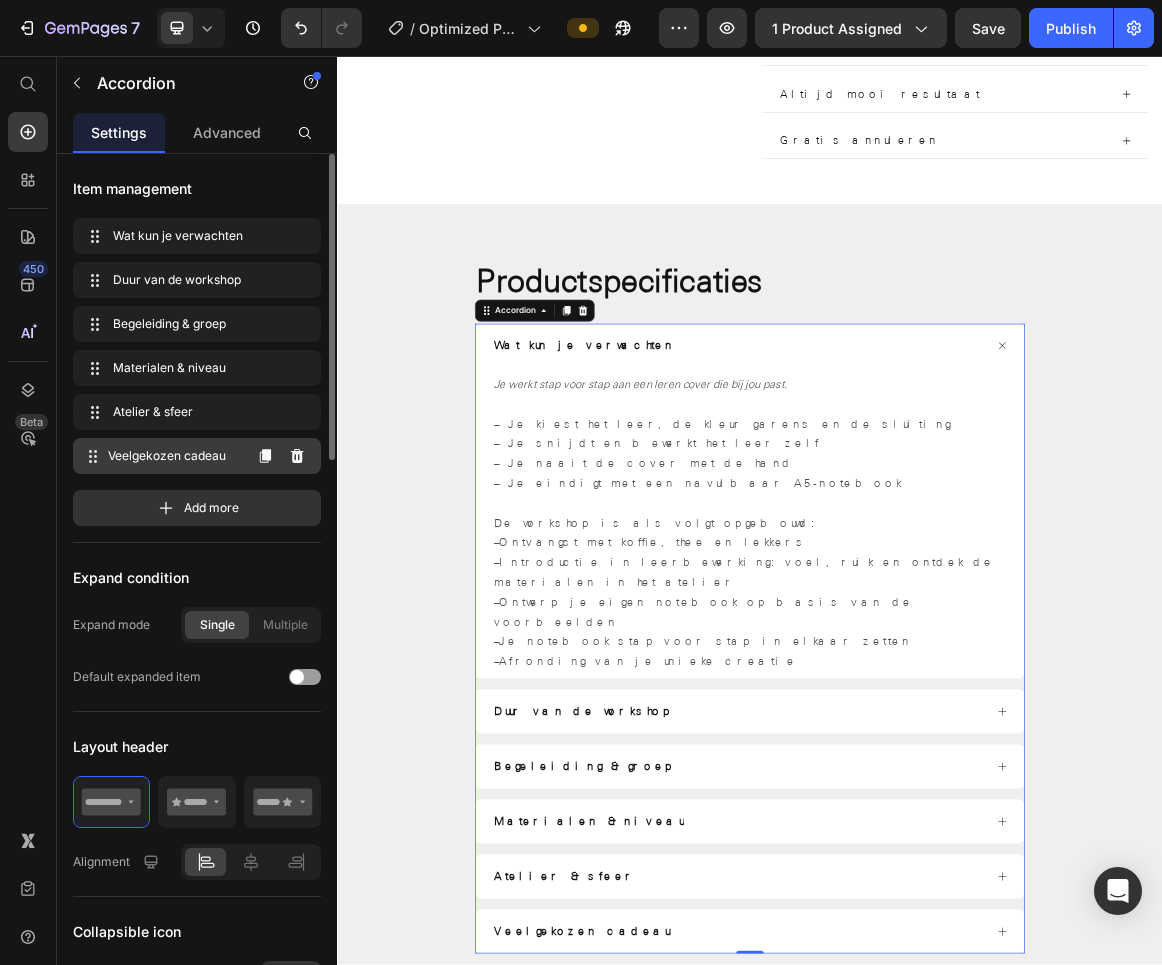click on "Veelgekozen cadeau" at bounding box center (174, 456) 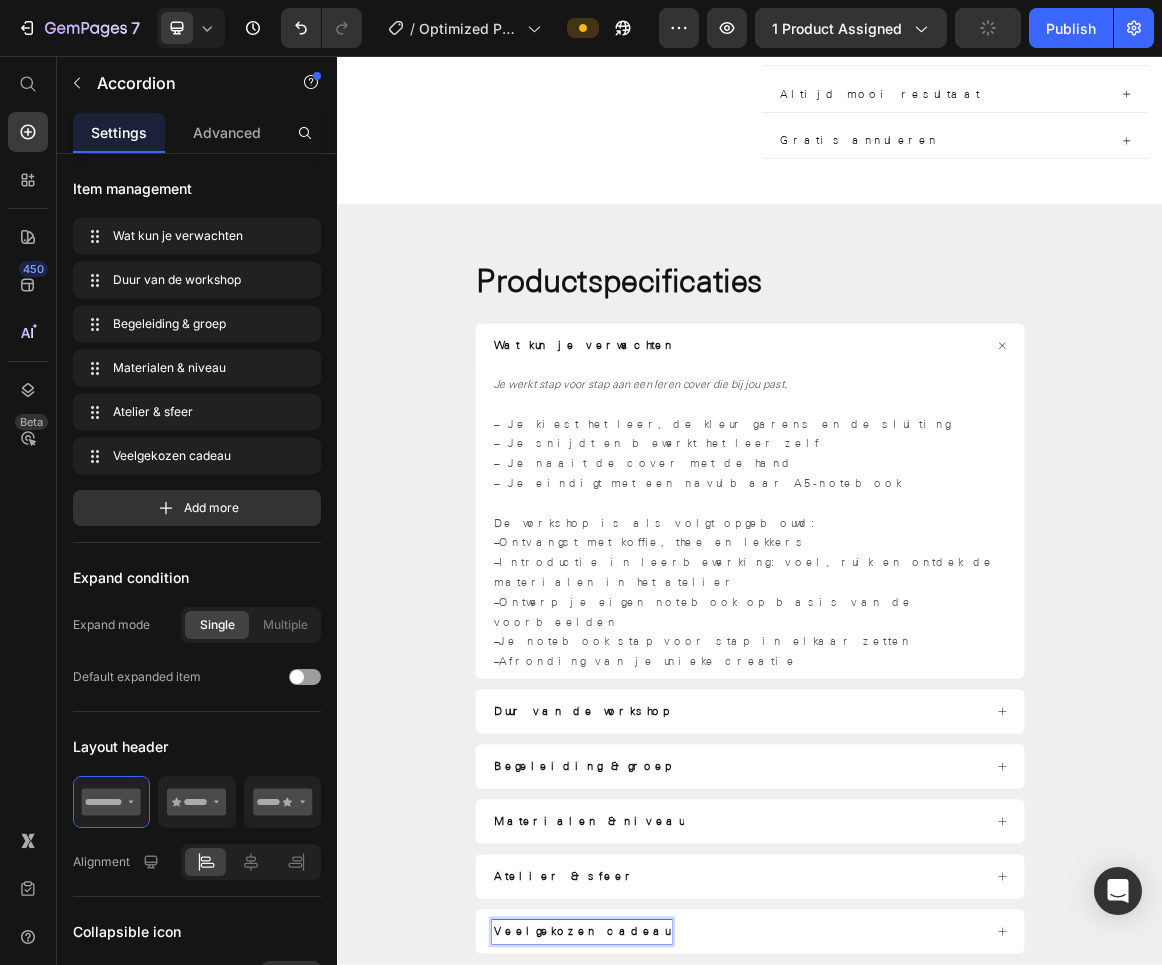 click on "Veelgekozen cadeau" at bounding box center [692, 1330] 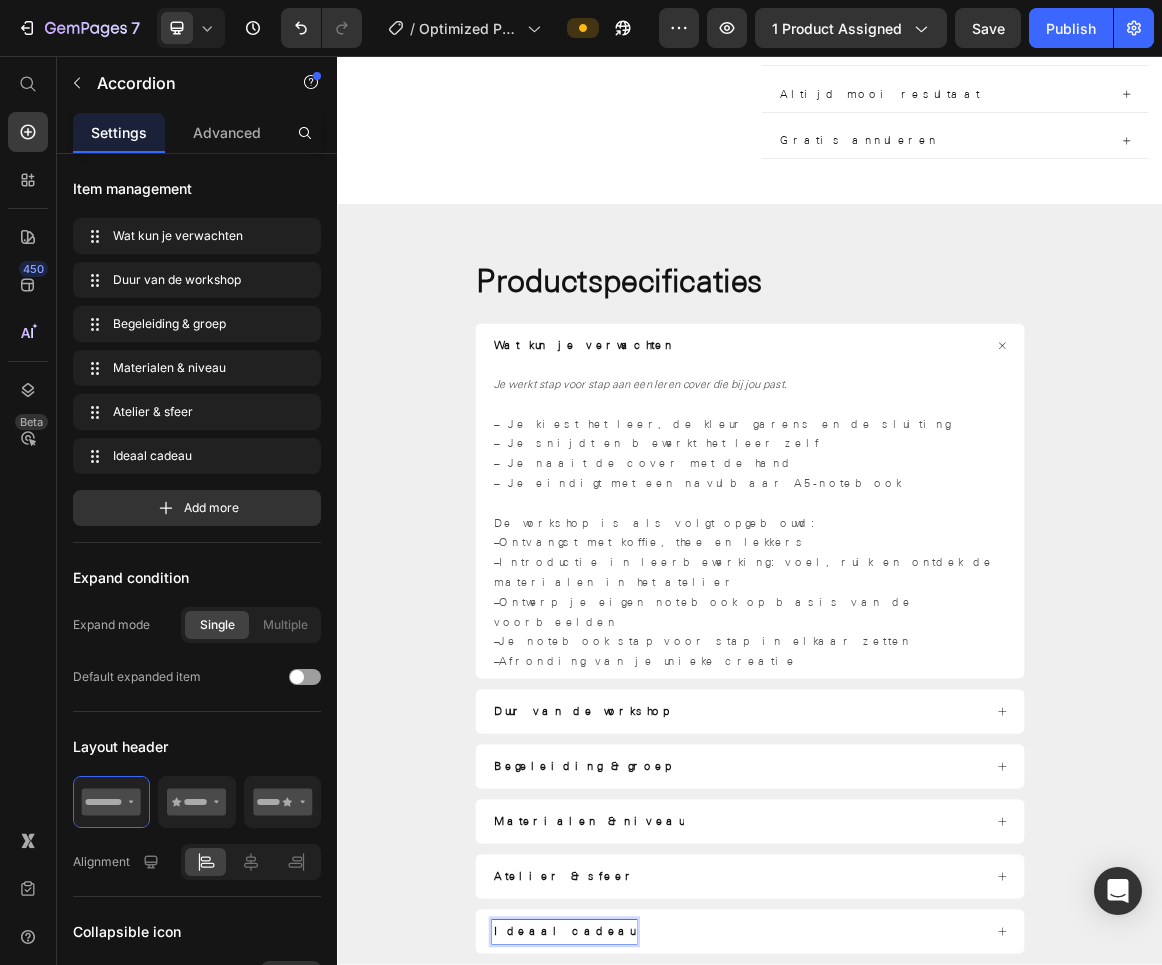 scroll, scrollTop: 3590, scrollLeft: 0, axis: vertical 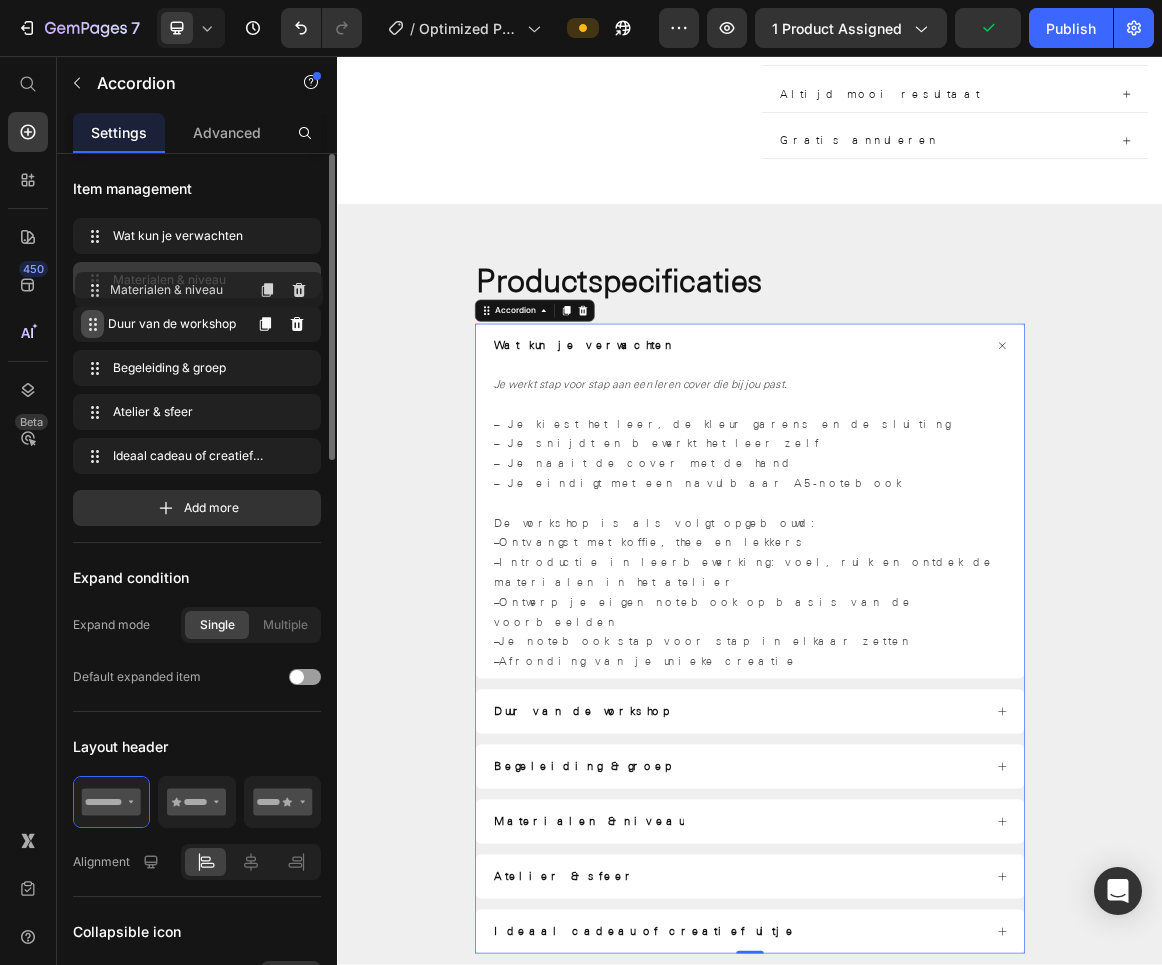 drag, startPoint x: 92, startPoint y: 372, endPoint x: 94, endPoint y: 294, distance: 78.025635 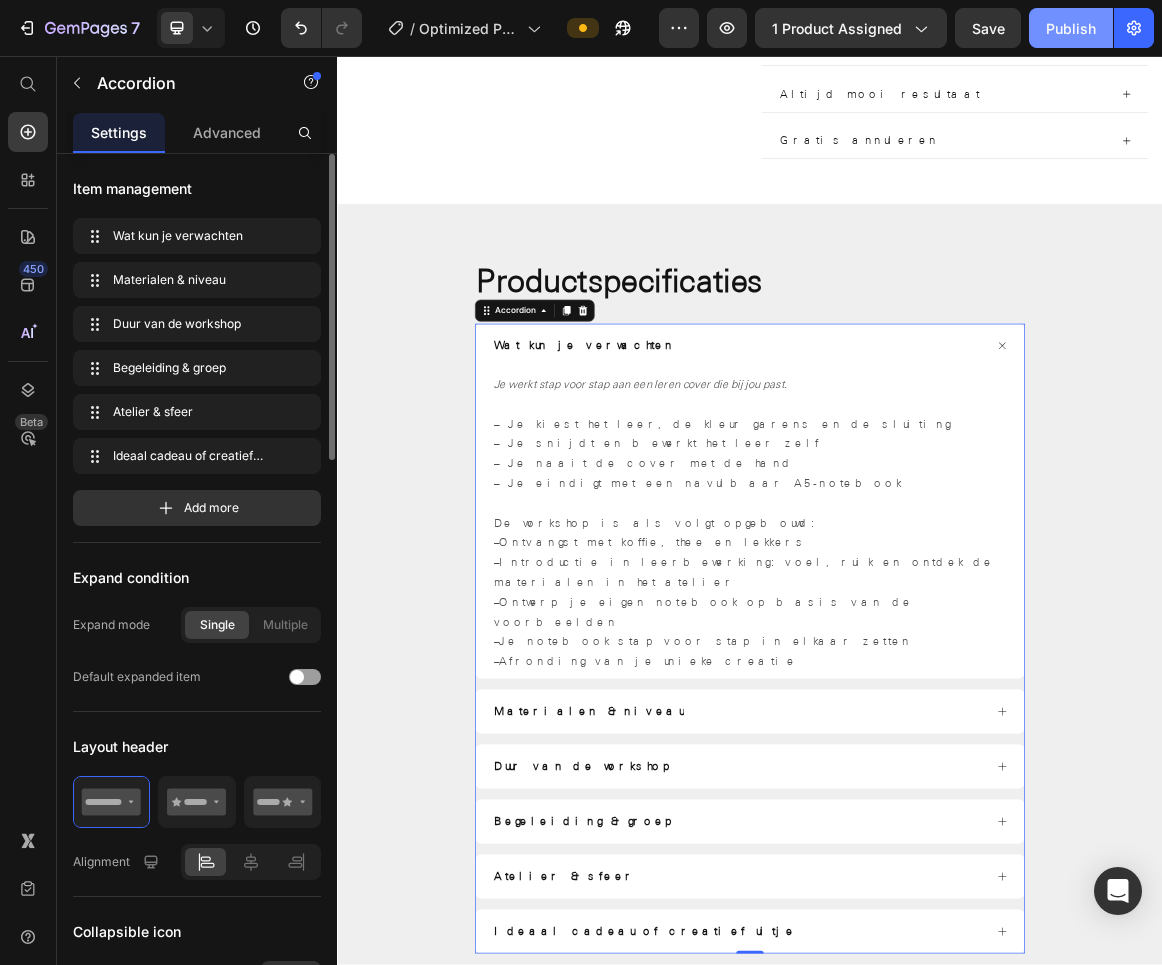 click on "Publish" at bounding box center [1071, 28] 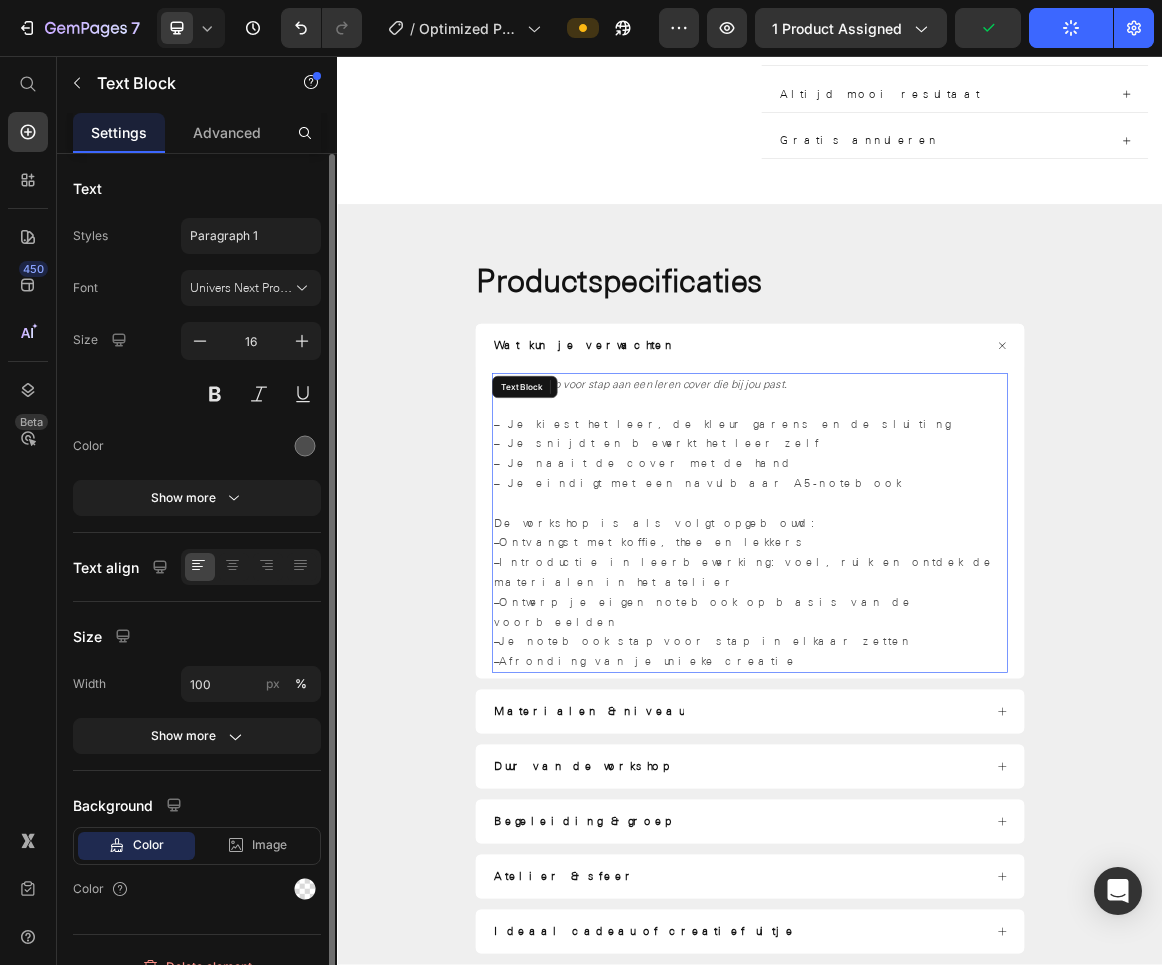 click on "– Je kiest het leer, de kleur garens en de sluiting – Je snijdt en bewerkt het leer zelf – Je naait de cover met de hand – Je eindigt met een navulbaar A5-notebook" at bounding box center [937, 621] 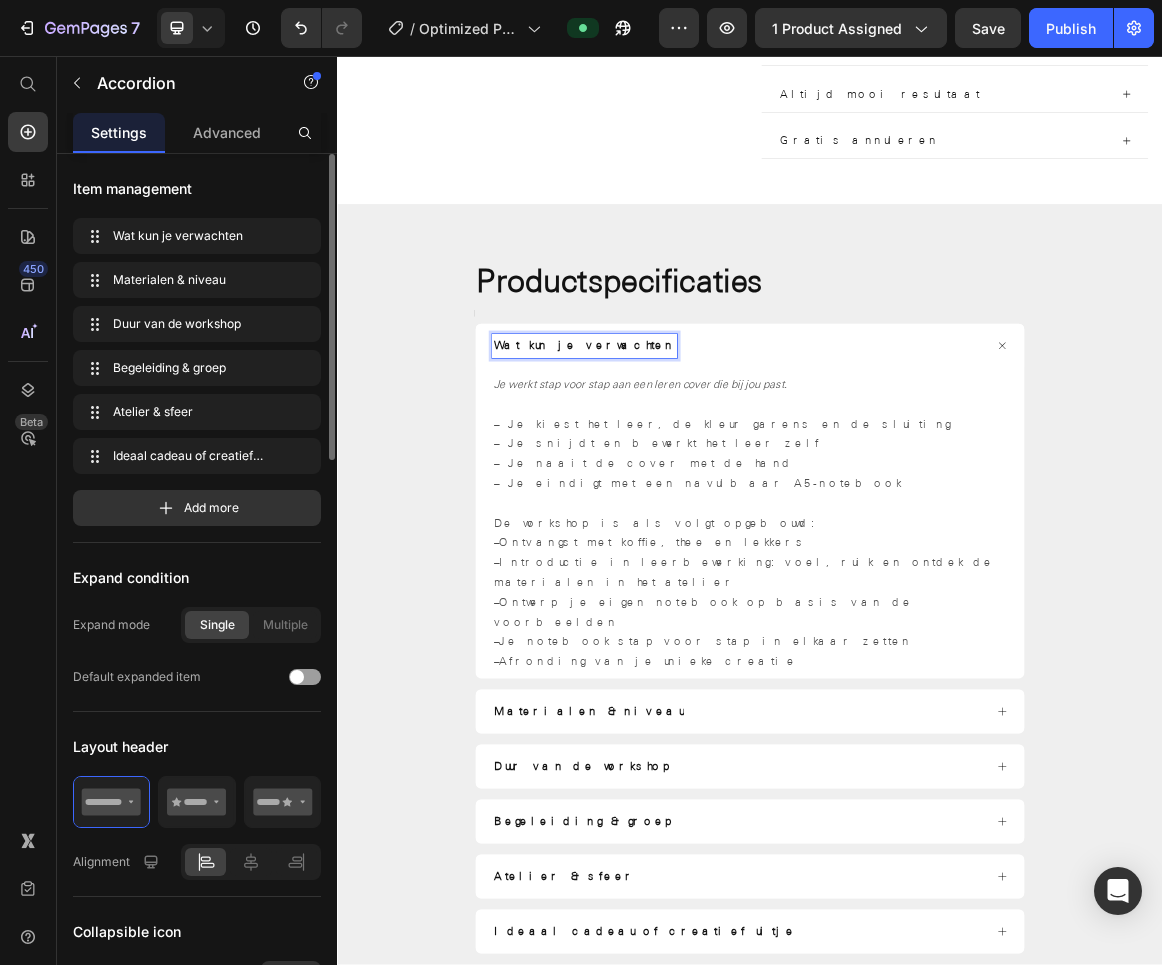 click on "Wat kun je verwachten" at bounding box center (696, 478) 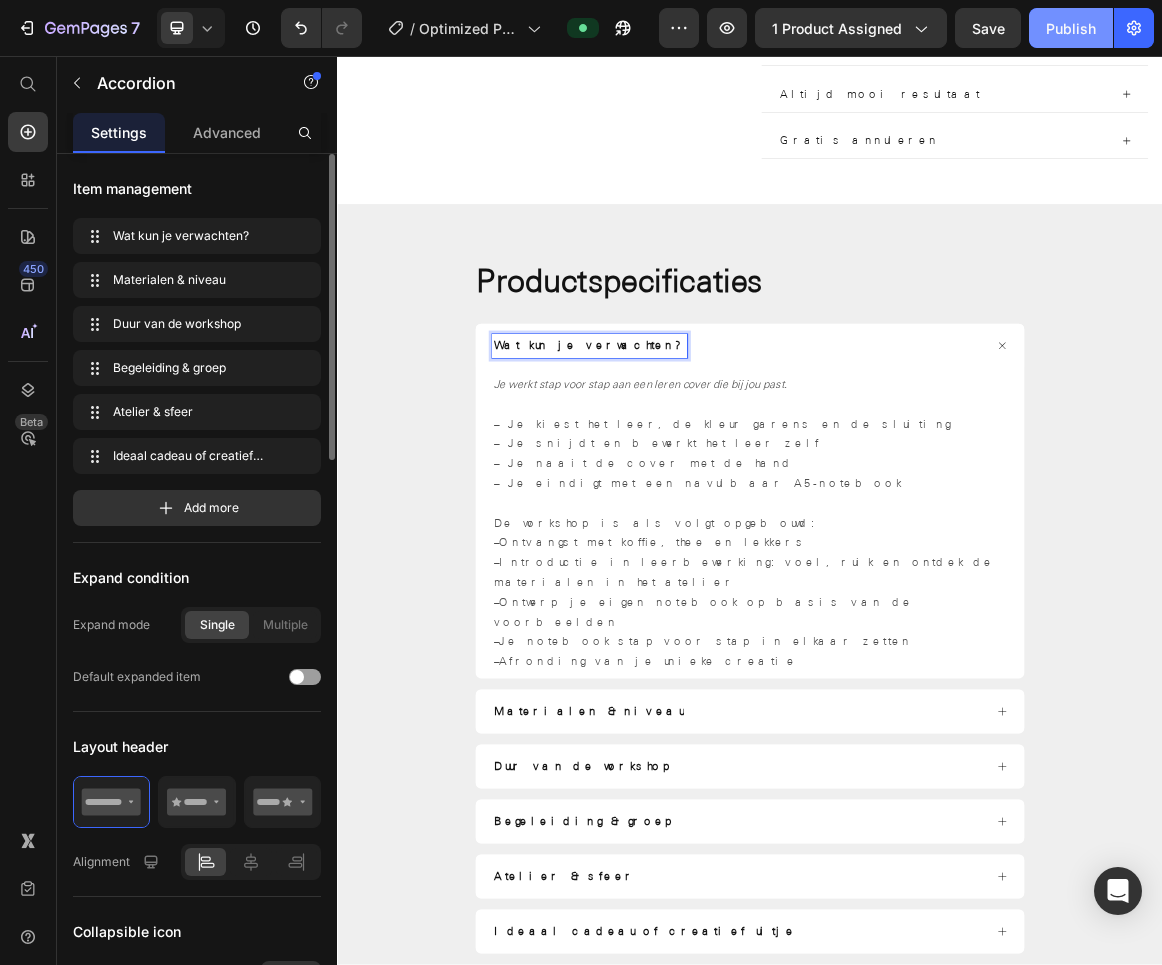 click on "Publish" at bounding box center [1071, 28] 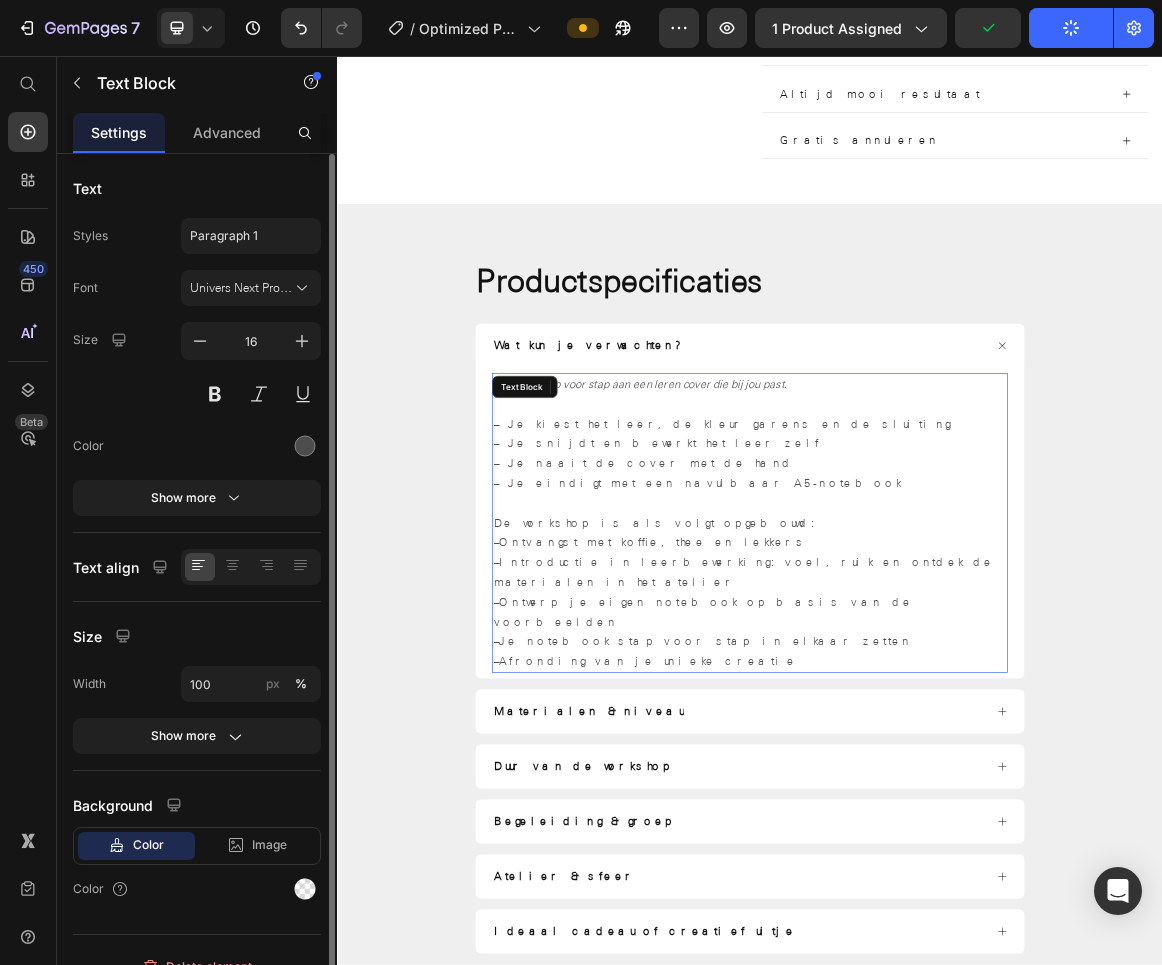 drag, startPoint x: 699, startPoint y: 597, endPoint x: 823, endPoint y: 814, distance: 249.93 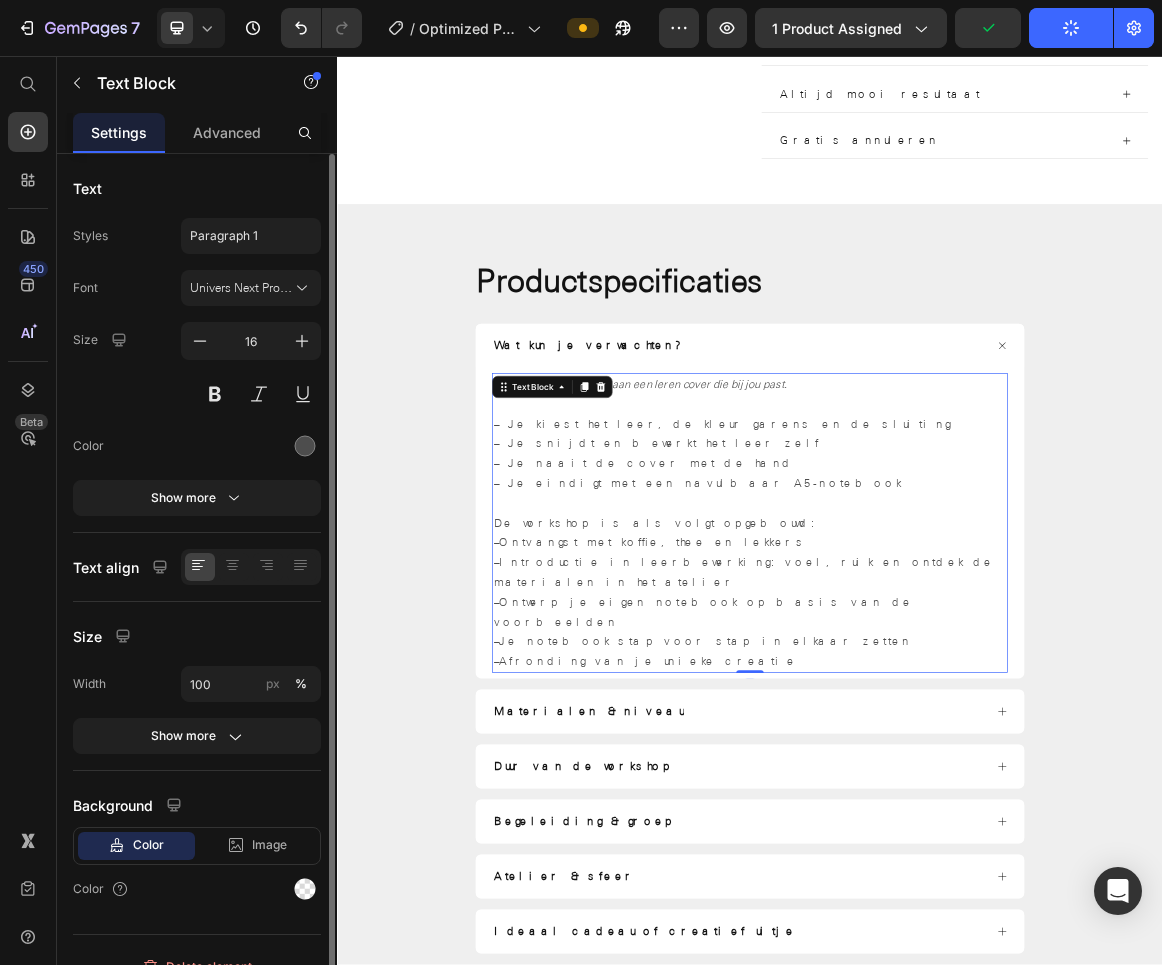 click on "–  Ontwerp je eigen notebook op basis van de voorbeelden" at bounding box center (937, 866) 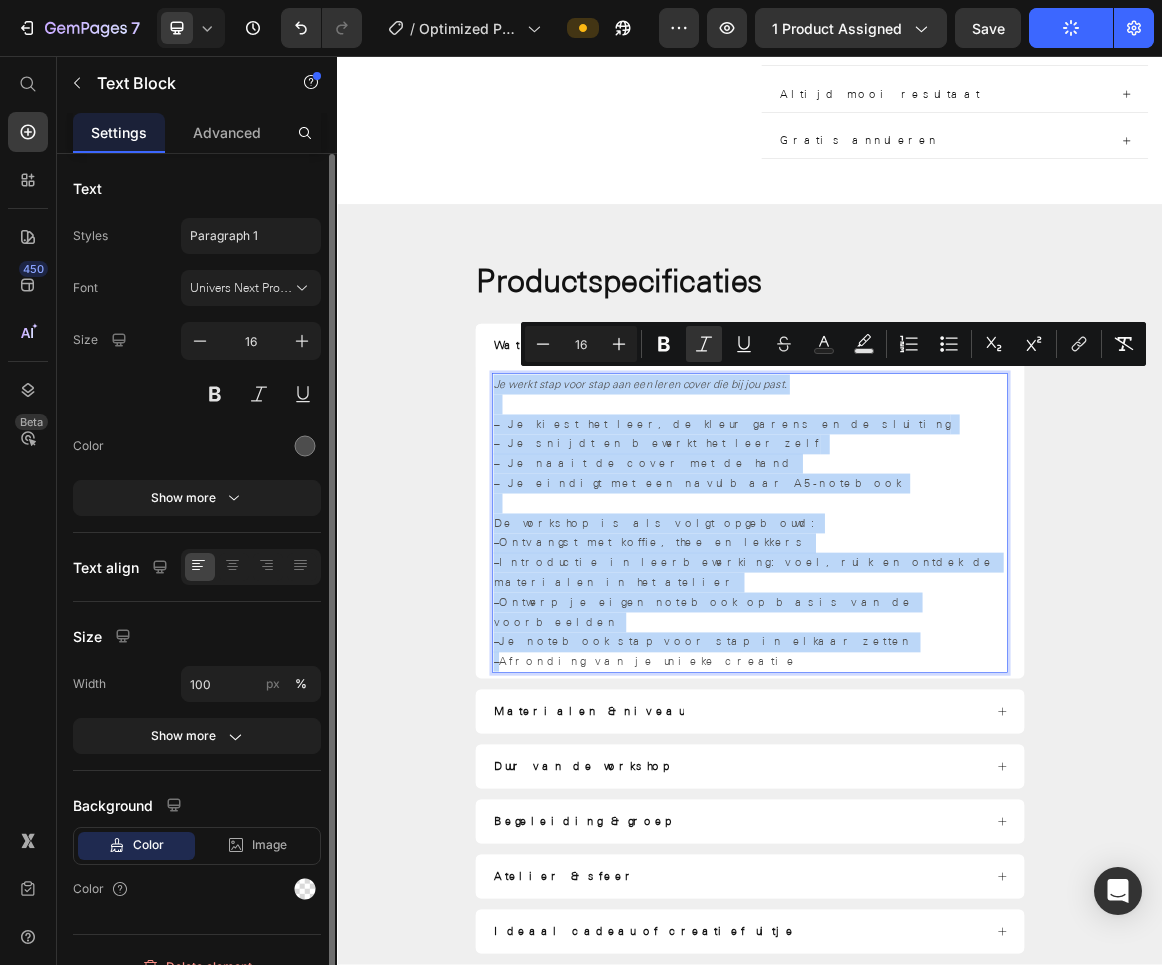 copy on "Je werkt stap voor stap aan een leren cover die bij jou past. – Je kiest het leer, de kleur garens en de sluiting – Je snijdt en bewerkt het leer zelf – Je naait de cover met de hand – Je eindigt met een navulbaar A5-notebook De workshop is als volgt opgebouwd: –  Ontvangst met koffie, thee en lekkers –  Introductie in leerbewerking: voel, ruik en ontdek de materialen in het atelier –  Ontwerp je eigen notebook op basis van de voorbeelden –  Je notebook stap voor stap in elkaar zetten –" 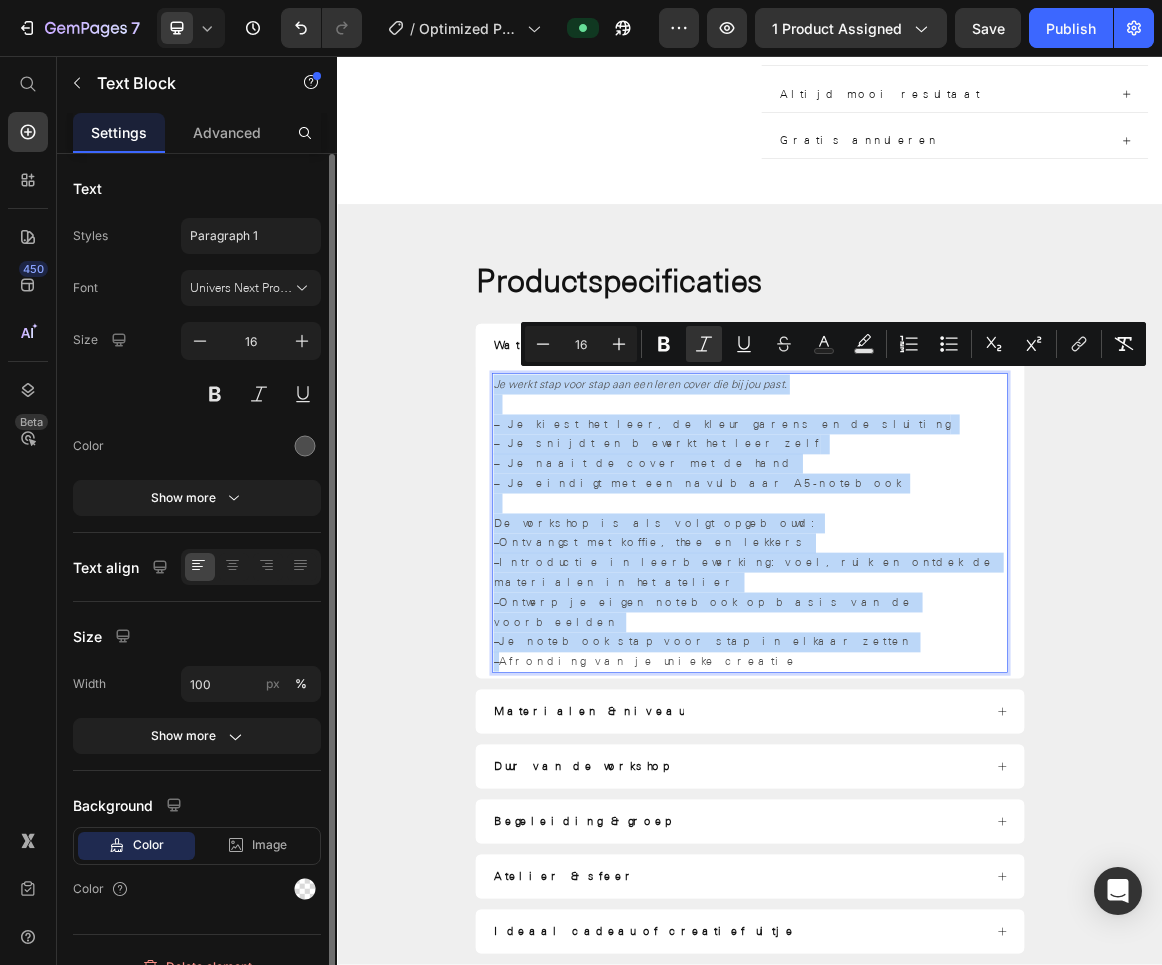 click on "– Je kiest het leer, de kleur garens en de sluiting" at bounding box center [896, 591] 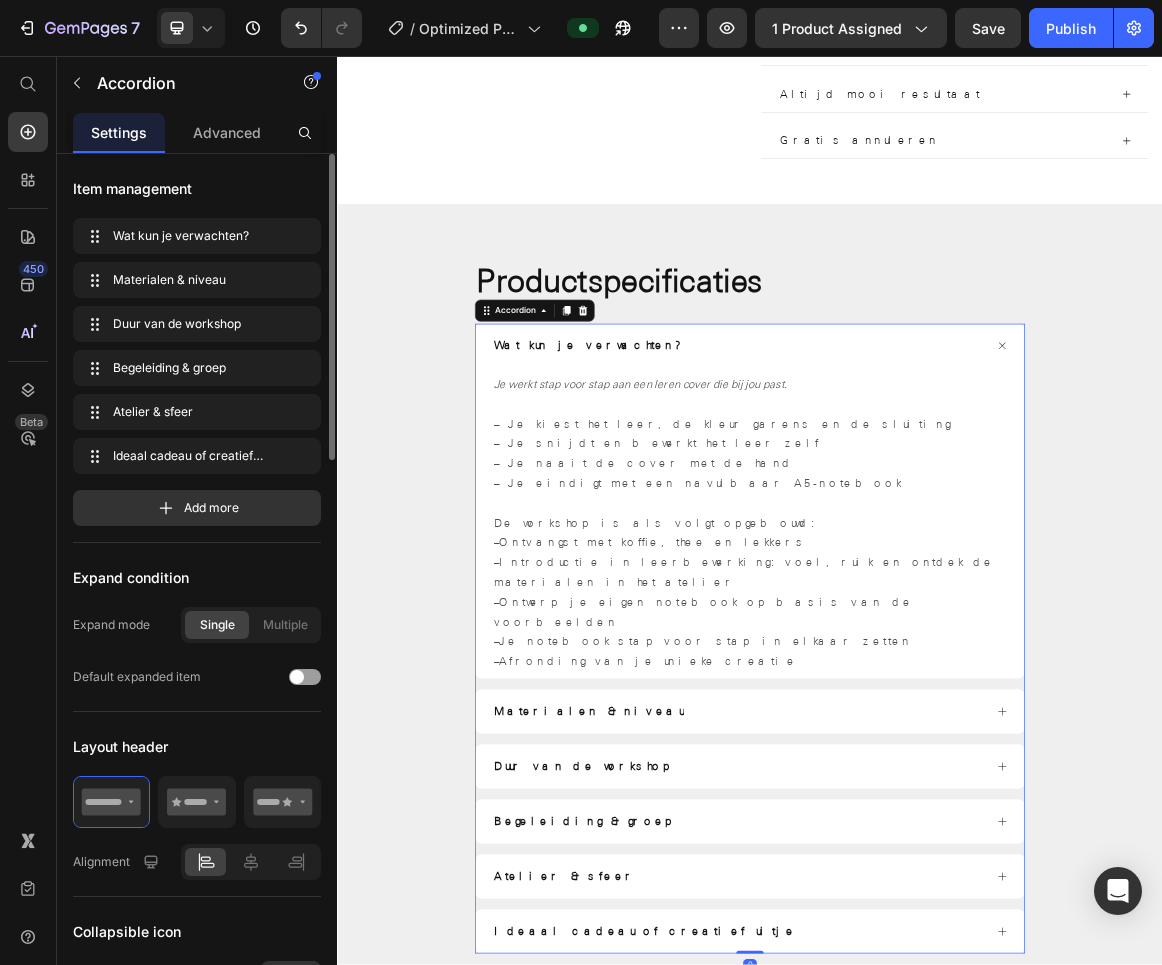 click 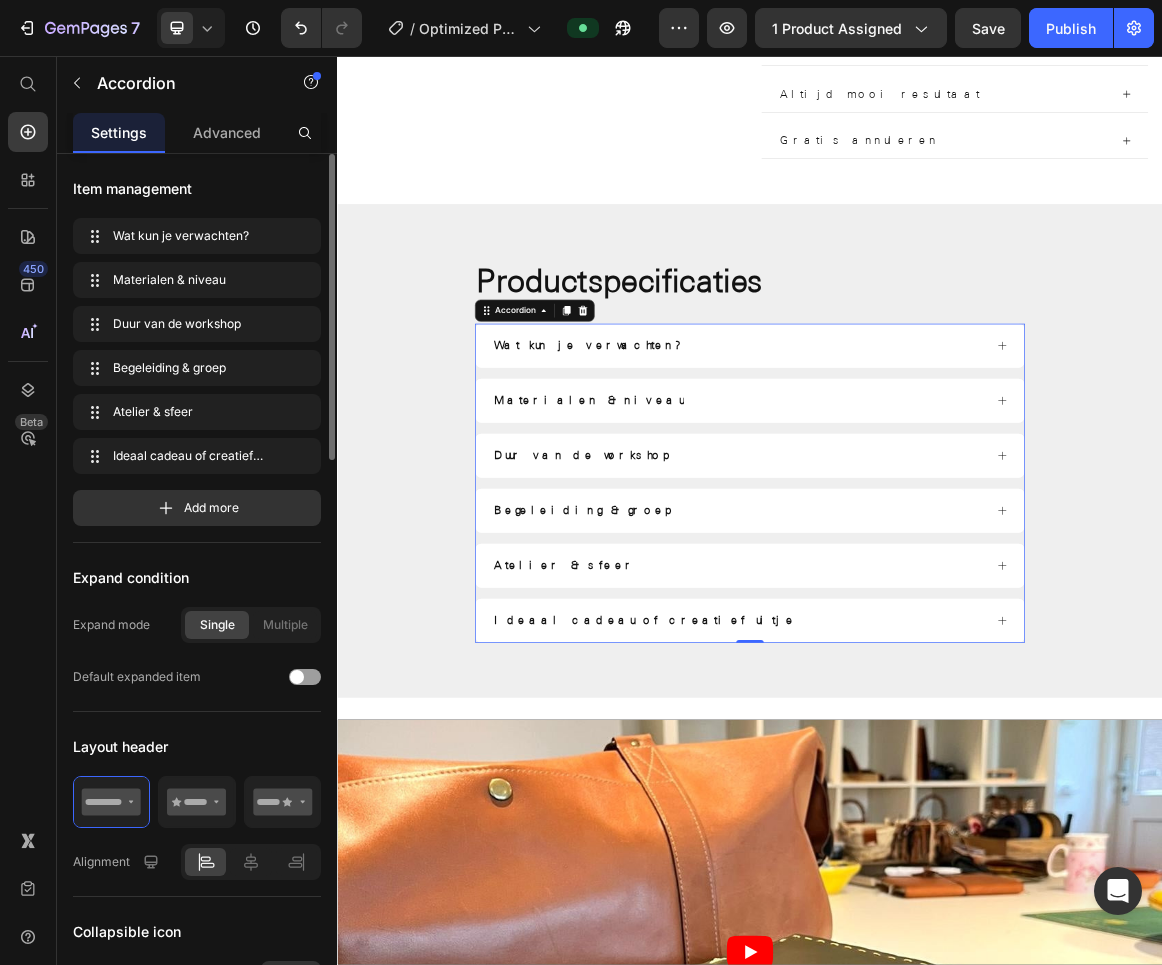 click 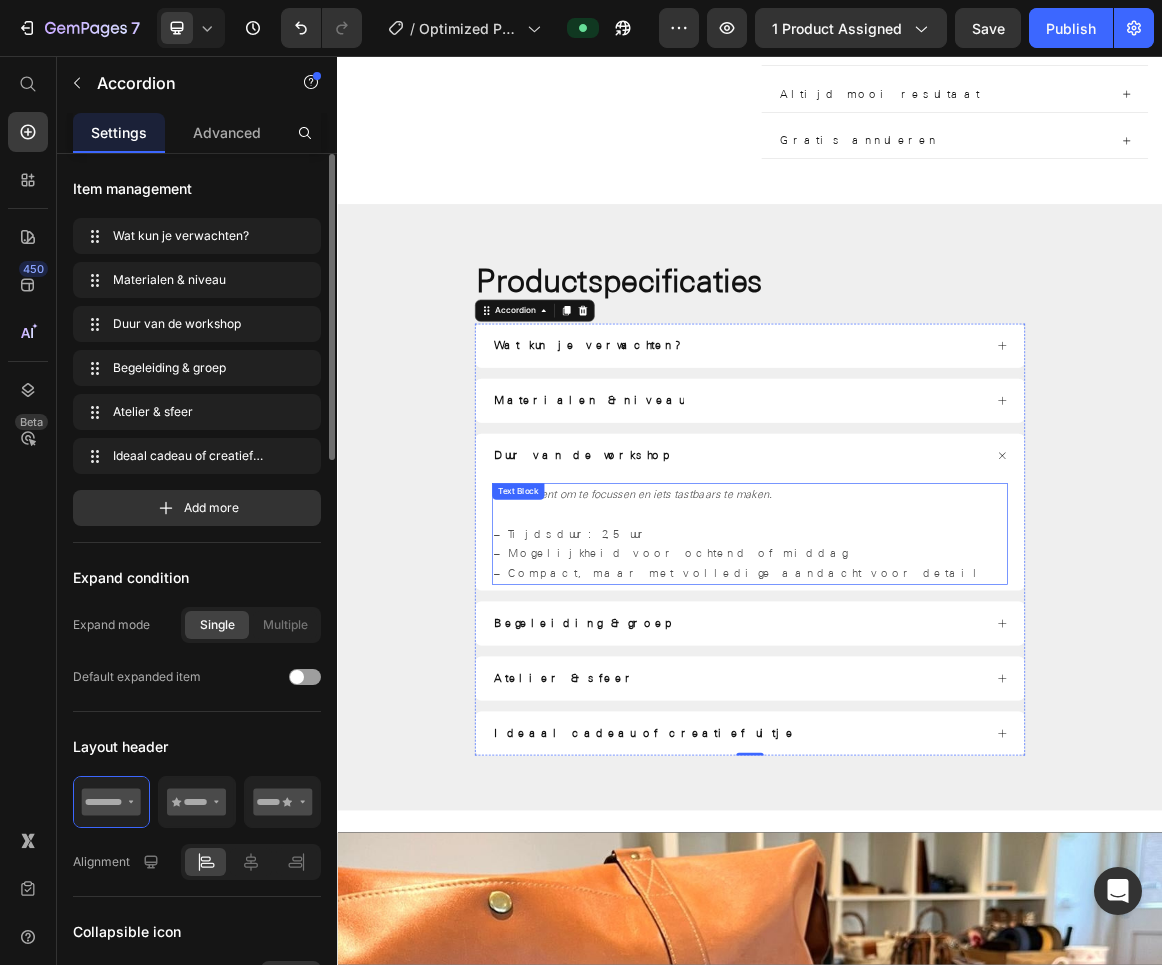 drag, startPoint x: 802, startPoint y: 684, endPoint x: 858, endPoint y: 679, distance: 56.22277 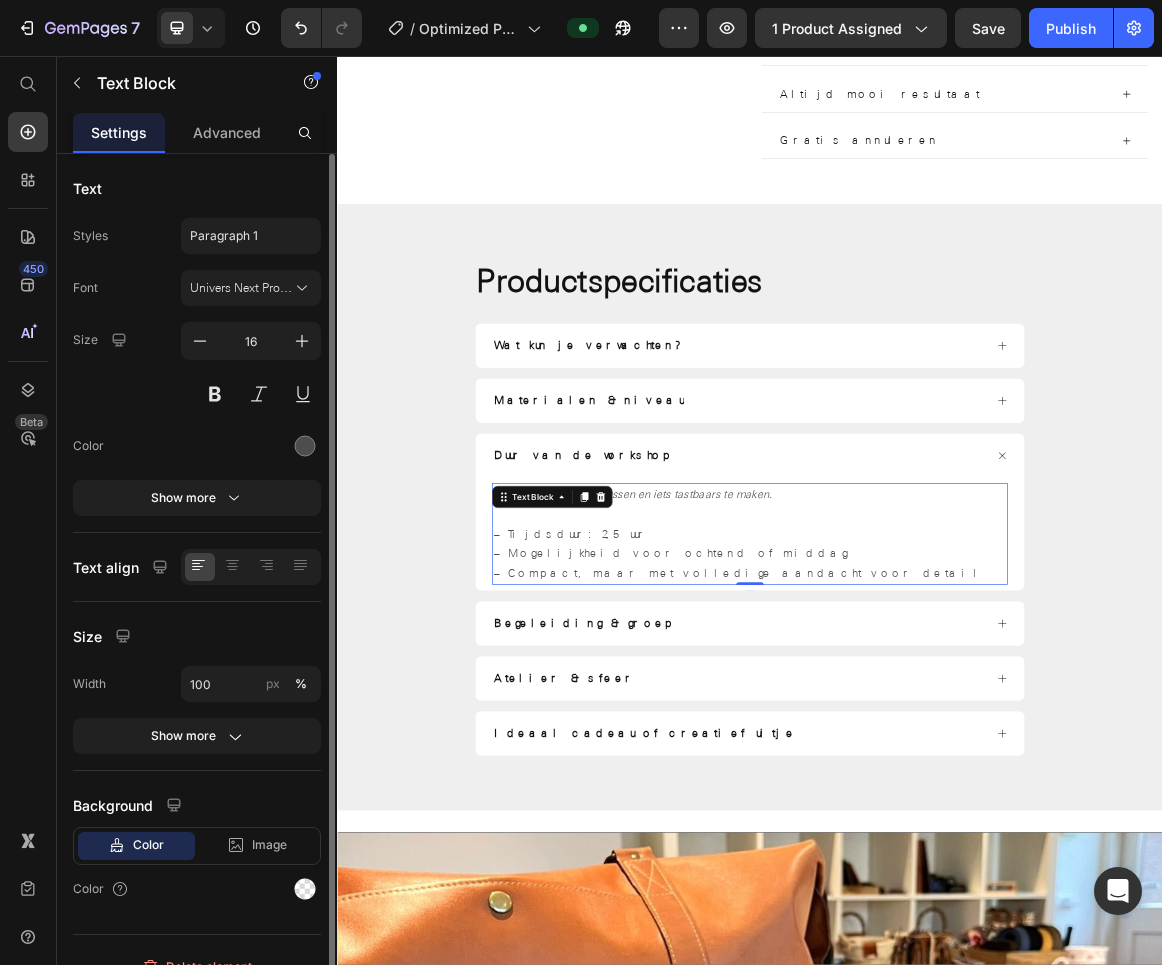 click on "Een moment om te focussen en iets tastbaars te maken." at bounding box center [766, 693] 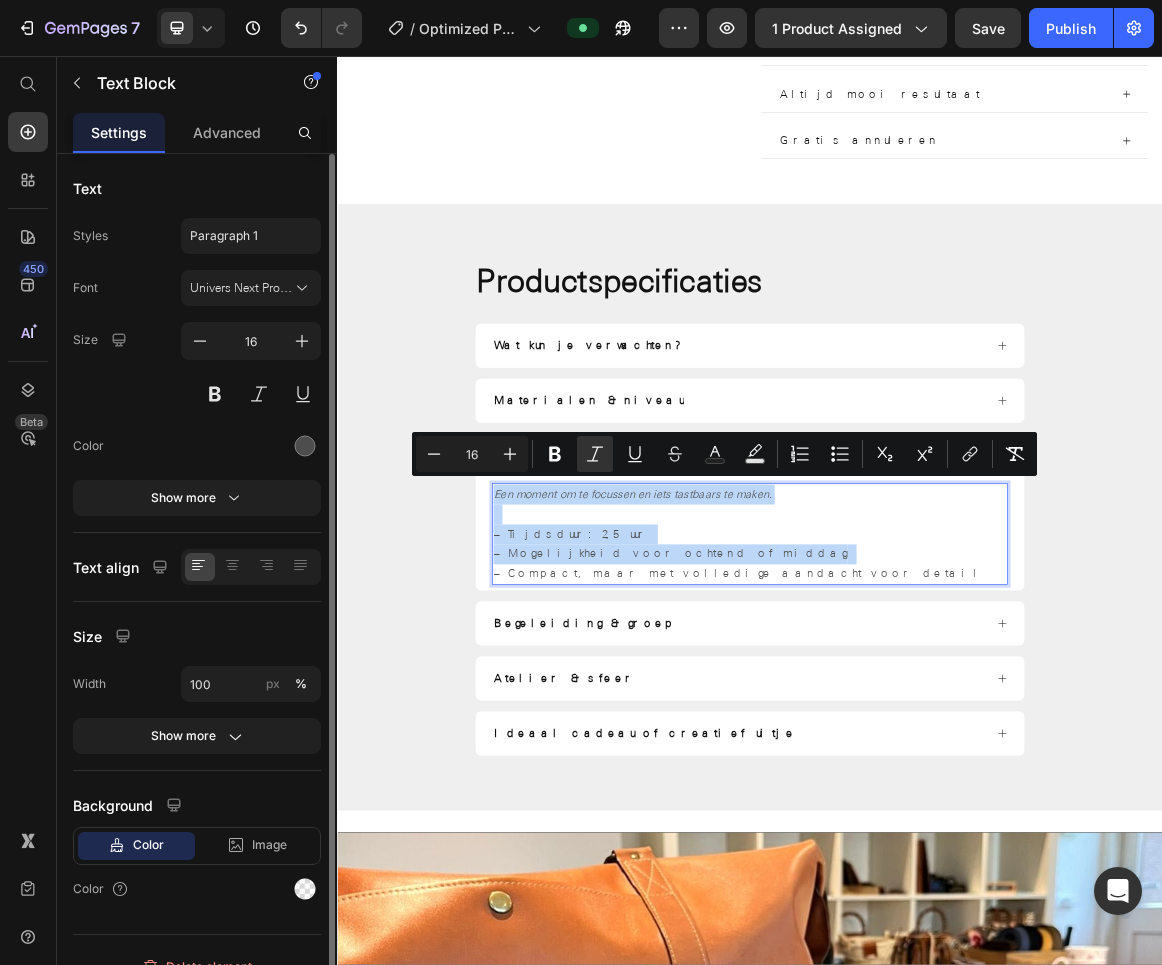 copy on "Een moment om te focussen en iets tastbaars te maken. – Tijdsduur: 2,5 uur – Mogelijkheid voor ochtend of middag" 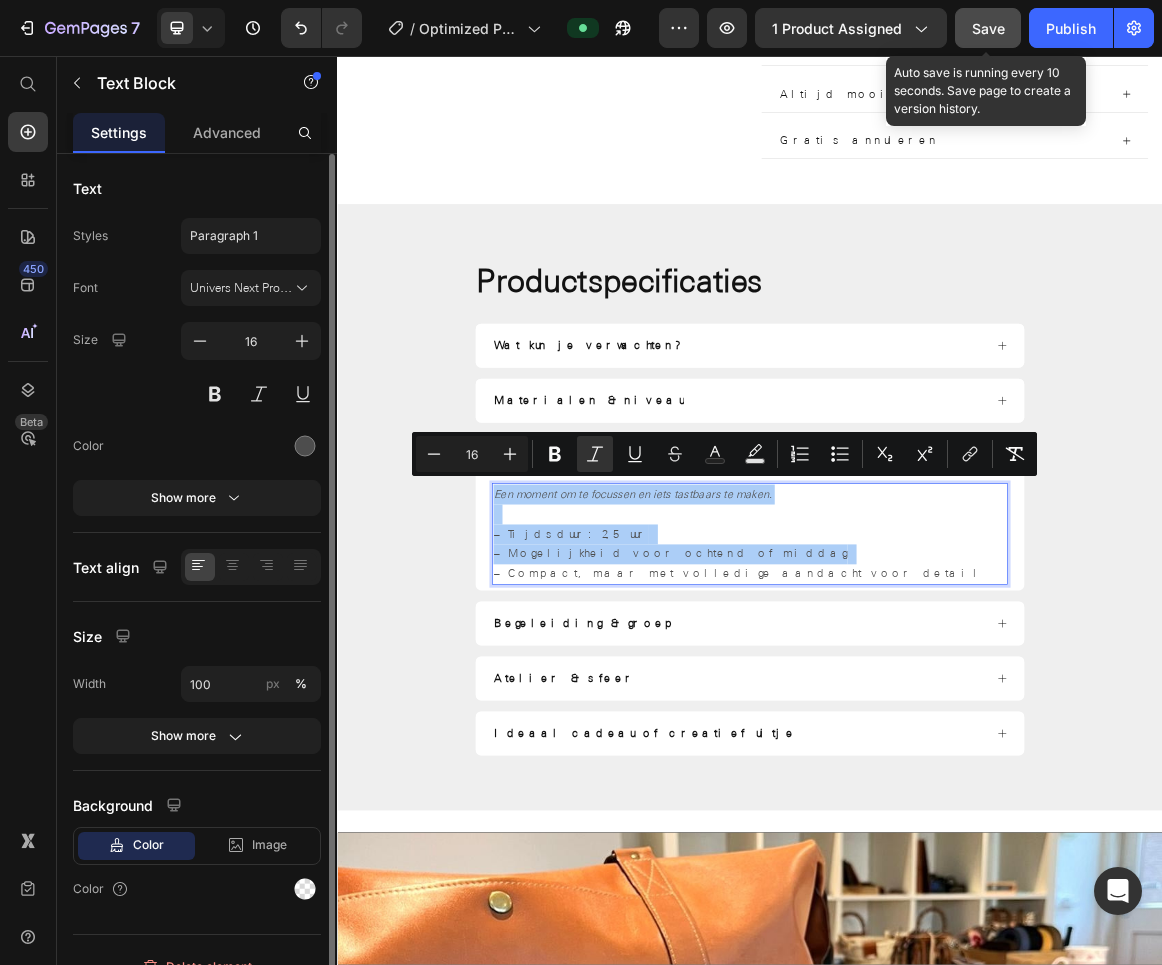 click on "Save" at bounding box center (988, 28) 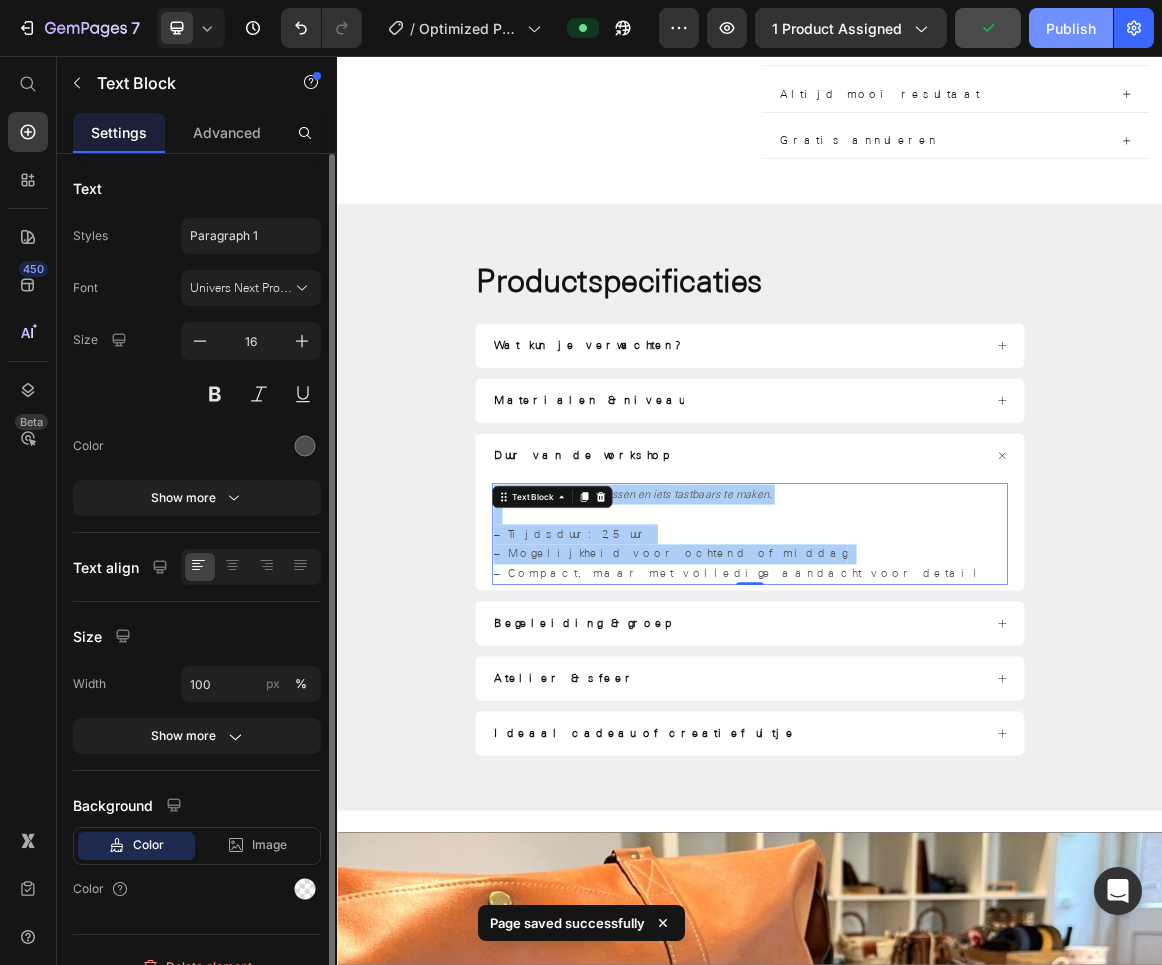 click on "Publish" at bounding box center [1071, 28] 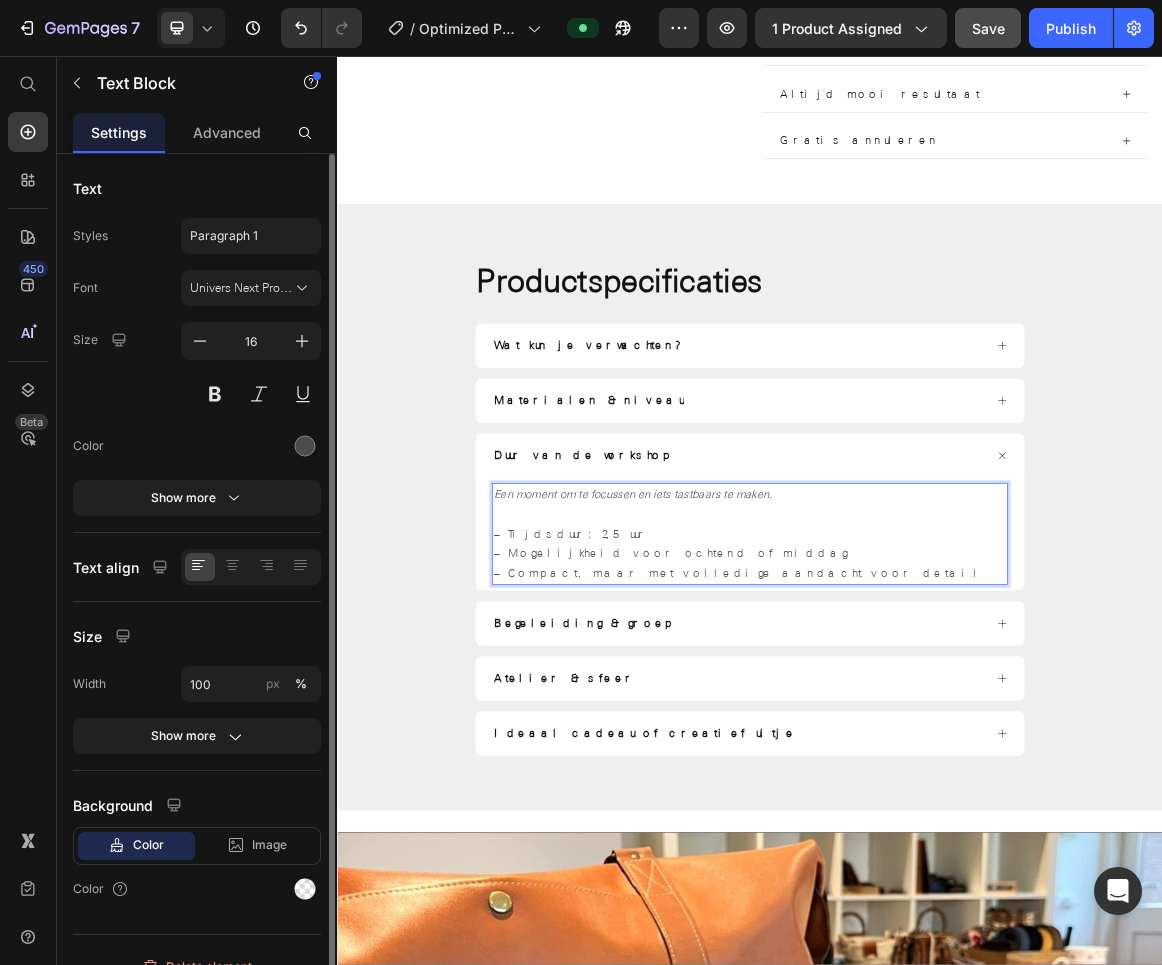 click on "– Tijdsduur: 2,5 uur – Mogelijkheid voor ochtend of middag – Compact, maar met volledige aandacht voor detail" at bounding box center [937, 766] 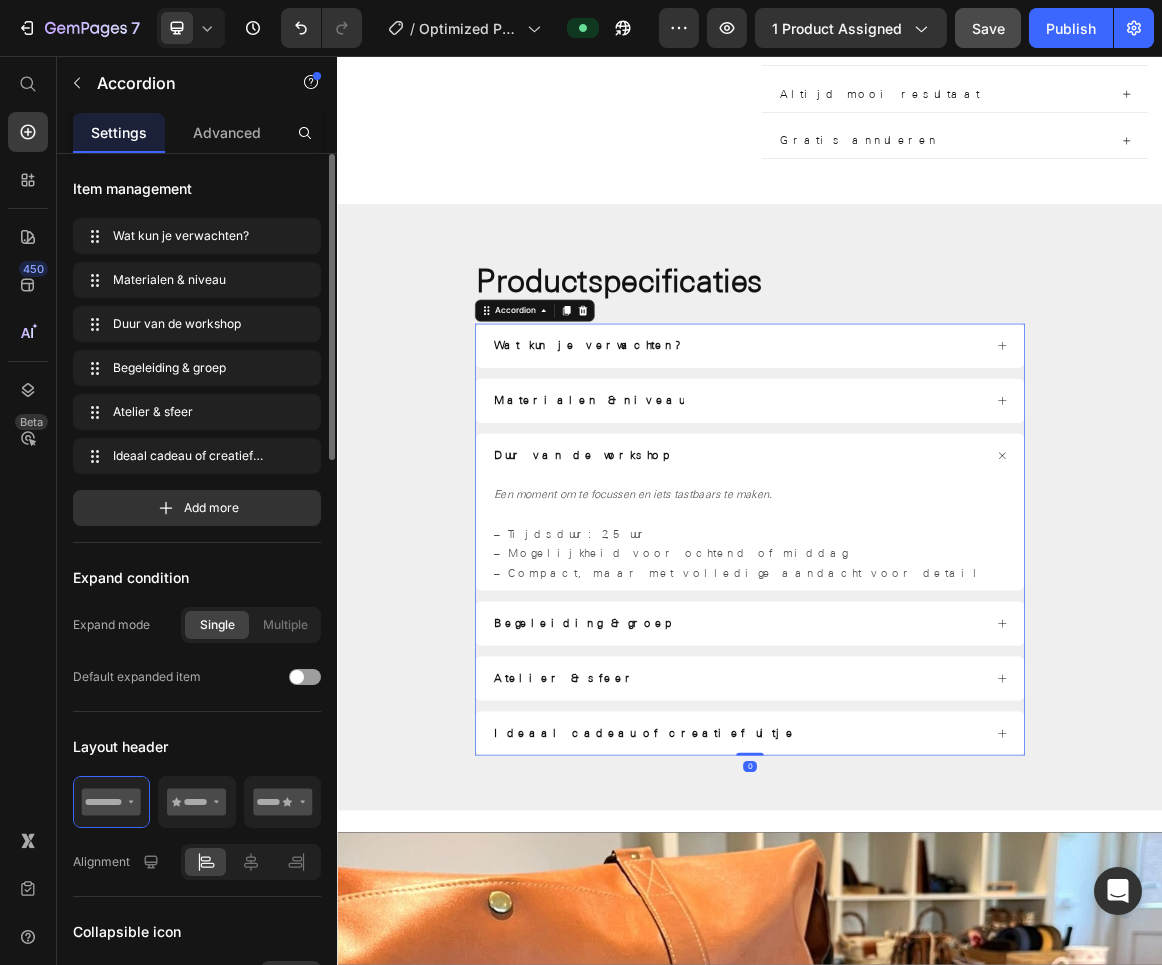 click 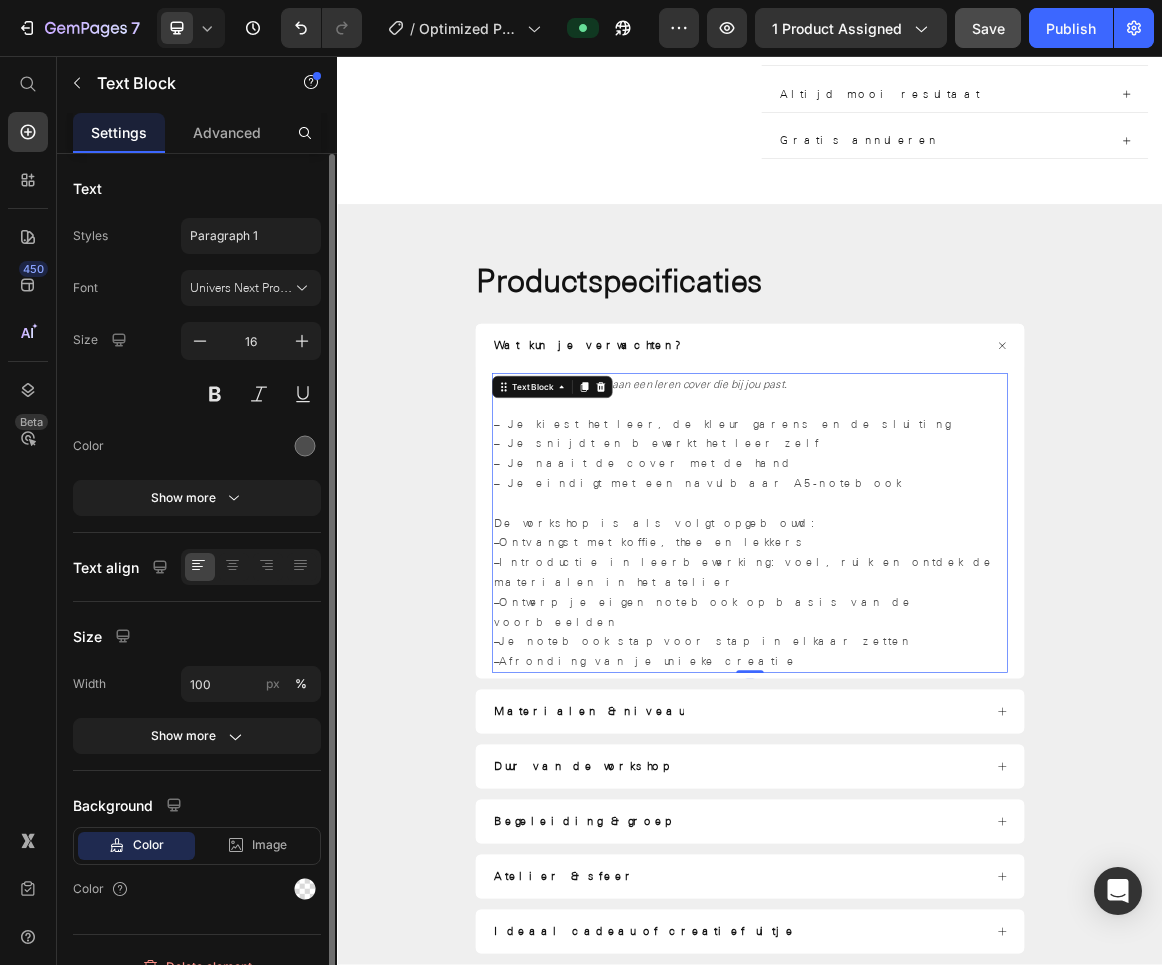 click on "– Je kiest het leer, de kleur garens en de sluiting" at bounding box center [896, 591] 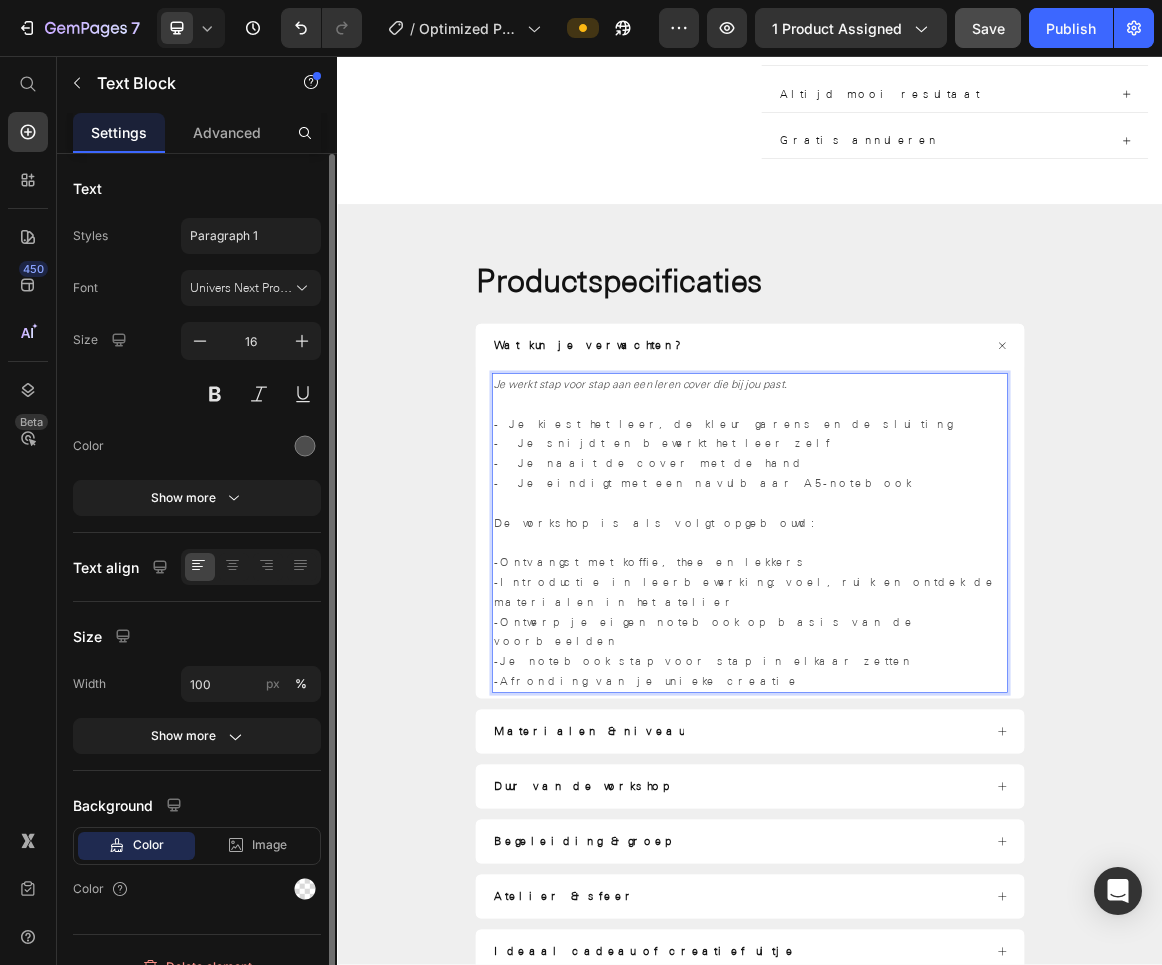 click on "-  Afronding van je unieke creatie" at bounding box center [937, 966] 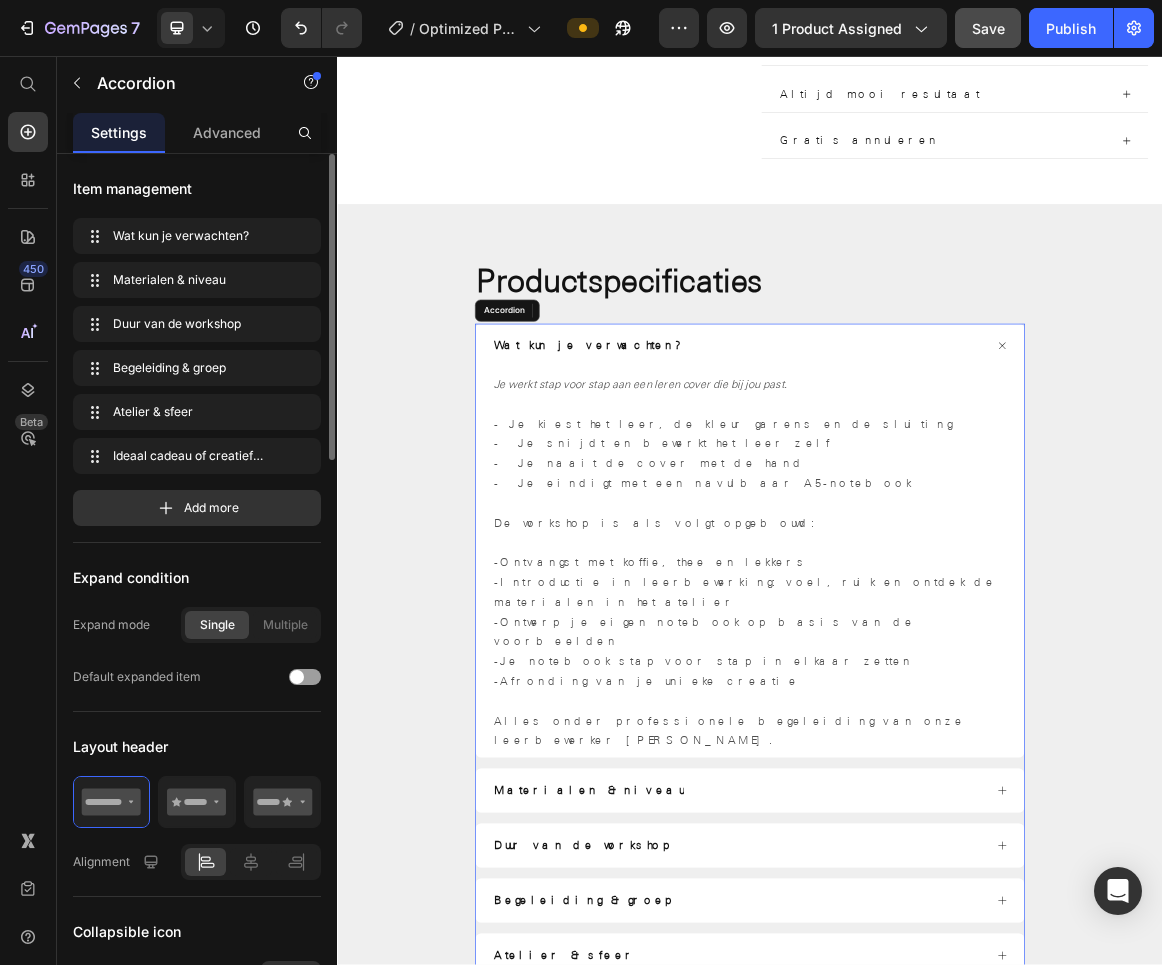 click on "Wat kun je verwachten?" at bounding box center (937, 478) 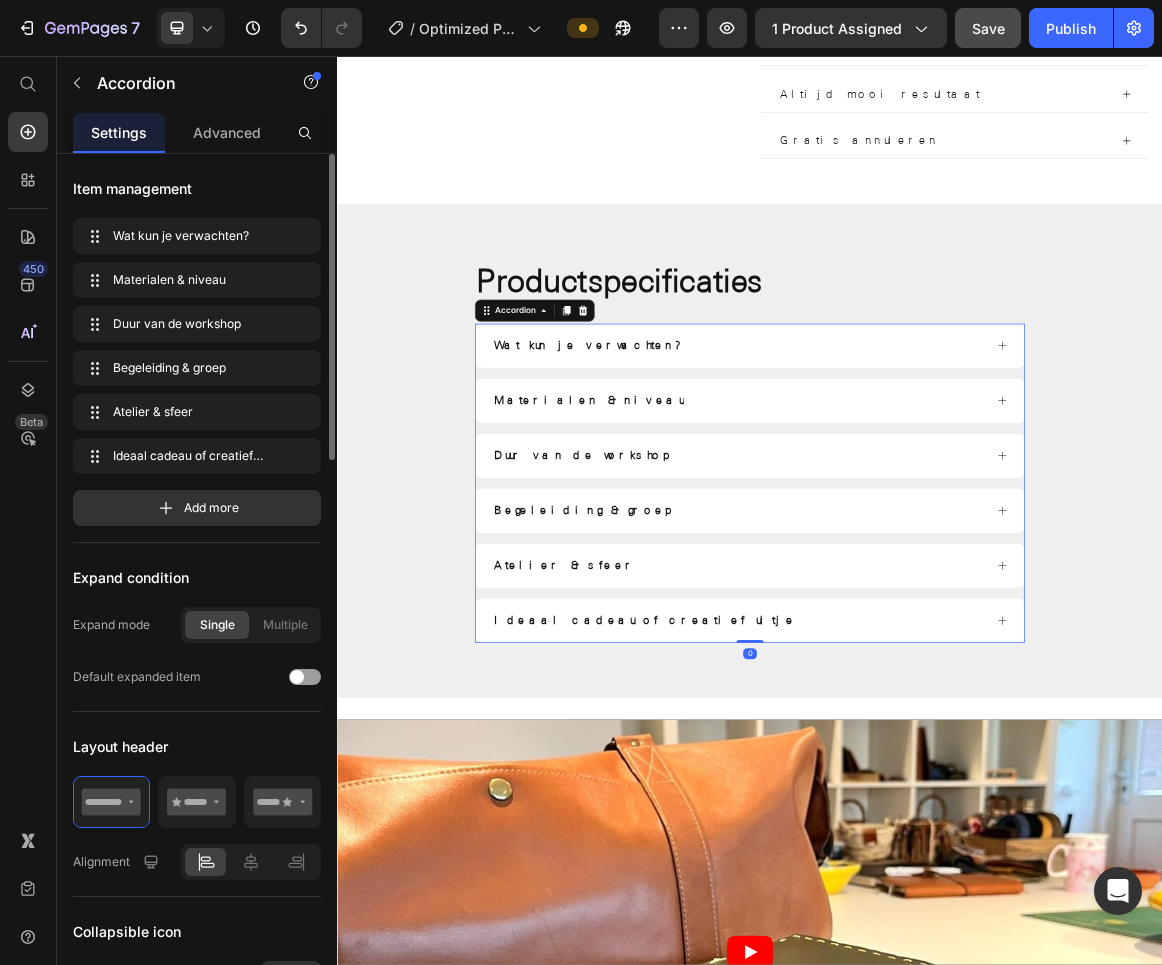 click 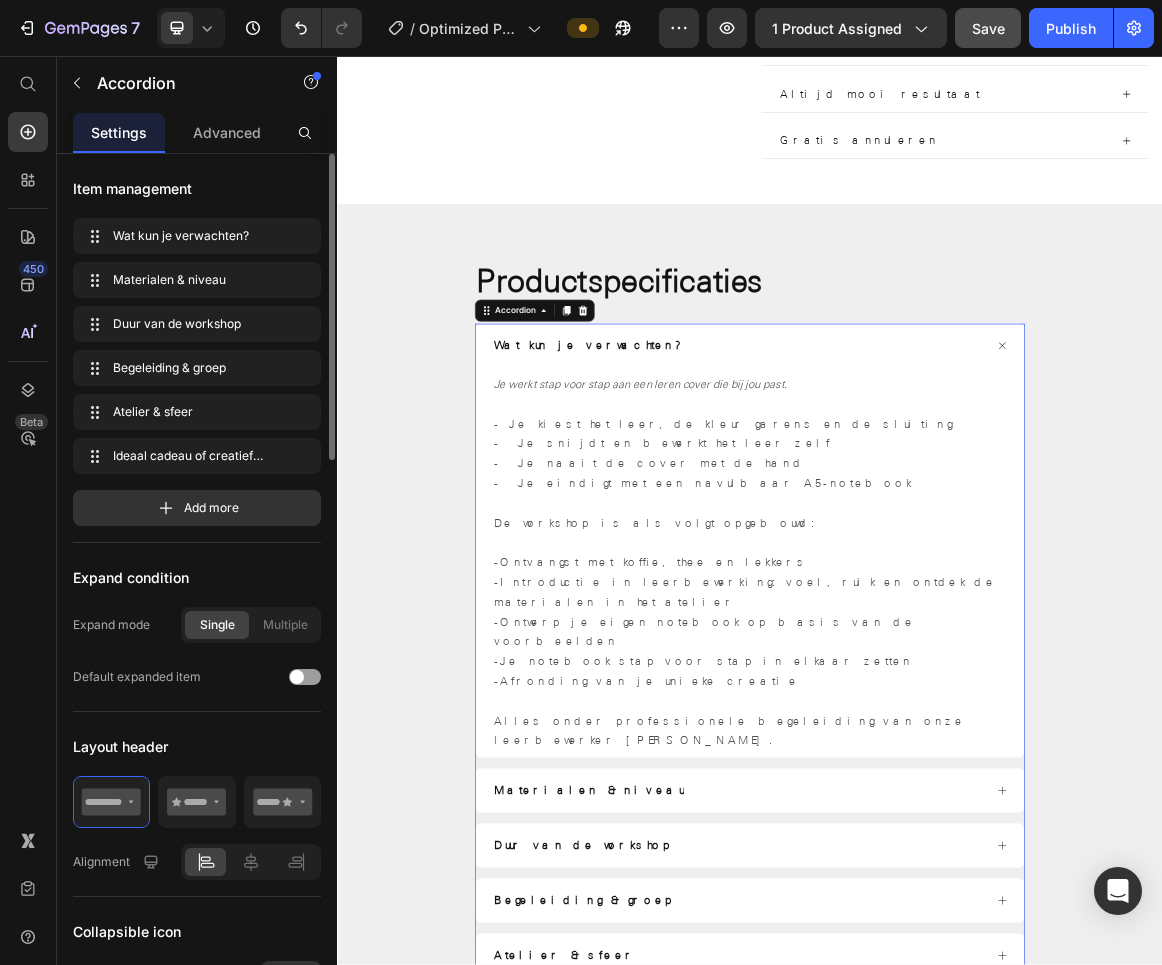click 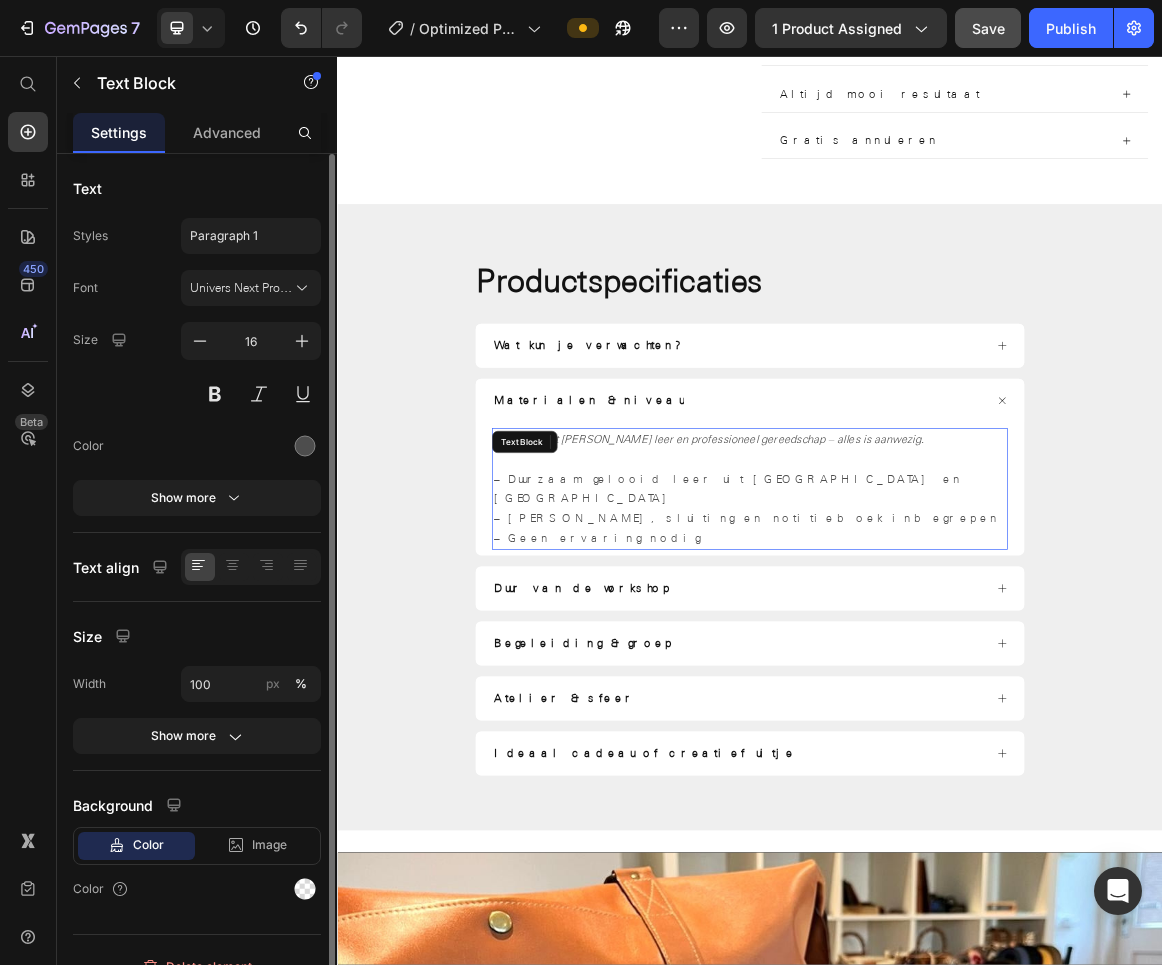 click on "– Duurzaam gelooid leer uit Italië en Spanje" at bounding box center (905, 686) 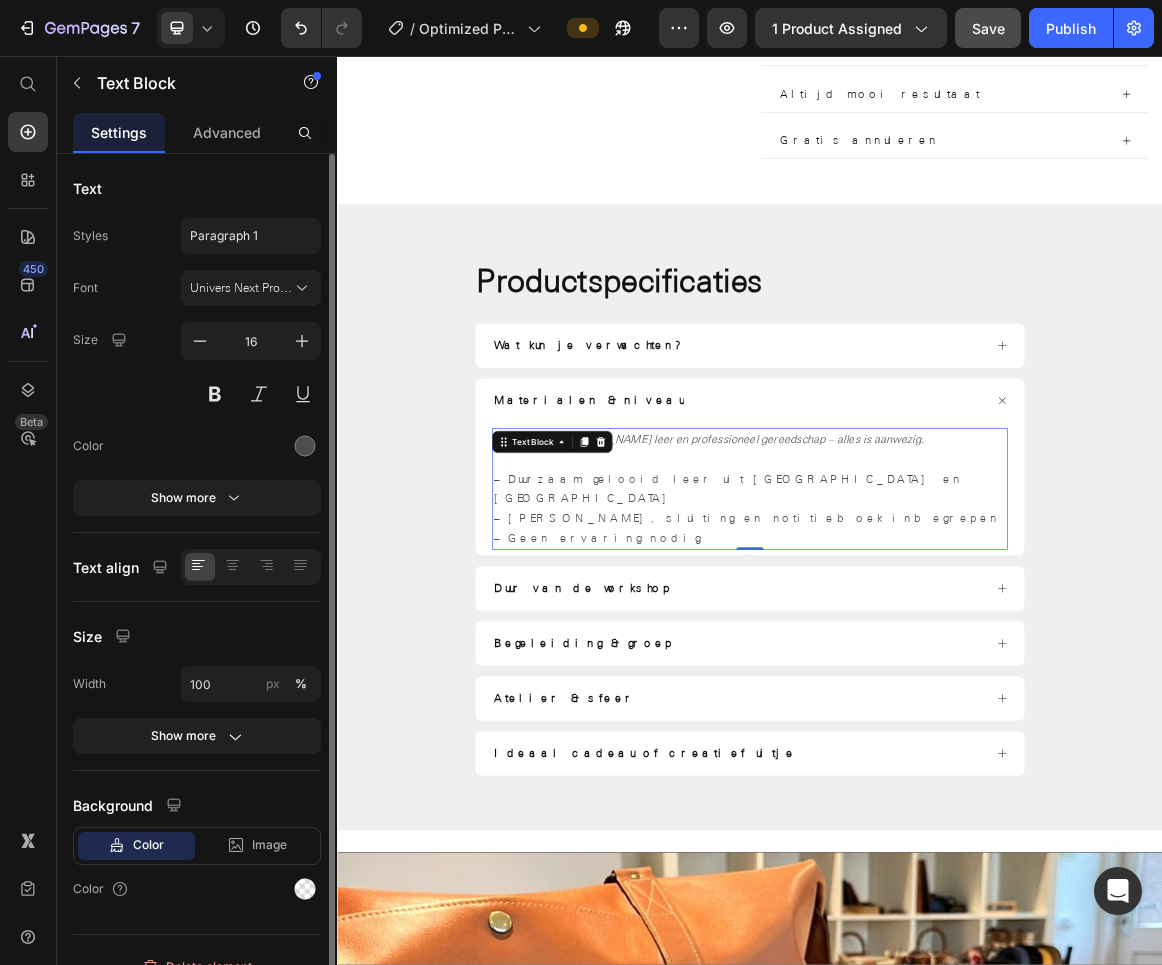 click on "– Duurzaam gelooid leer uit Italië en Spanje" at bounding box center (905, 686) 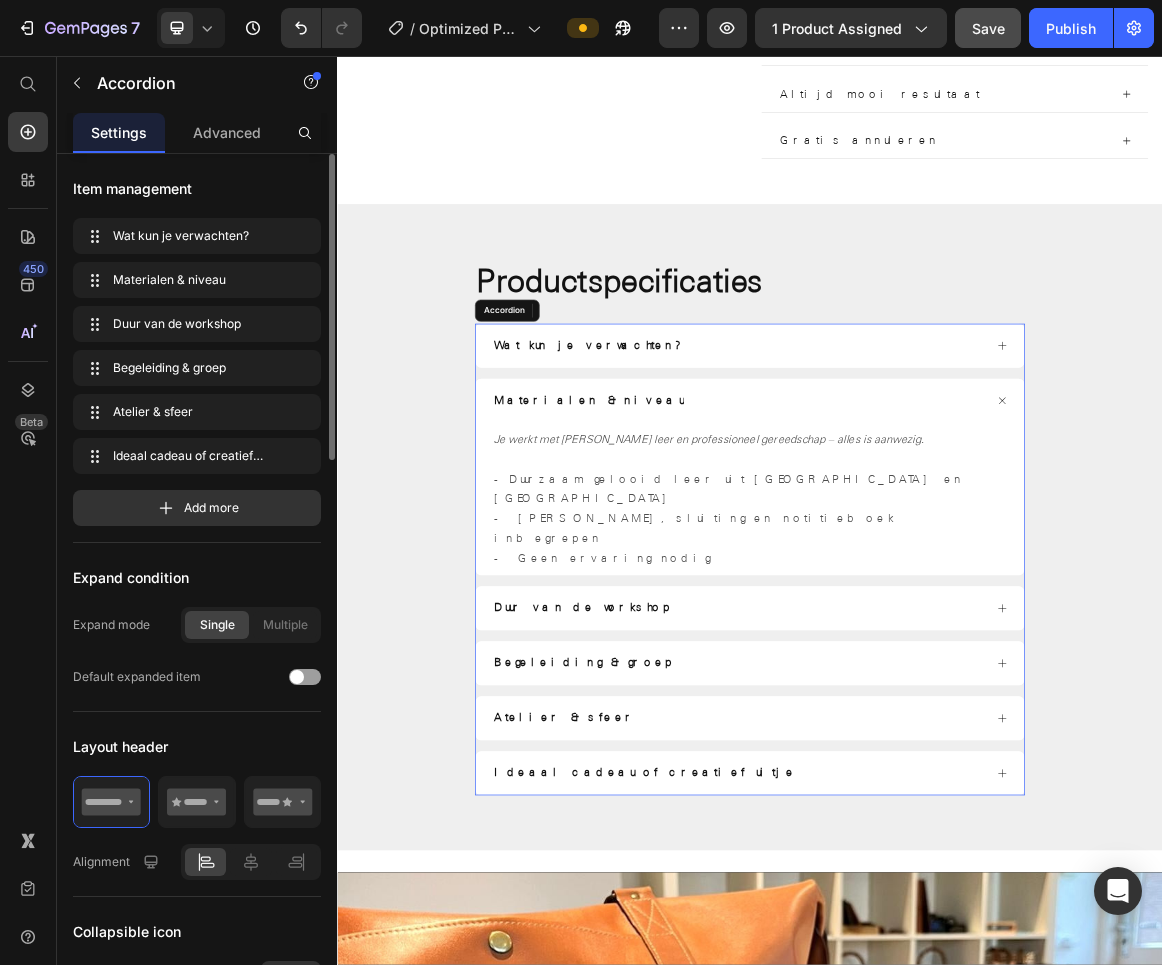 click on "Materialen & niveau" at bounding box center [937, 558] 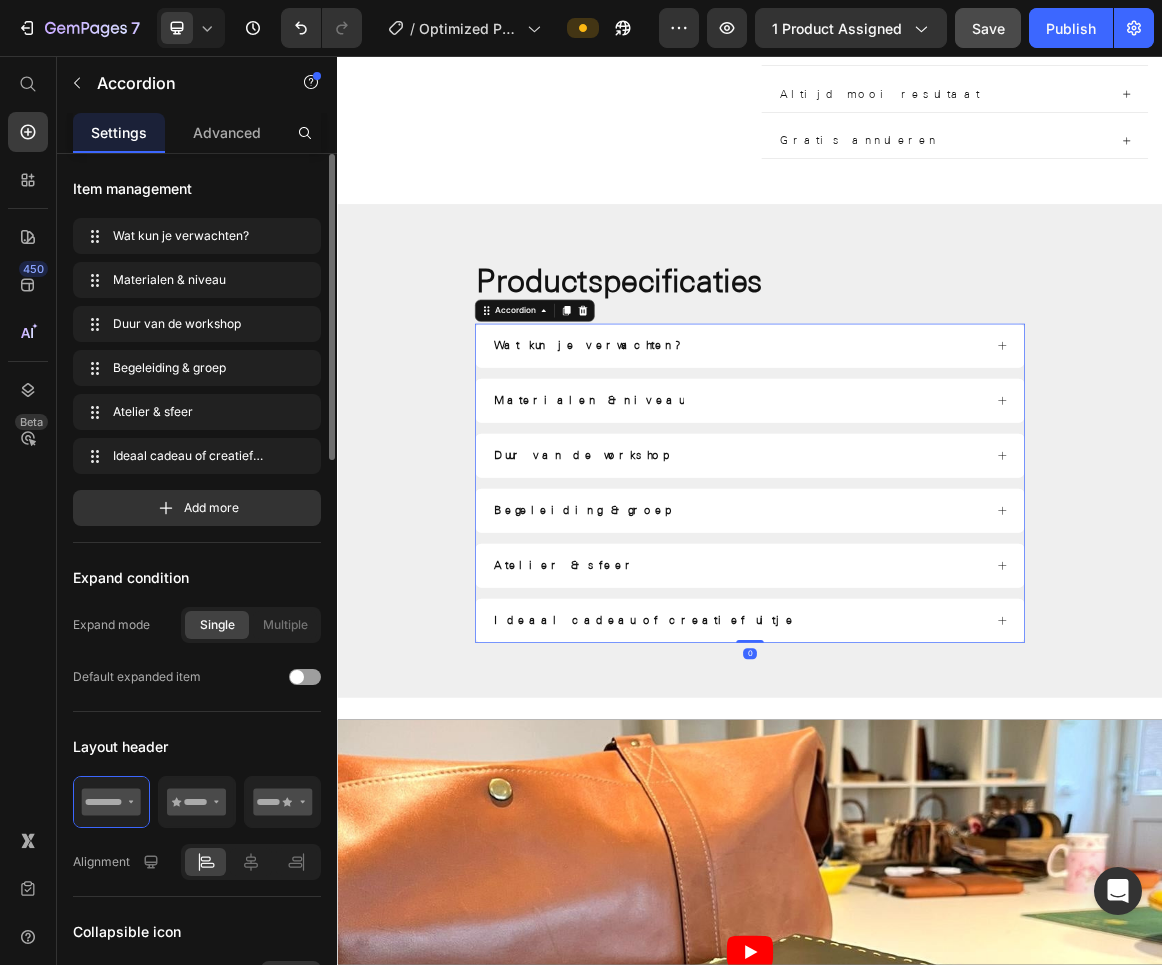 click 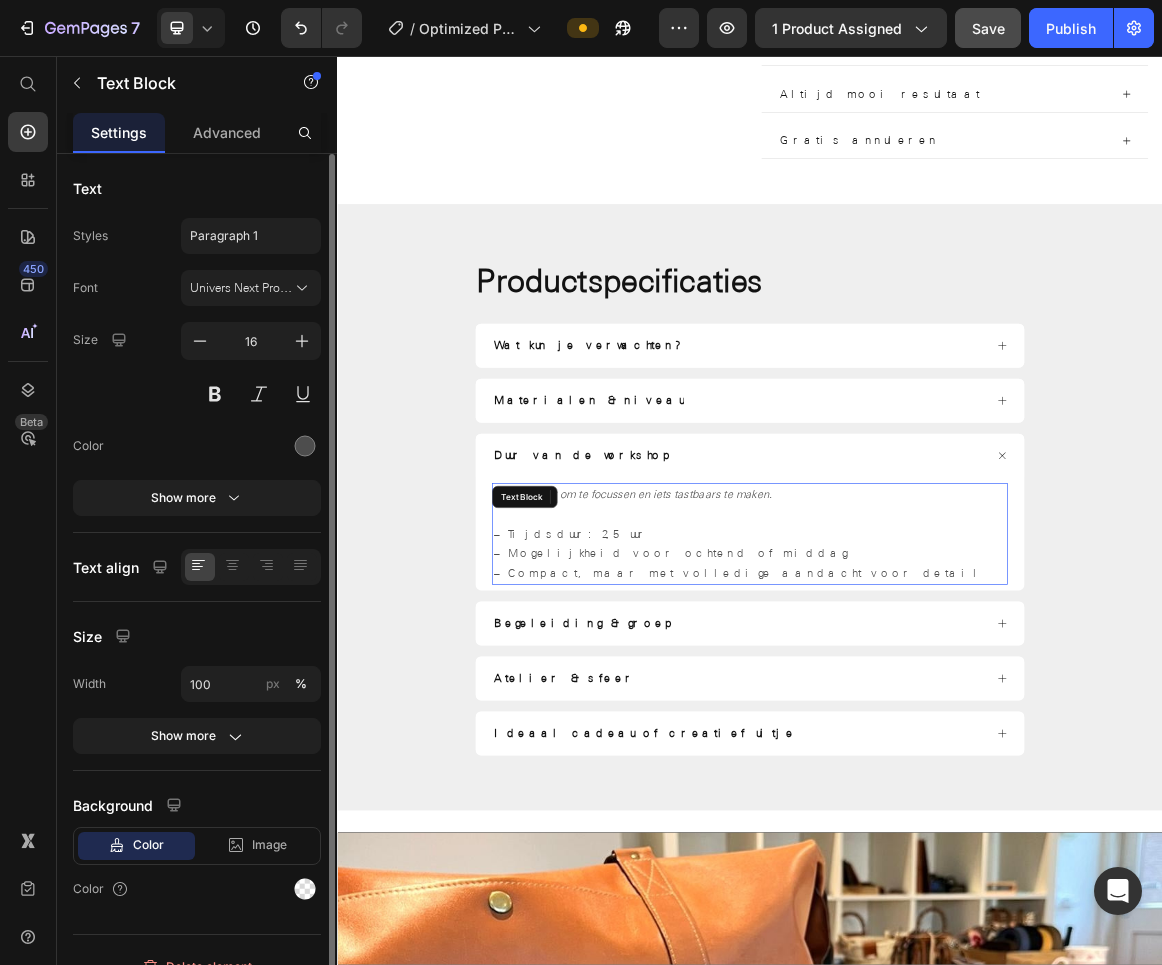 click on "– Tijdsduur: 2,5 uur" at bounding box center [677, 751] 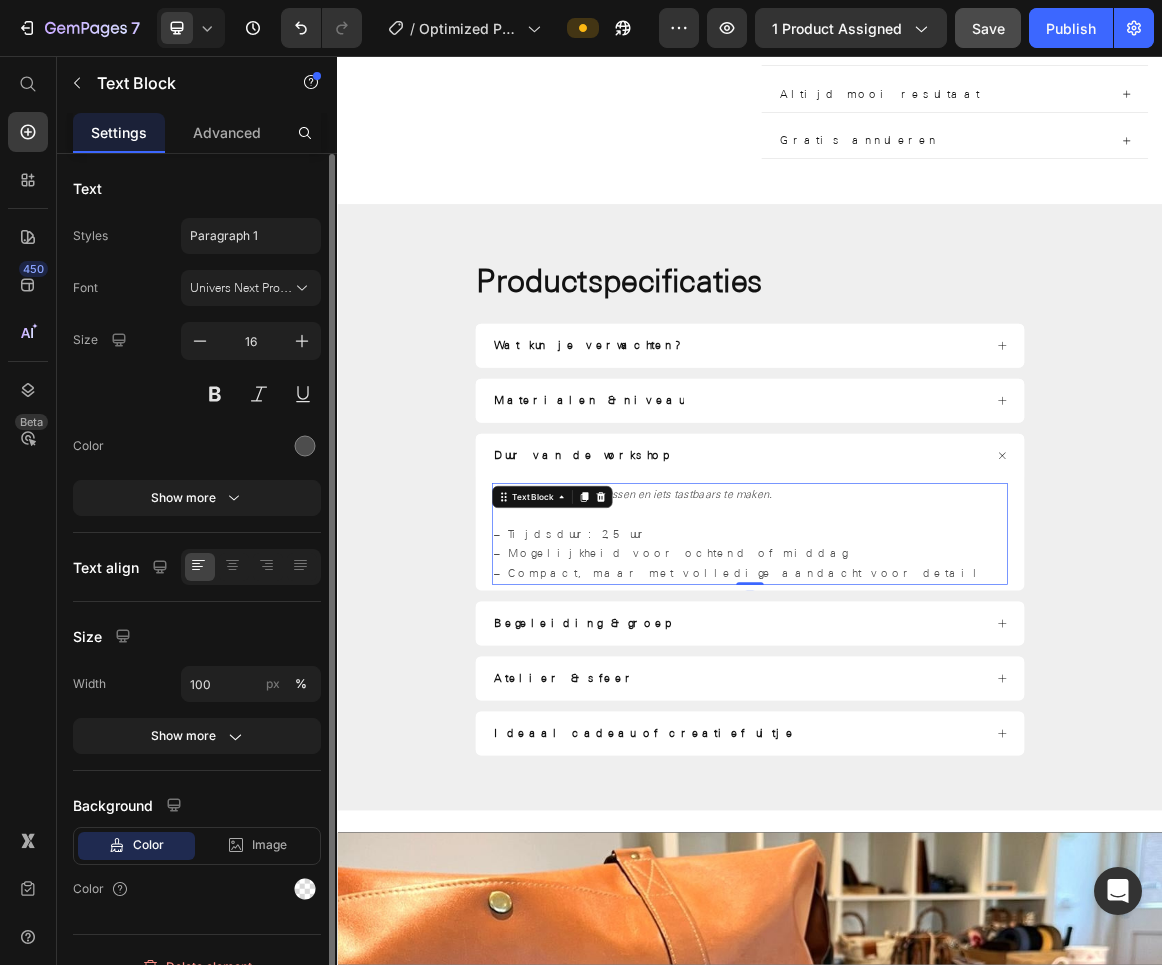 drag, startPoint x: 561, startPoint y: 734, endPoint x: 581, endPoint y: 728, distance: 20.880613 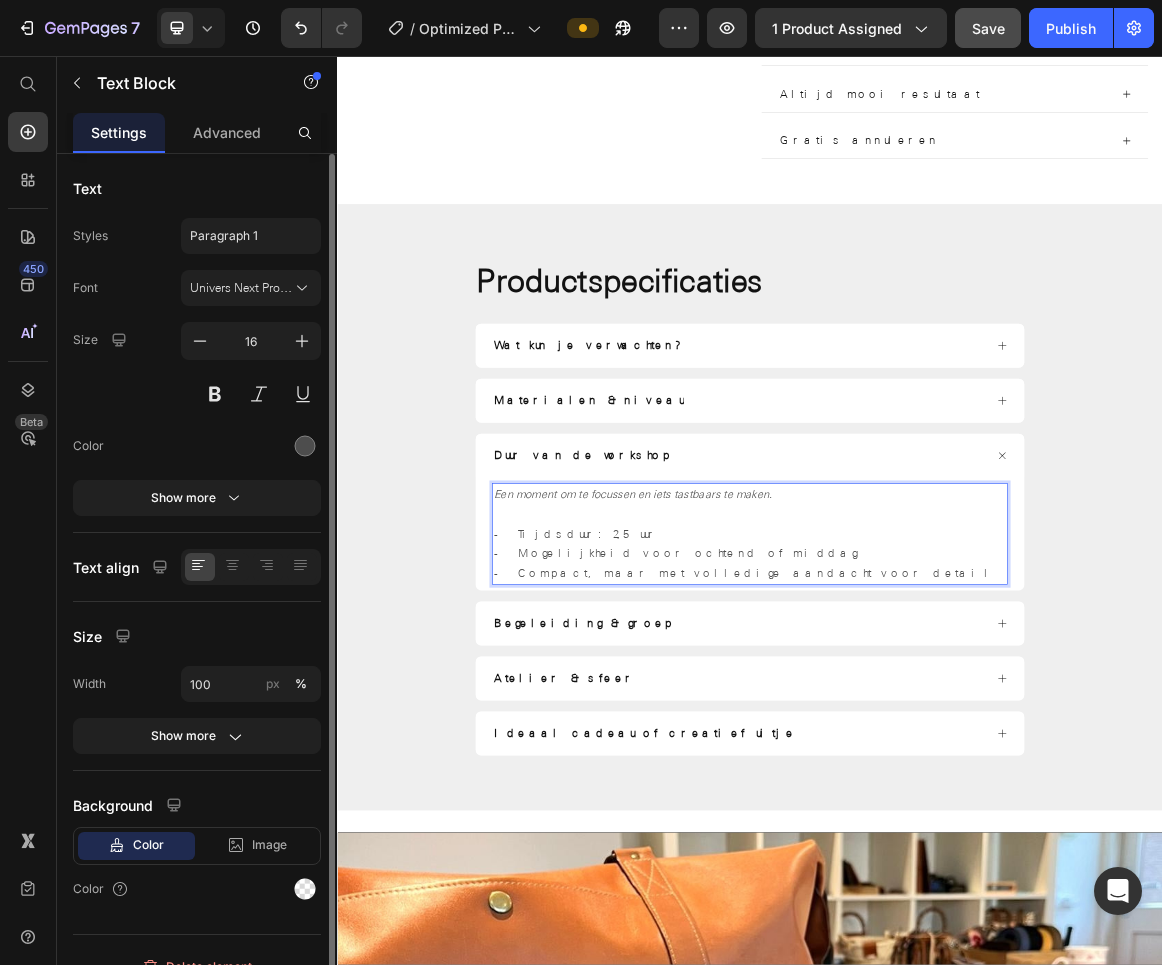click on "-  Tijdsduur: 2,5 uur -  Mogelijkheid voor ochtend of middag -  Compact, maar met volledige aandacht voor detail" at bounding box center [937, 766] 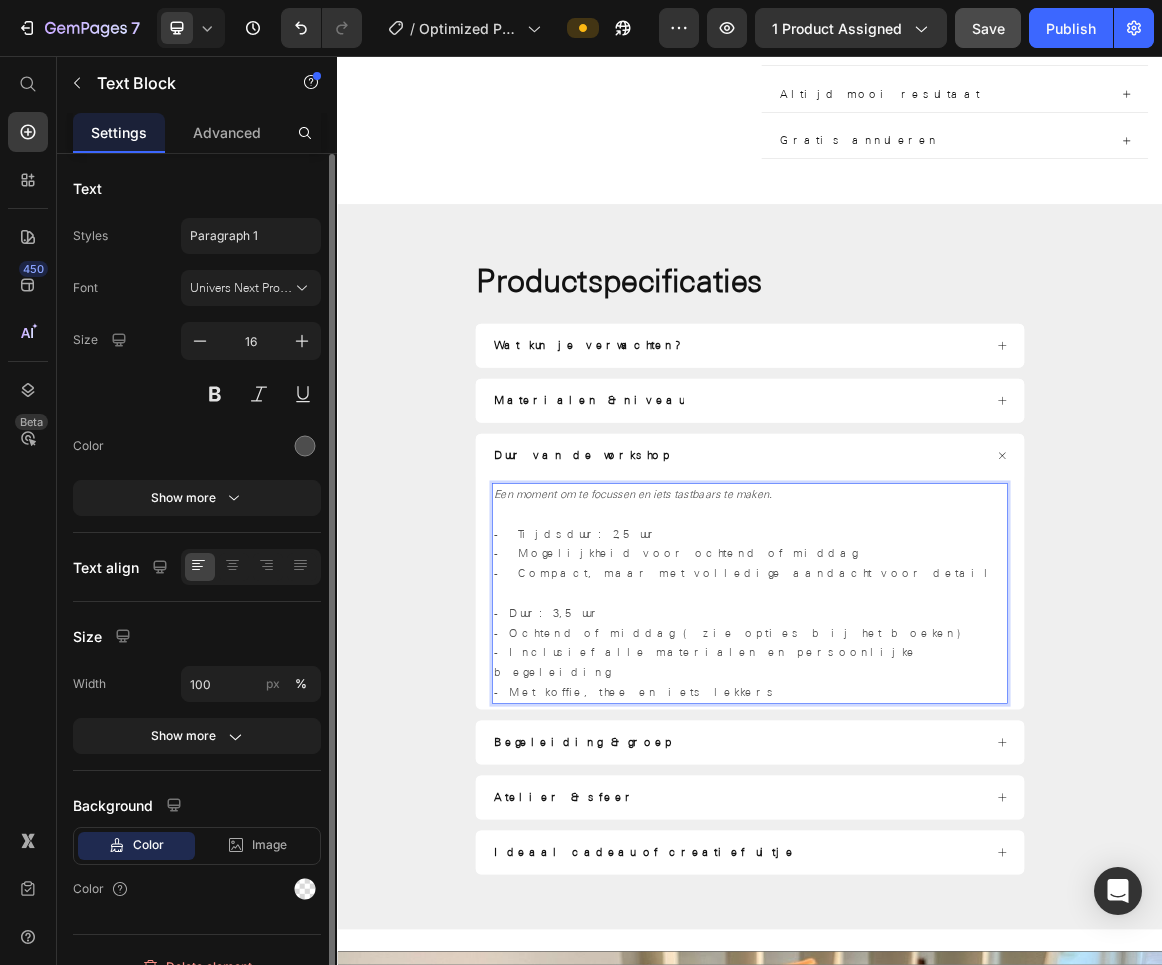 click on "-  Tijdsduur: 2,5 uur -  Mogelijkheid voor ochtend of middag -  Compact, maar met volledige aandacht voor detail" at bounding box center (937, 766) 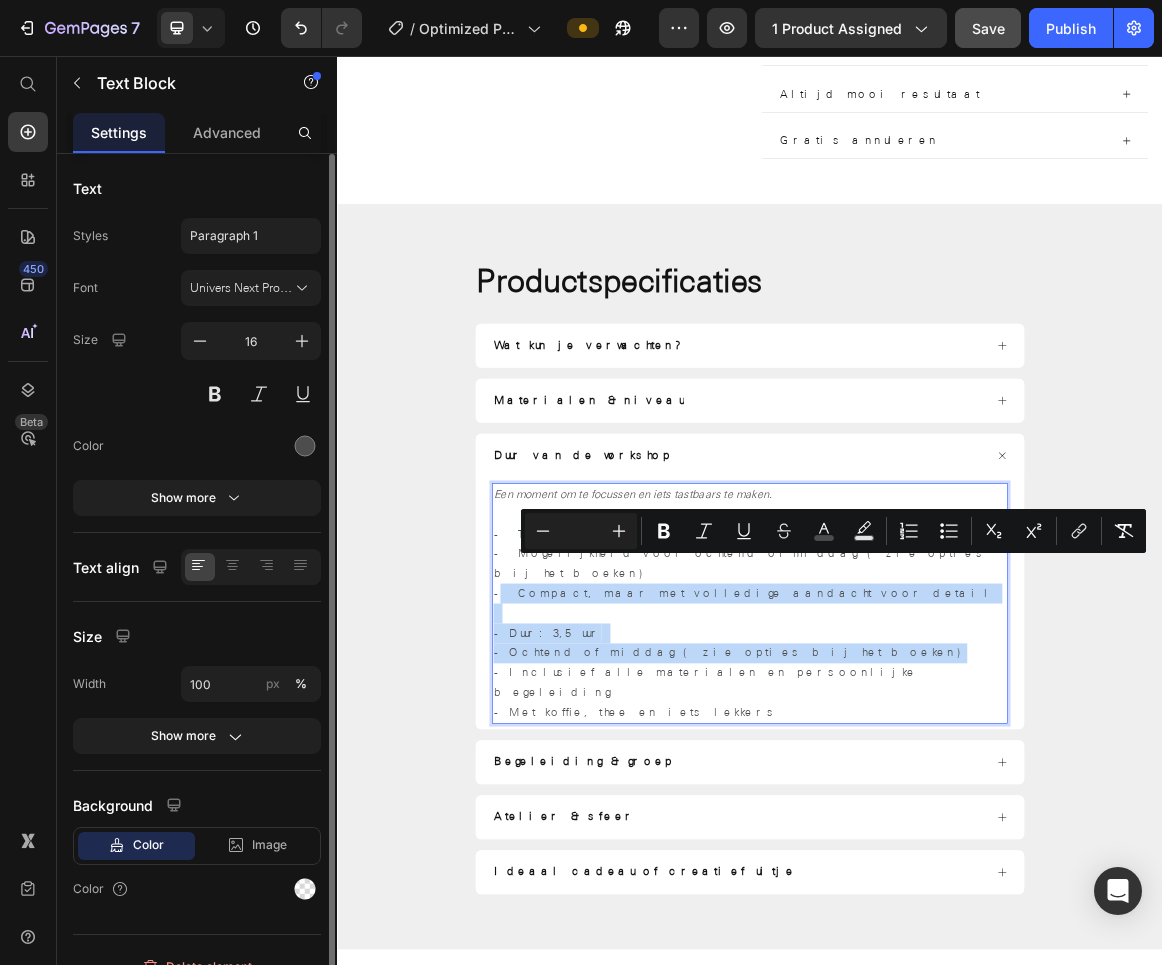 drag, startPoint x: 564, startPoint y: 789, endPoint x: 935, endPoint y: 873, distance: 380.3906 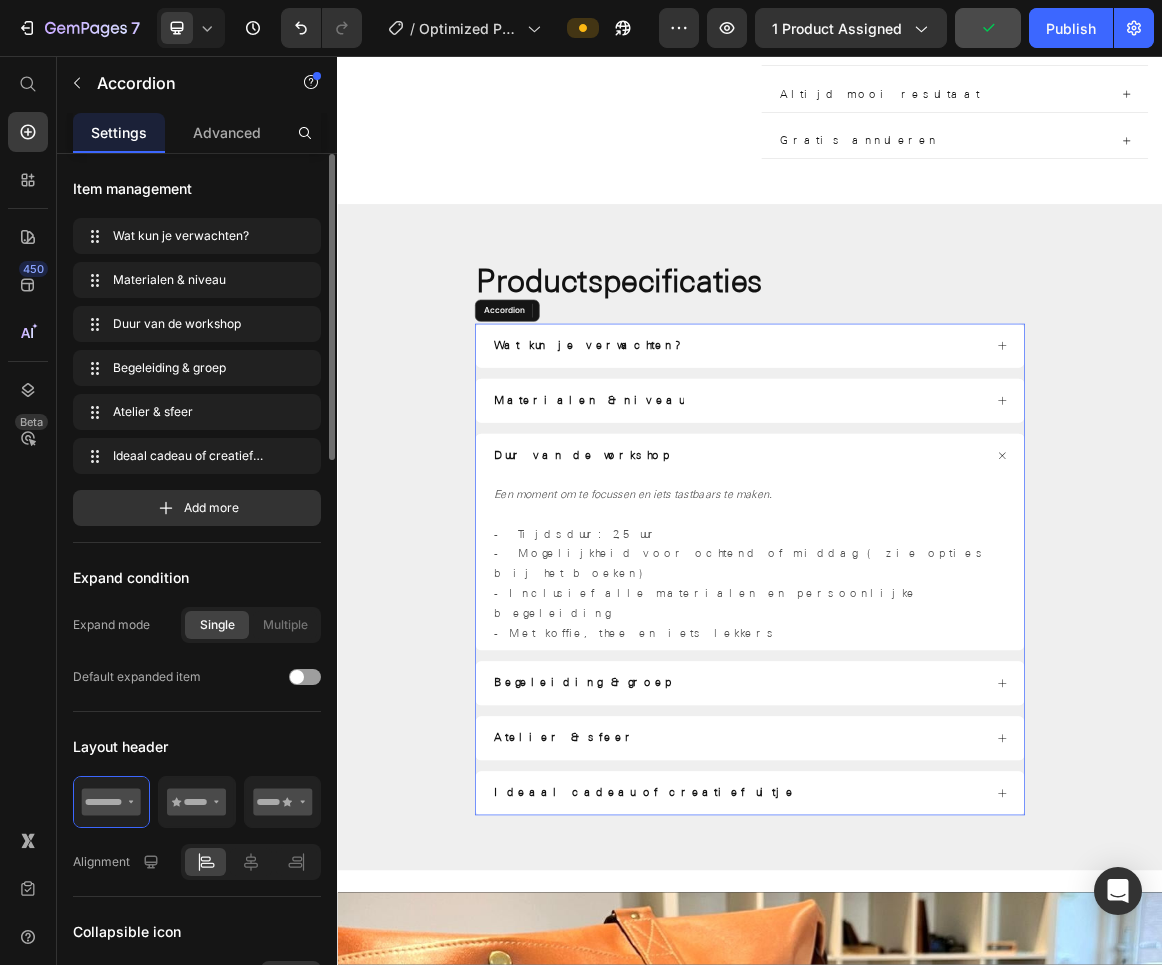 click 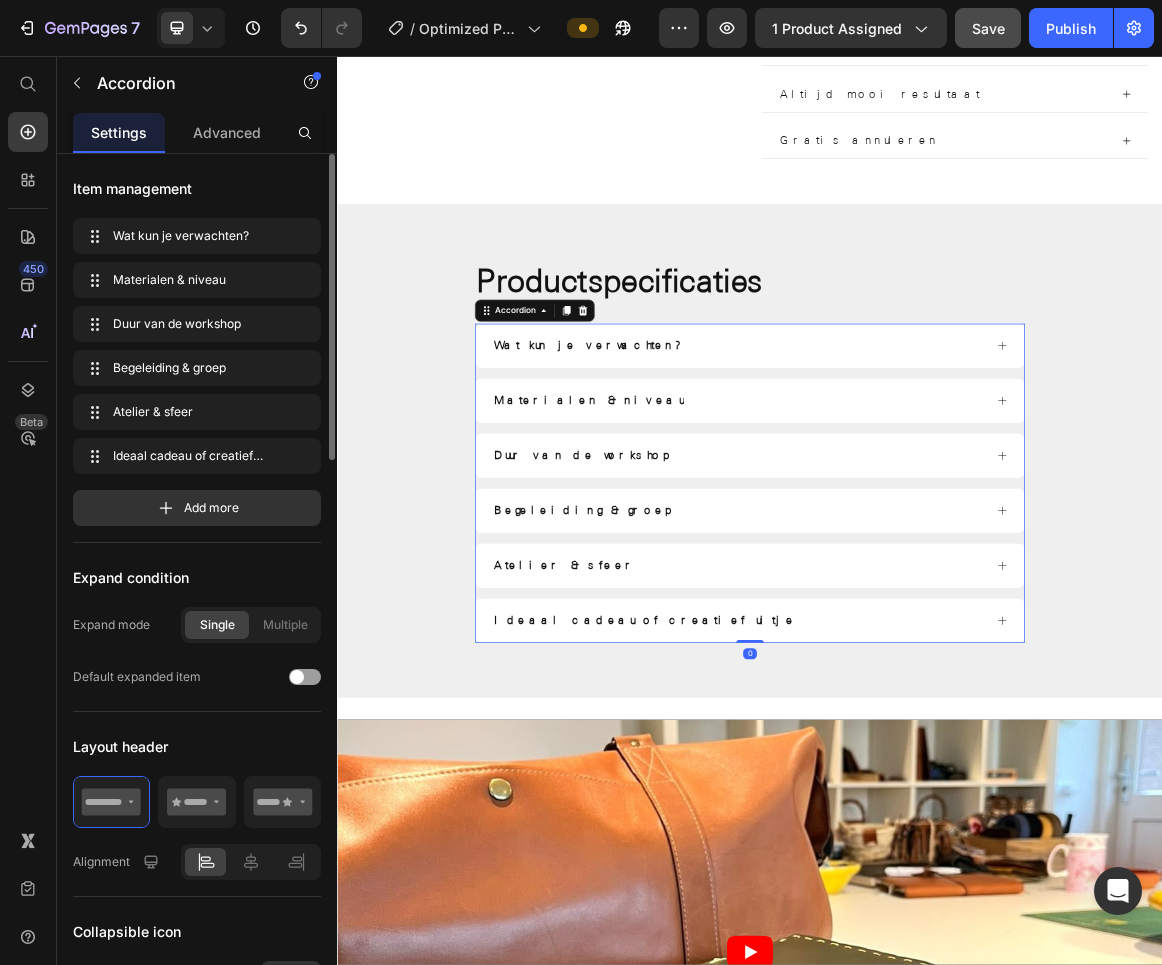 click 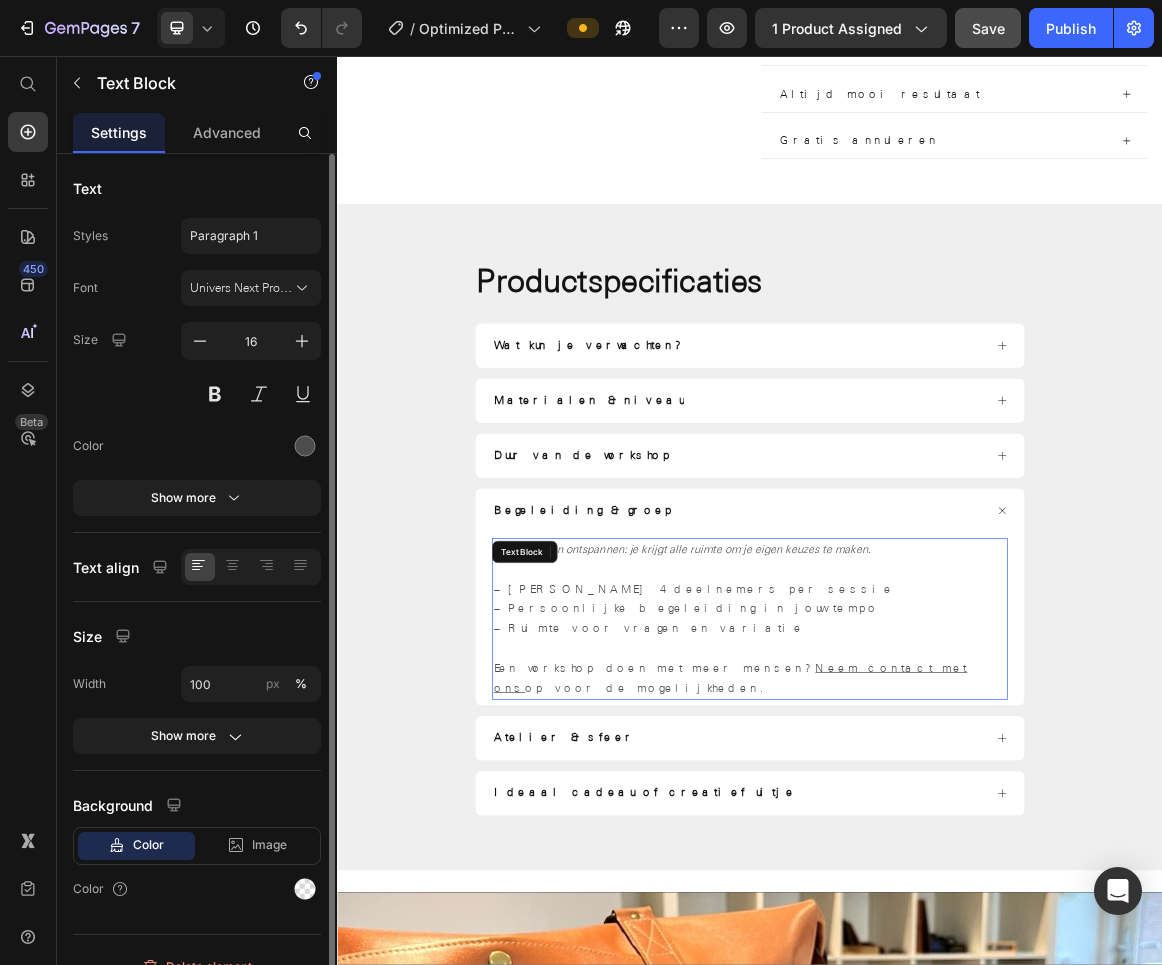 drag, startPoint x: 616, startPoint y: 788, endPoint x: 807, endPoint y: 834, distance: 196.4612 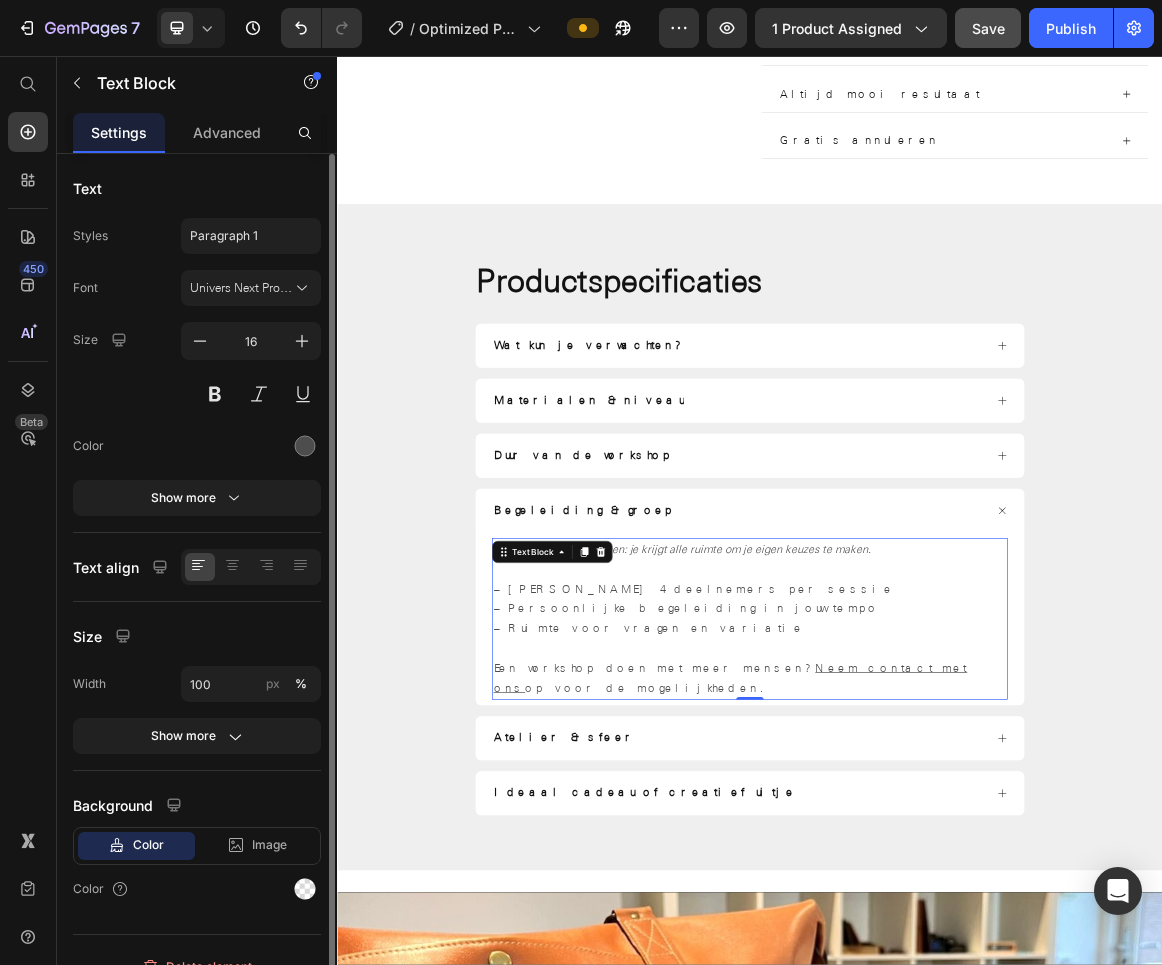 click on "– Maximaal 4 deelnemers per sessie – Persoonlijke begeleiding in jouw tempo – Ruimte voor vragen en variatie" at bounding box center [937, 846] 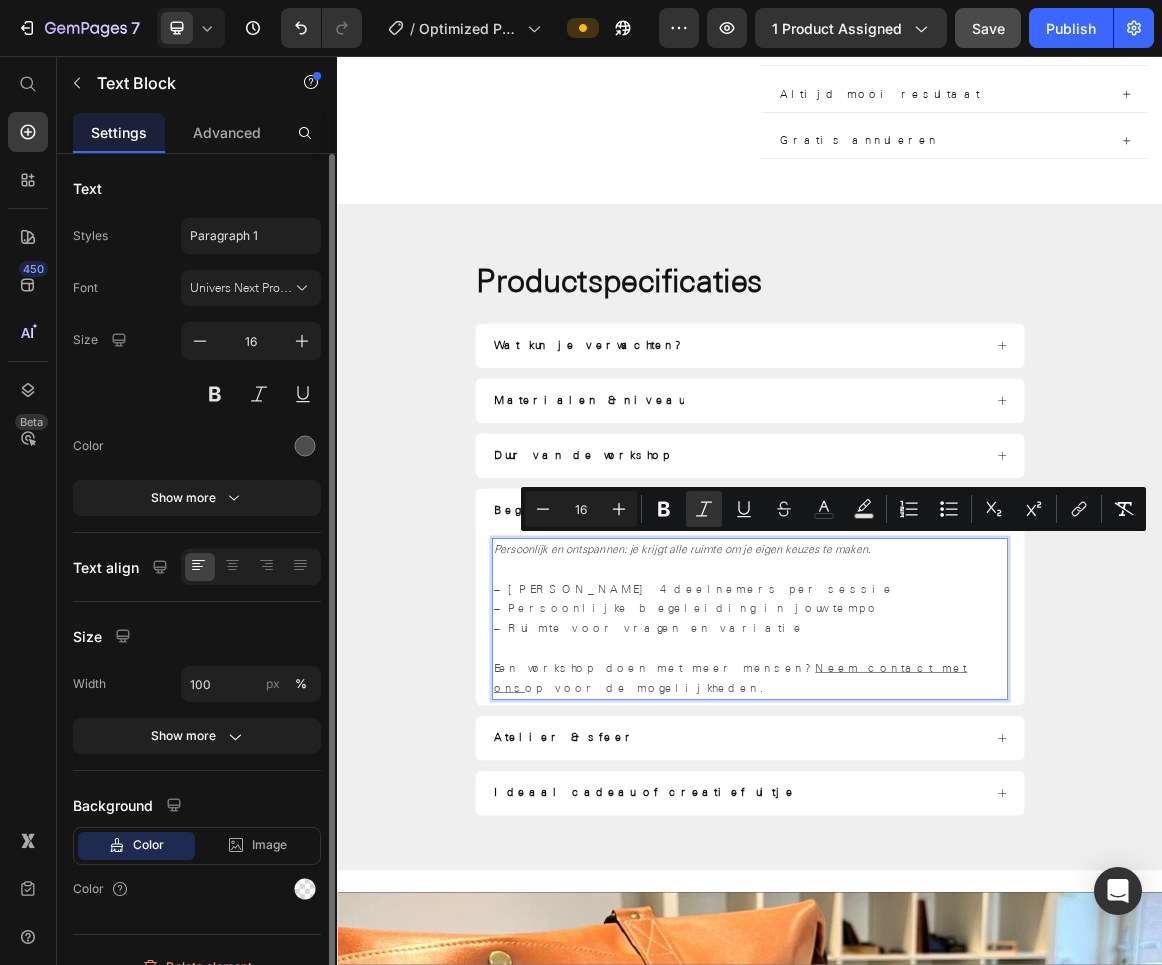 copy on "Persoonlijk en ontspannen: je krijgt alle ruimte om je eigen keuzes te maken. – Maximaal 4 deelnemers per sessie – Persoonlijke begeleiding in jouw tempo – Ruimte voor vragen en variatie Een workshop doen met meer mensen?  Neem contact met ons  op voor de mogelijkheden." 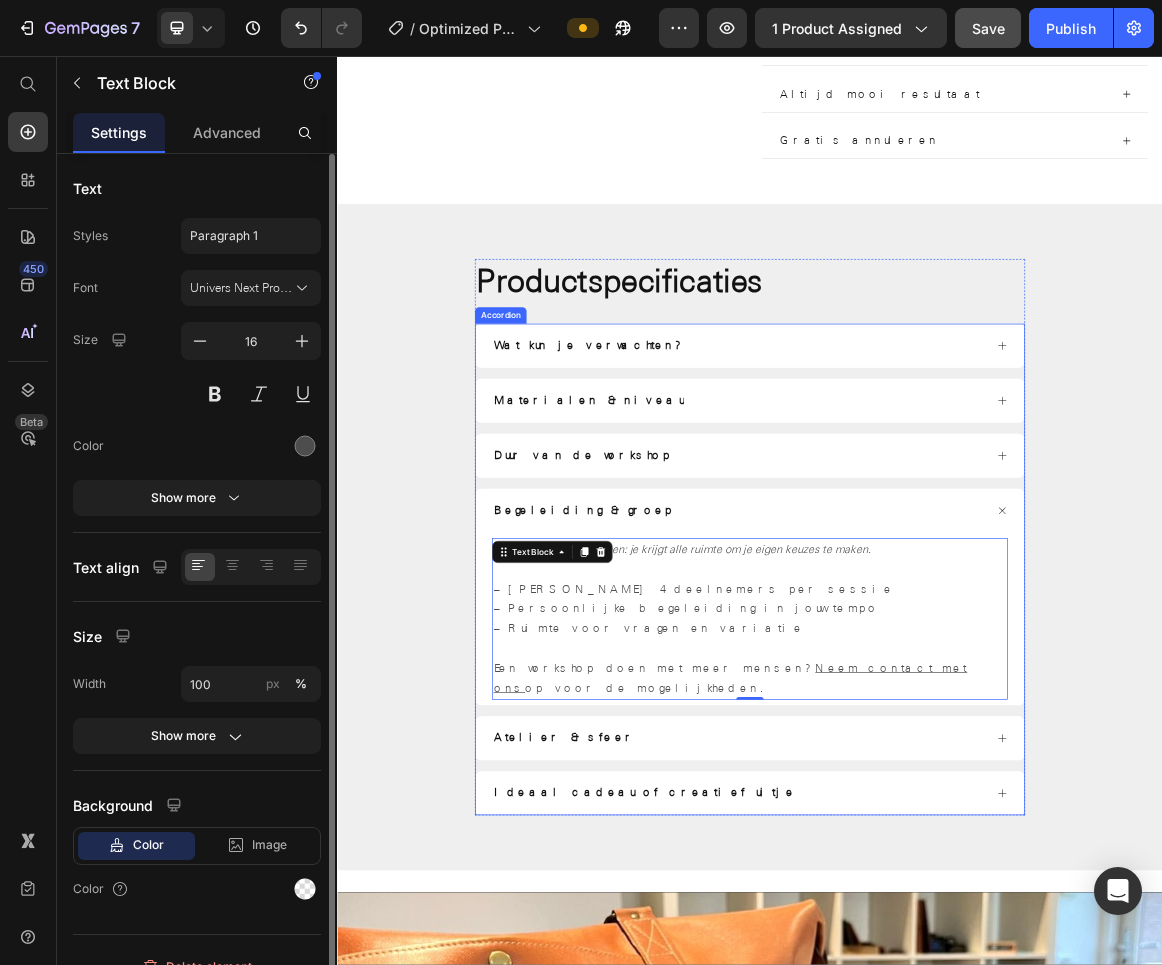 click on "– Maximaal 4 deelnemers per sessie – Persoonlijke begeleiding in jouw tempo – Ruimte voor vragen en variatie" at bounding box center [937, 846] 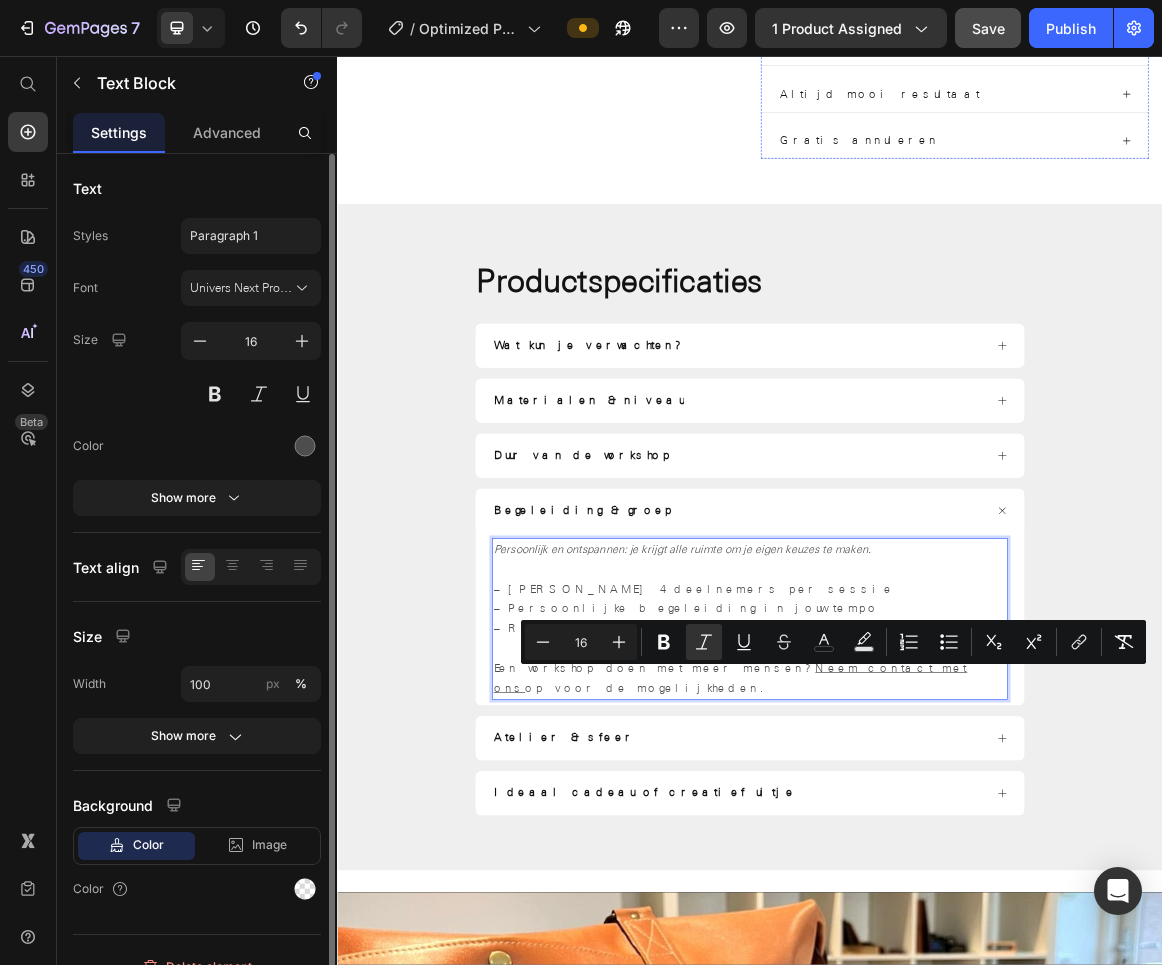 scroll, scrollTop: 0, scrollLeft: 0, axis: both 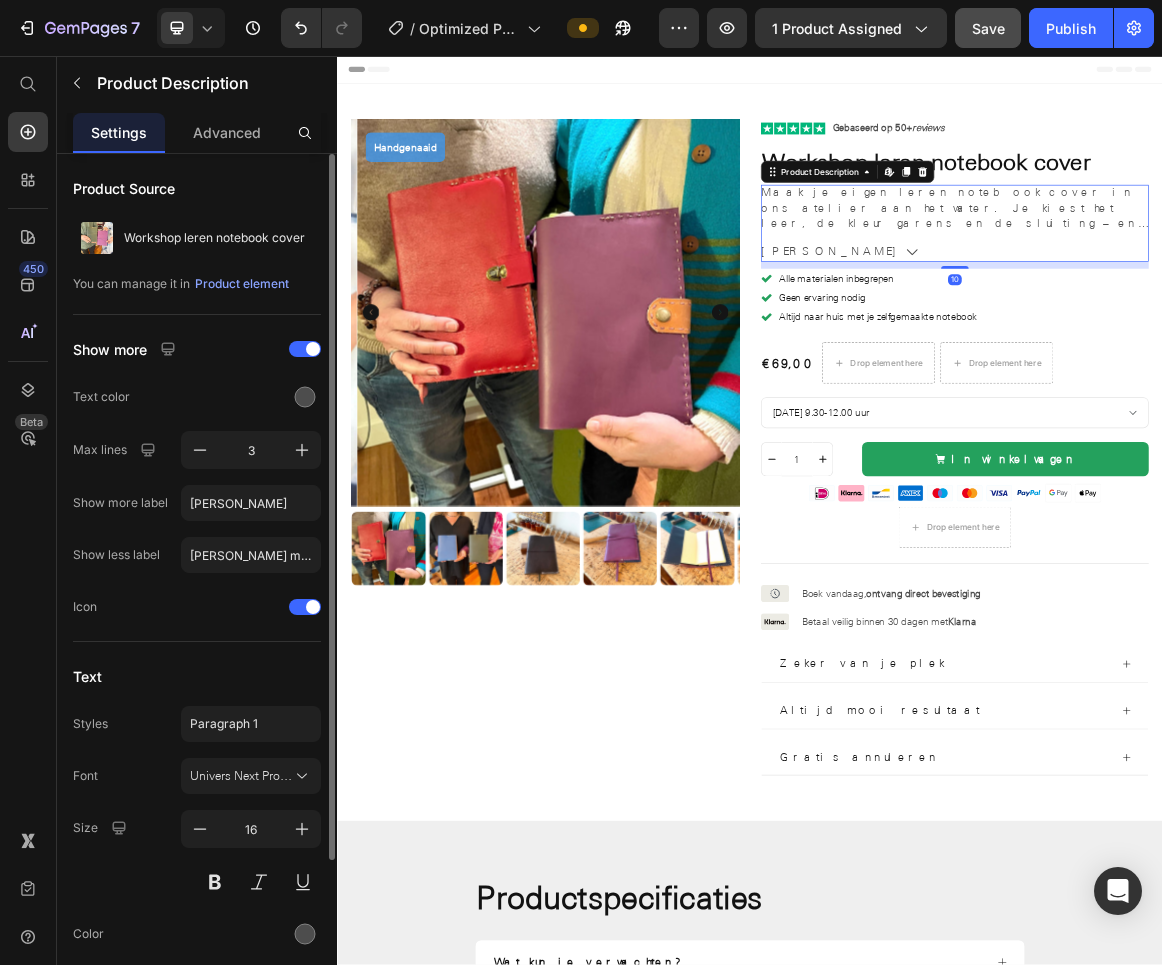 click on "Product Source Workshop leren notebook cover  You can manage it in   Product element" at bounding box center (197, 242) 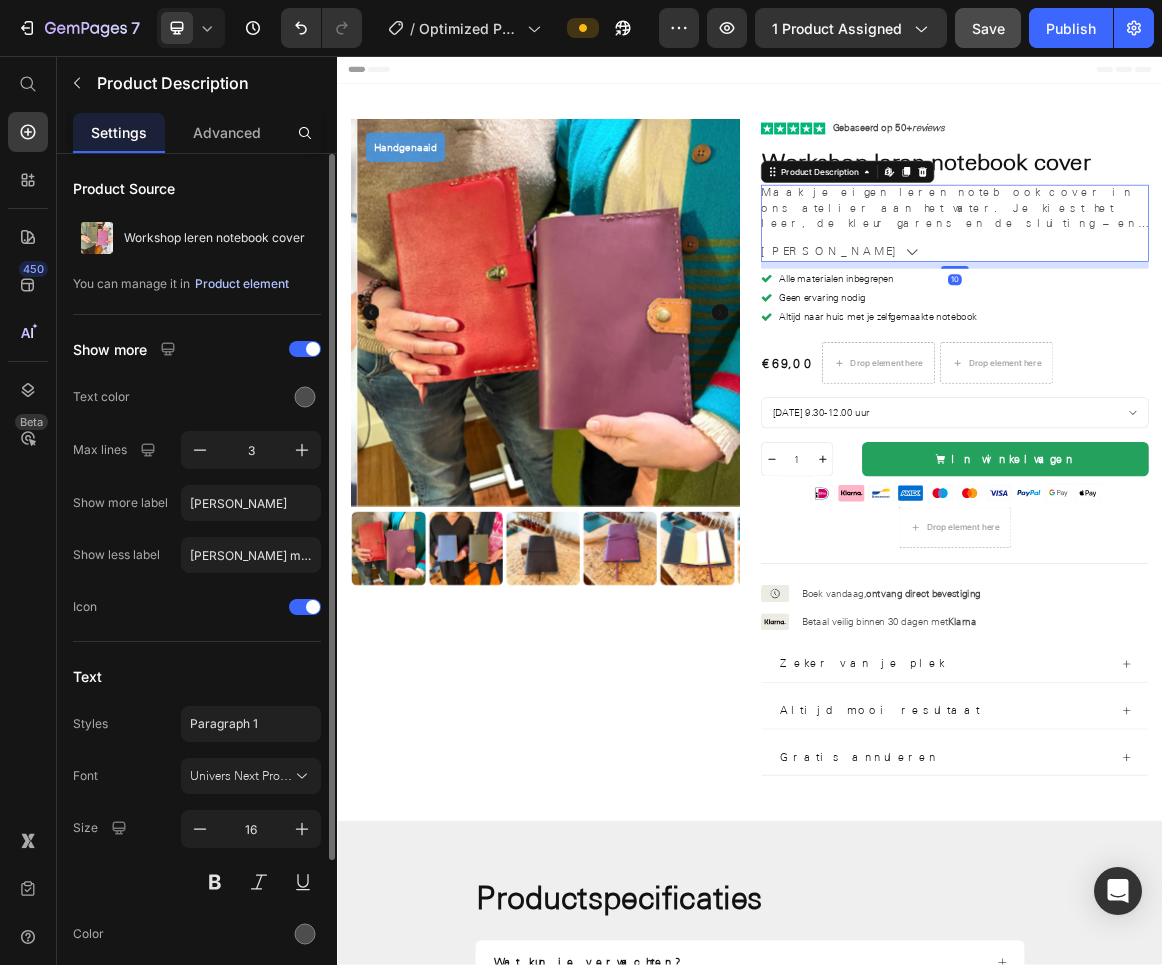 click on "Product element" at bounding box center [242, 284] 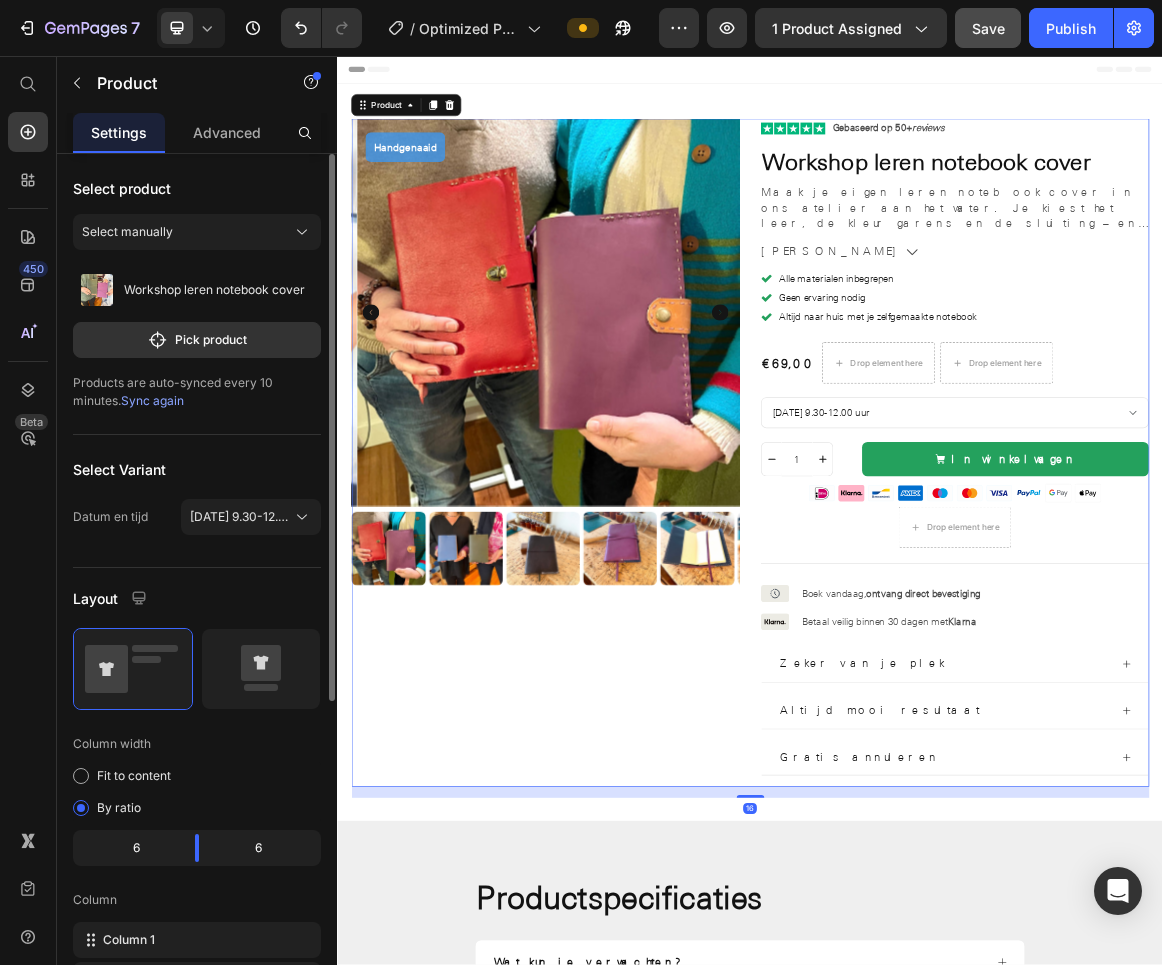 click on "Sync again" at bounding box center (152, 400) 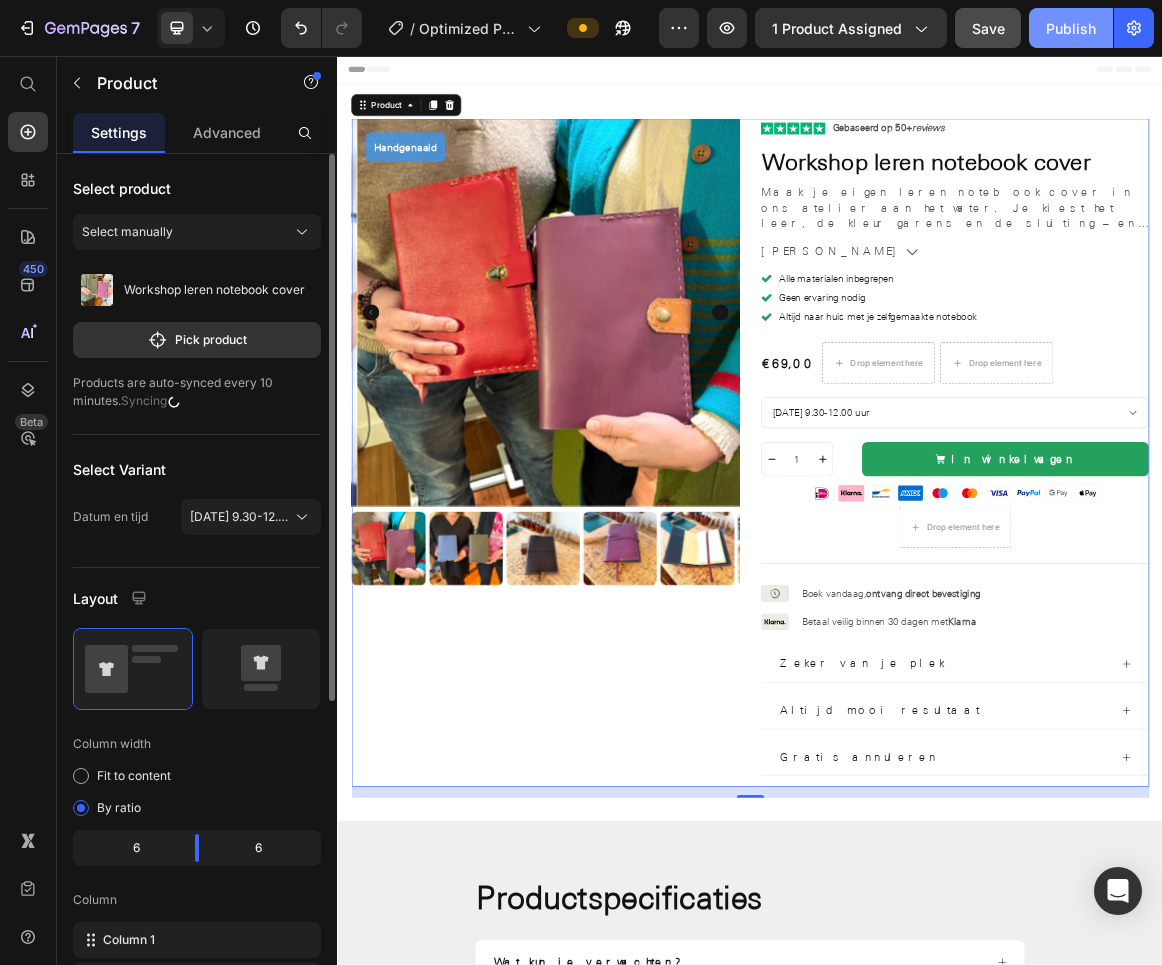 click on "Publish" at bounding box center [1071, 28] 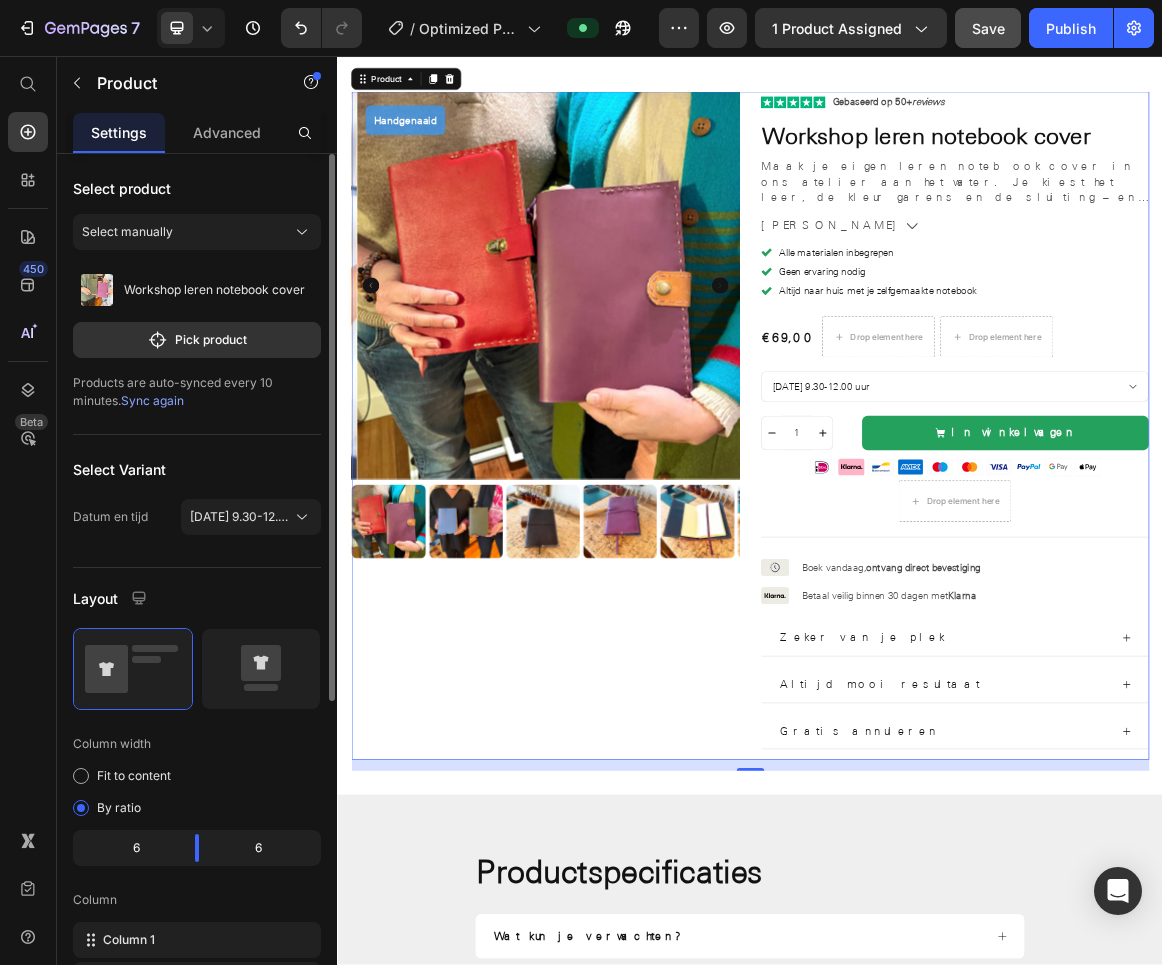 scroll, scrollTop: 880, scrollLeft: 0, axis: vertical 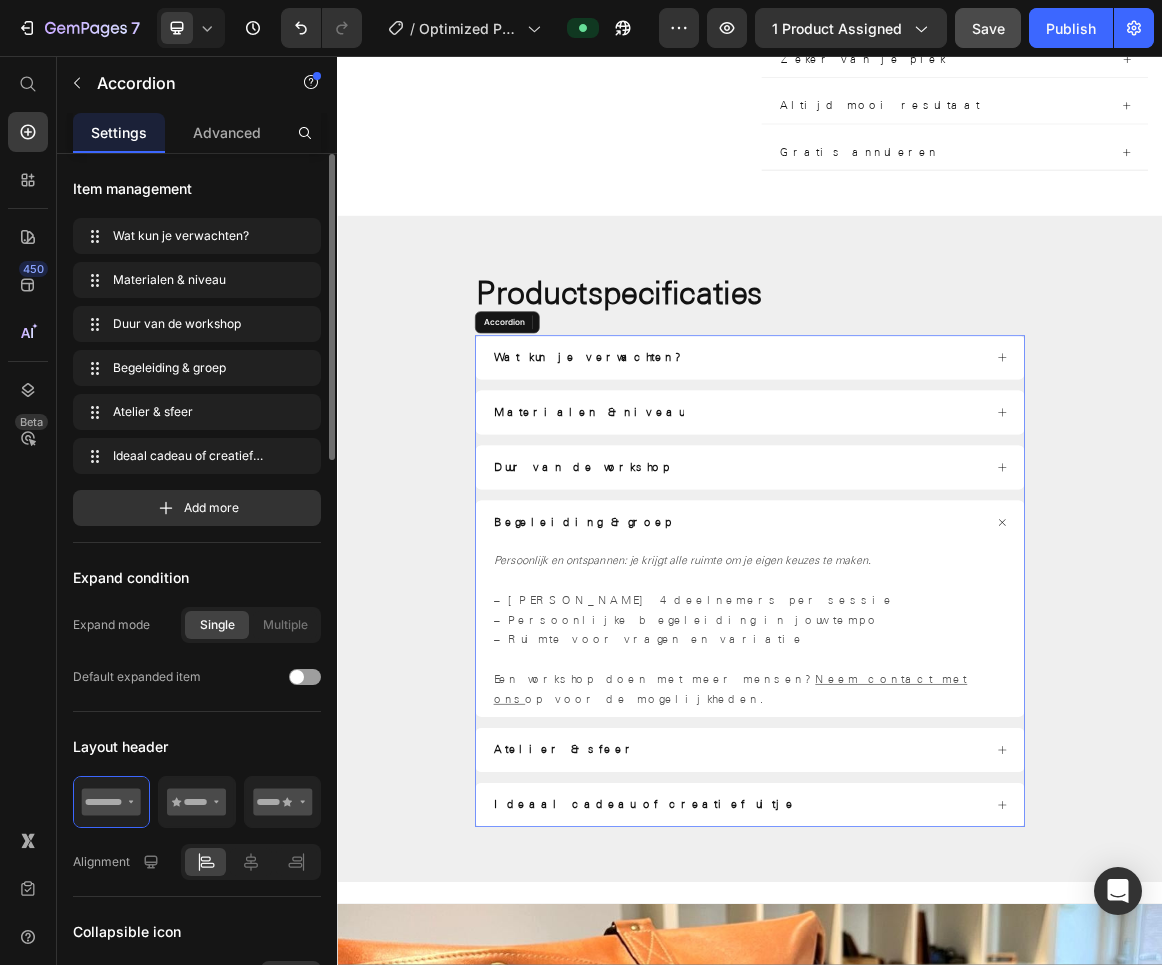 click 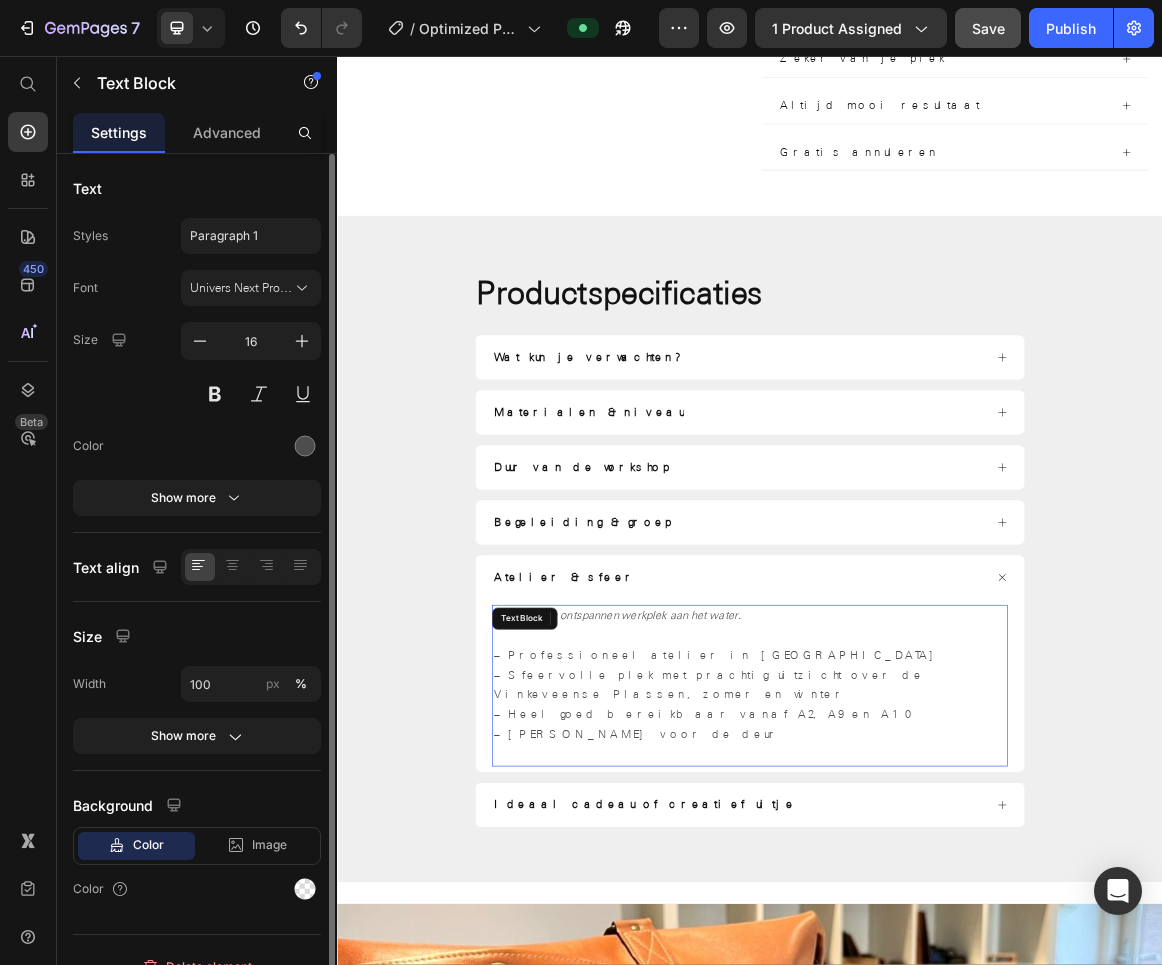 drag, startPoint x: 866, startPoint y: 1019, endPoint x: 859, endPoint y: 1006, distance: 14.764823 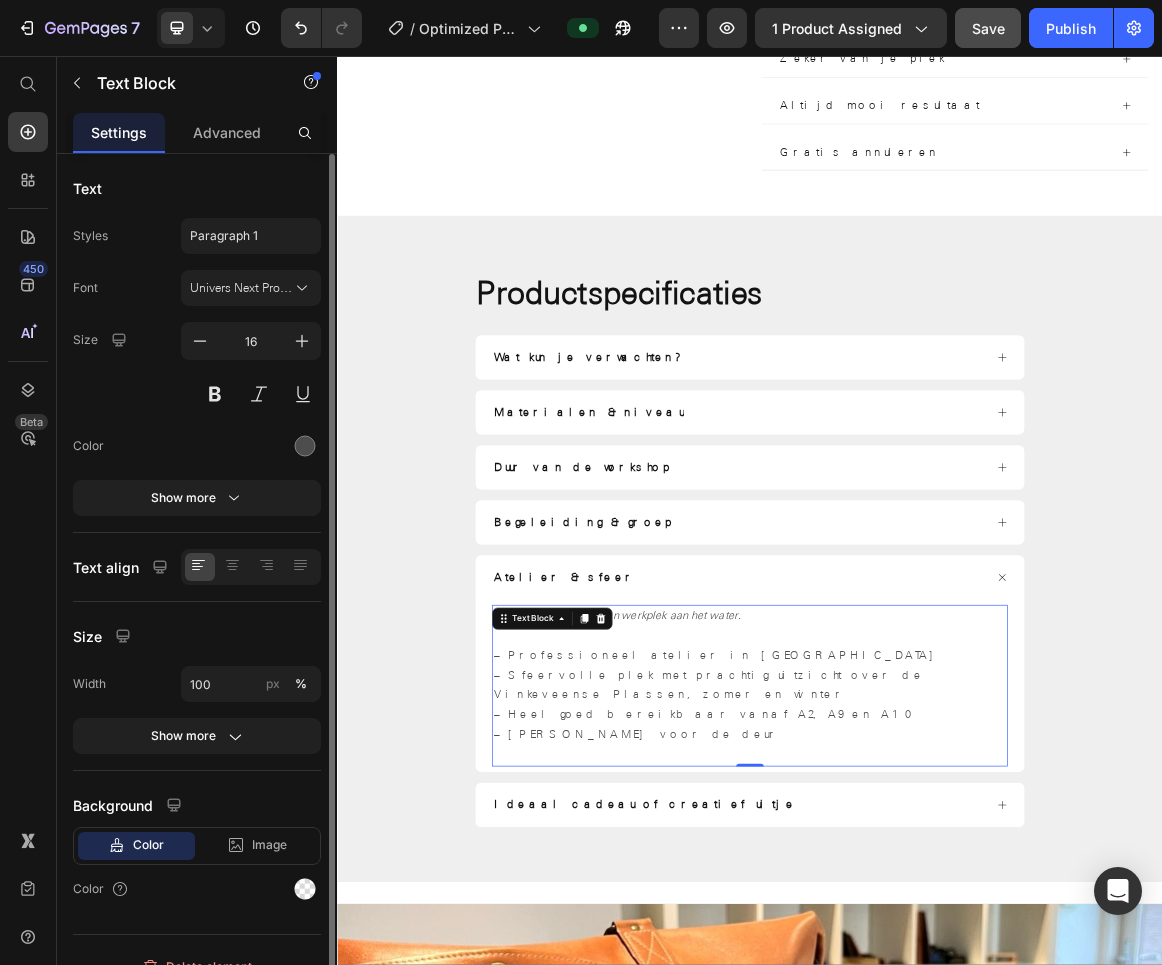 drag, startPoint x: 859, startPoint y: 1004, endPoint x: 842, endPoint y: 1006, distance: 17.117243 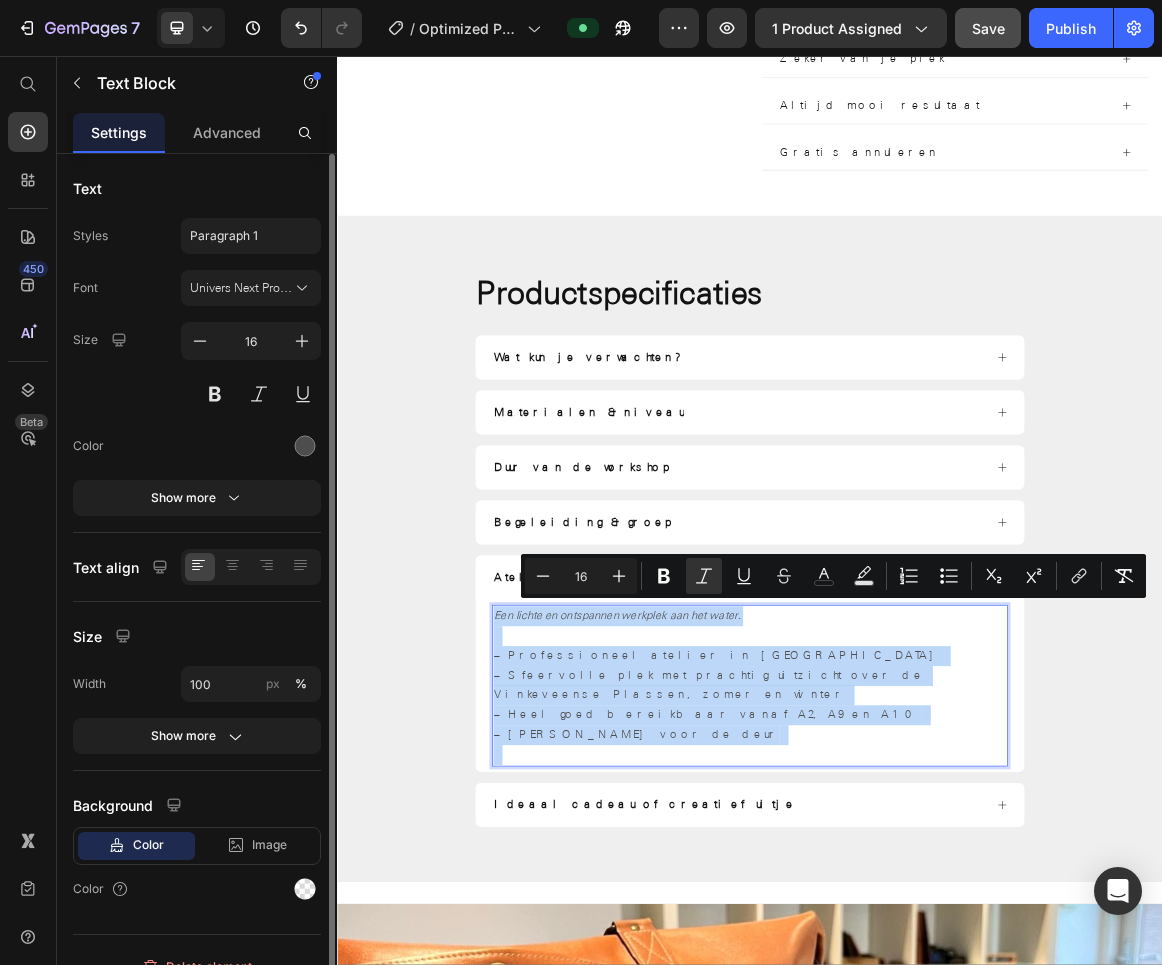 copy on "Een lichte en ontspannen werkplek aan het water. – Professioneel atelier in Vinkeveen – Sfeervolle plek met prachtig uitzicht over de Vinkeveense Plassen, zomer en winter – Heel goed bereikbaar vanaf A2, A9 en A10 – Gratis parkeren voor de deur" 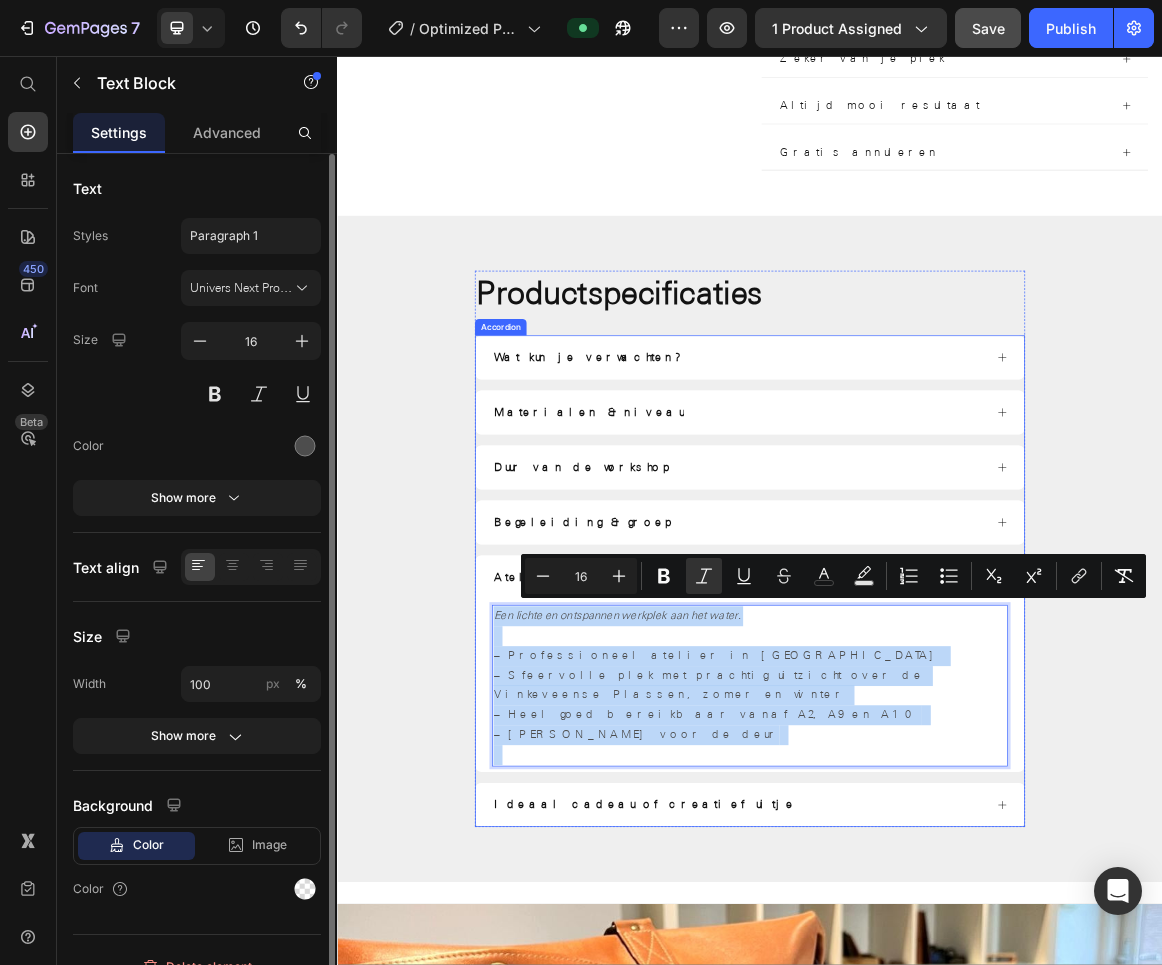 click 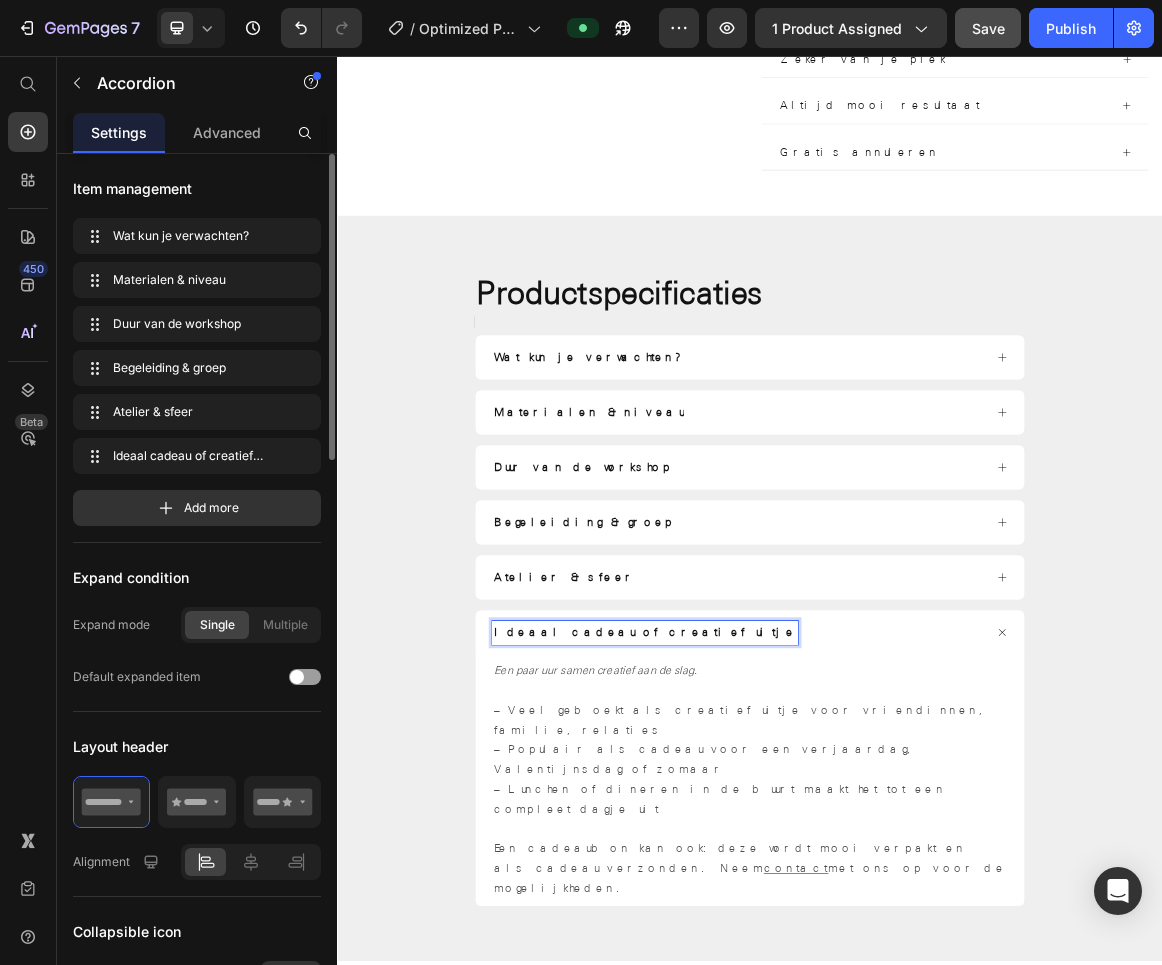 click on "Ideaal cadeau of creatief uitje" at bounding box center [784, 895] 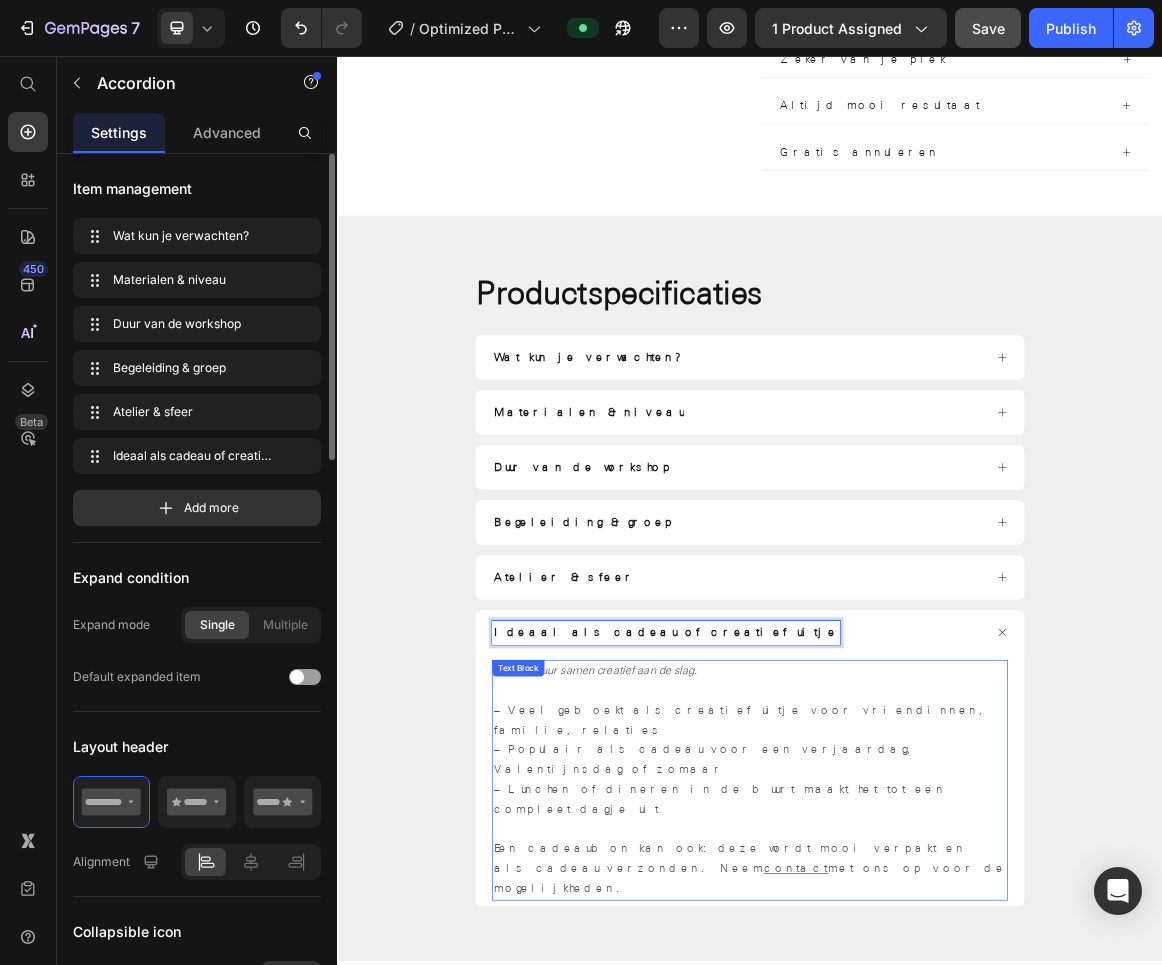 click on "– Veel geboekt als creatief uitje voor vriendinnen, familie, relaties – [PERSON_NAME] als cadeau voor een verjaardag, Valentijnsdag of zomaar – Lunchen of dineren in de buurt maakt het tot een compleet dagje uit" at bounding box center [937, 1067] 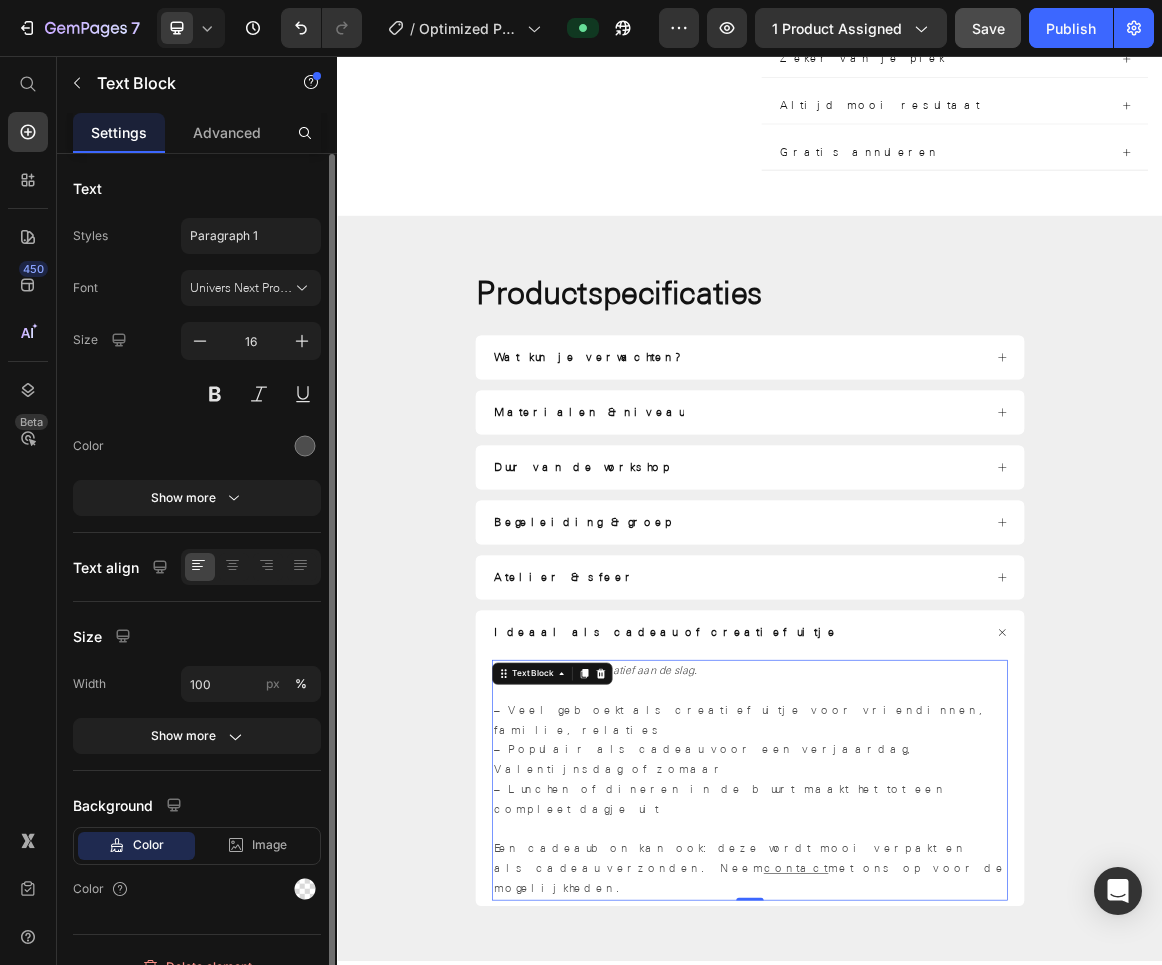 click on "– Veel geboekt als creatief uitje voor vriendinnen, familie, relaties – [PERSON_NAME] als cadeau voor een verjaardag, Valentijnsdag of zomaar – Lunchen of dineren in de buurt maakt het tot een compleet dagje uit" at bounding box center (937, 1067) 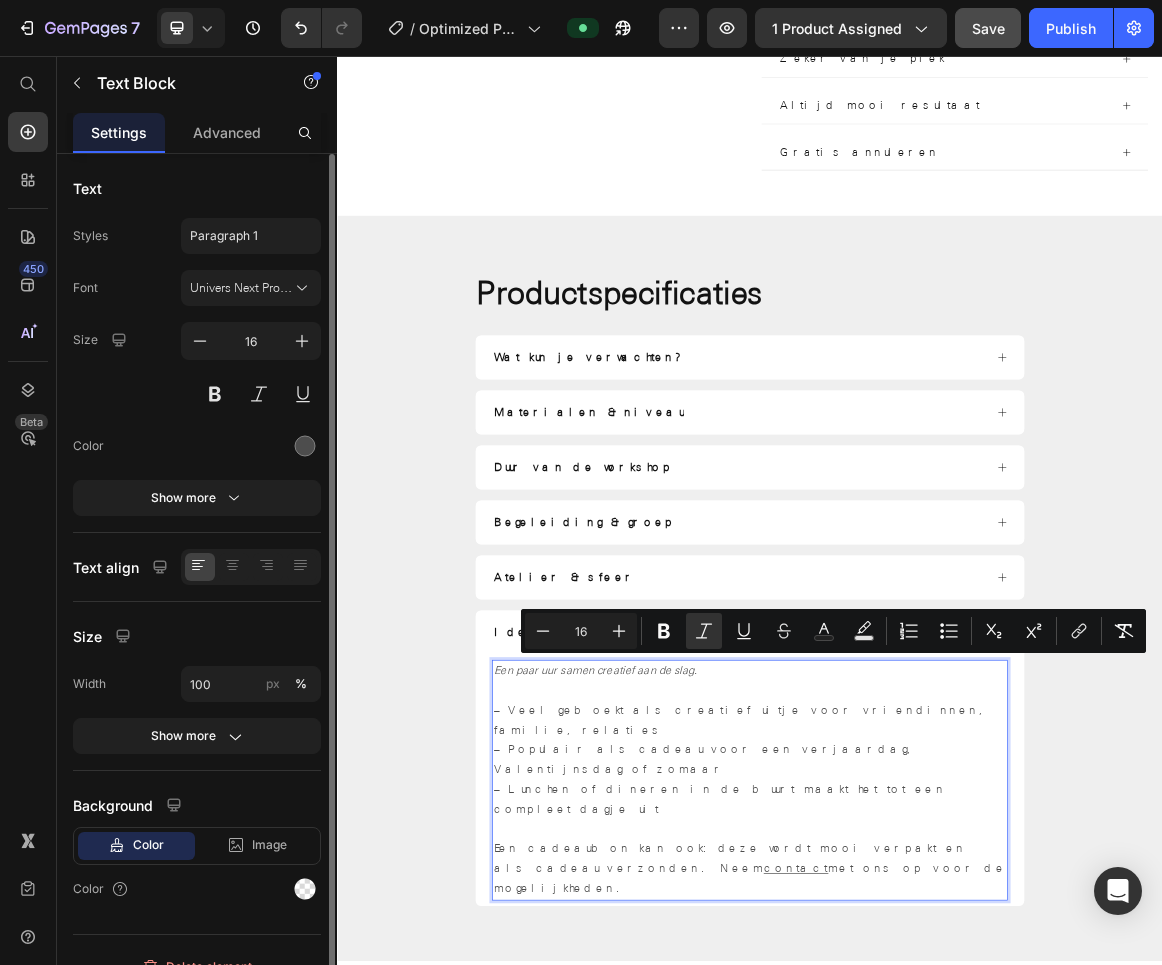copy on "Een paar uur samen creatief aan de slag. – Veel geboekt als creatief uitje voor vriendinnen, familie, relaties – Populair als cadeau voor een verjaardag, Valentijnsdag of zomaar – Lunchen of dineren in de buurt maakt het tot een compleet dagje uit Een cadeaubon kan ook: deze wordt mooi verpakt en als cadeau verzonden. Neem  contact  met ons op voor de mogelijkheden." 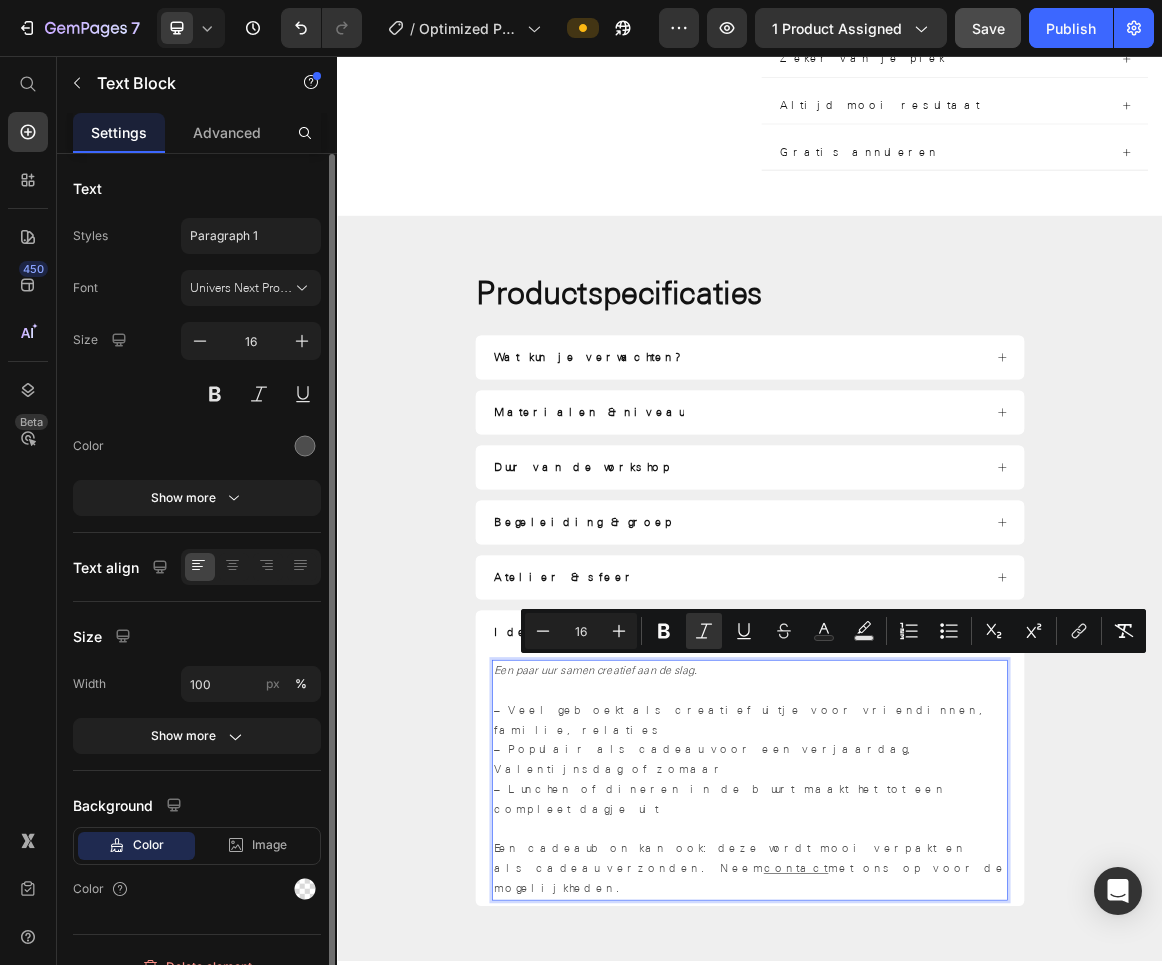 click on "– Veel geboekt als creatief uitje voor vriendinnen, familie, relaties – [PERSON_NAME] als cadeau voor een verjaardag, Valentijnsdag of zomaar – Lunchen of dineren in de buurt maakt het tot een compleet dagje uit" at bounding box center [937, 1067] 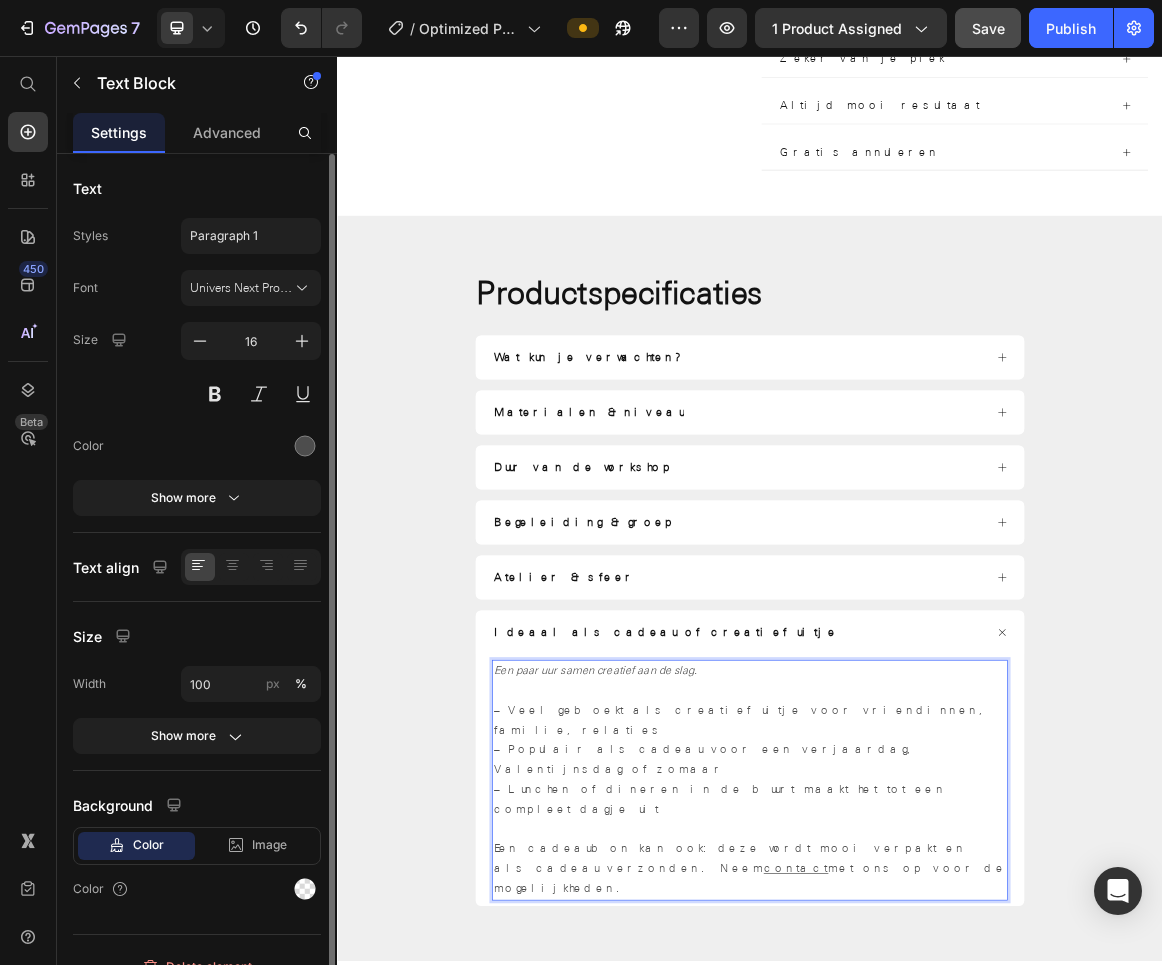 click on "Een paar uur samen creatief aan de slag." at bounding box center (712, 950) 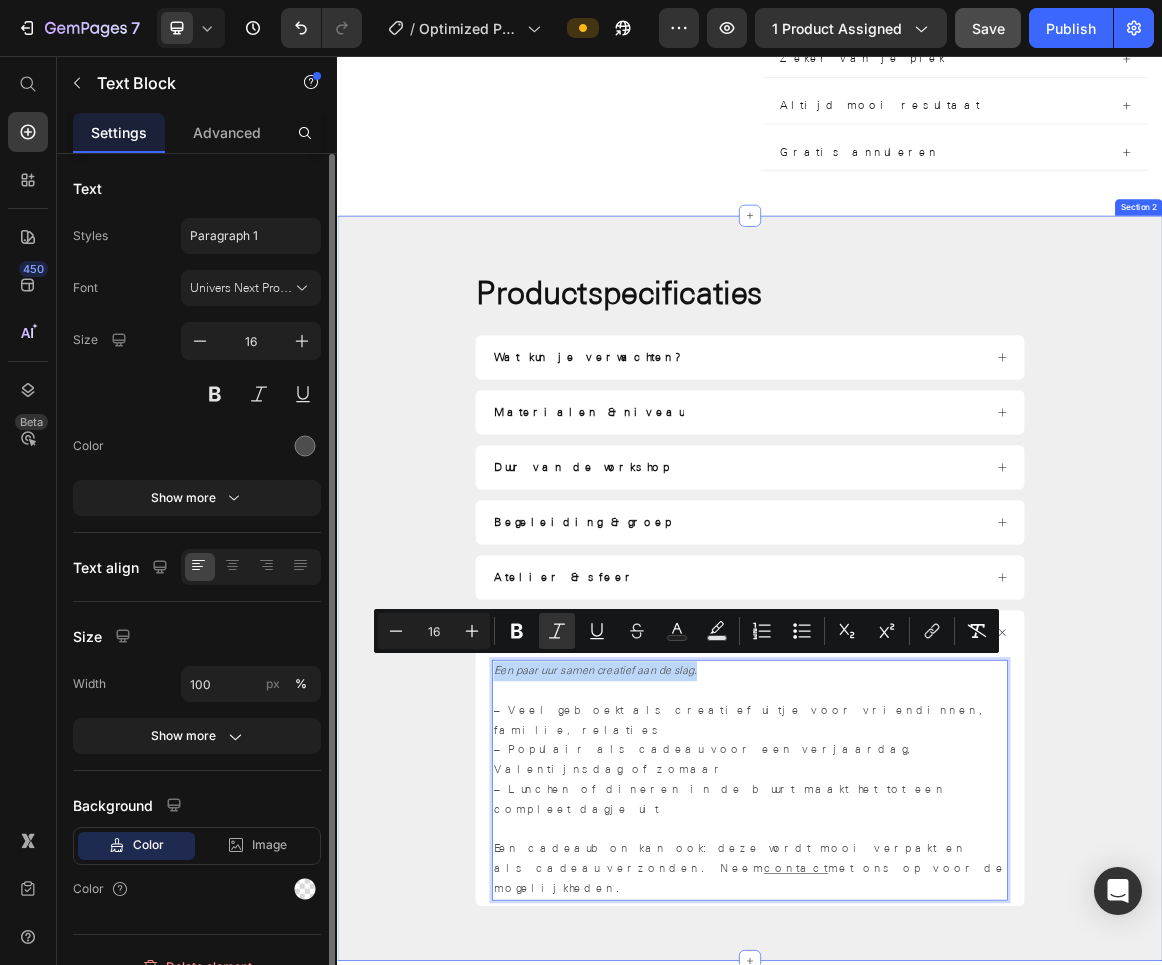 drag, startPoint x: 891, startPoint y: 948, endPoint x: 526, endPoint y: 926, distance: 365.6624 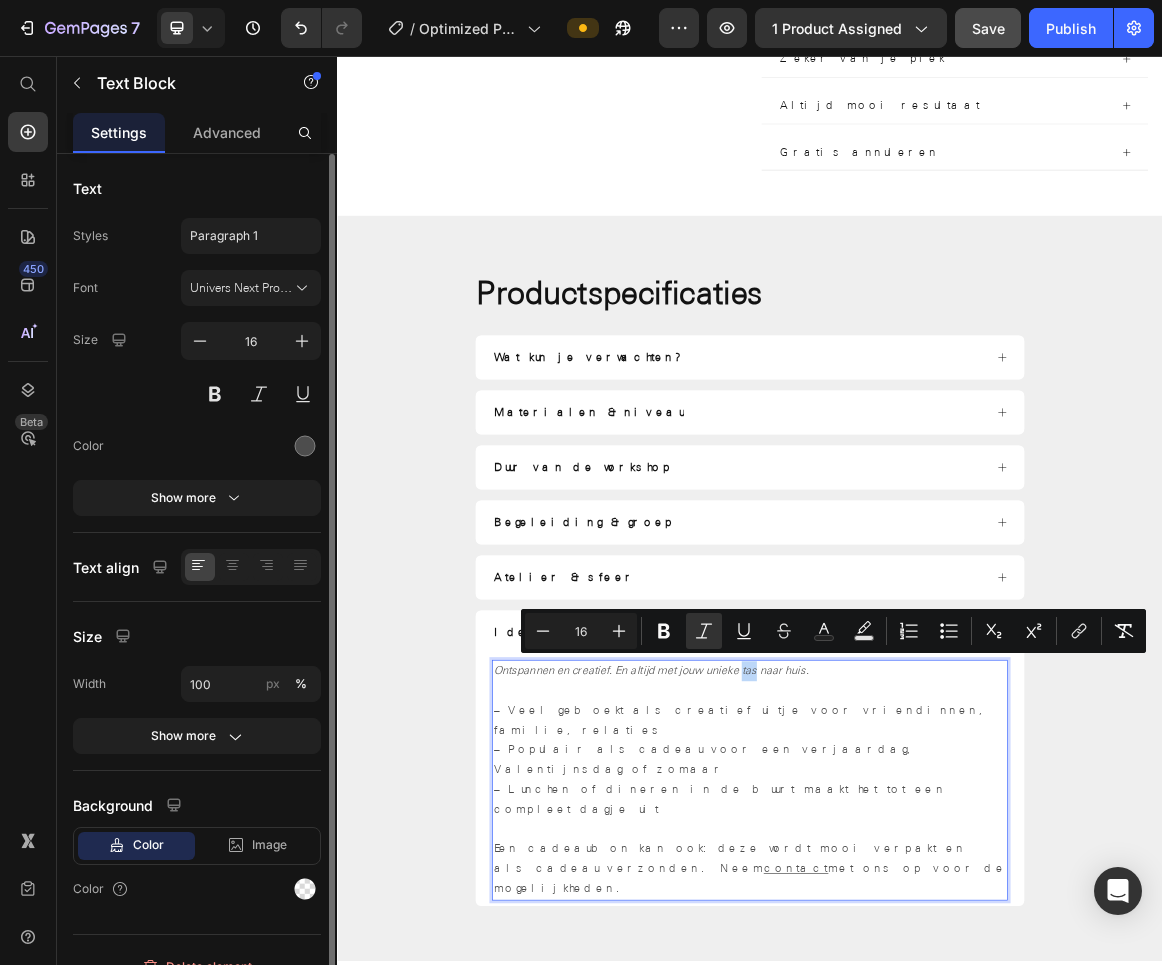 drag, startPoint x: 941, startPoint y: 933, endPoint x: 917, endPoint y: 939, distance: 24.738634 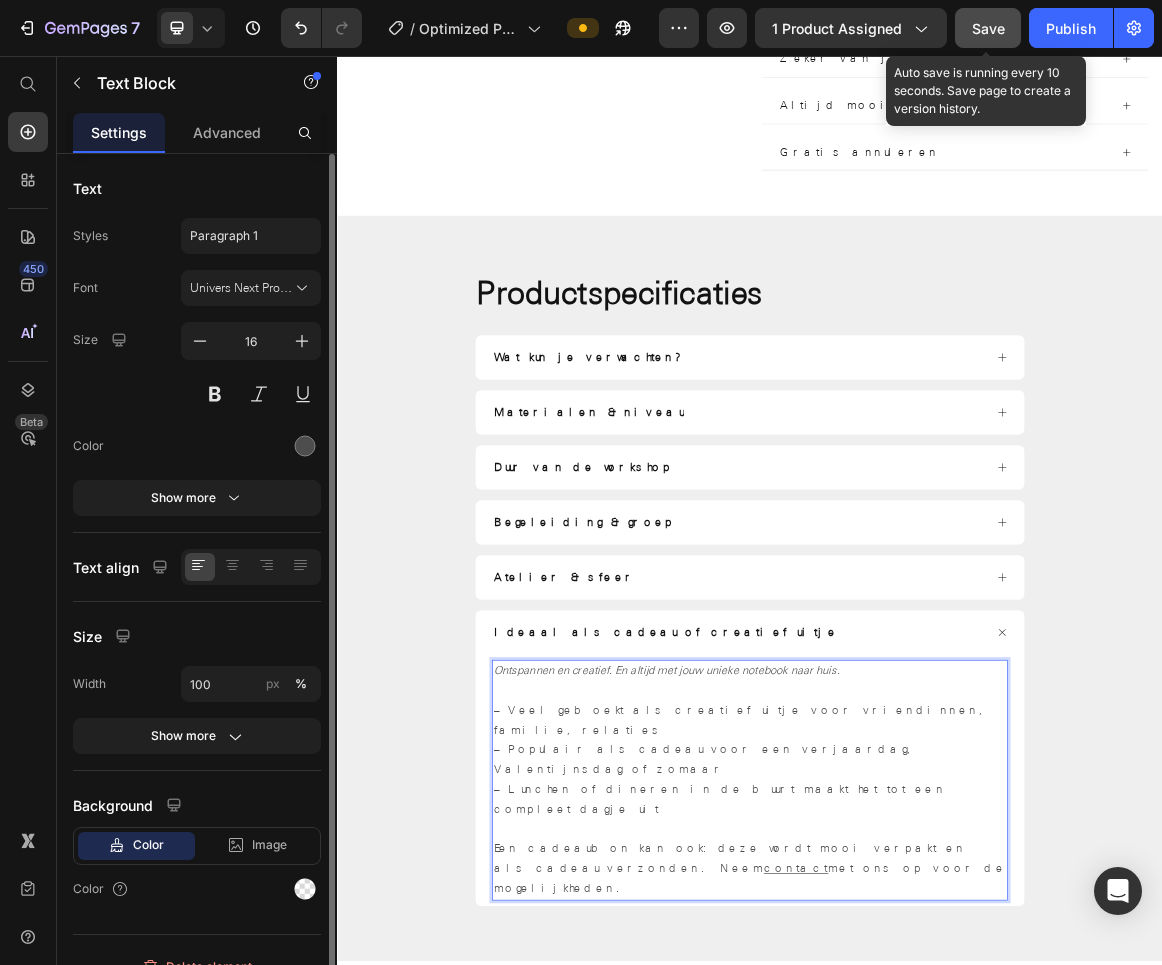click on "Save" at bounding box center [988, 28] 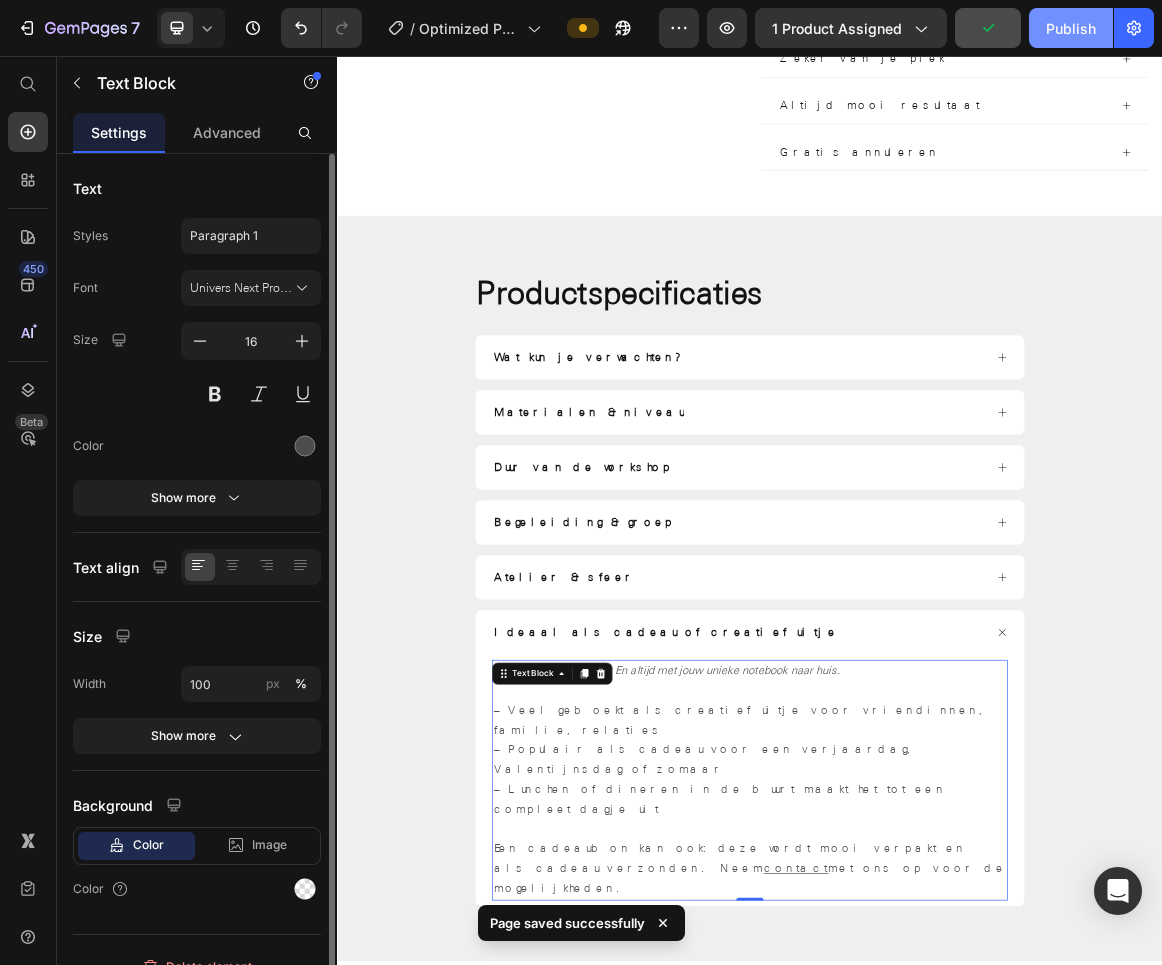 click on "Publish" at bounding box center [1071, 28] 